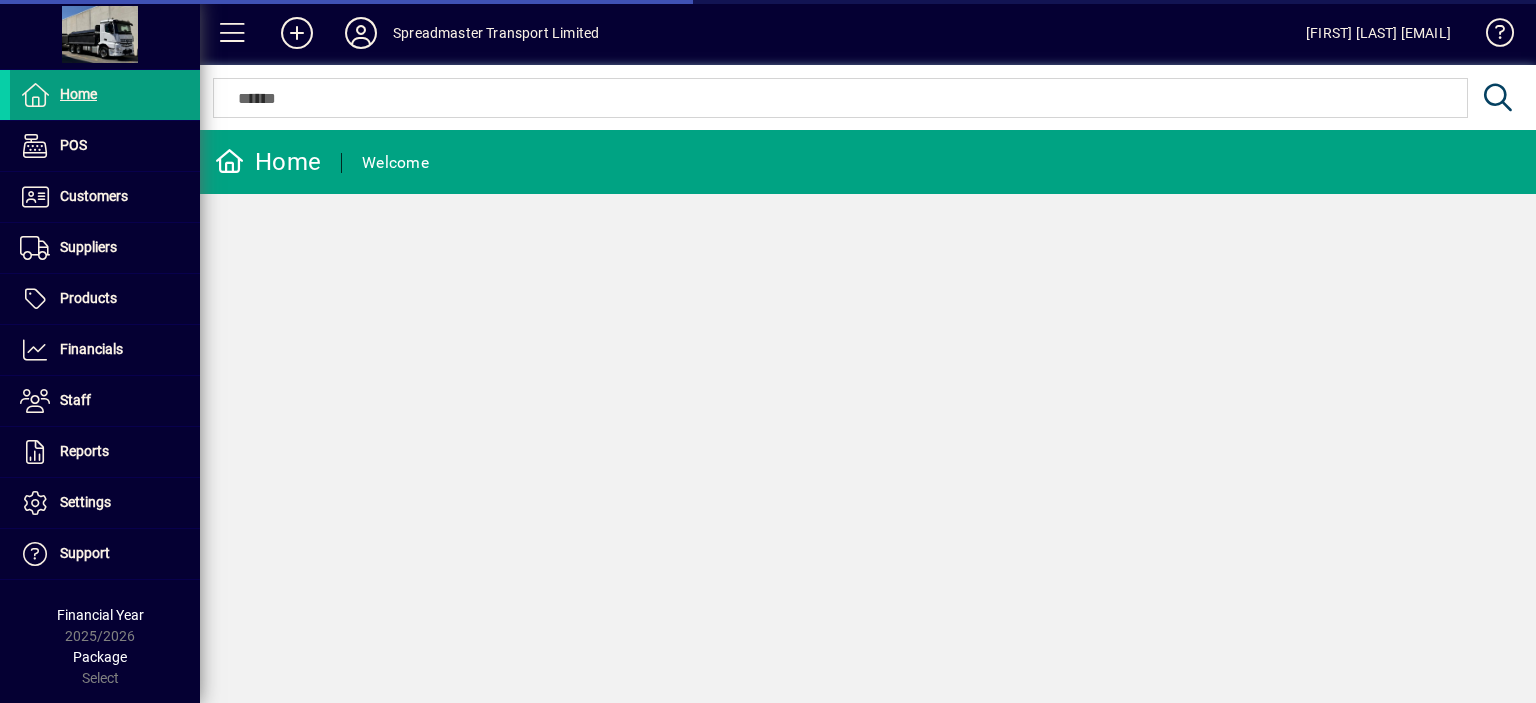 scroll, scrollTop: 0, scrollLeft: 0, axis: both 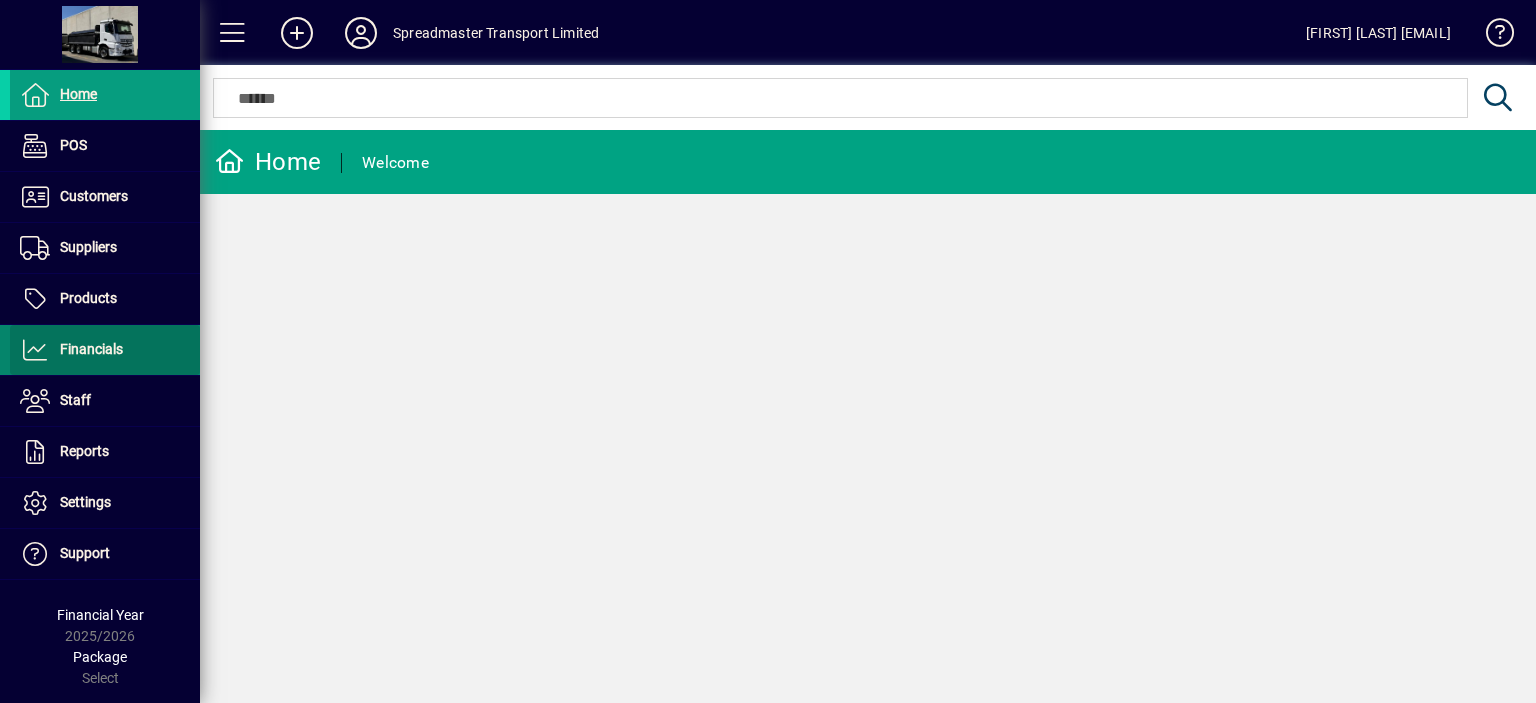 click on "Financials" at bounding box center [91, 349] 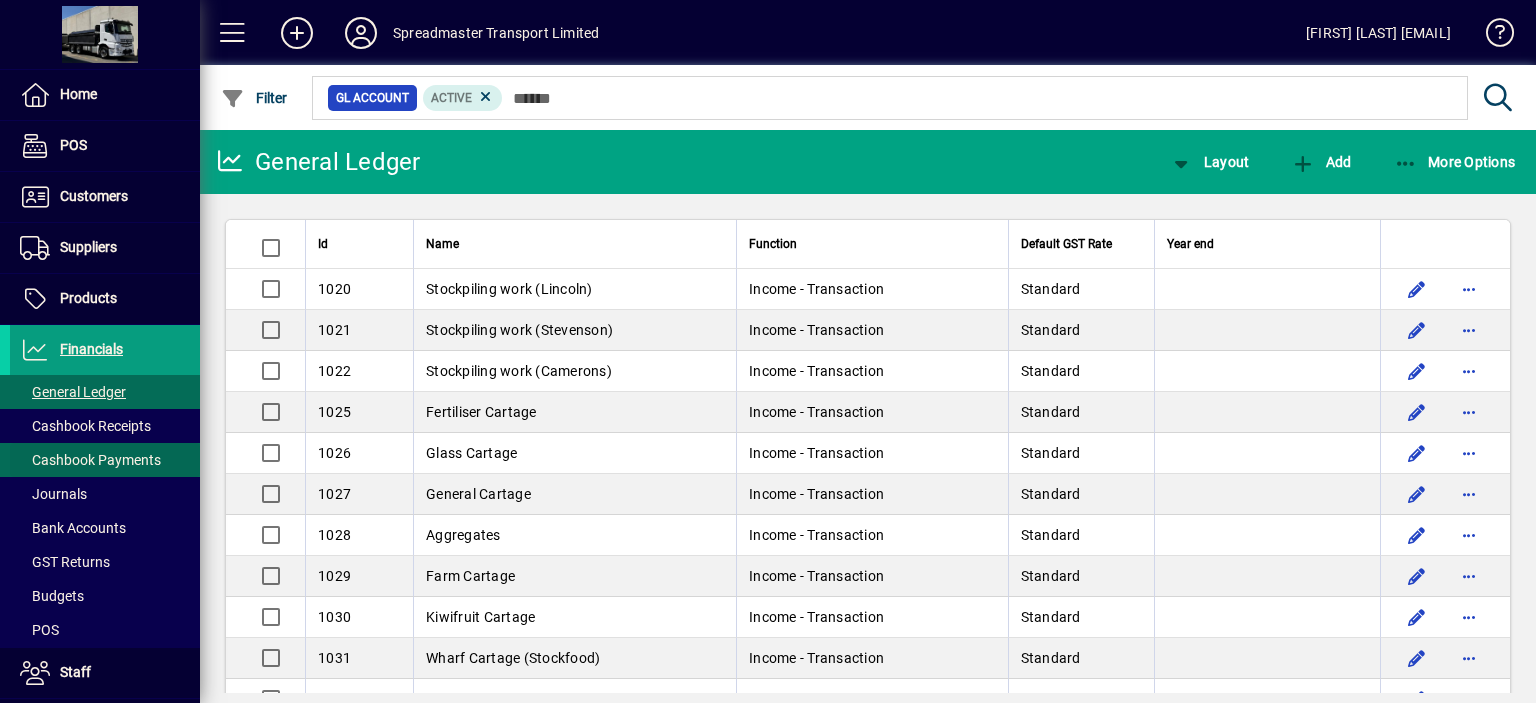 click on "Cashbook Payments" at bounding box center (90, 460) 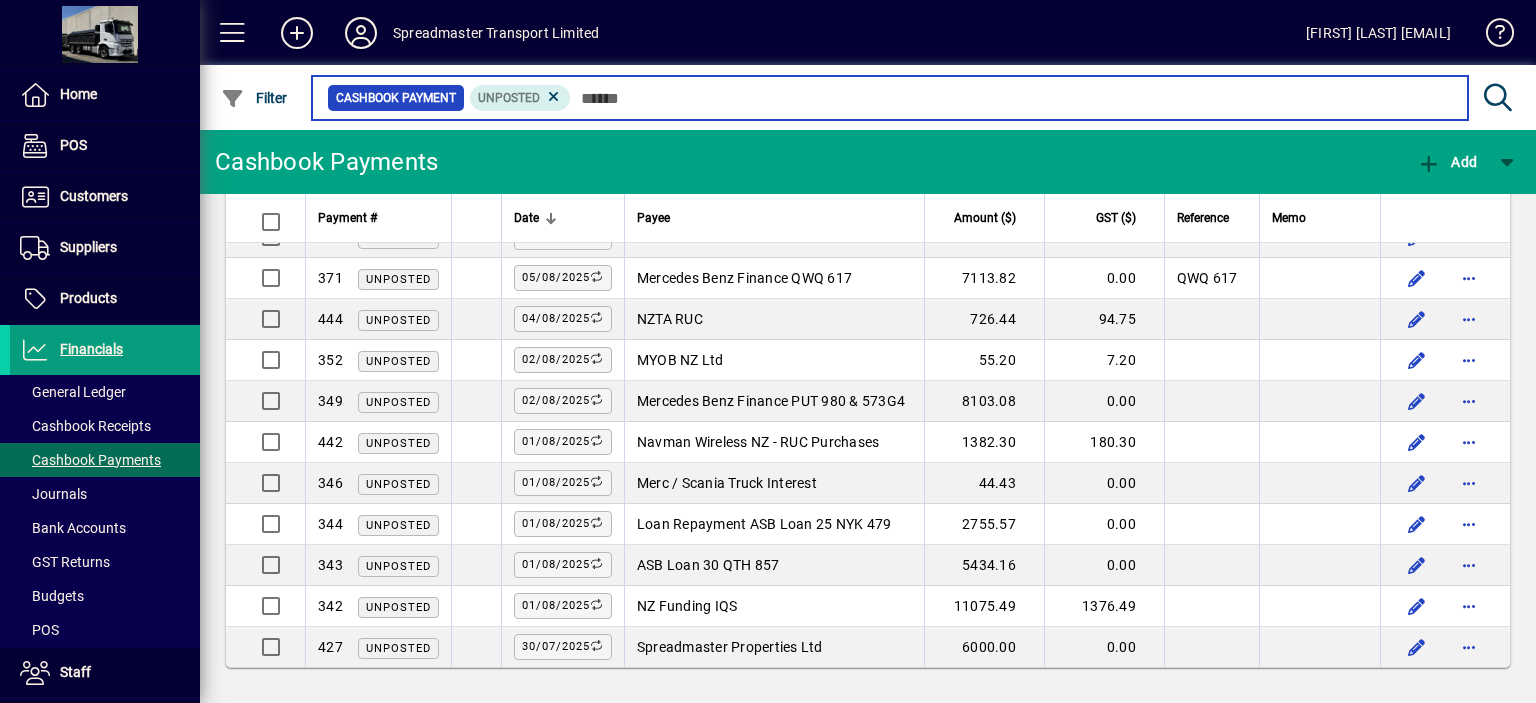 scroll, scrollTop: 2112, scrollLeft: 0, axis: vertical 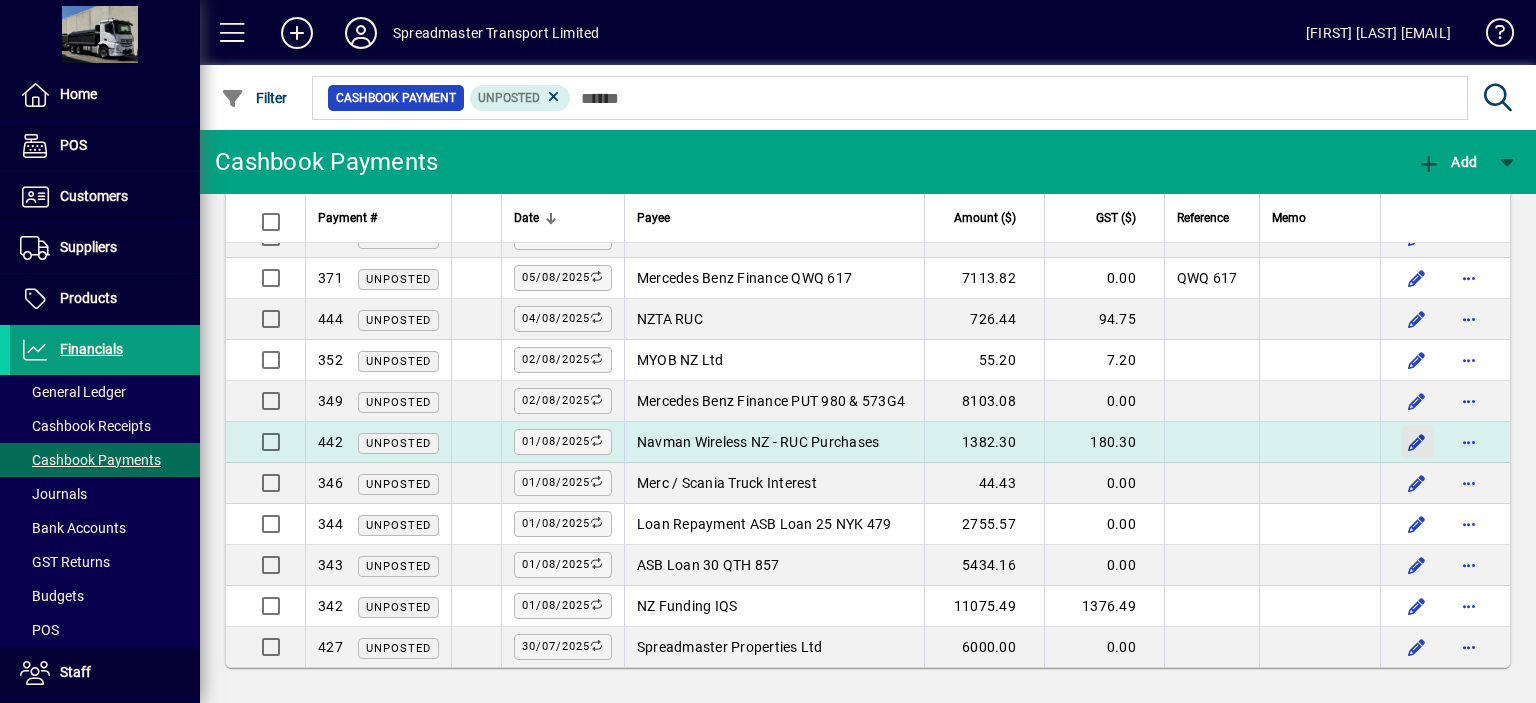 click at bounding box center [1417, 442] 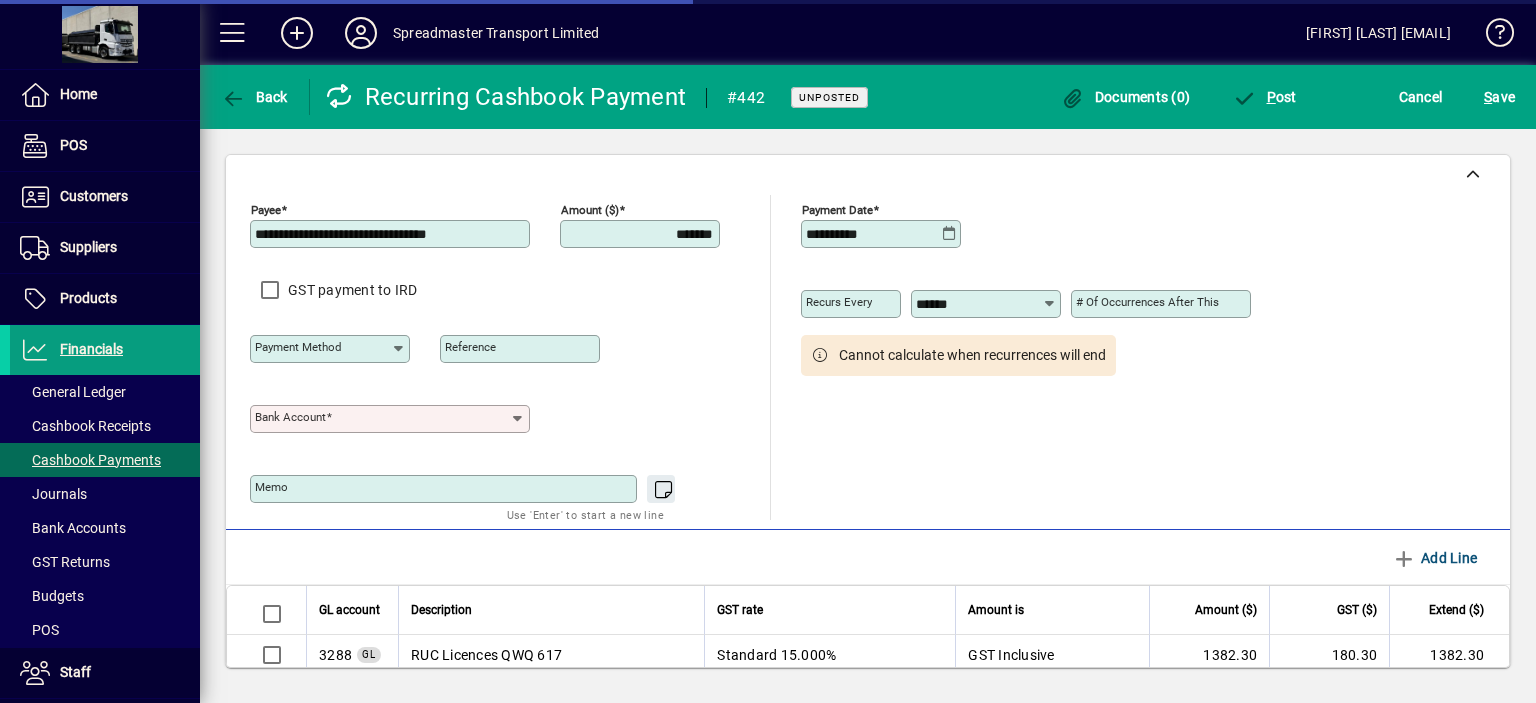 type on "**********" 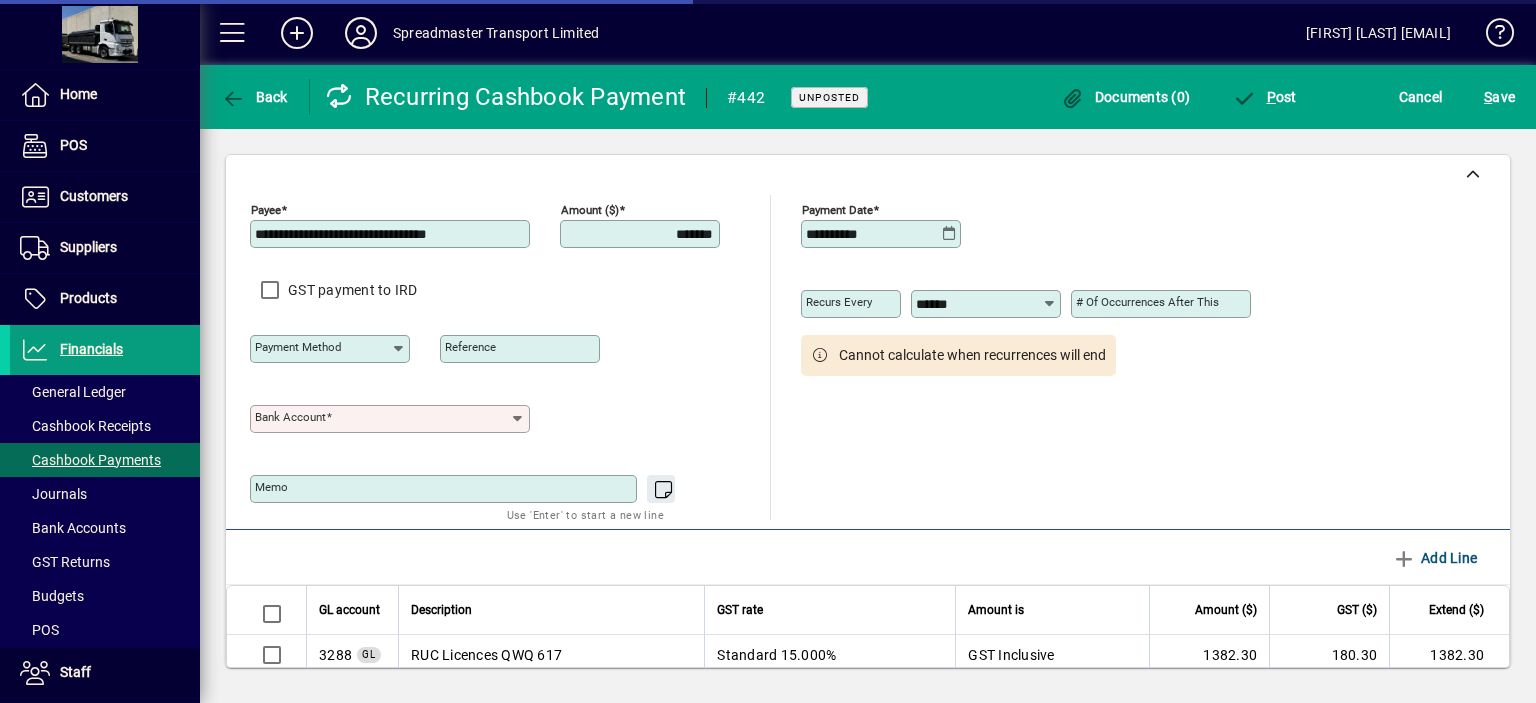 type on "**********" 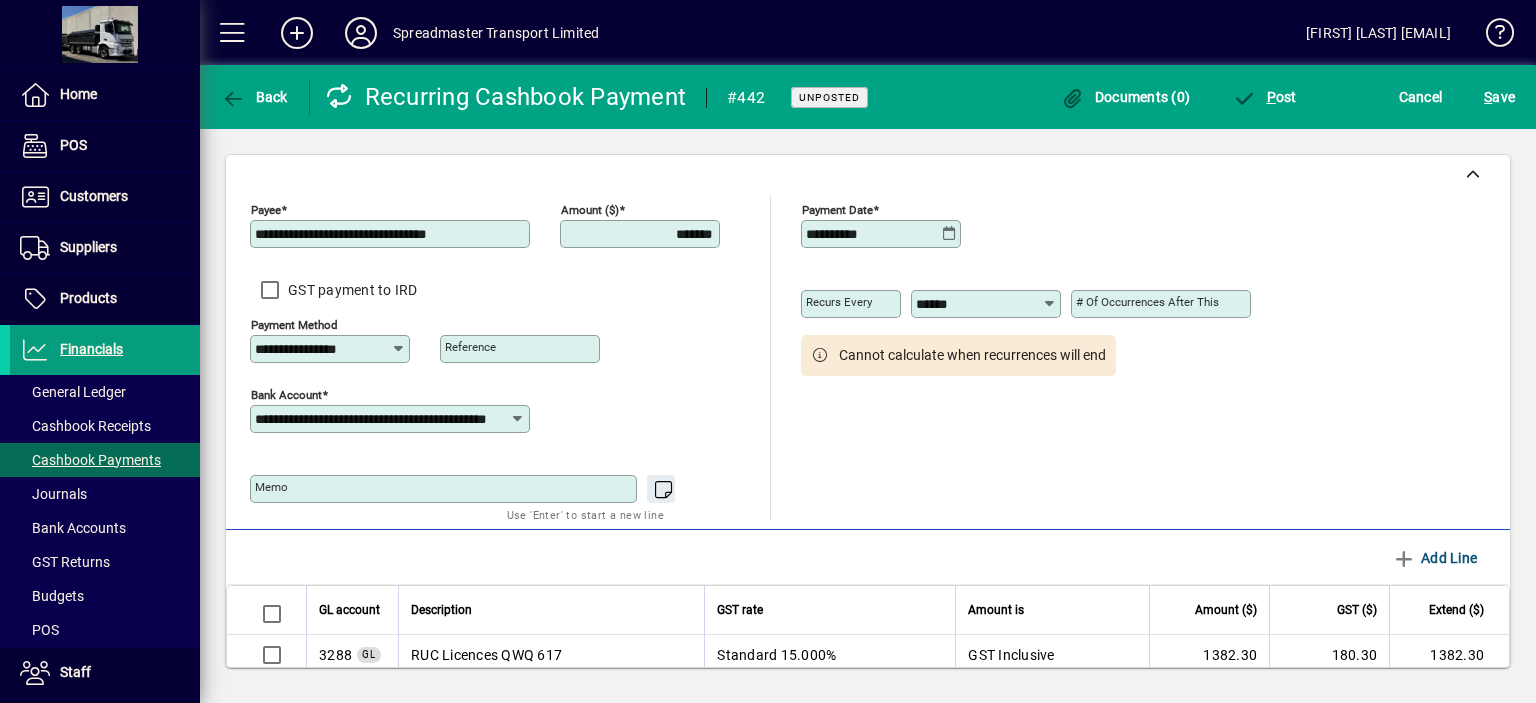 click on "*******" at bounding box center [642, 234] 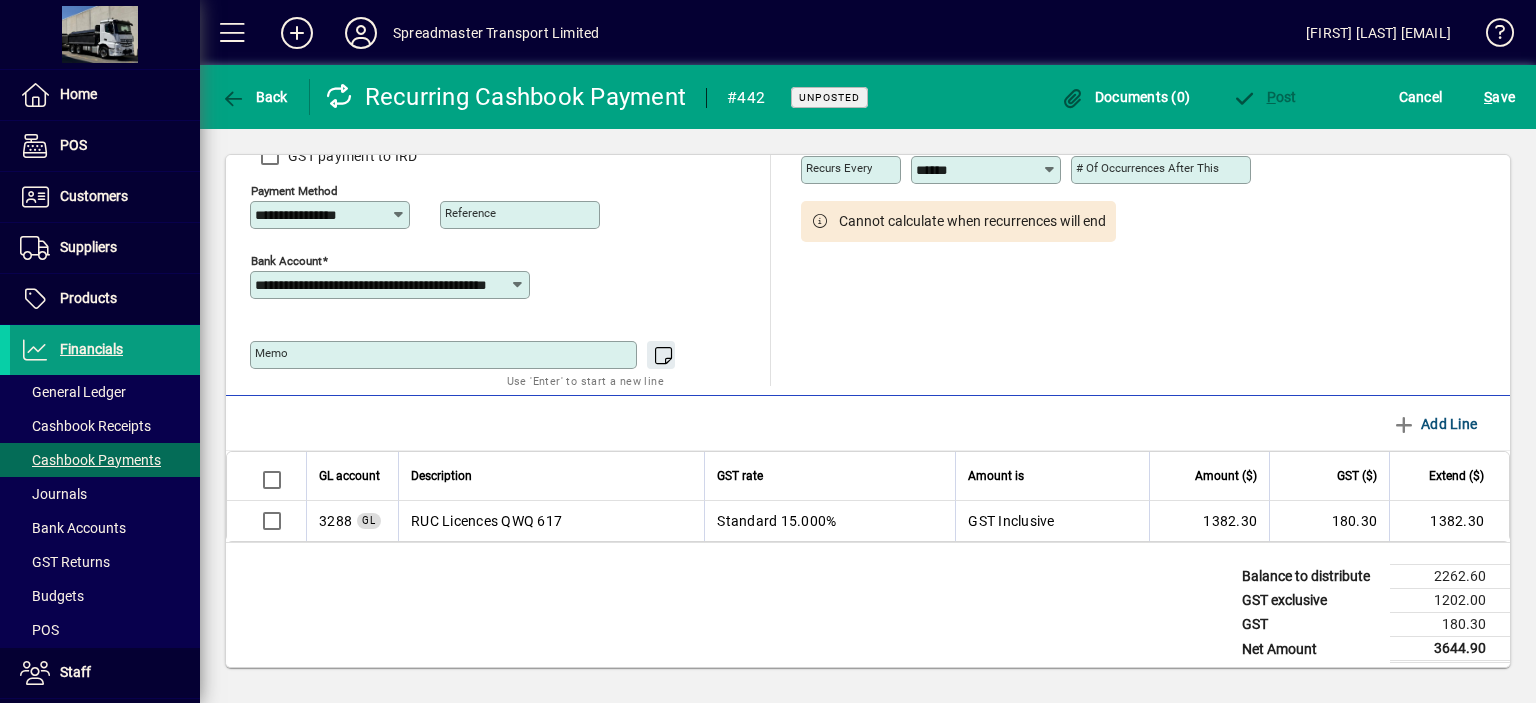 scroll, scrollTop: 143, scrollLeft: 0, axis: vertical 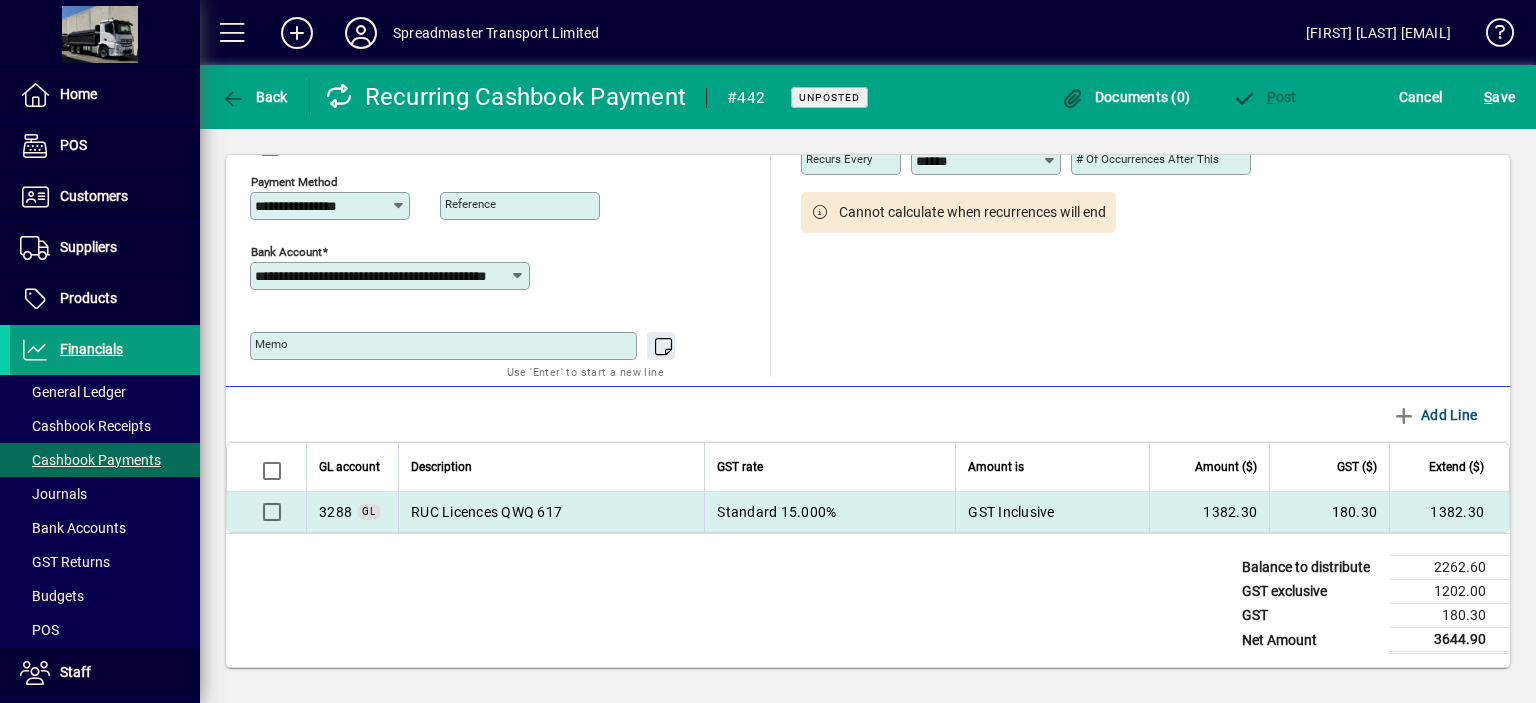 type on "*******" 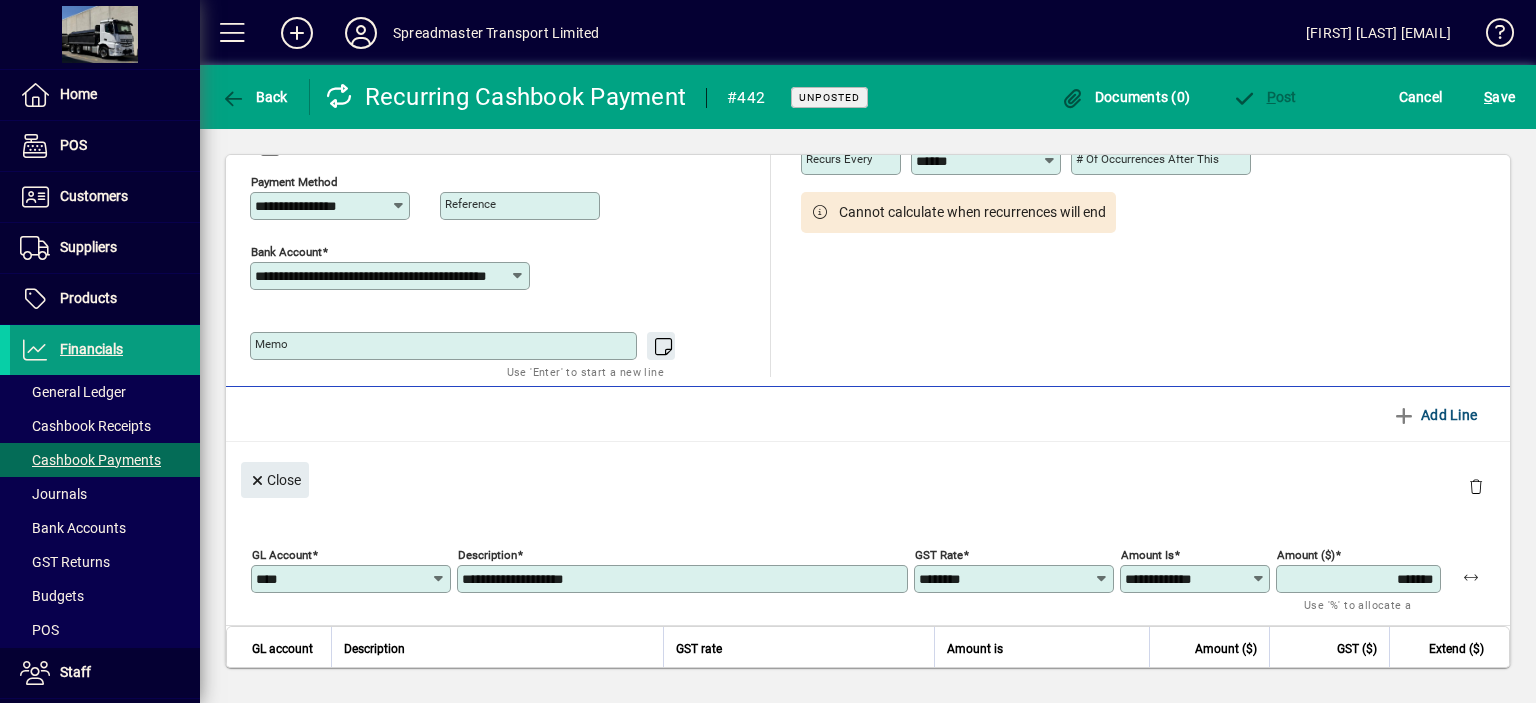 click on "**********" 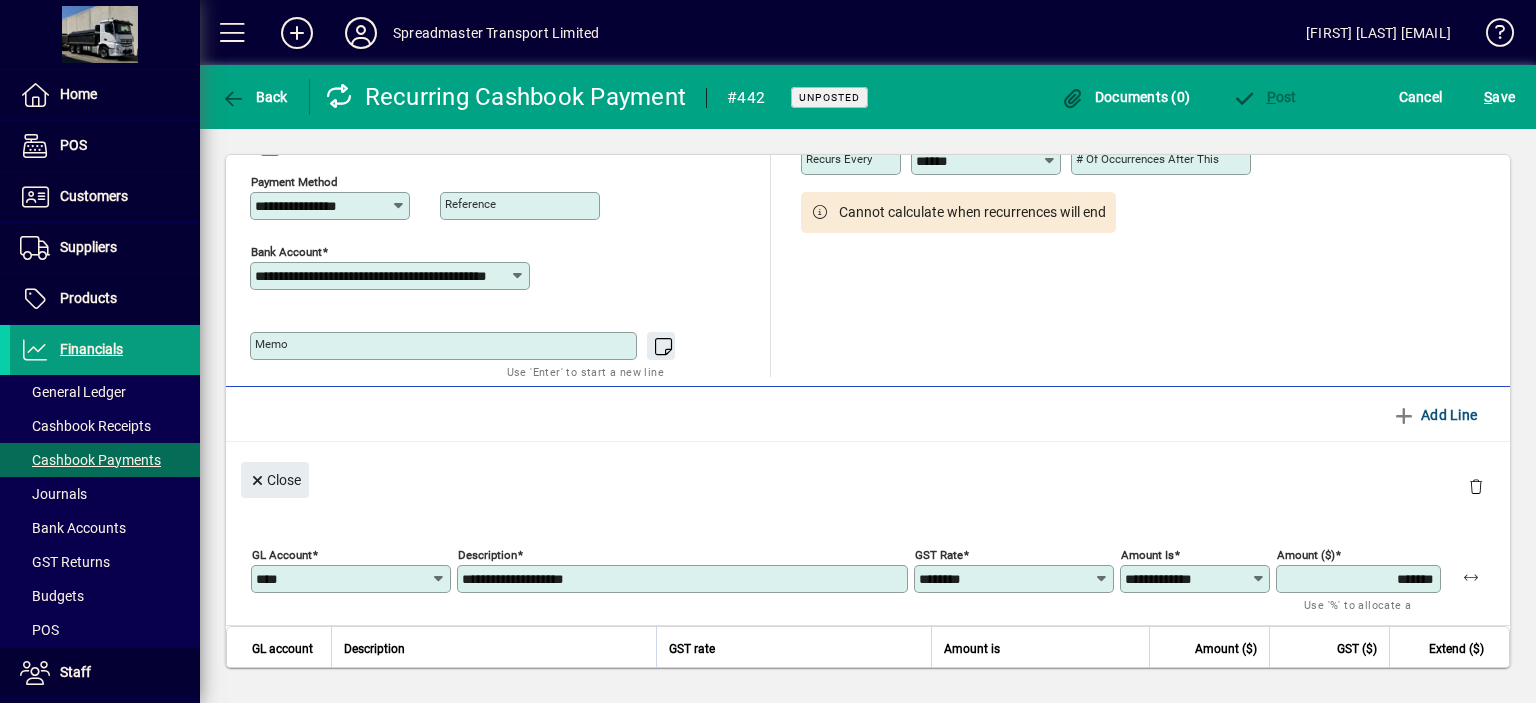 type on "**********" 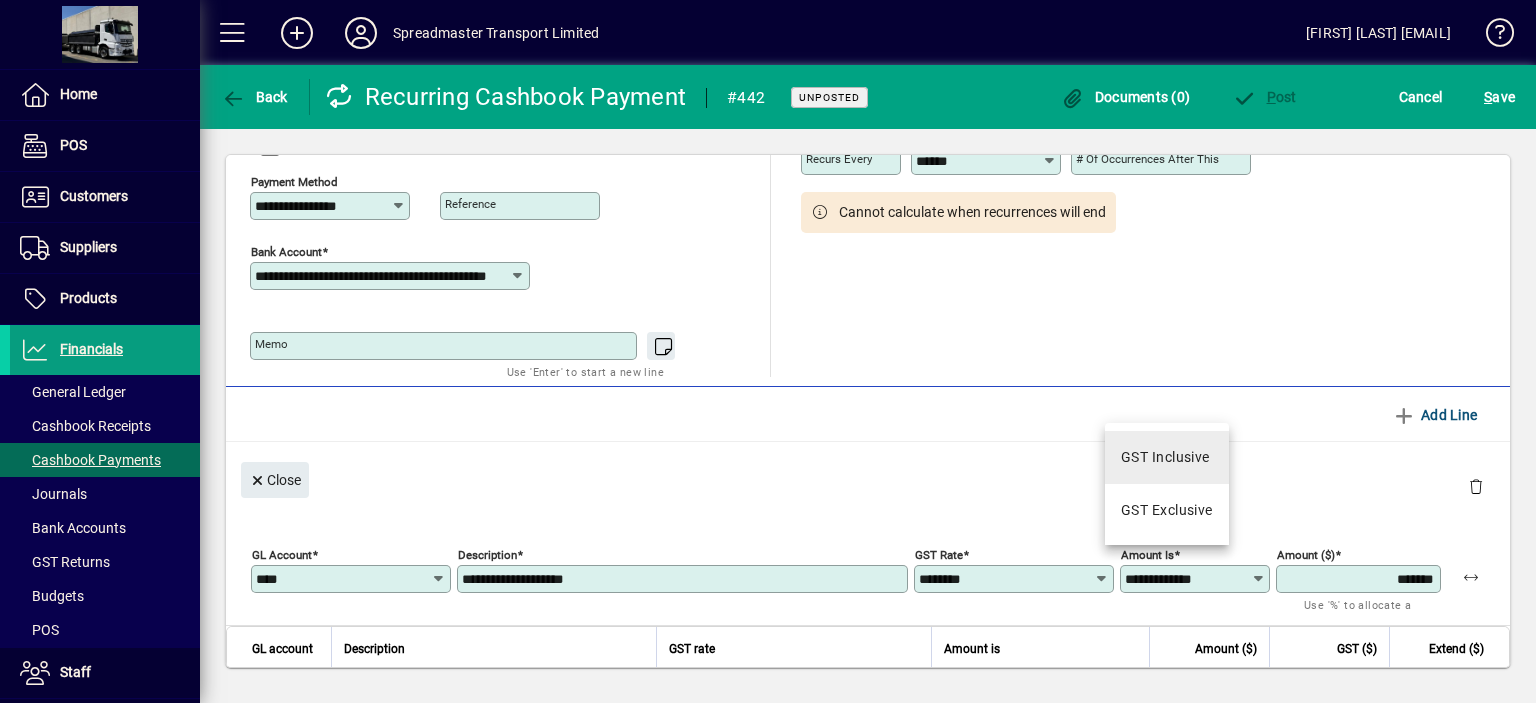click on "GST Inclusive" at bounding box center (1165, 457) 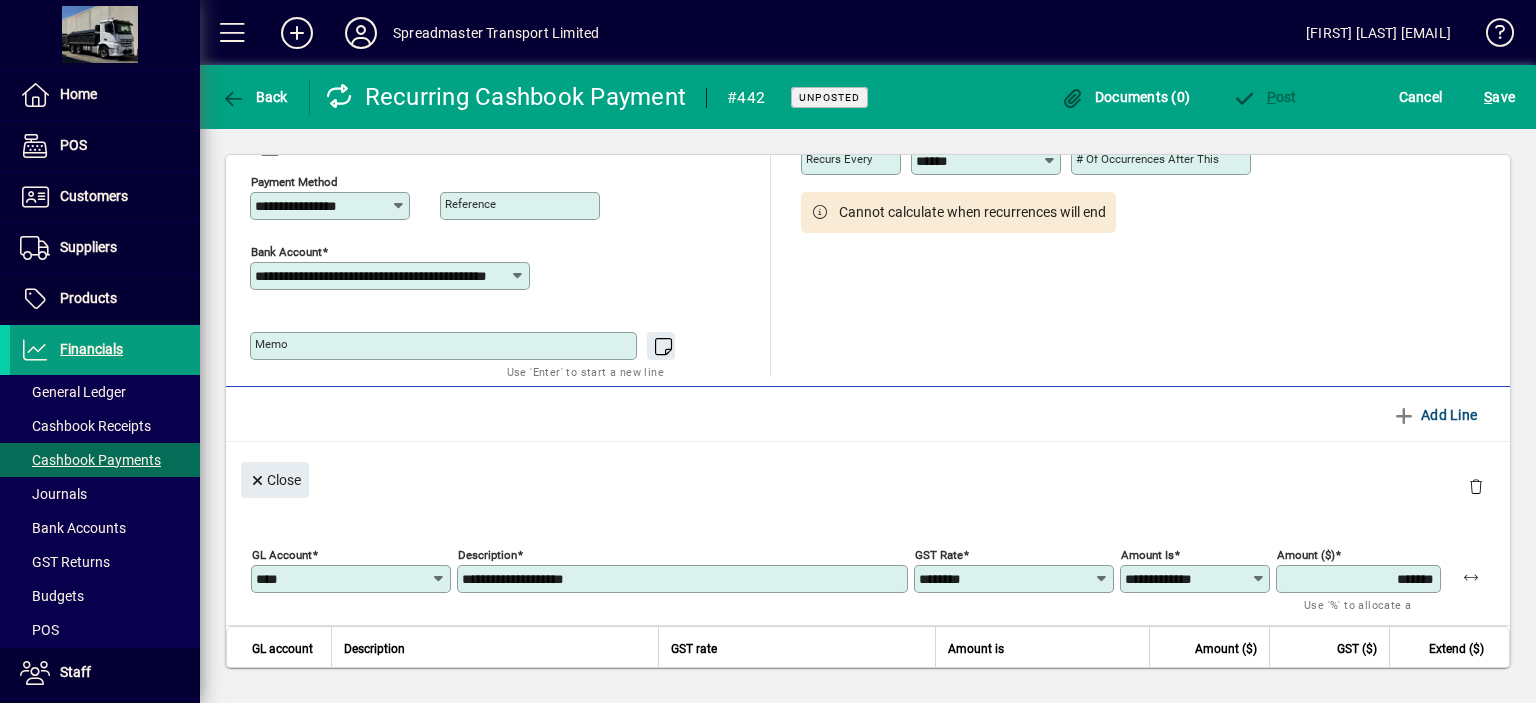 click on "*******" at bounding box center (1360, 579) 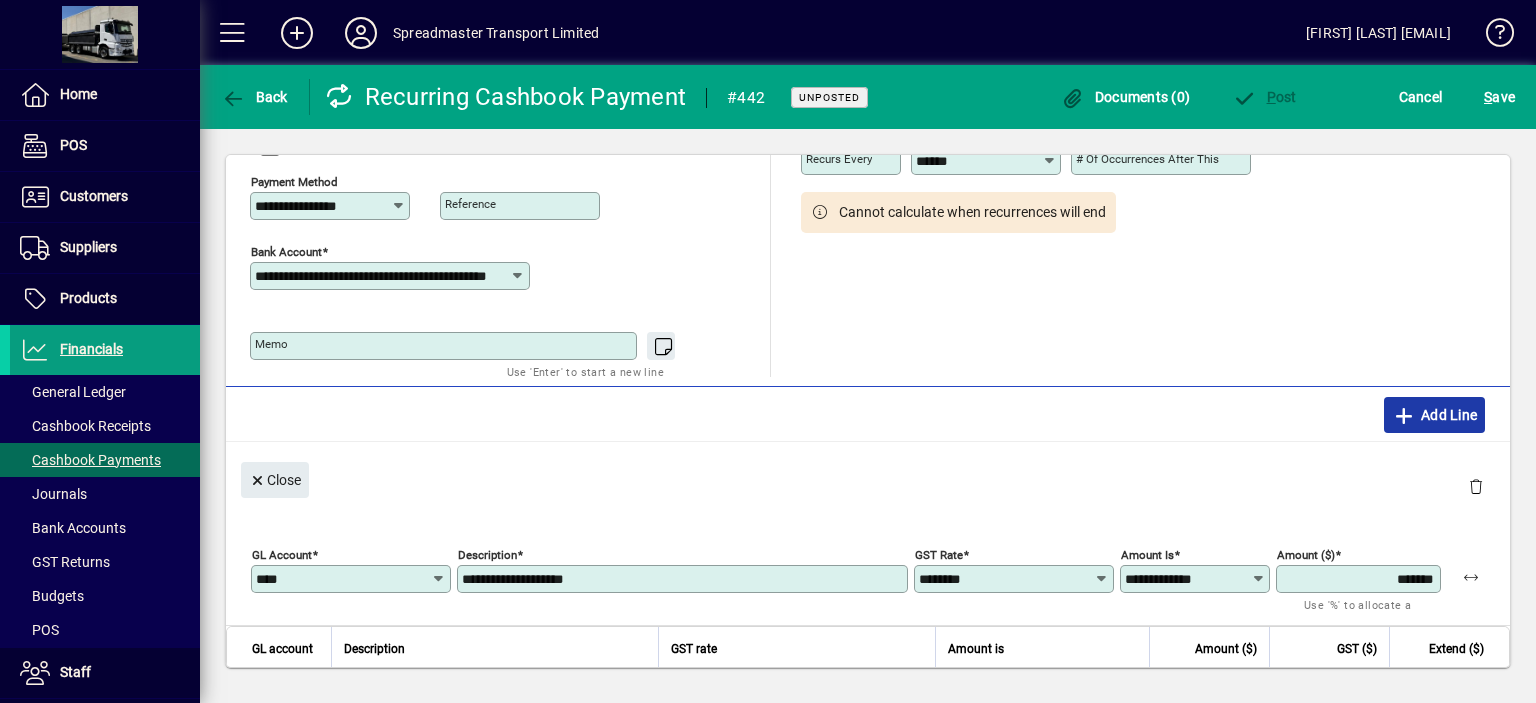 click on "Add Line" 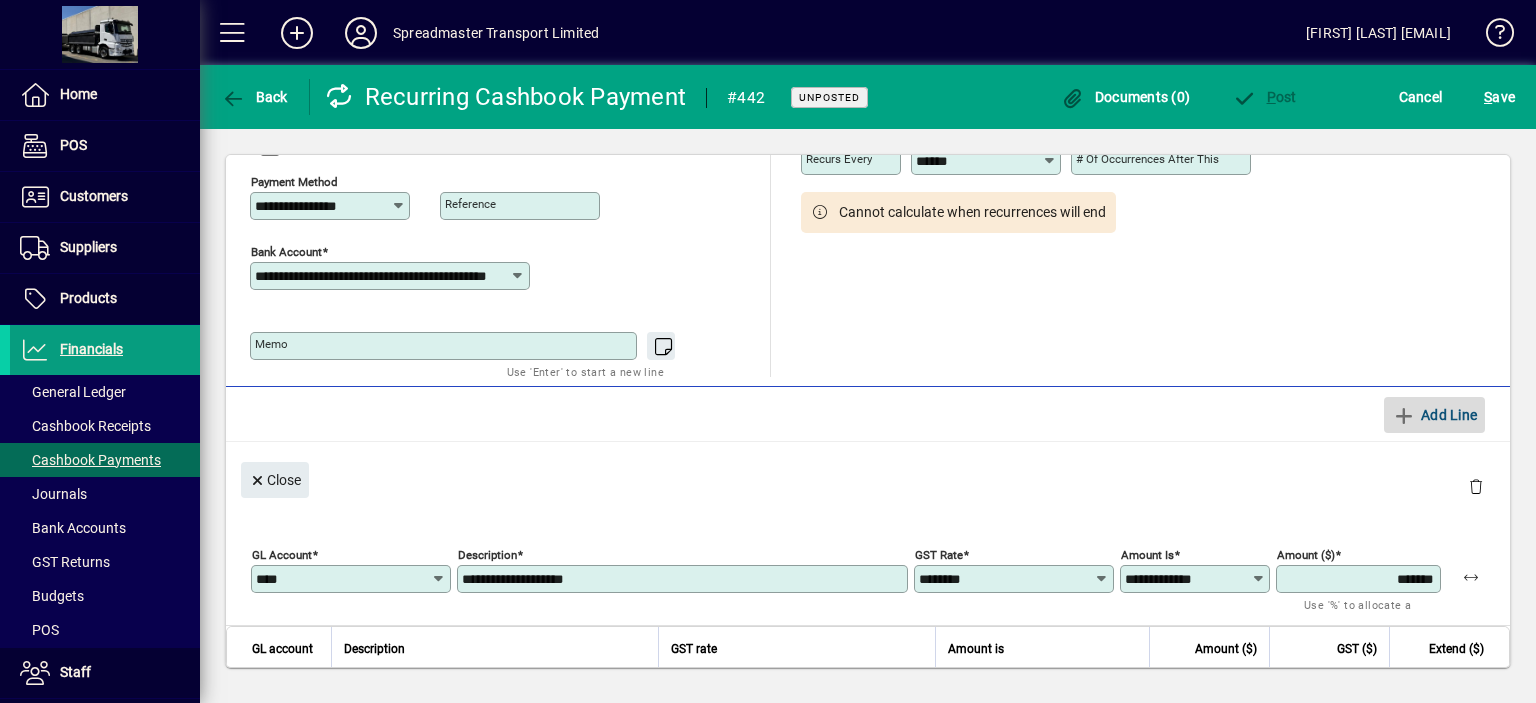 type 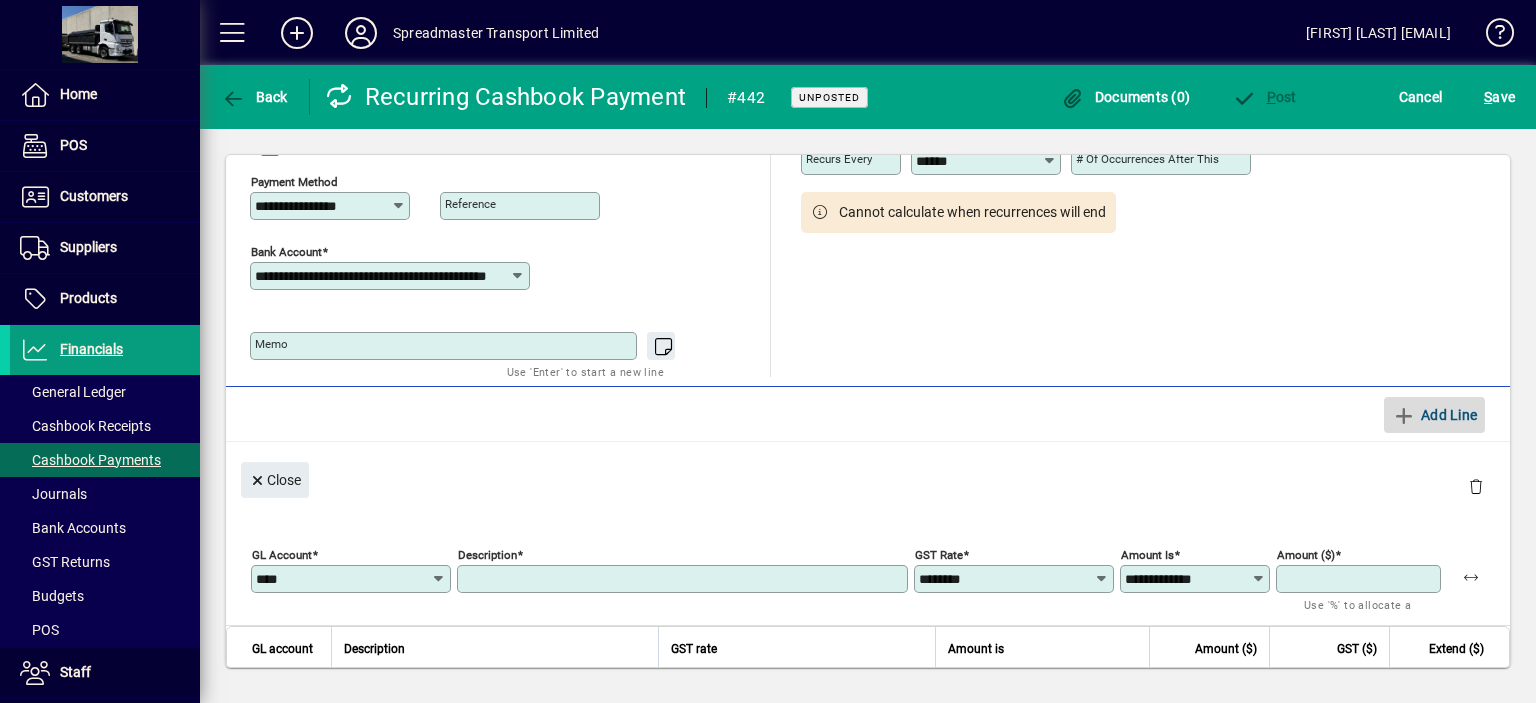 type 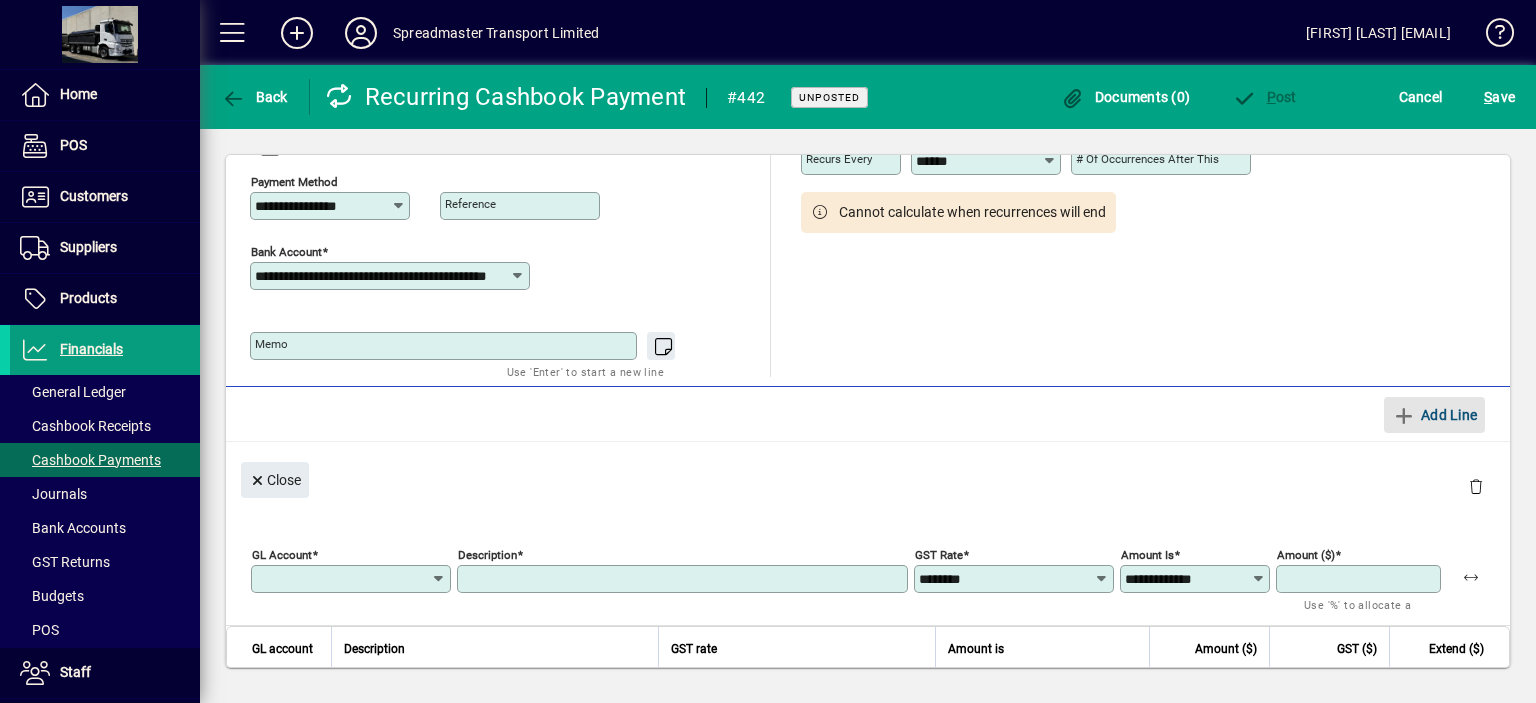 type 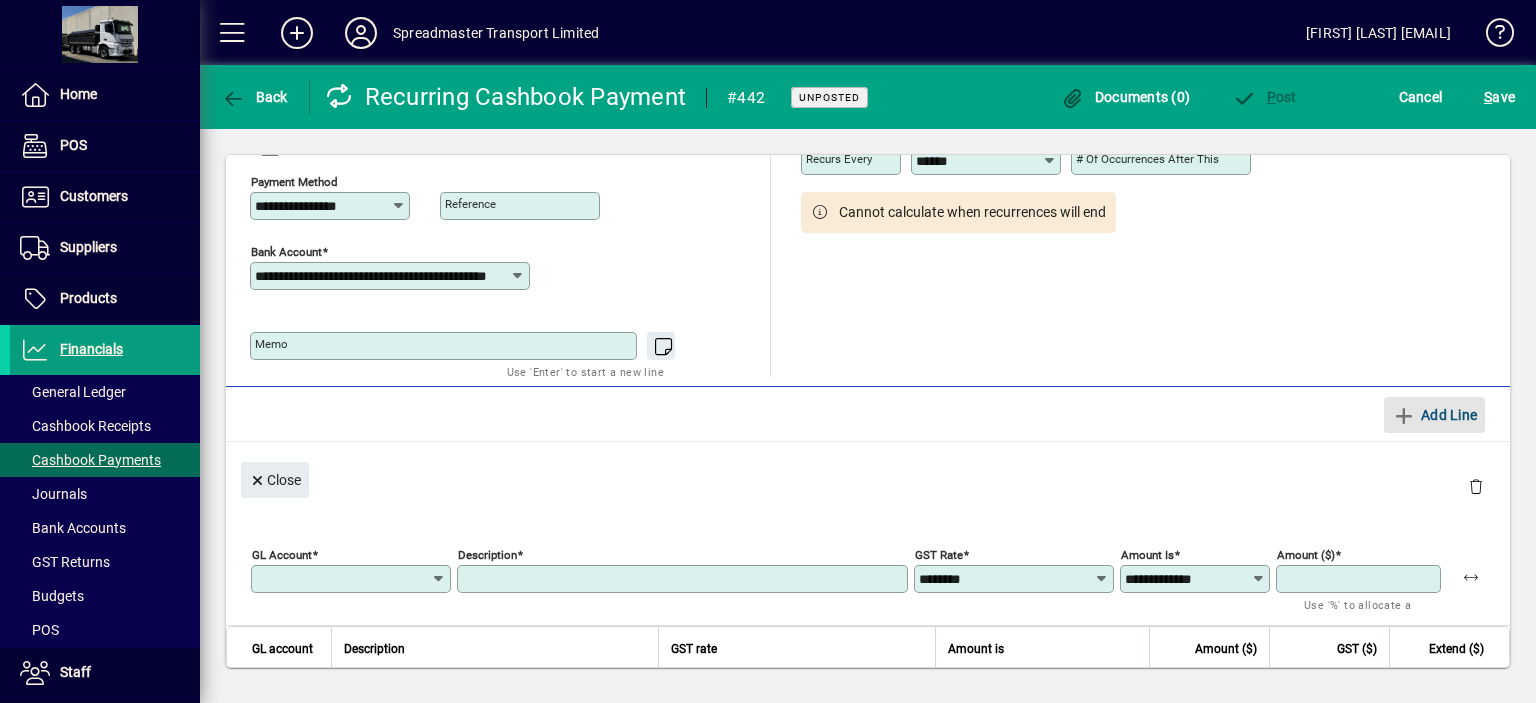 type on "**********" 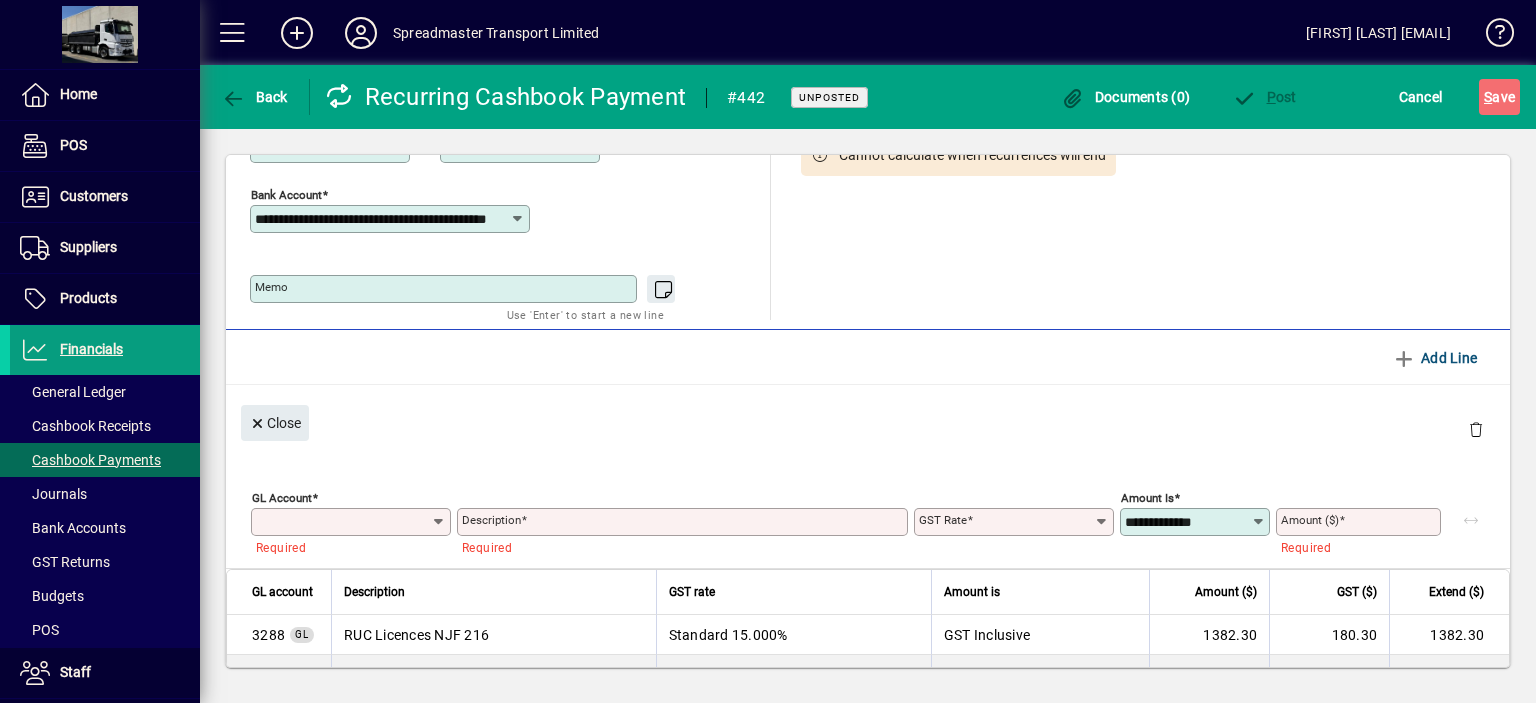scroll, scrollTop: 75, scrollLeft: 0, axis: vertical 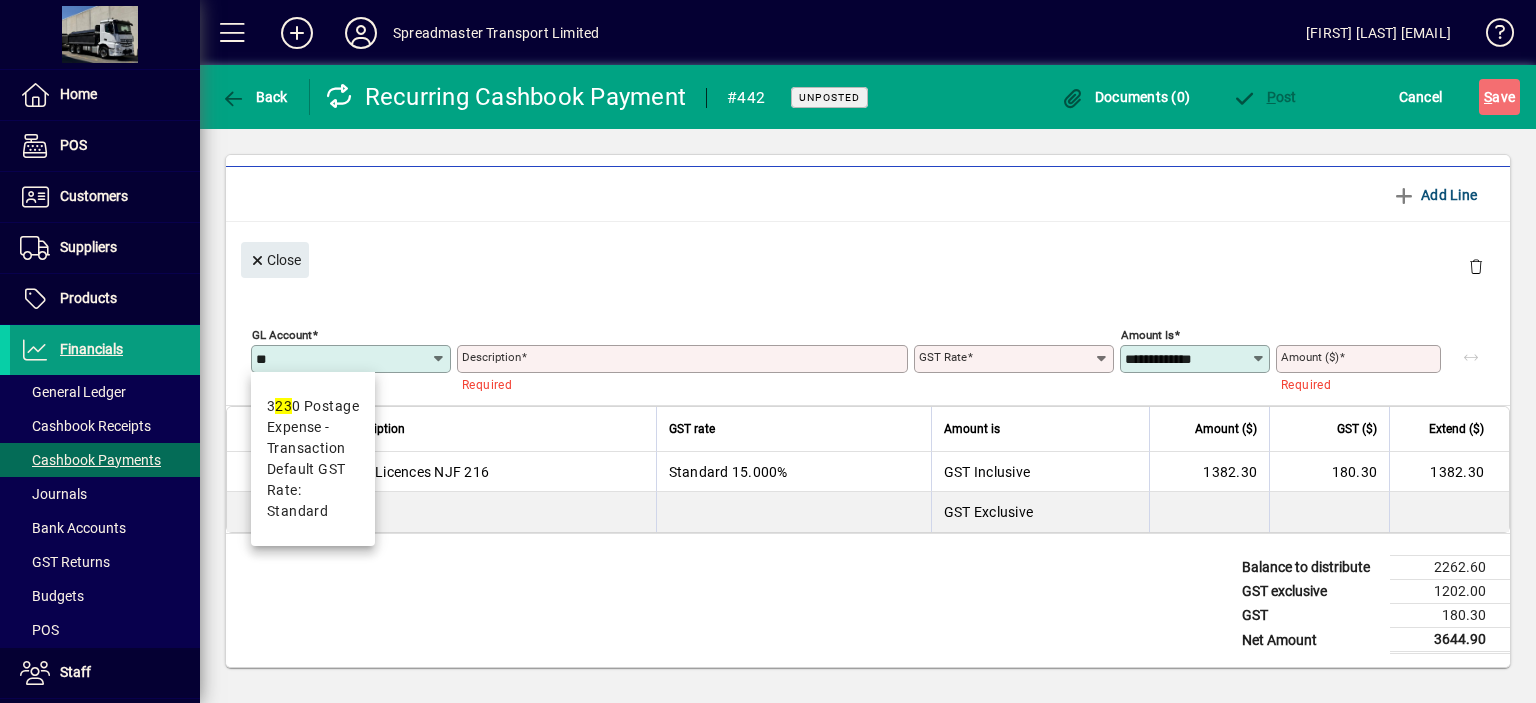type on "*" 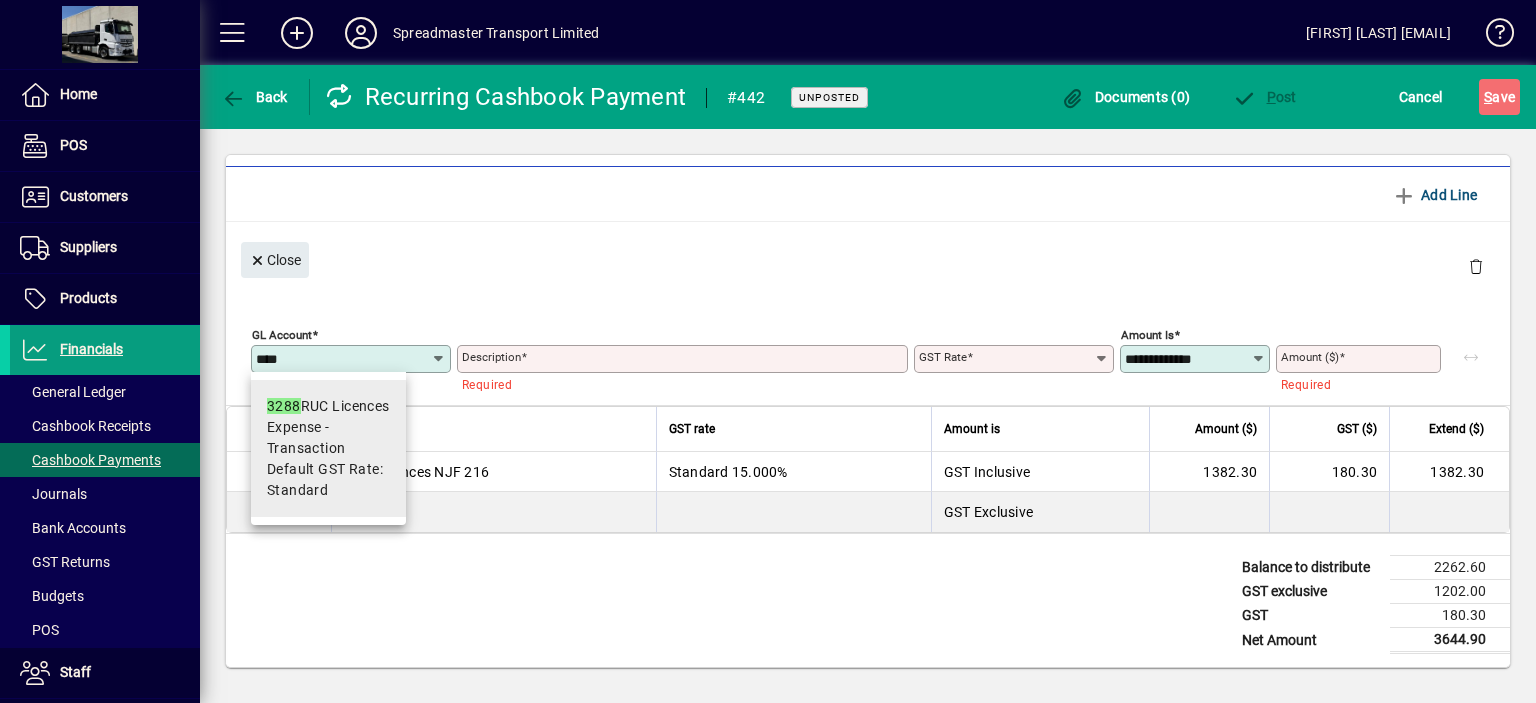 type on "****" 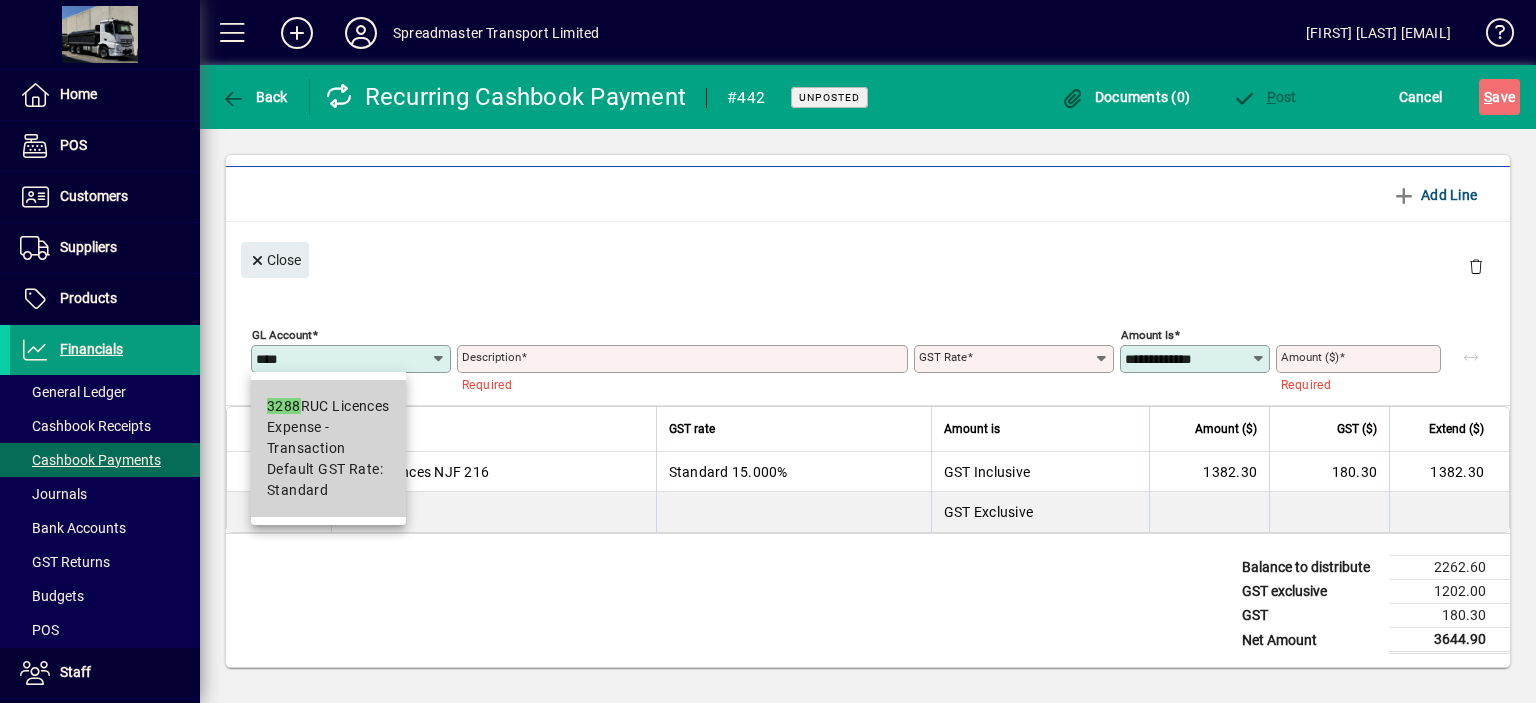 click on "3288  RUC Licences" at bounding box center (328, 406) 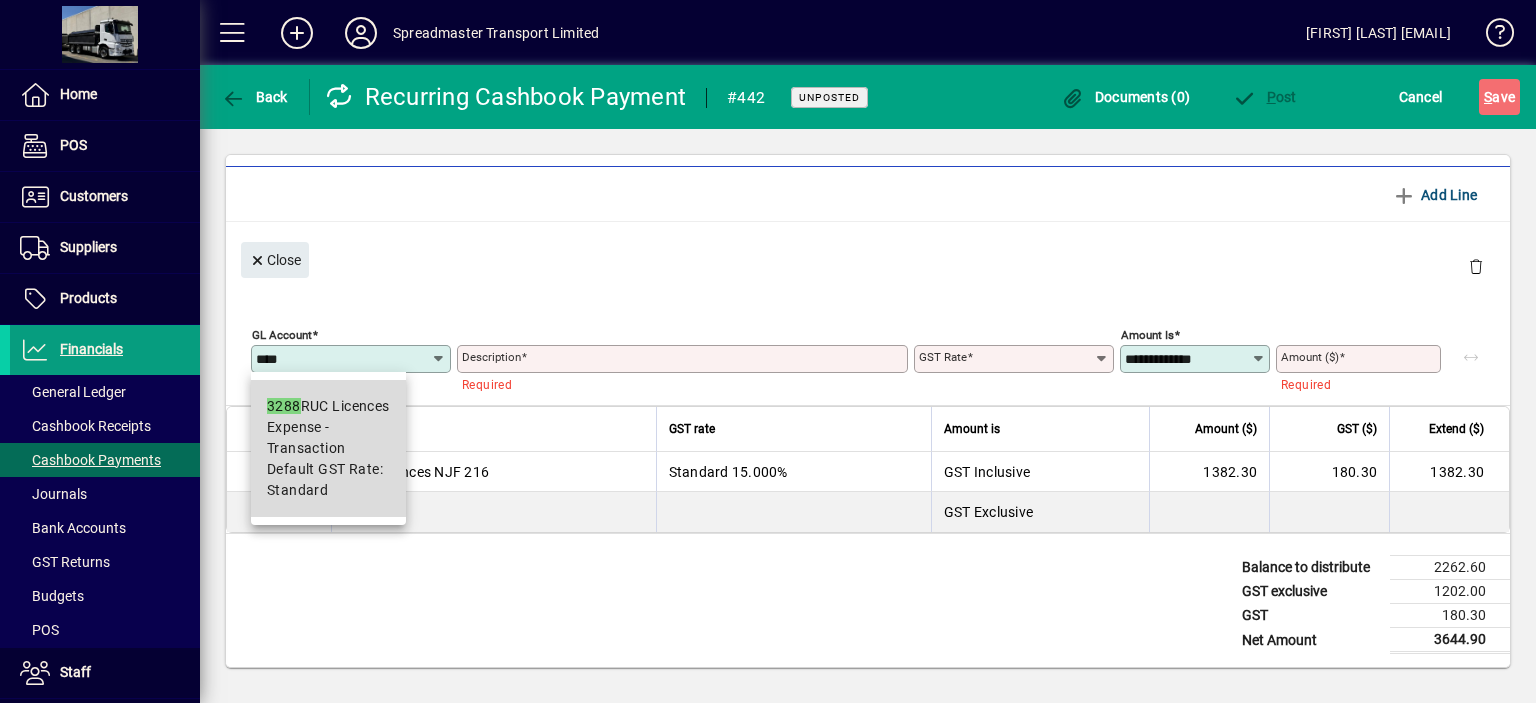 type on "**********" 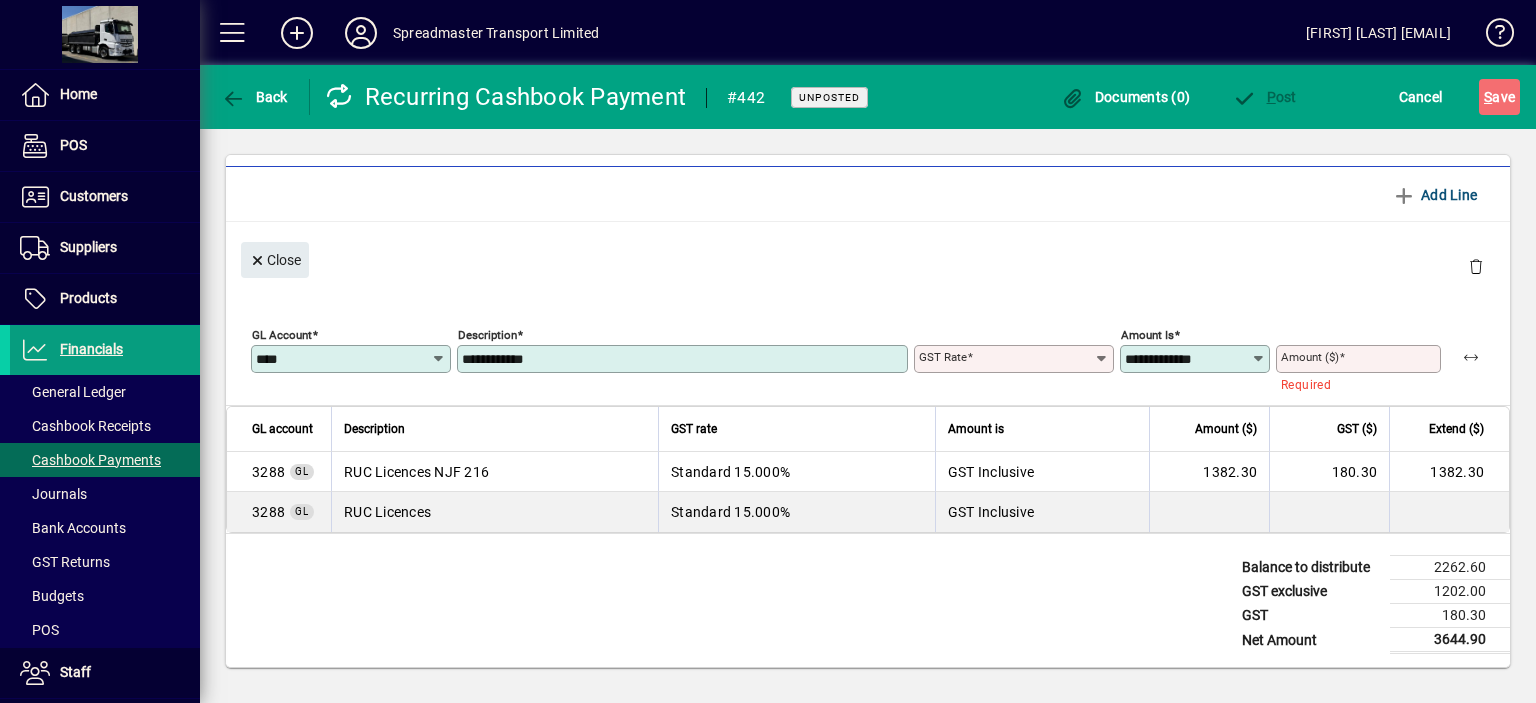 type on "********" 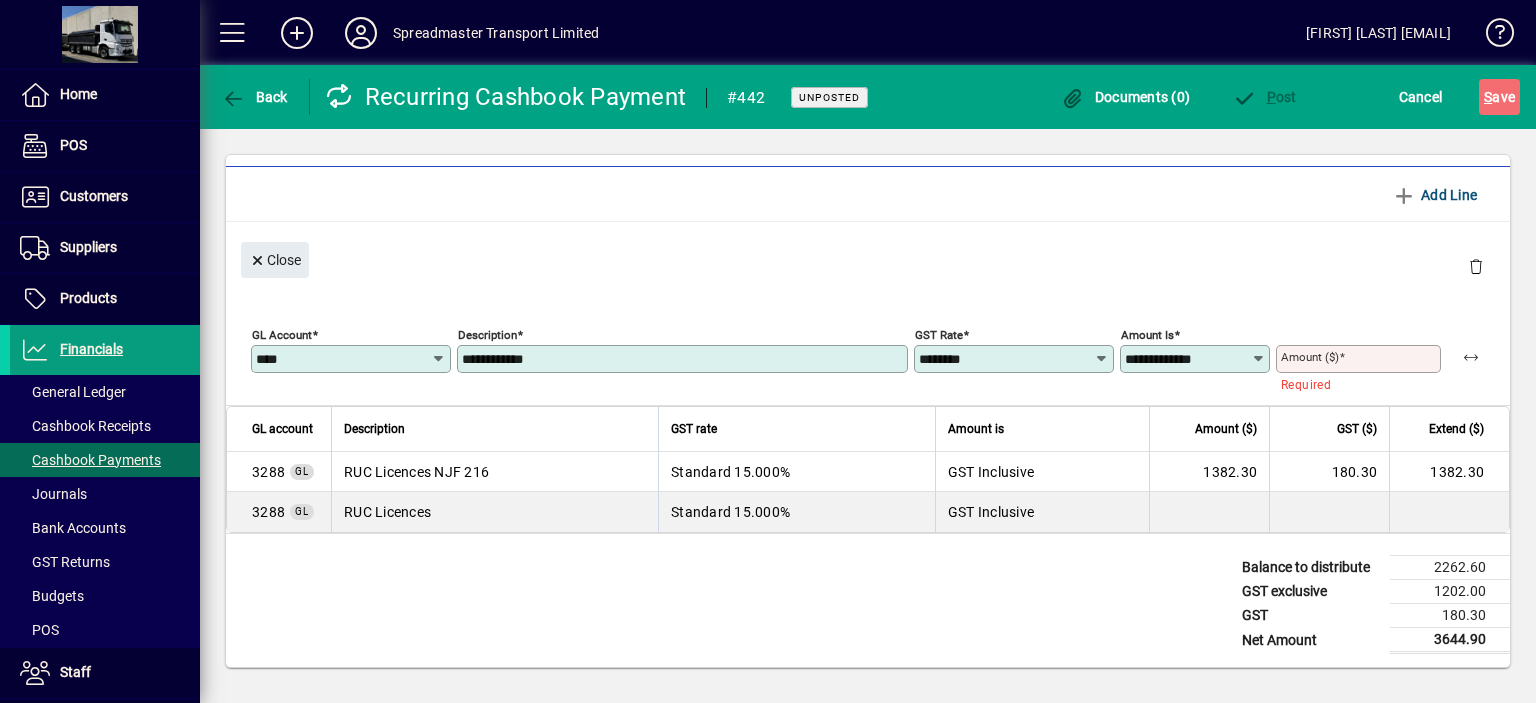 click on "**********" at bounding box center (684, 359) 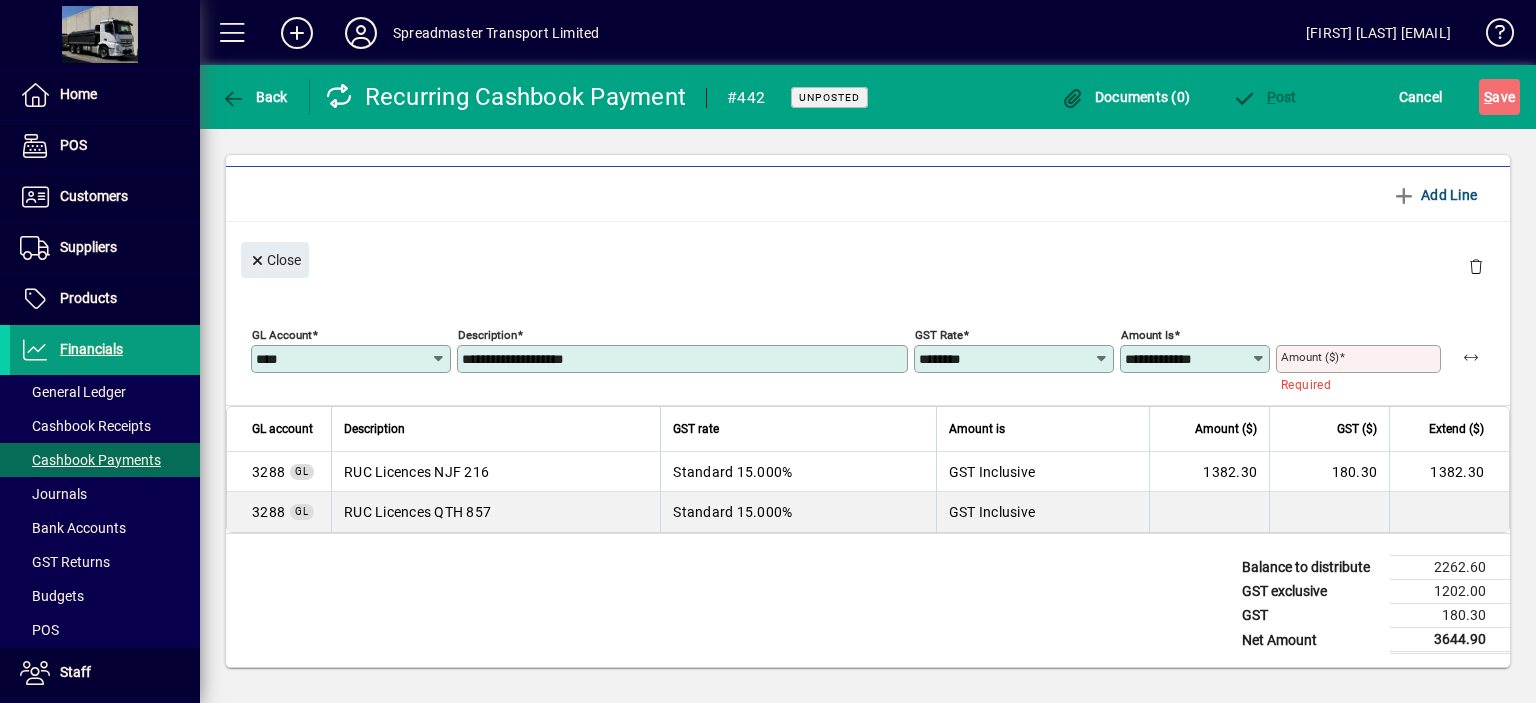 type on "**********" 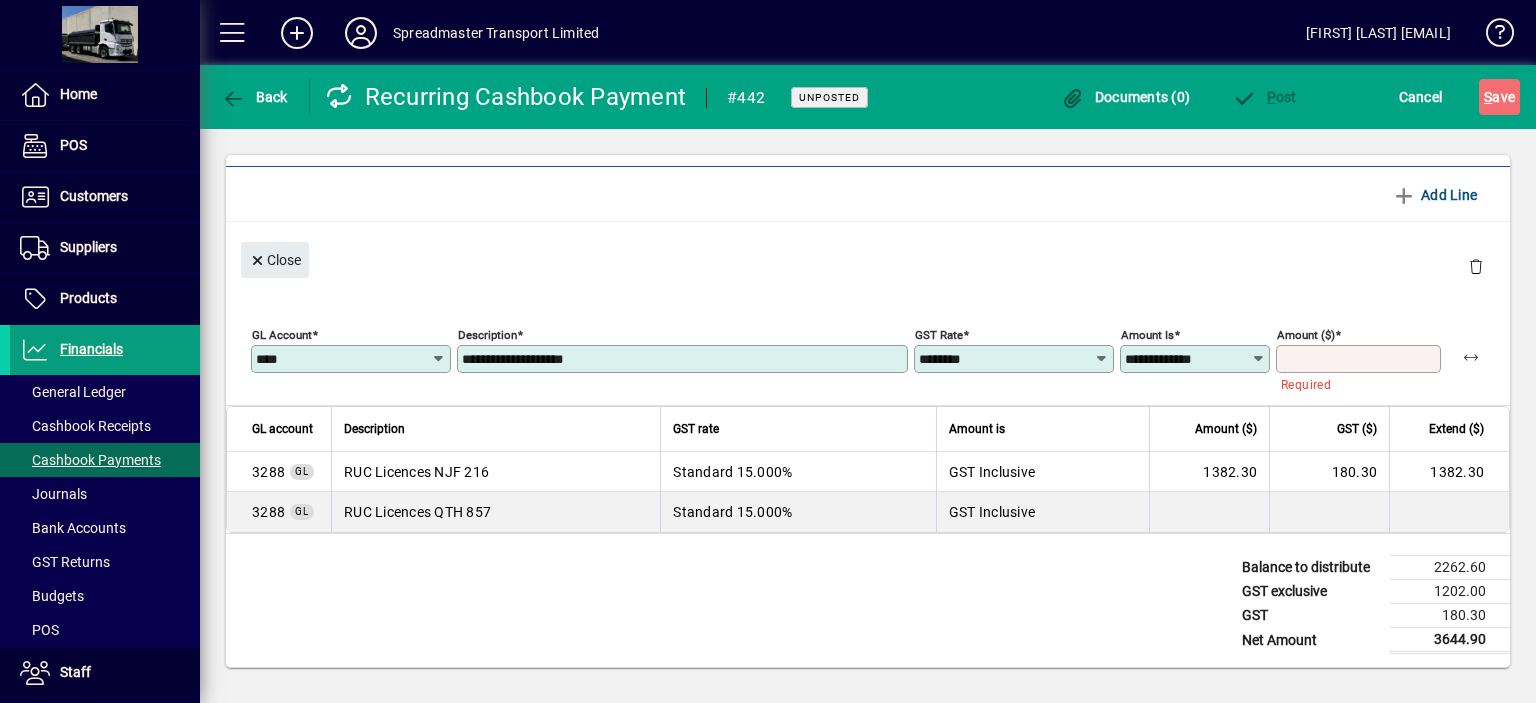 click on "Amount ($)" at bounding box center (1360, 359) 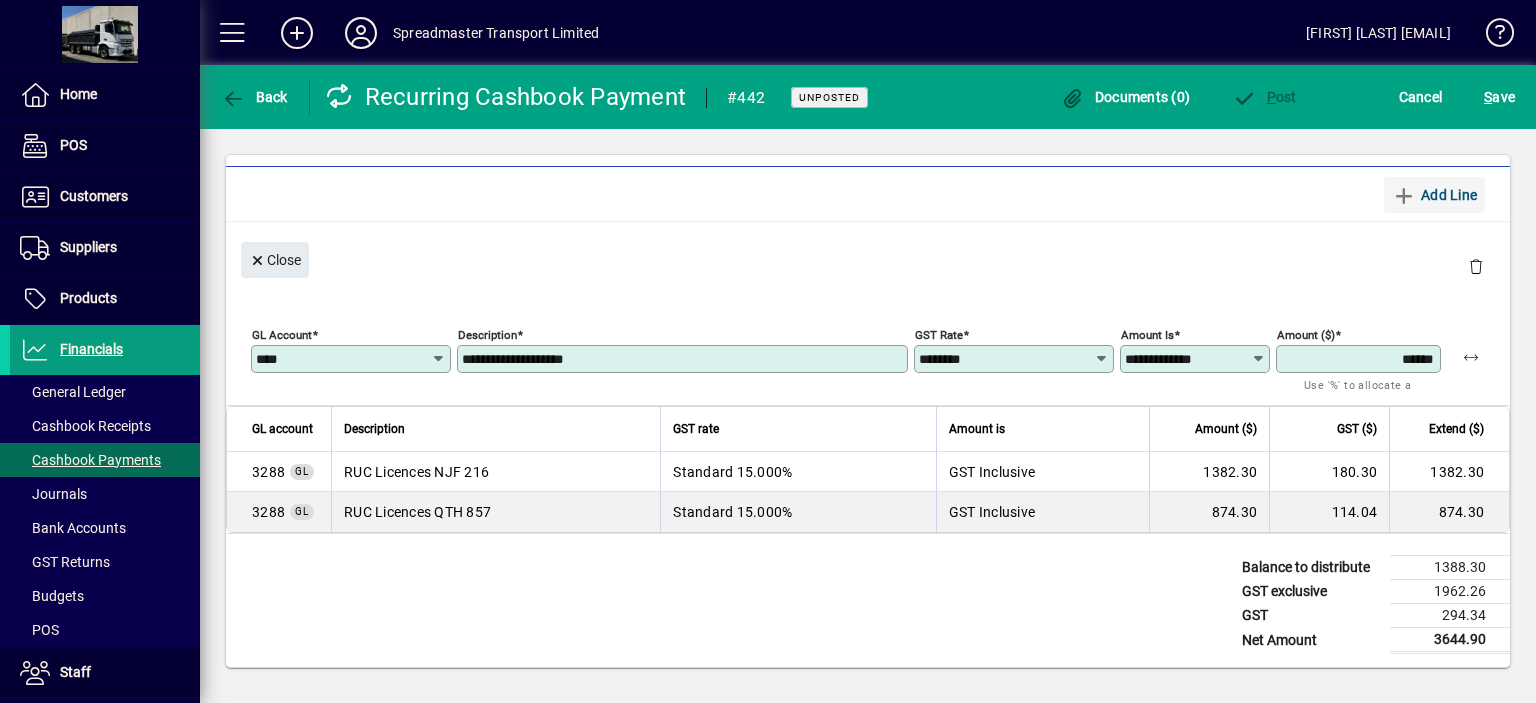 type on "******" 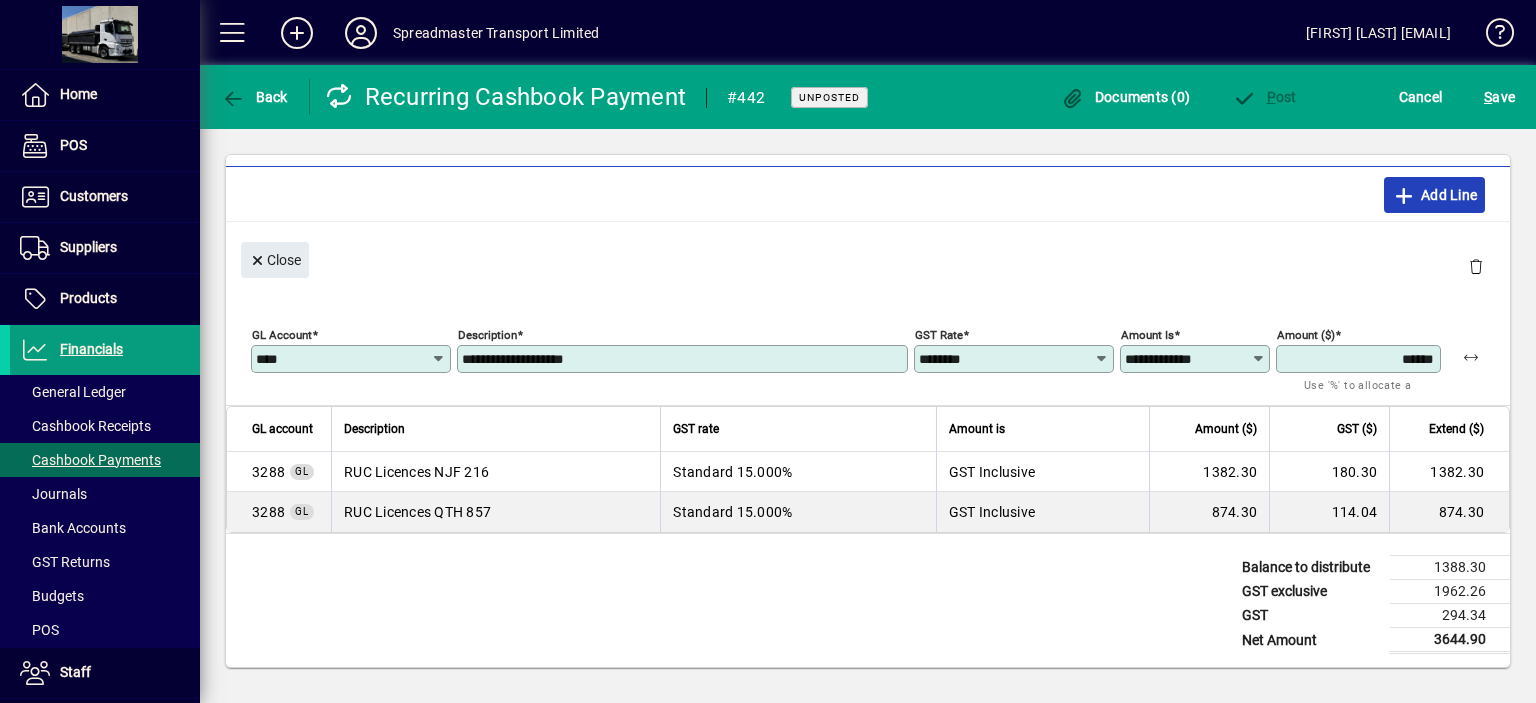click on "Add Line" 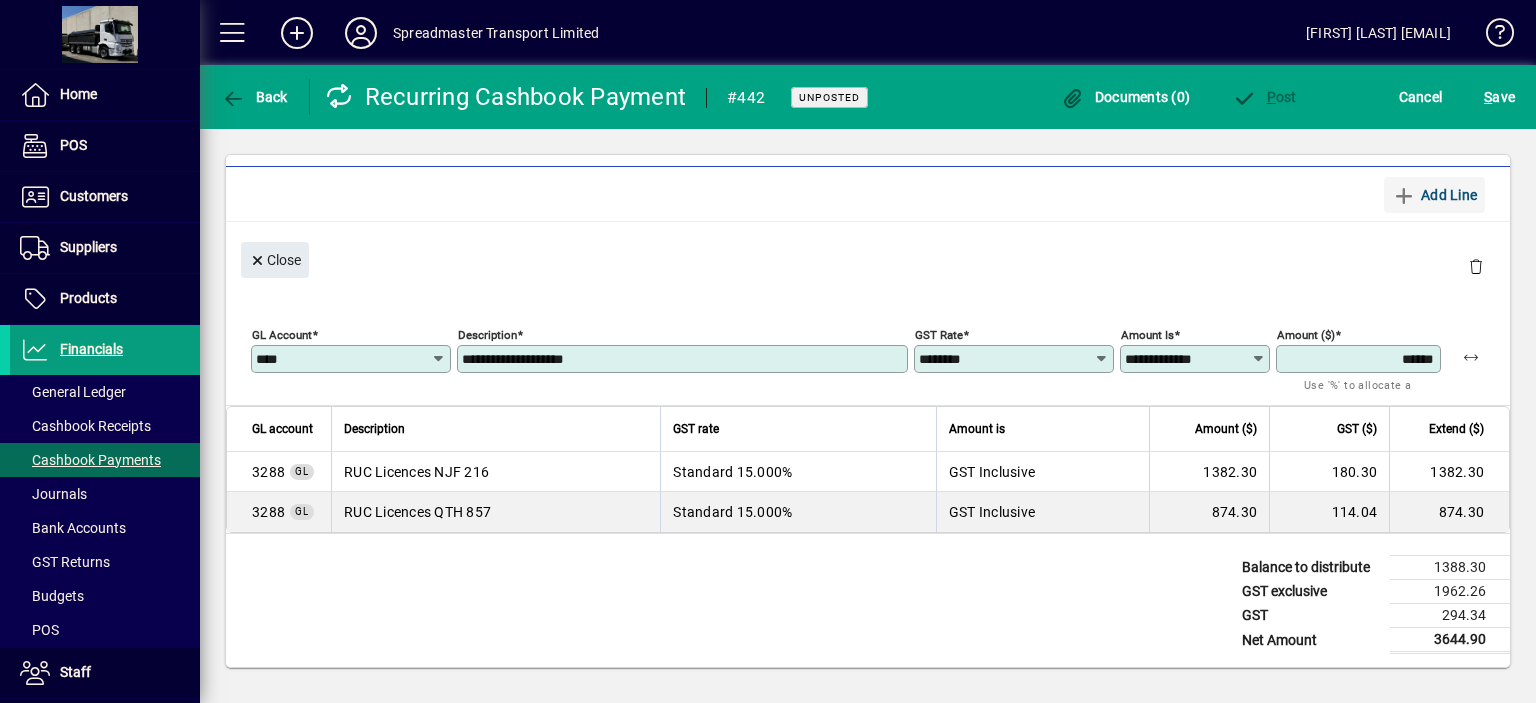type 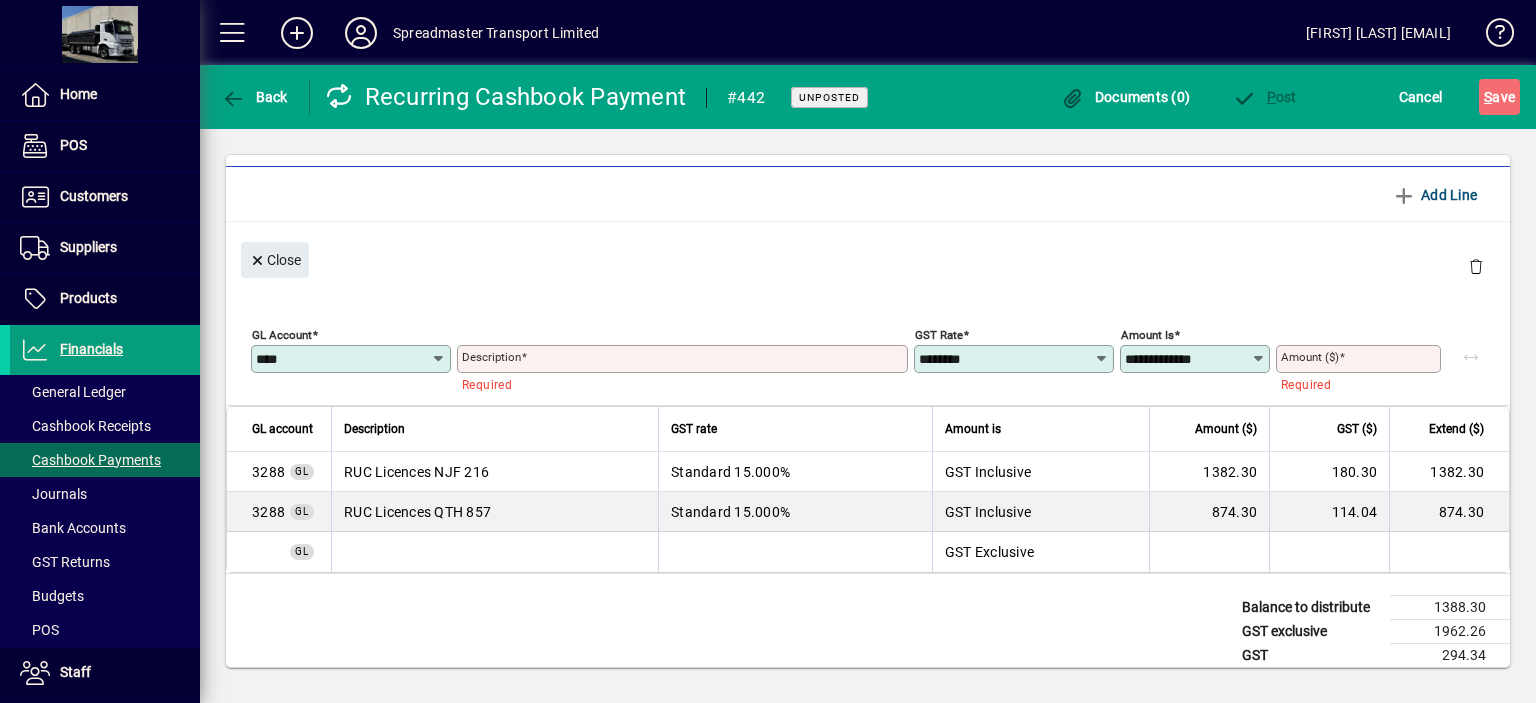 type 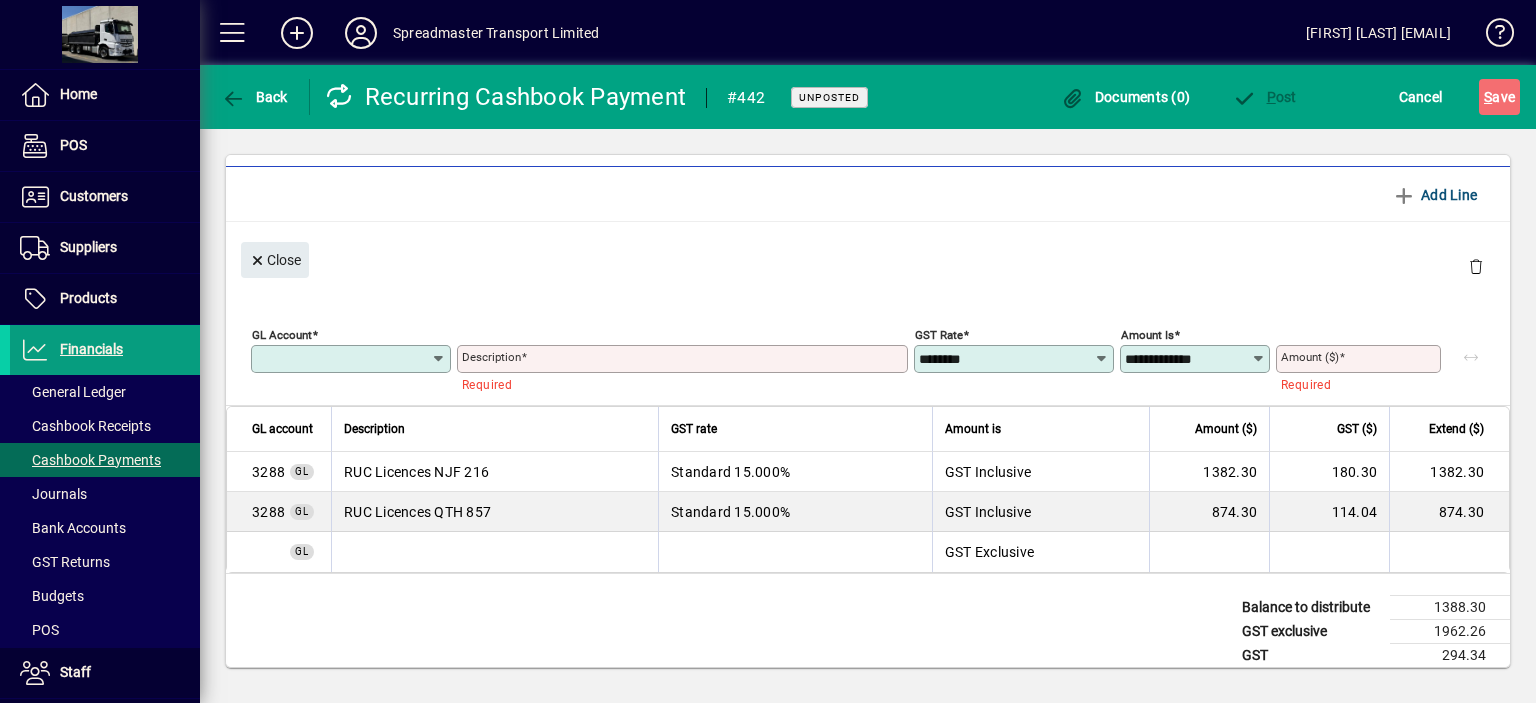 type 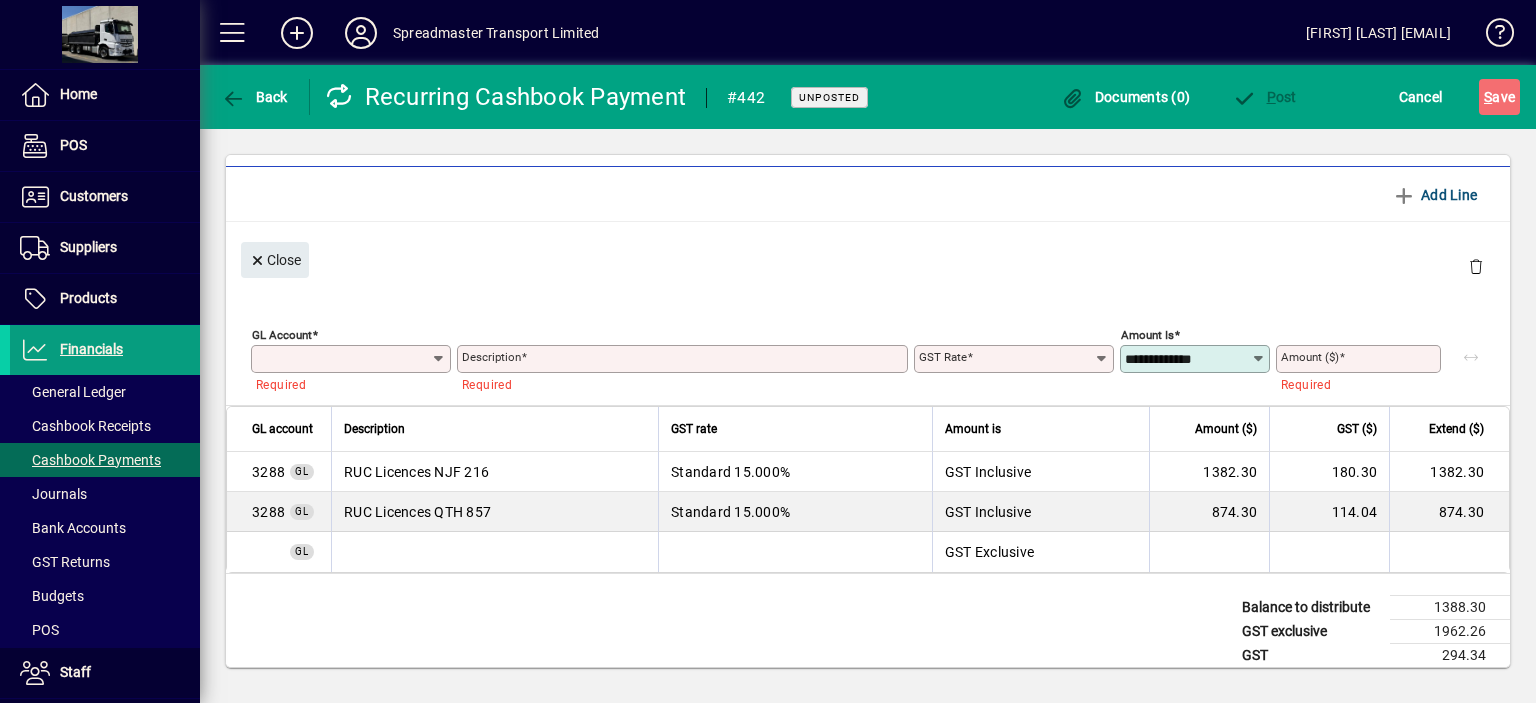 click on "GL Account" at bounding box center [343, 359] 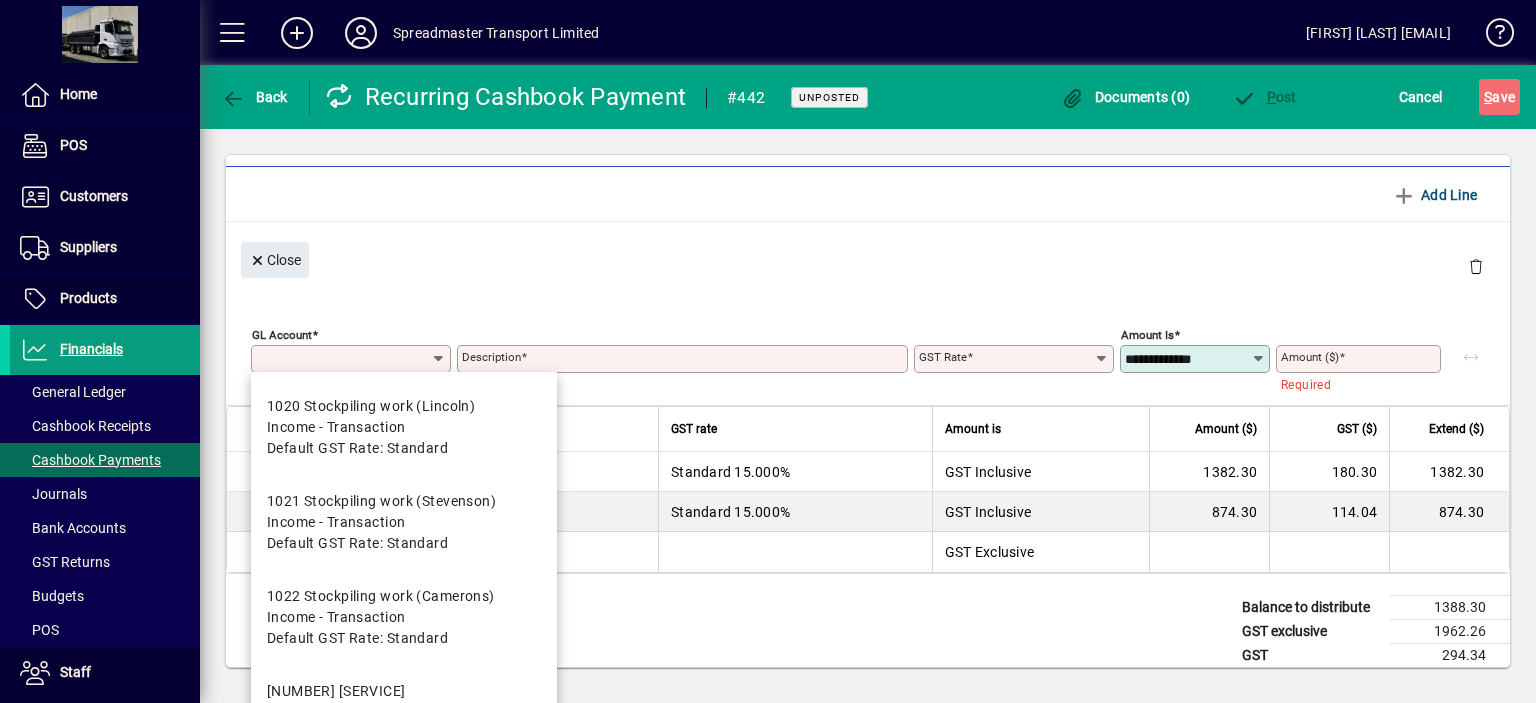 click on "GL Account" at bounding box center [343, 359] 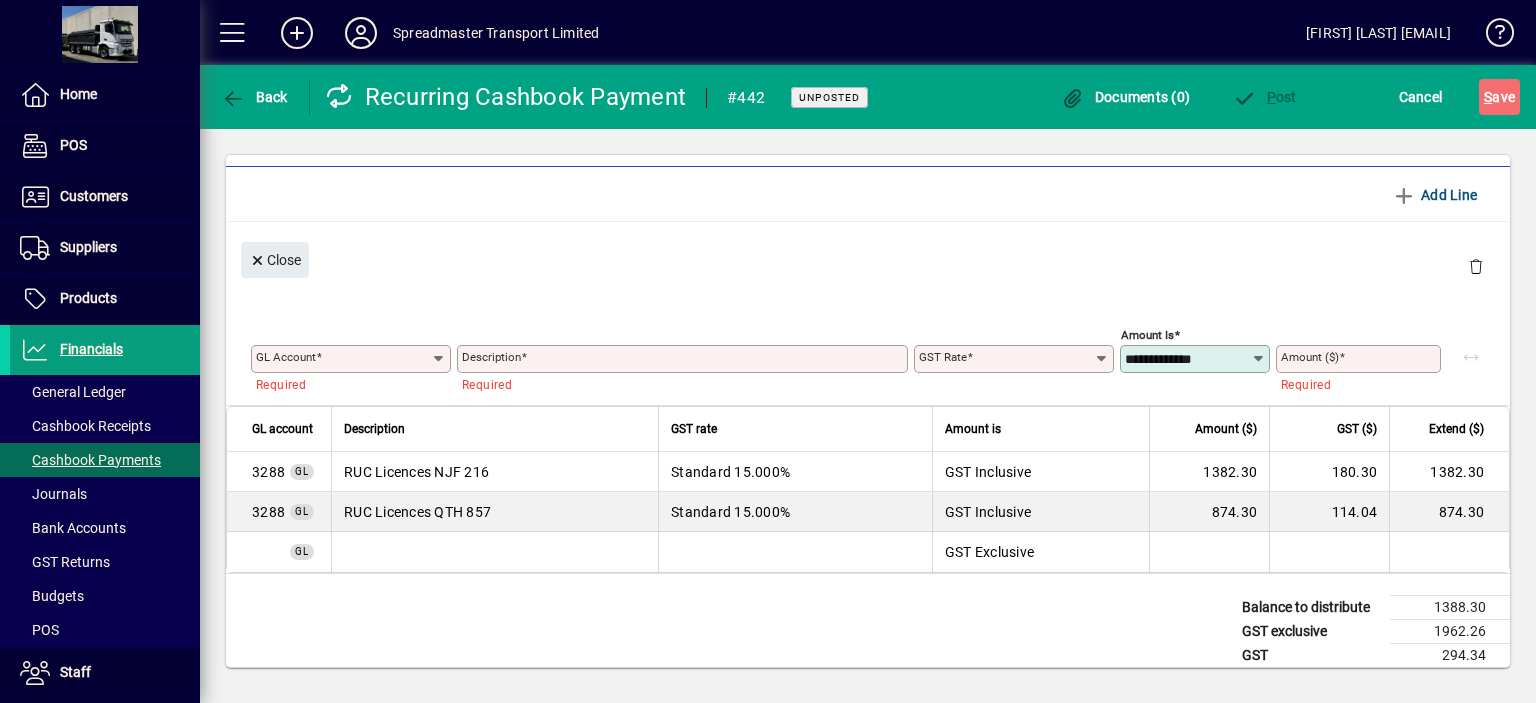 click on "GL Account" at bounding box center [286, 357] 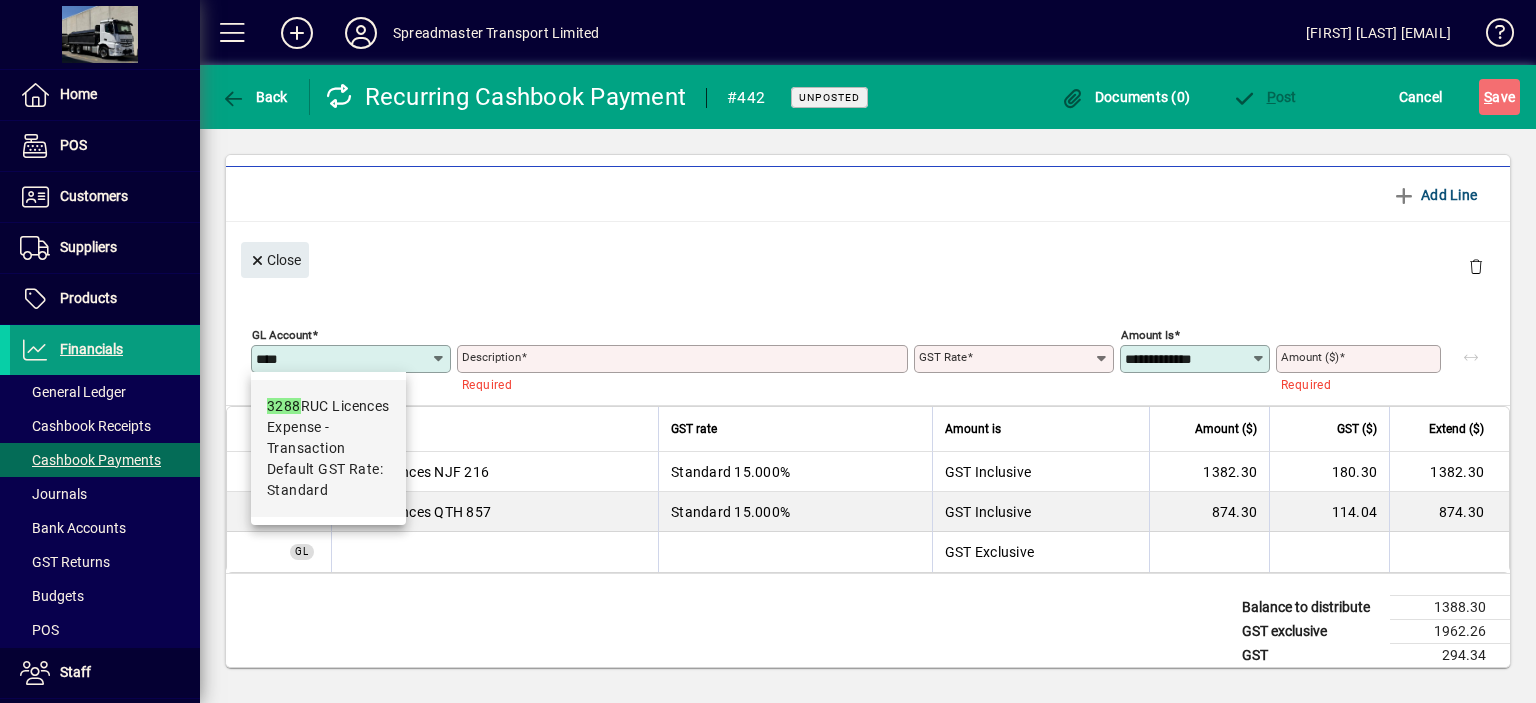 type on "****" 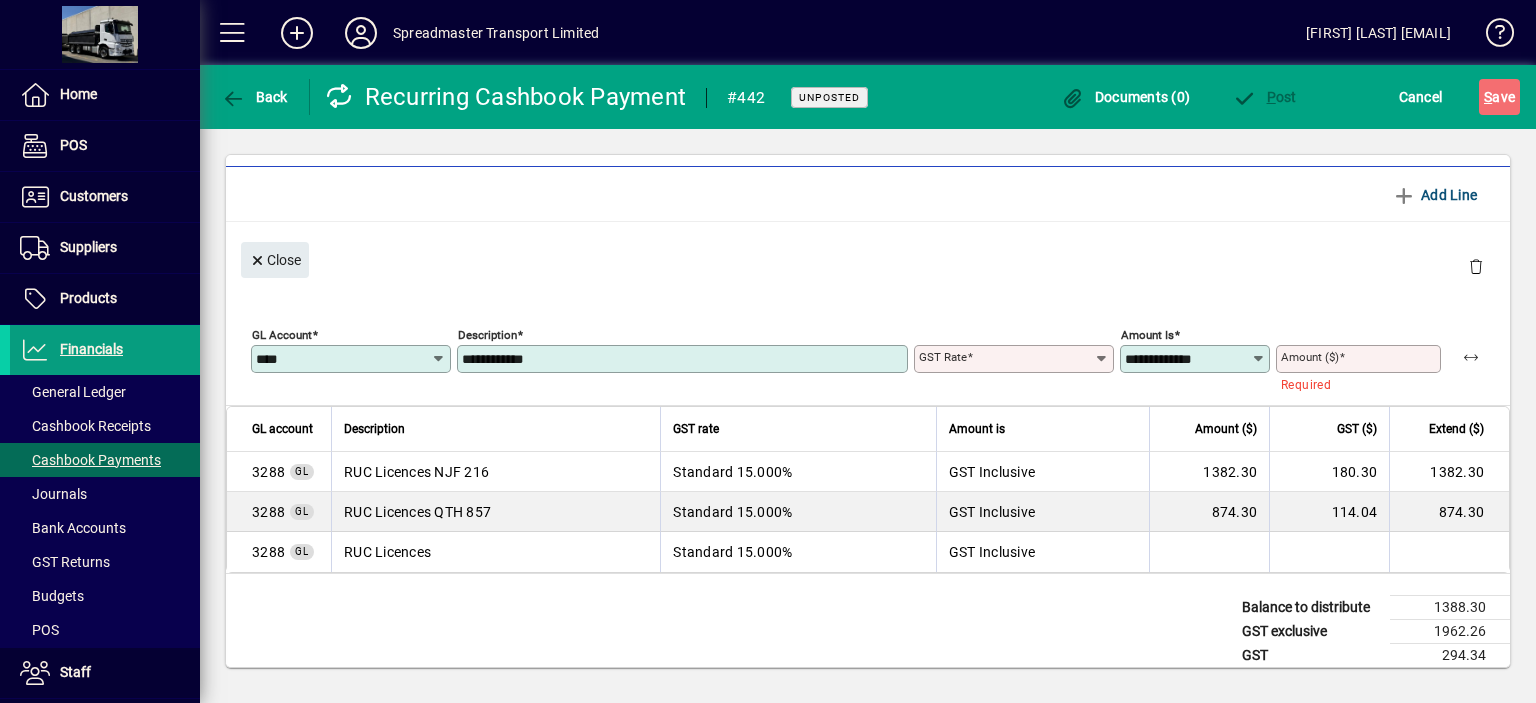 type on "********" 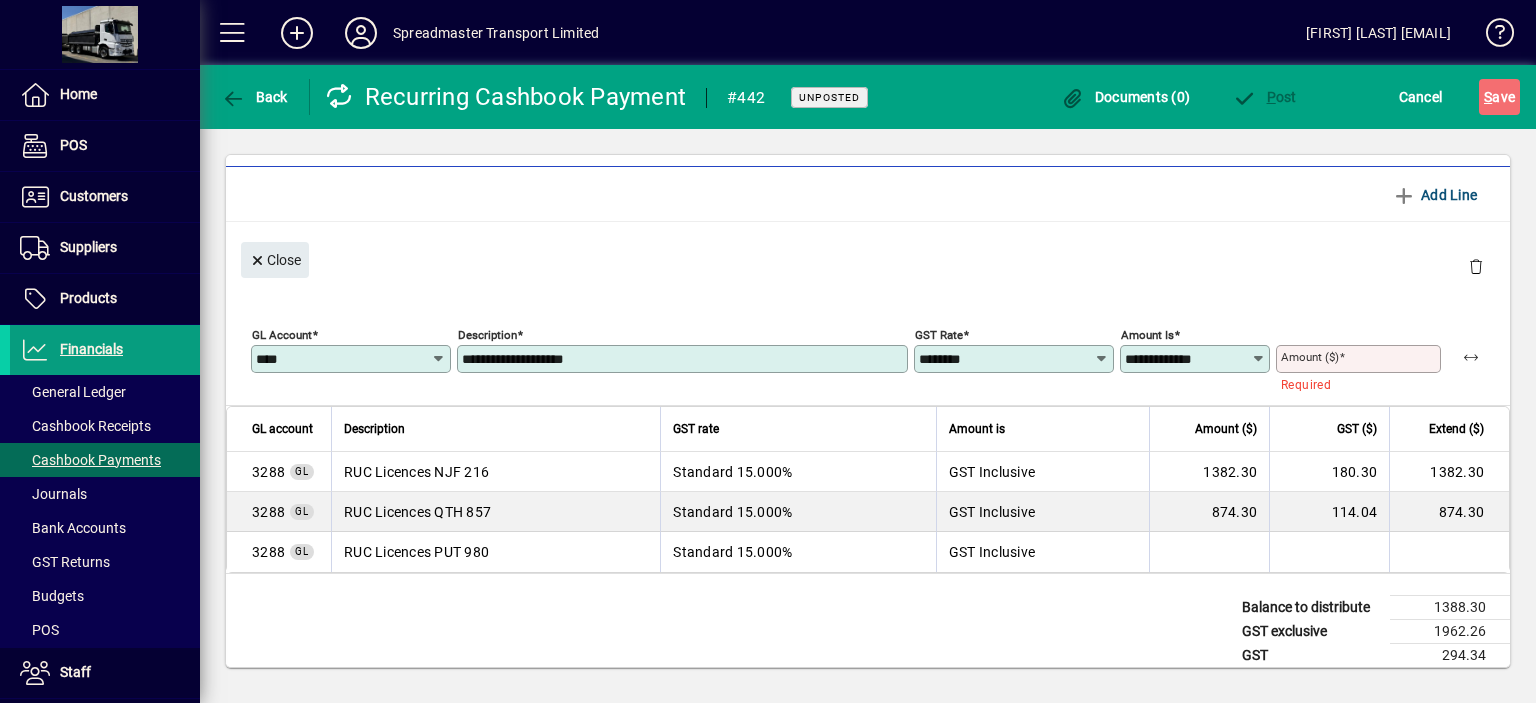 type on "**********" 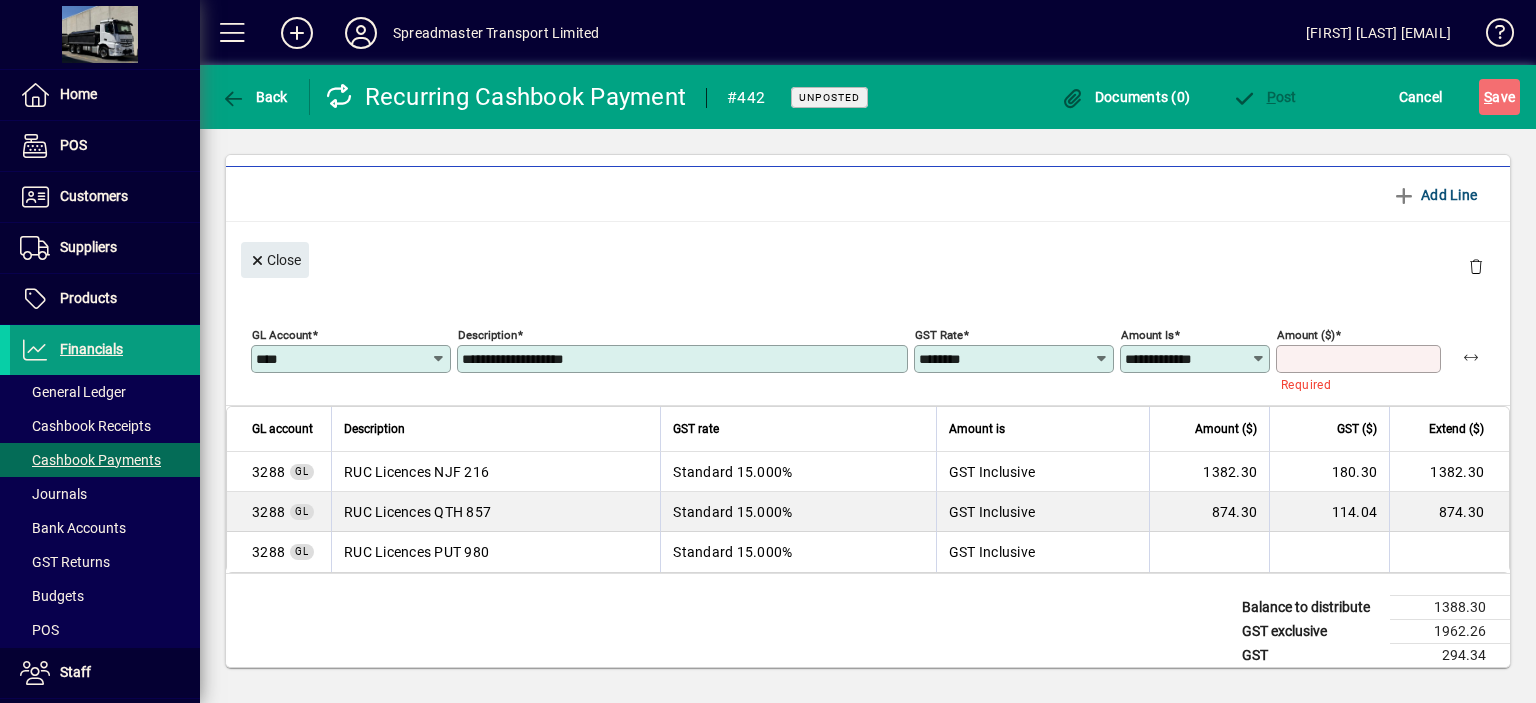 click on "Amount ($)" at bounding box center [1360, 359] 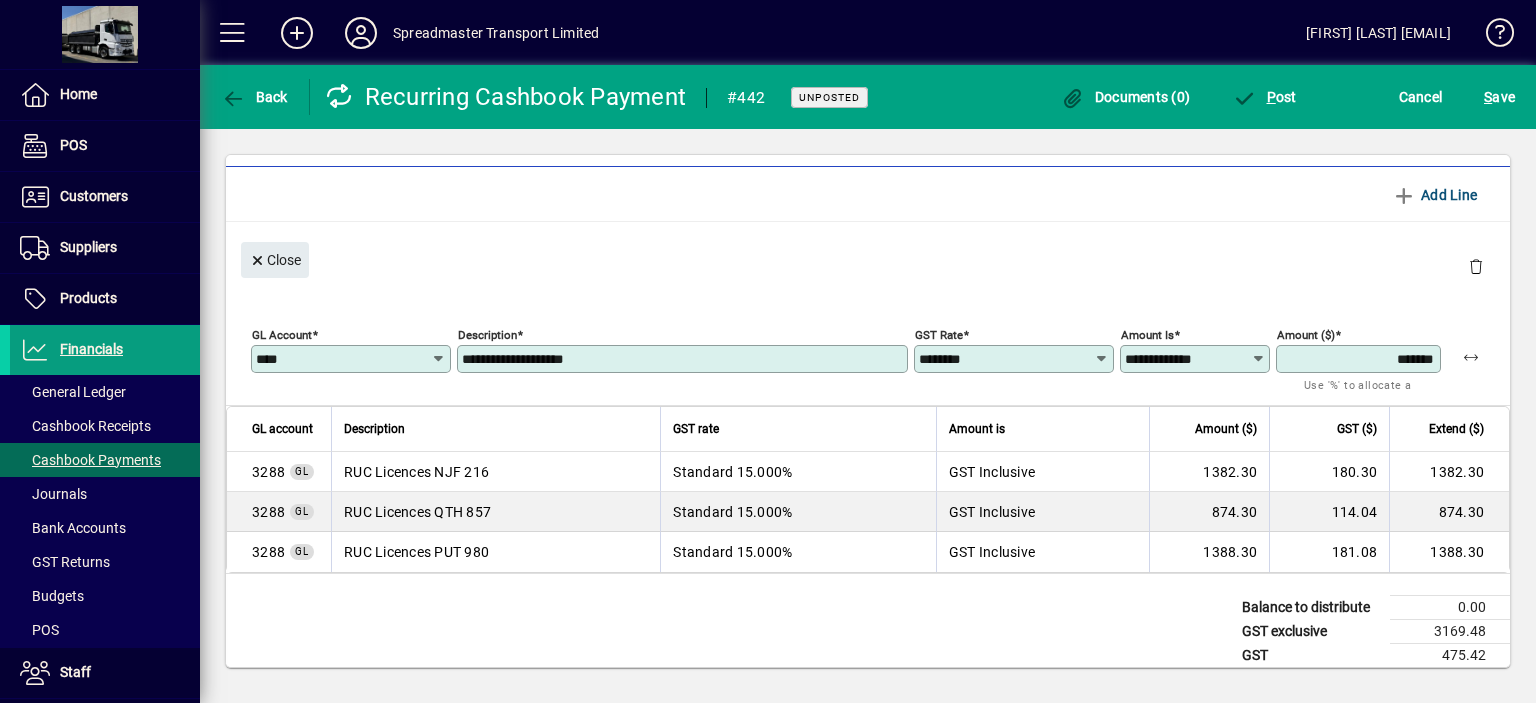 type on "*******" 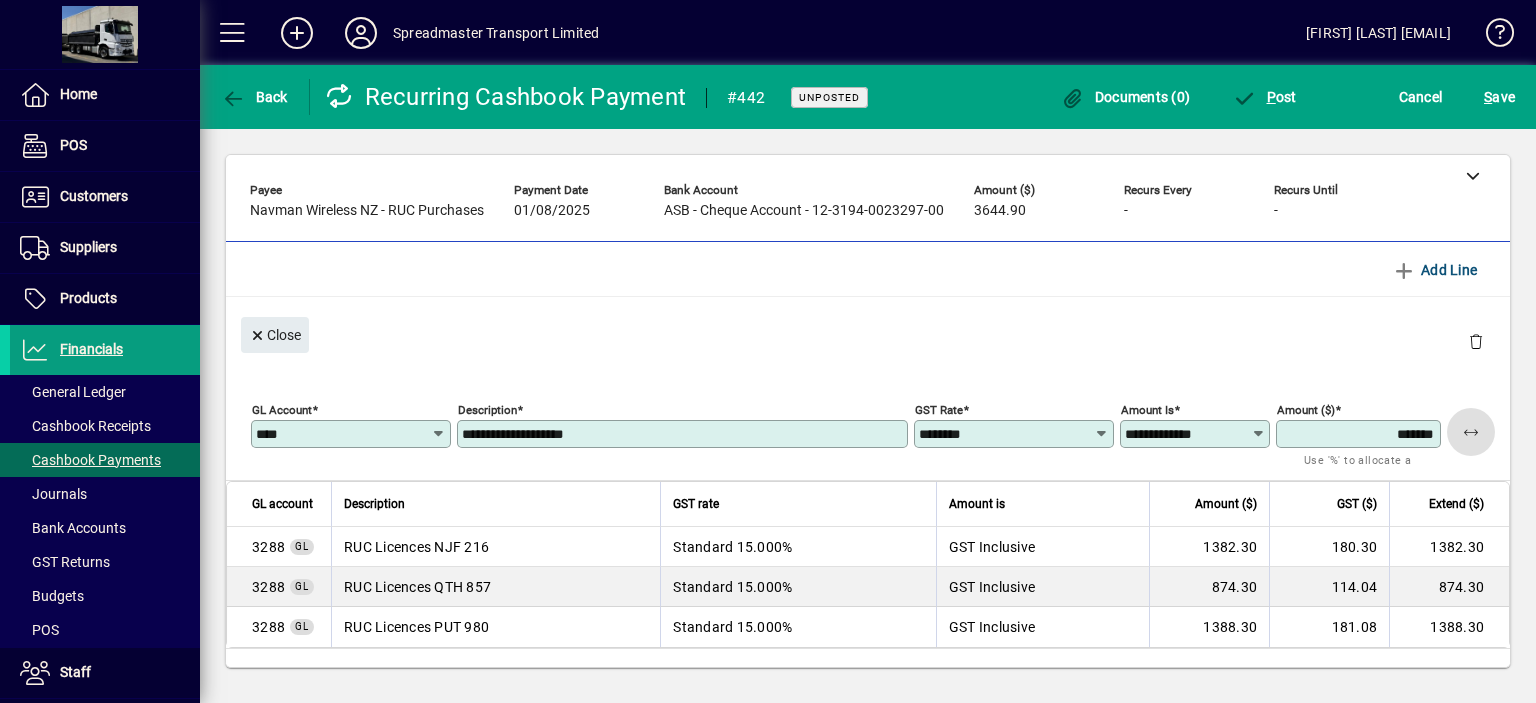scroll, scrollTop: 0, scrollLeft: 0, axis: both 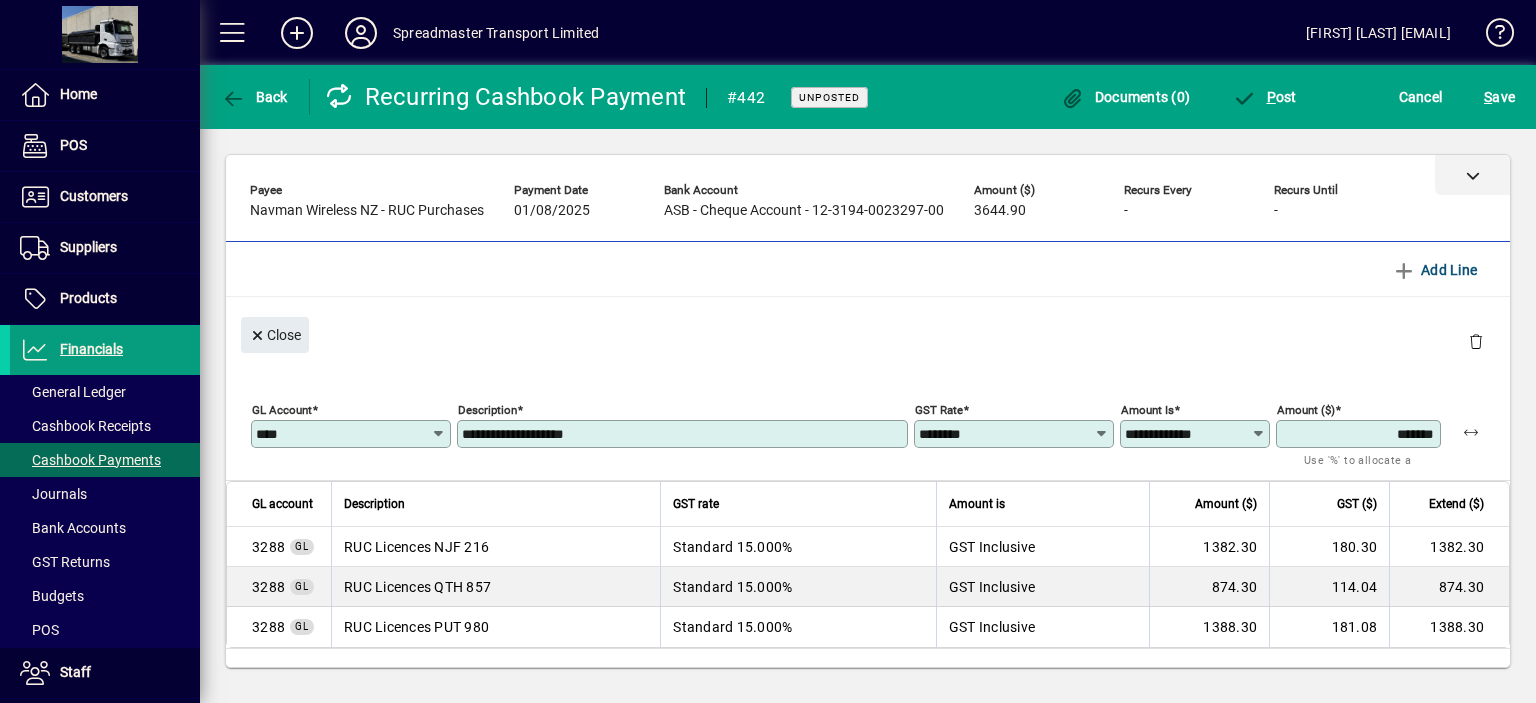 click 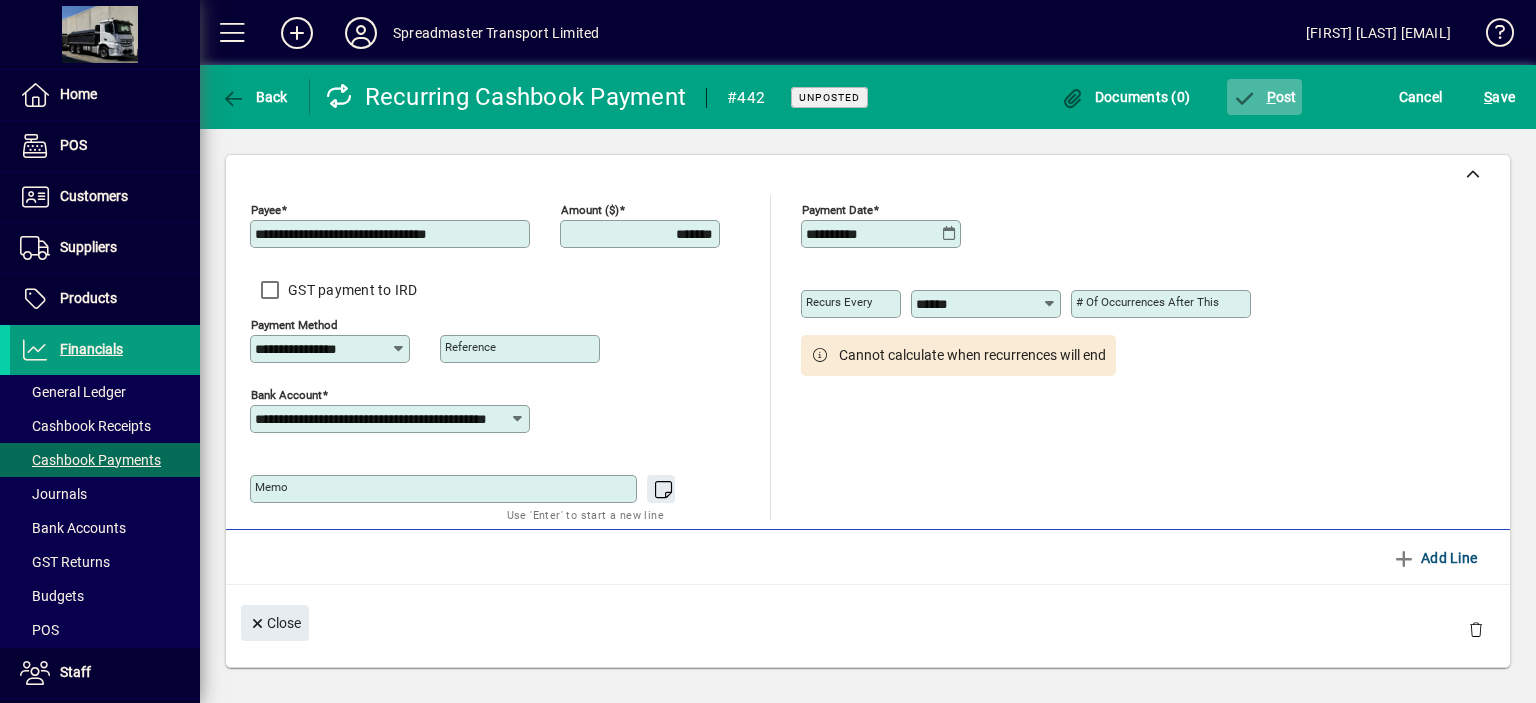 click on "P ost" 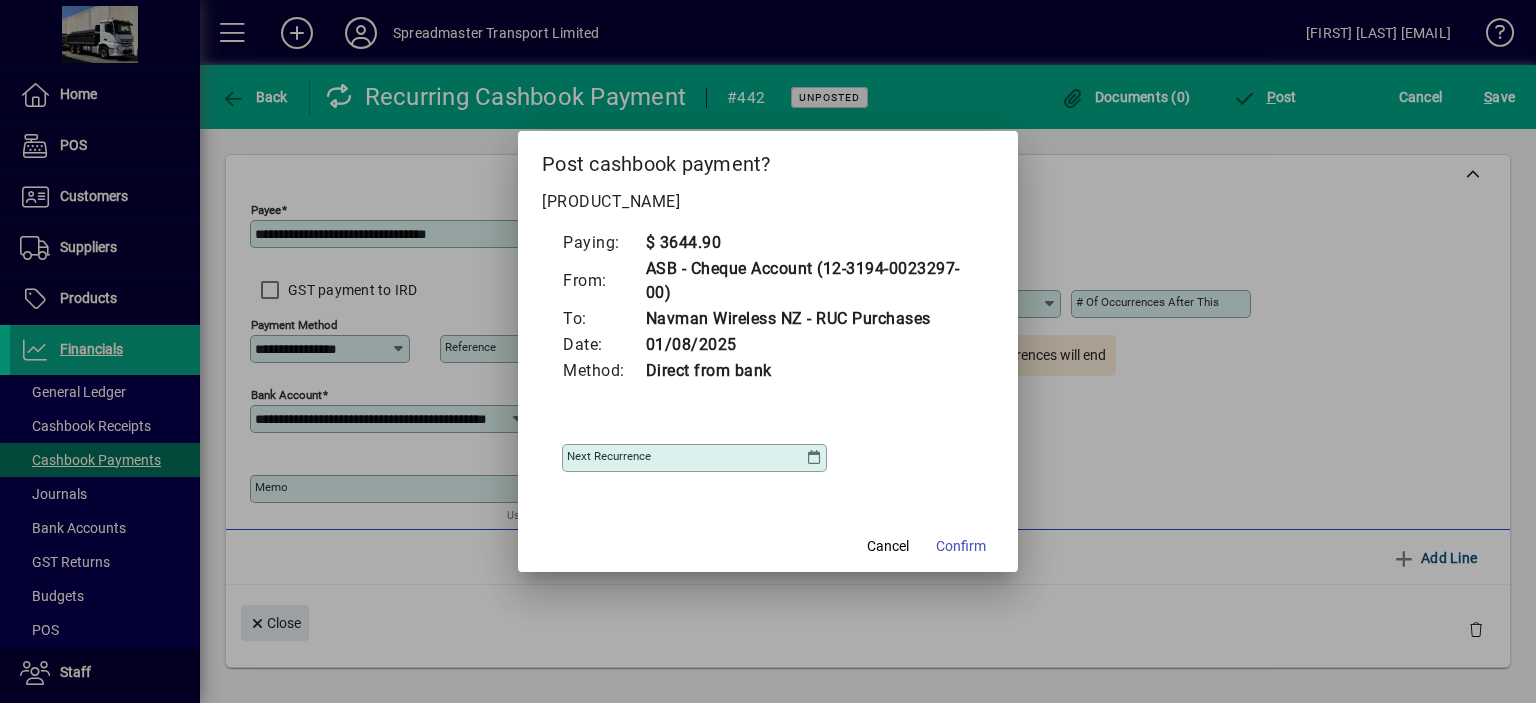 click at bounding box center (814, 458) 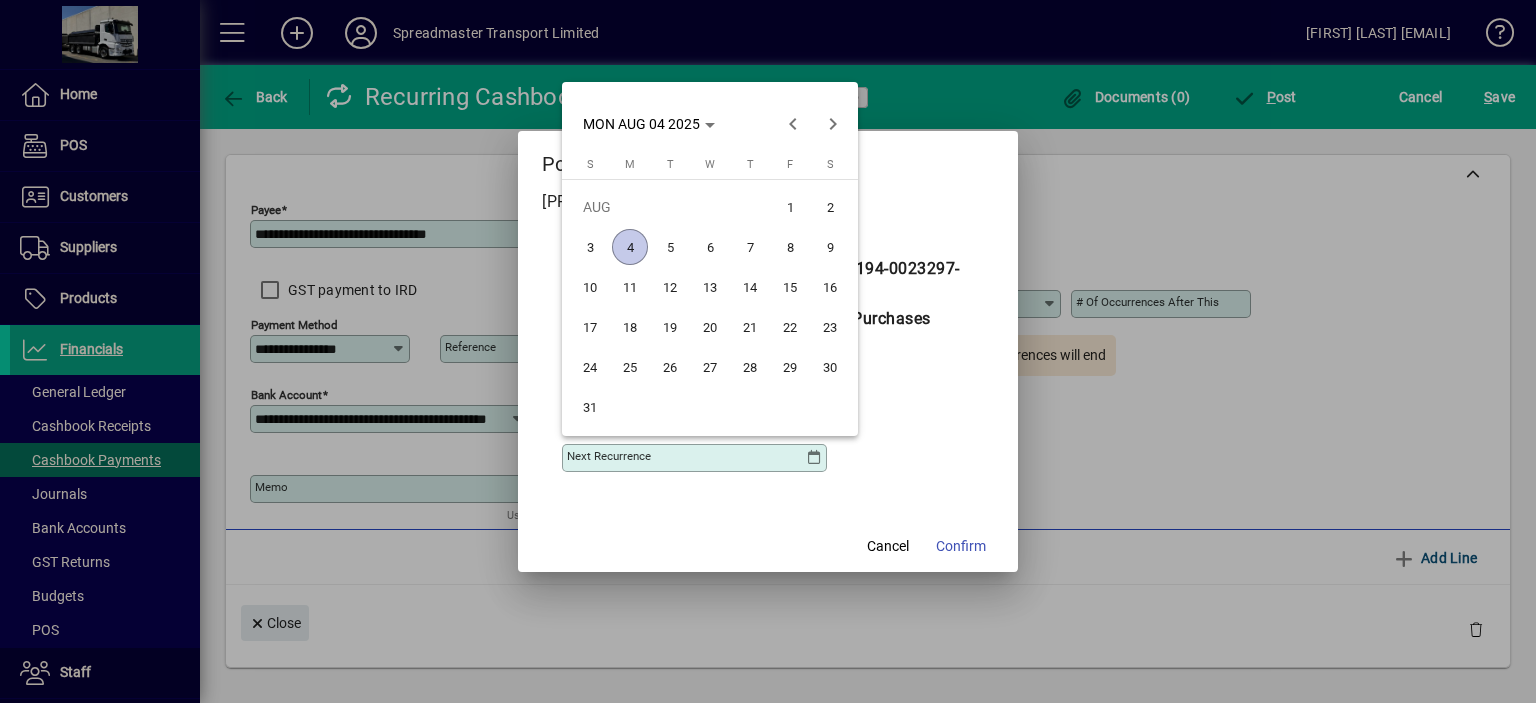 click on "4" at bounding box center [630, 247] 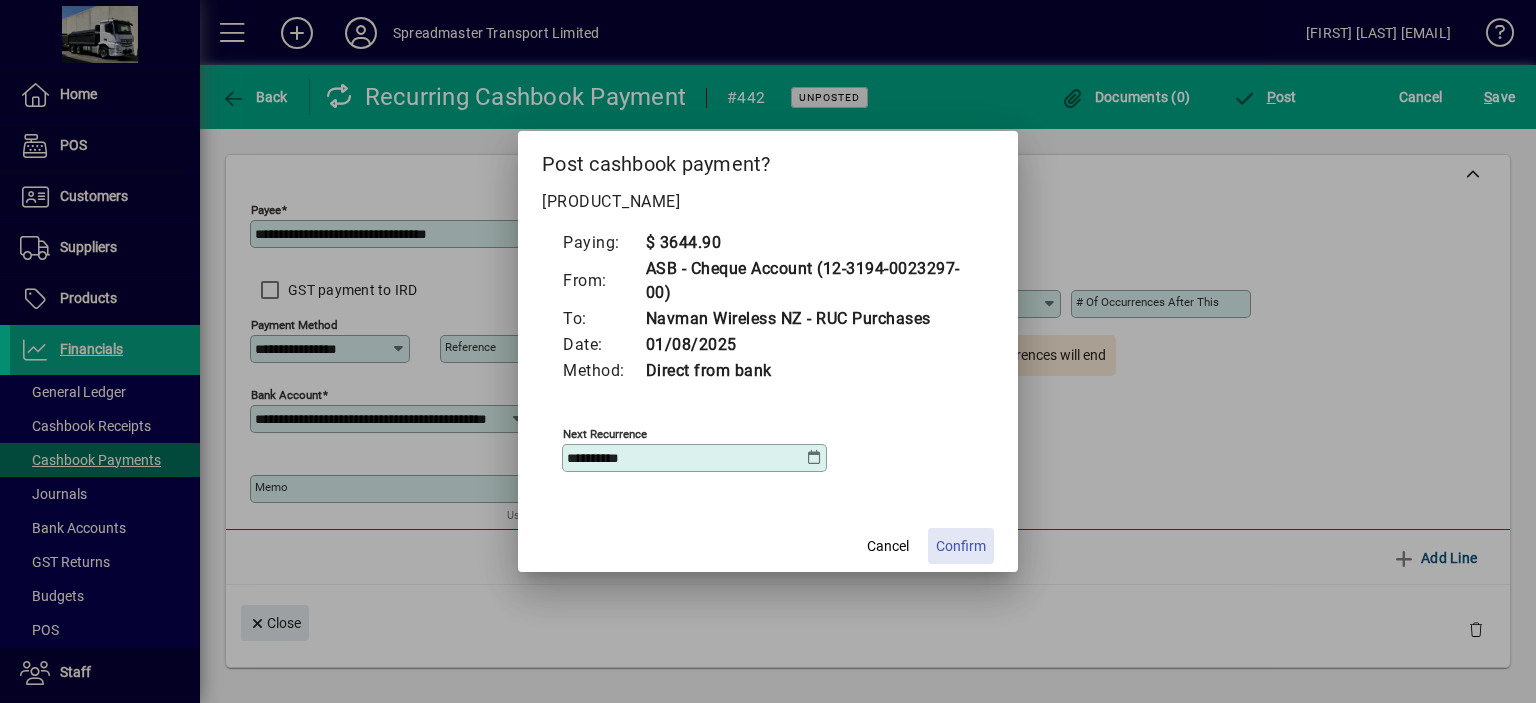click on "Confirm" 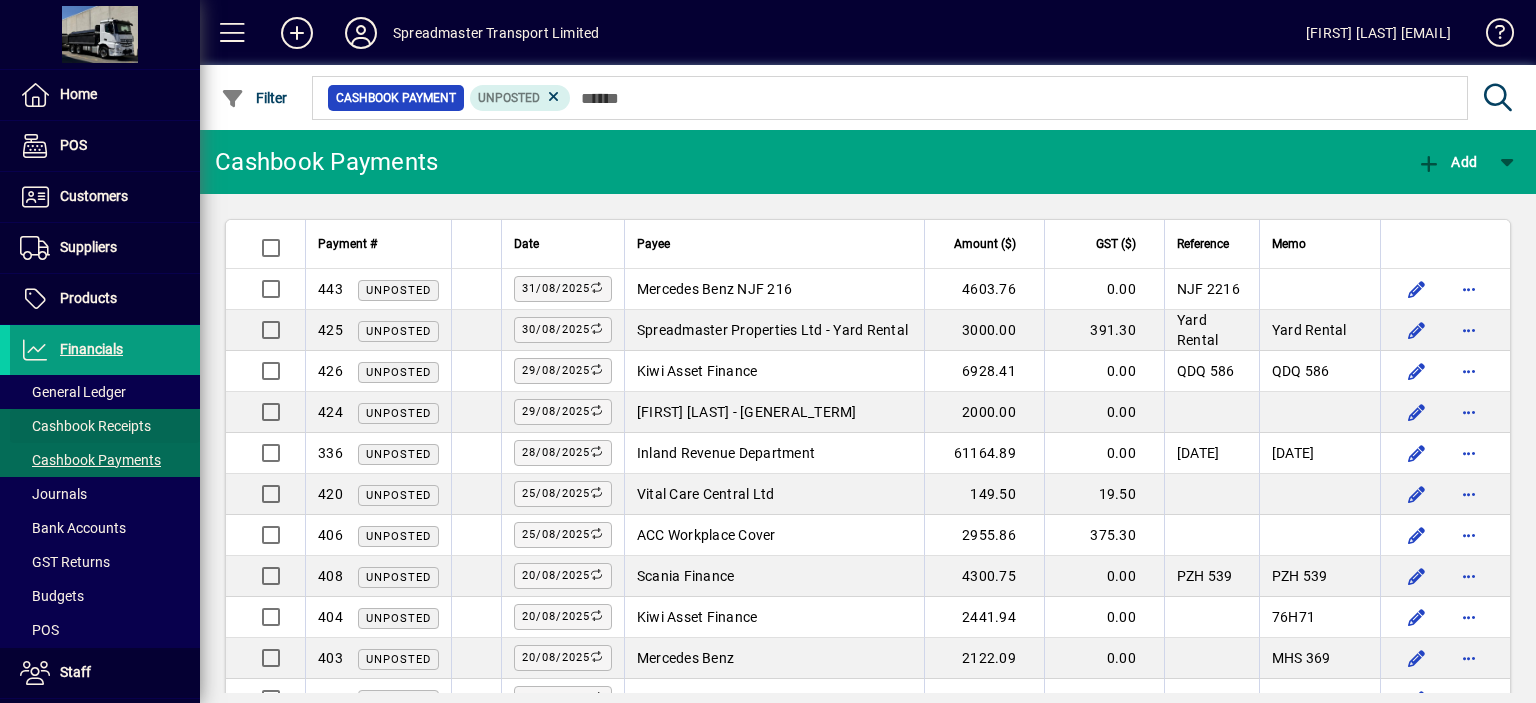 click on "Cashbook Receipts" at bounding box center [85, 426] 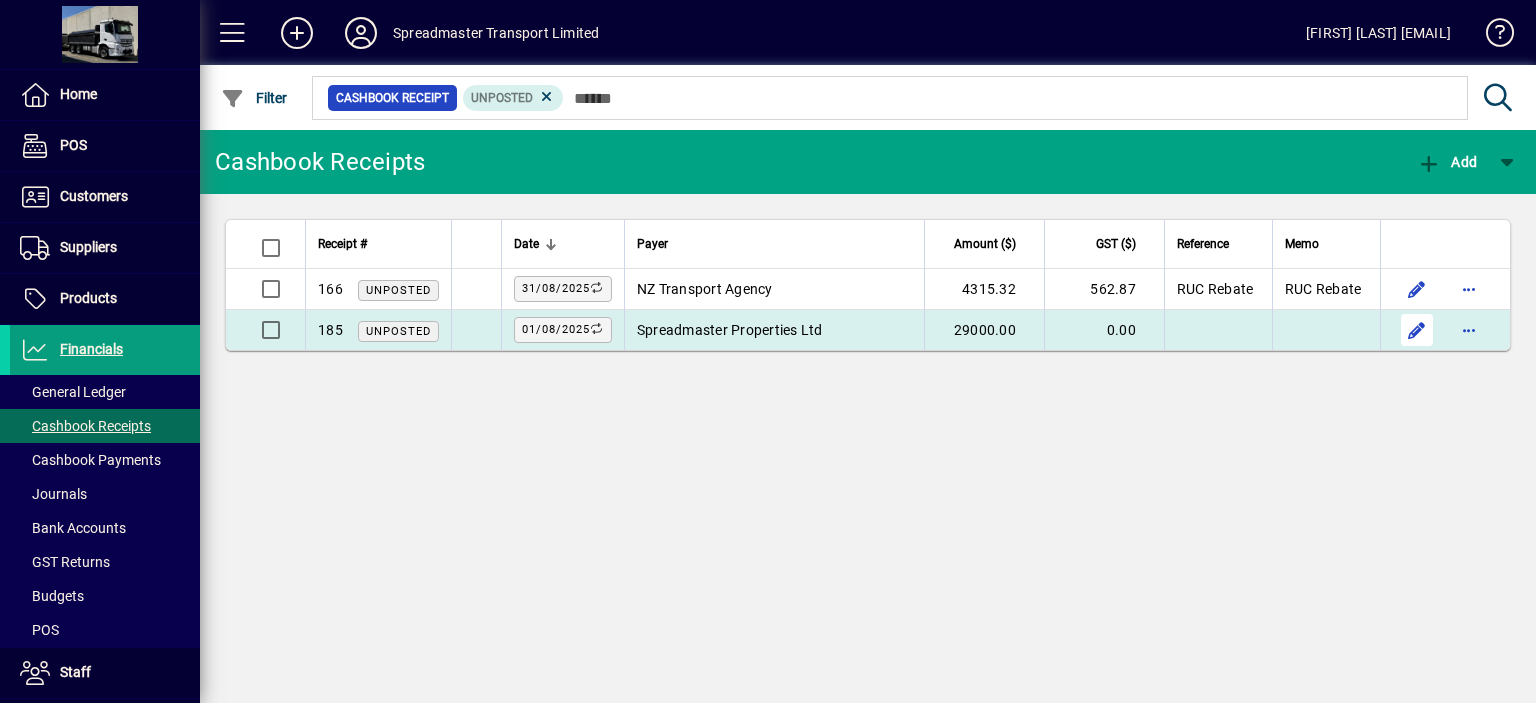 click at bounding box center (1417, 330) 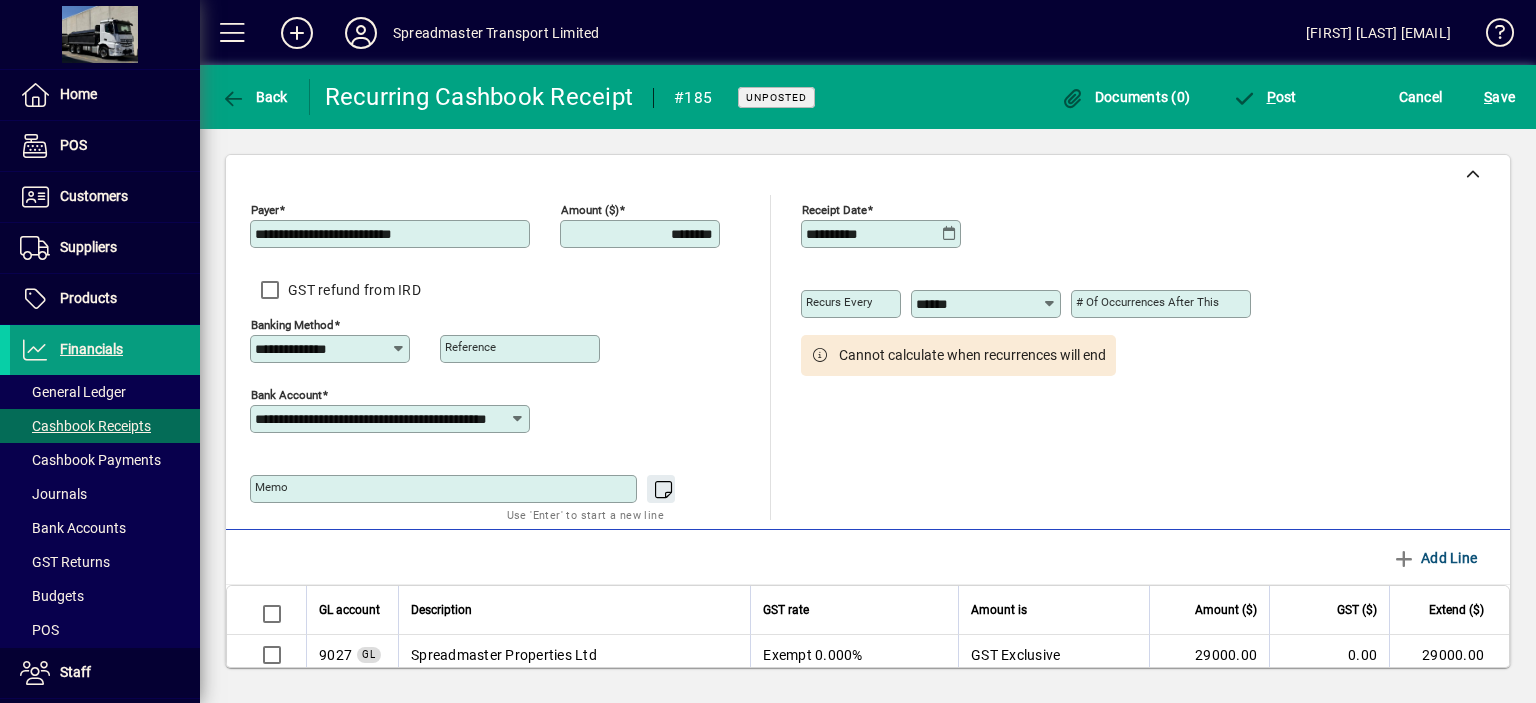 click 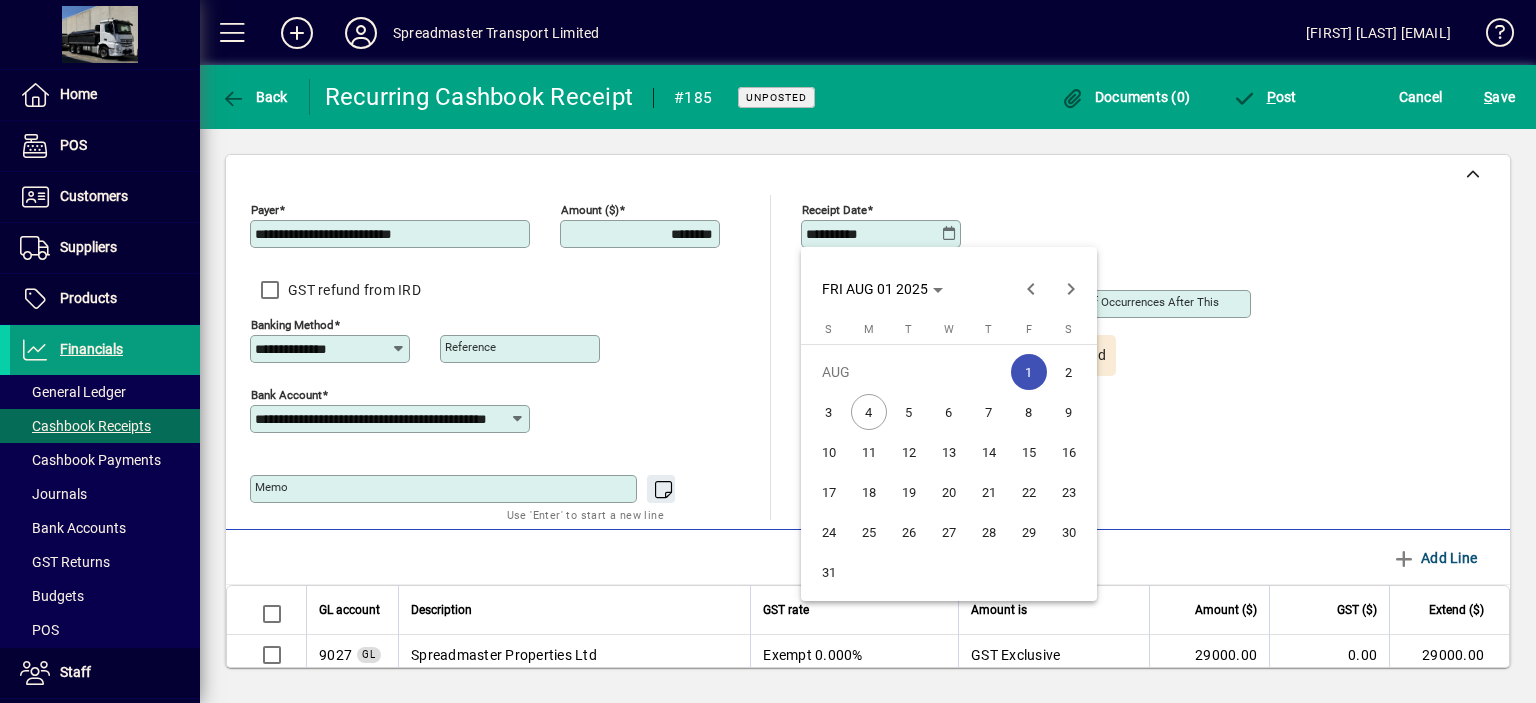 click on "4" at bounding box center [869, 412] 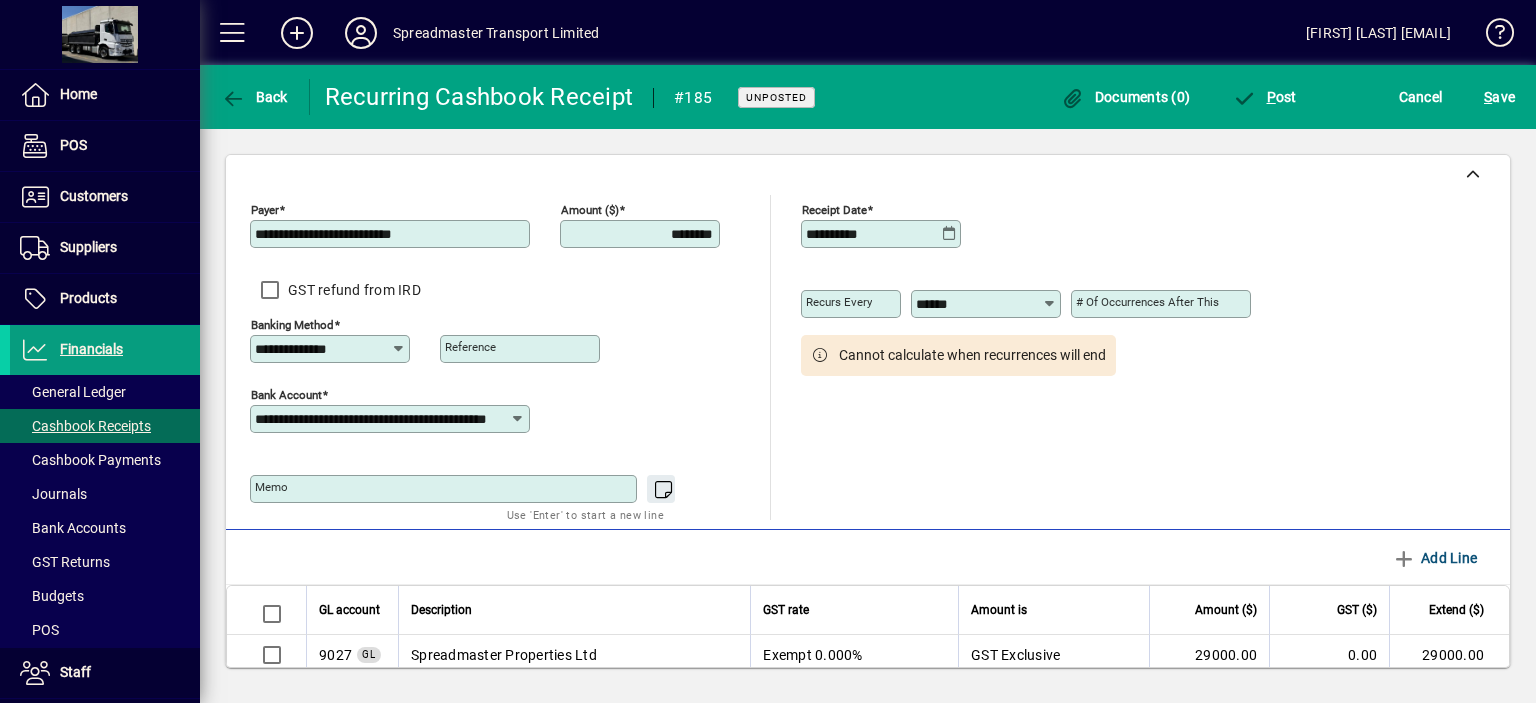 click on "********" at bounding box center (642, 234) 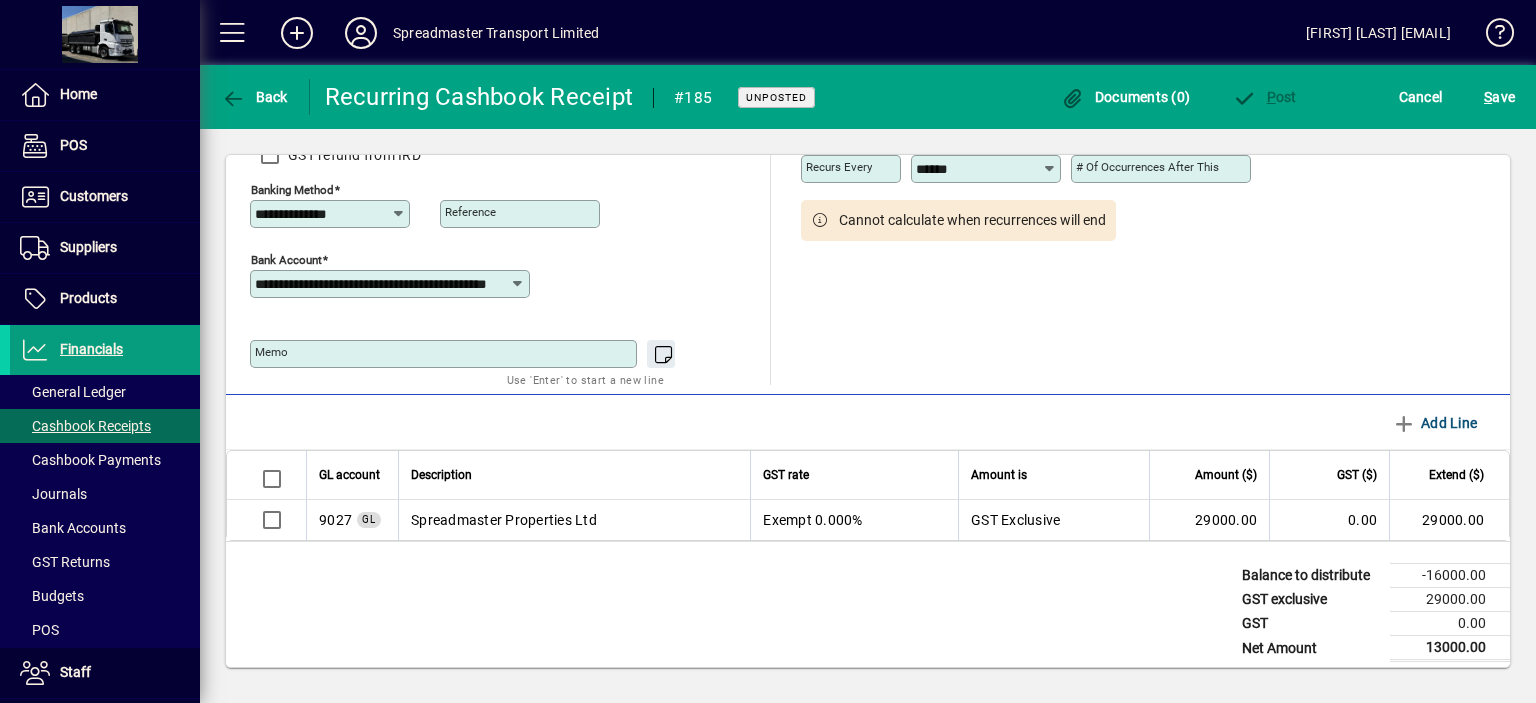 scroll, scrollTop: 143, scrollLeft: 0, axis: vertical 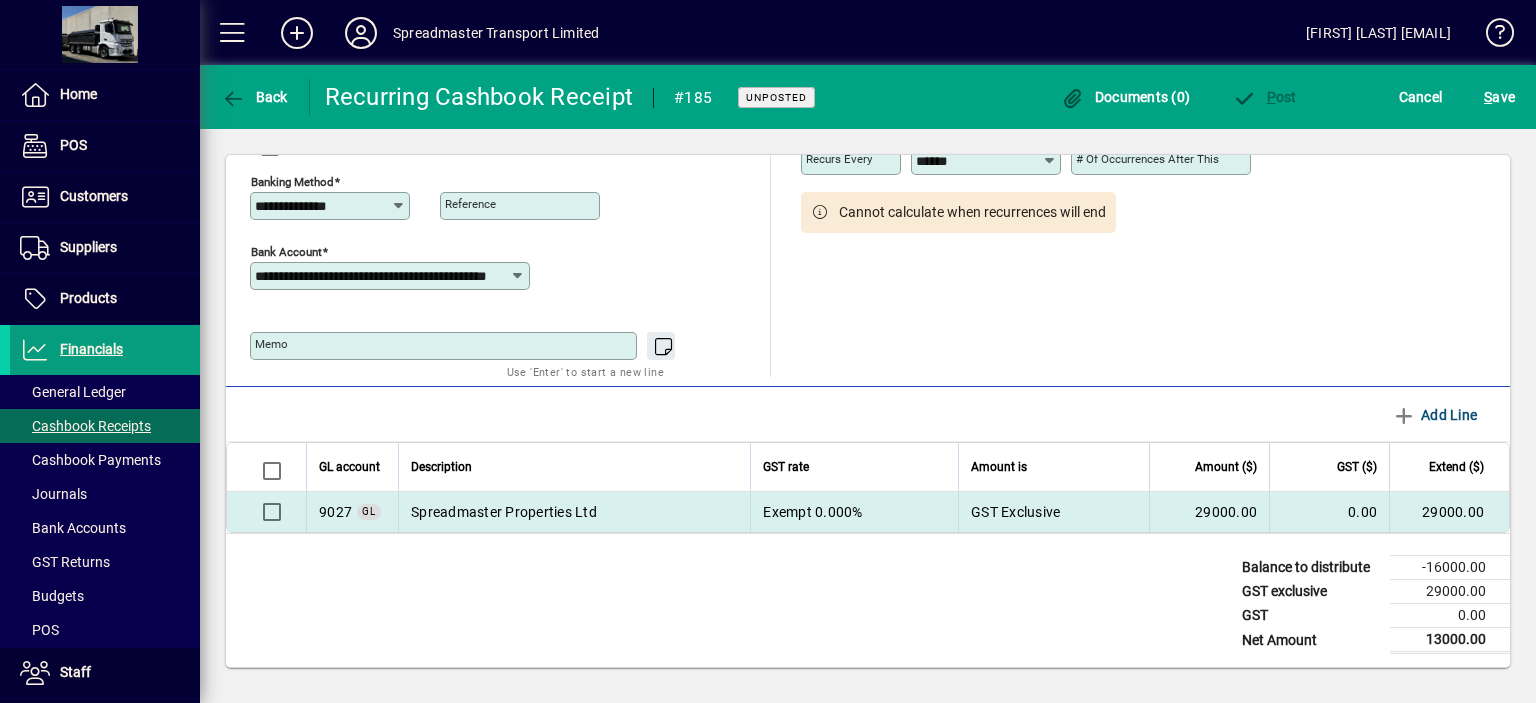 type on "********" 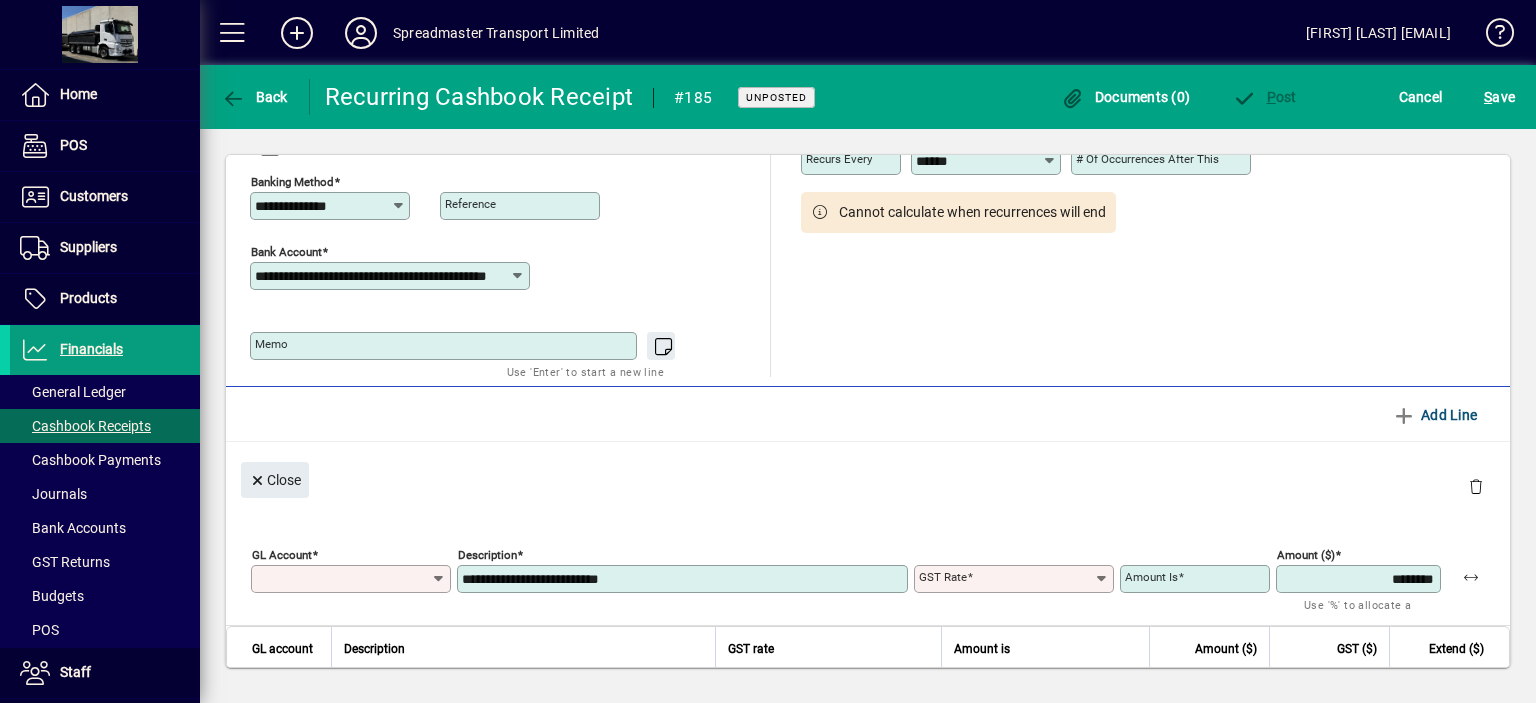 type on "****" 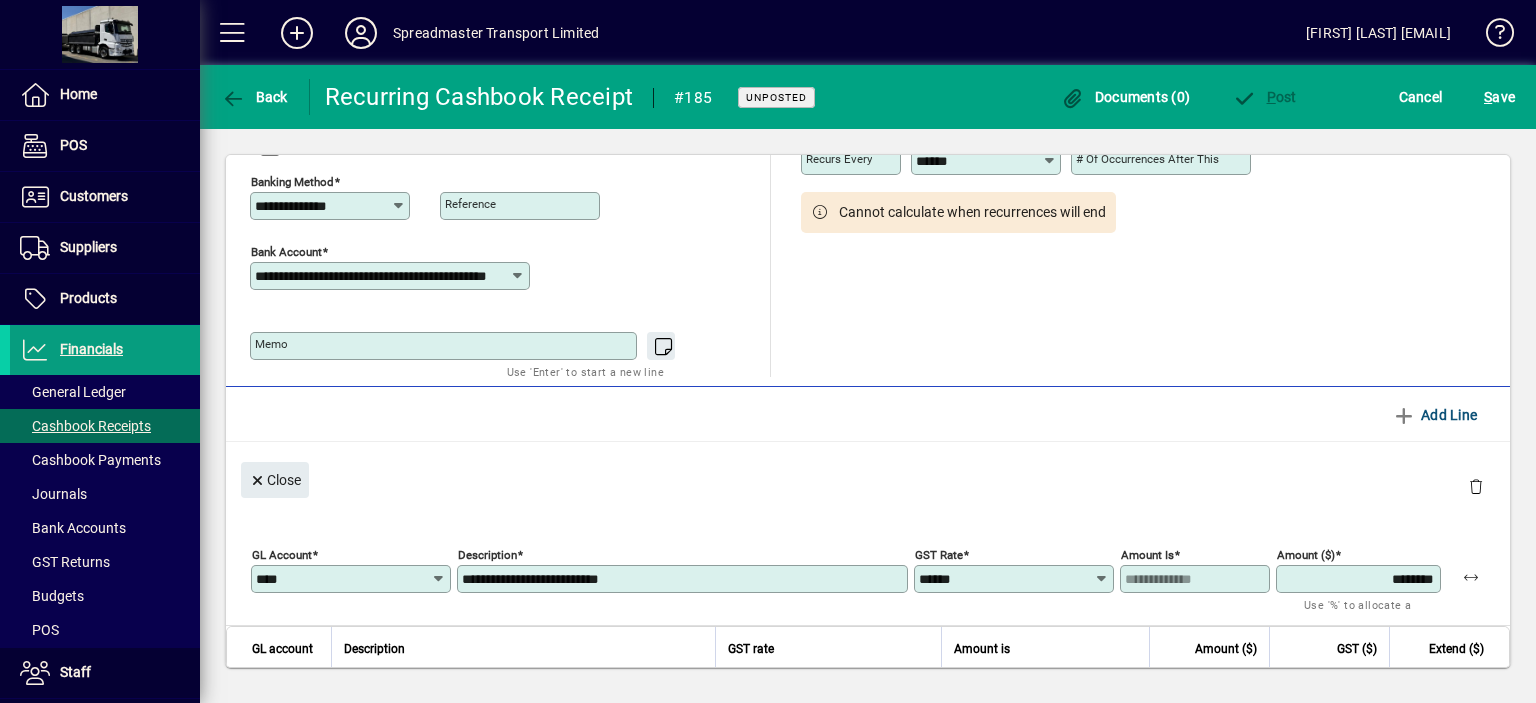 click on "********" at bounding box center (1360, 579) 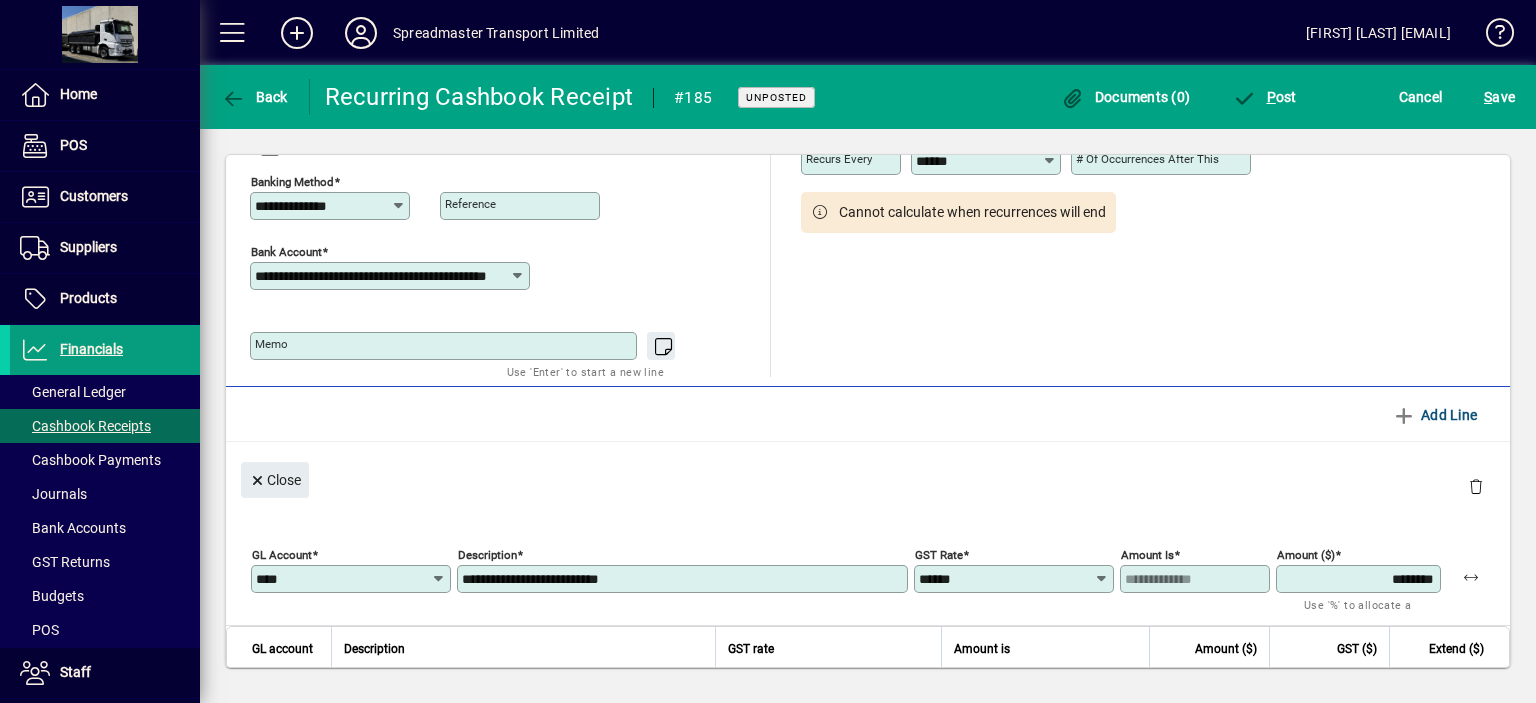 type on "********" 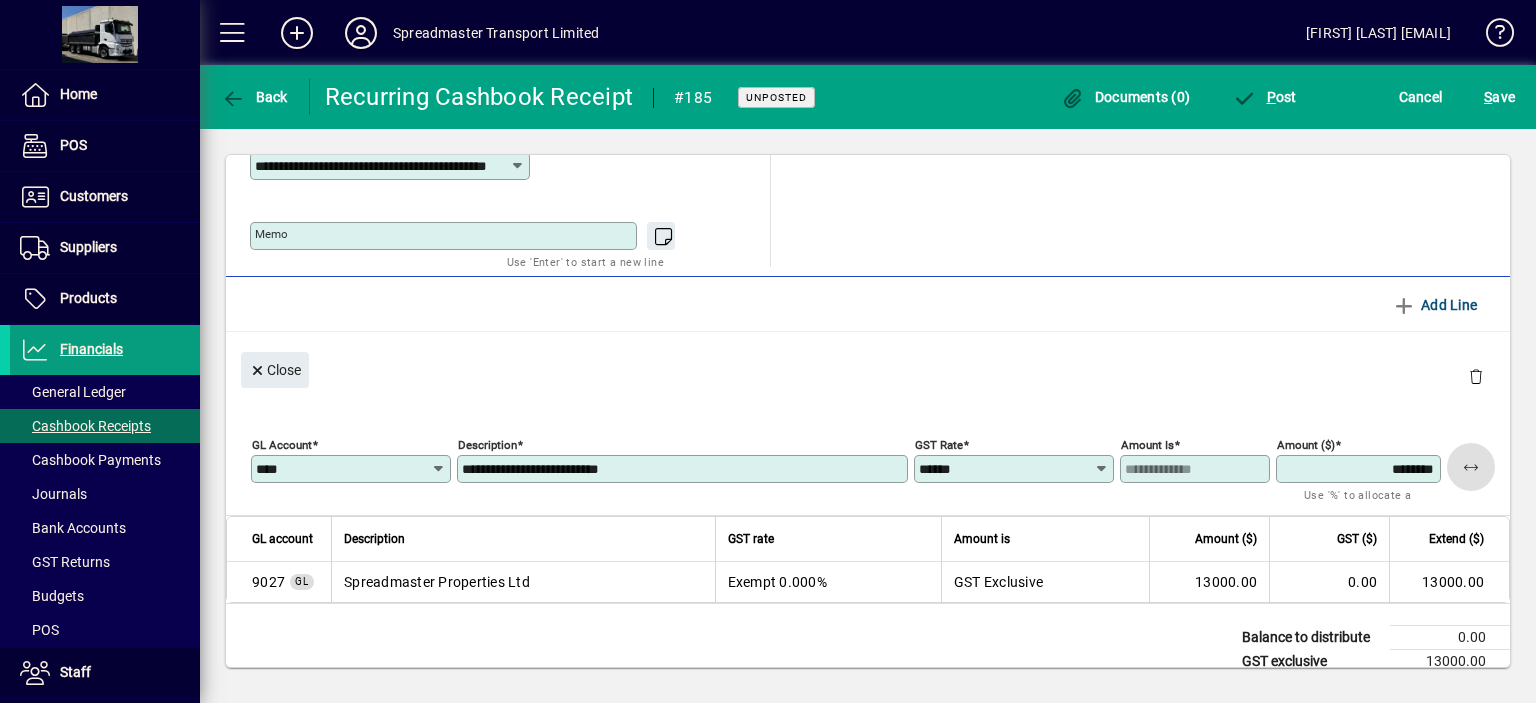 scroll, scrollTop: 0, scrollLeft: 0, axis: both 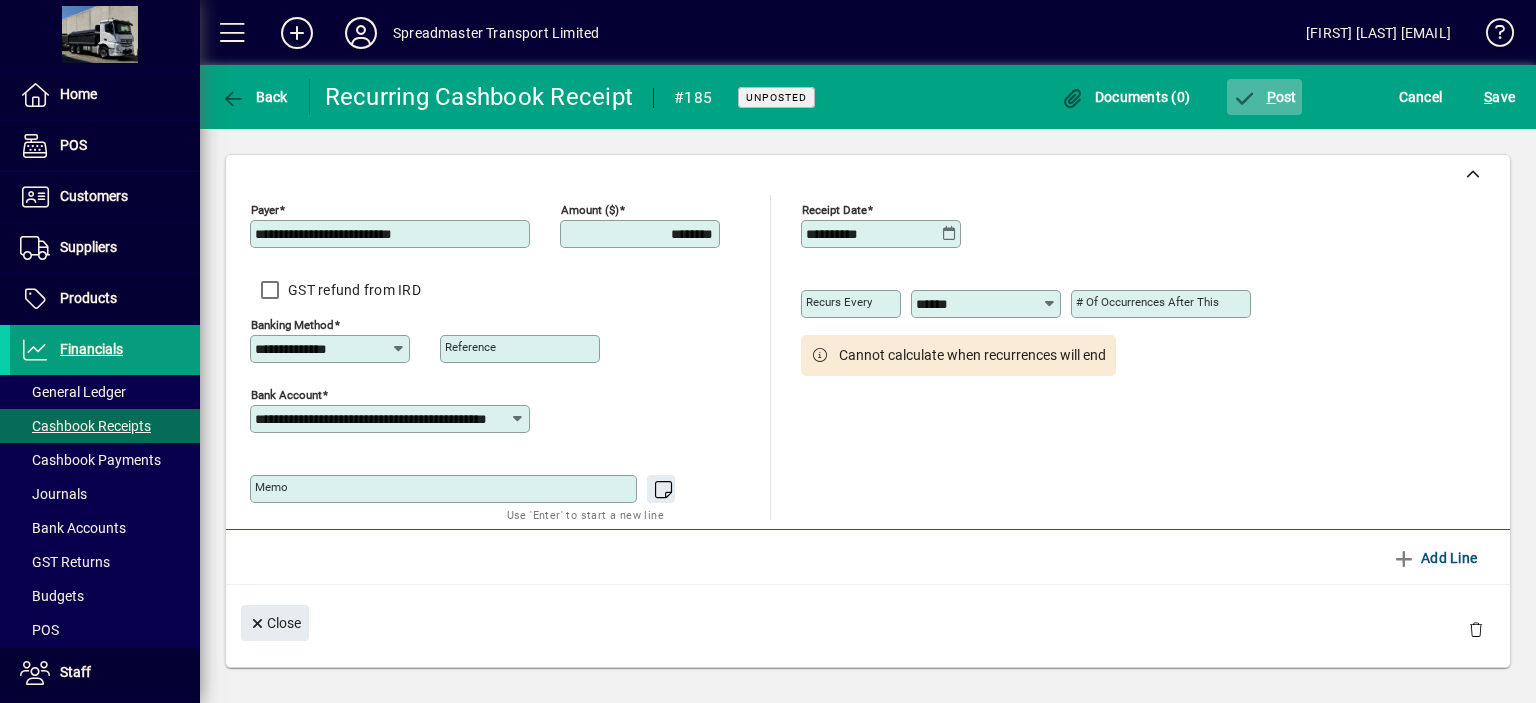 click on "P ost" 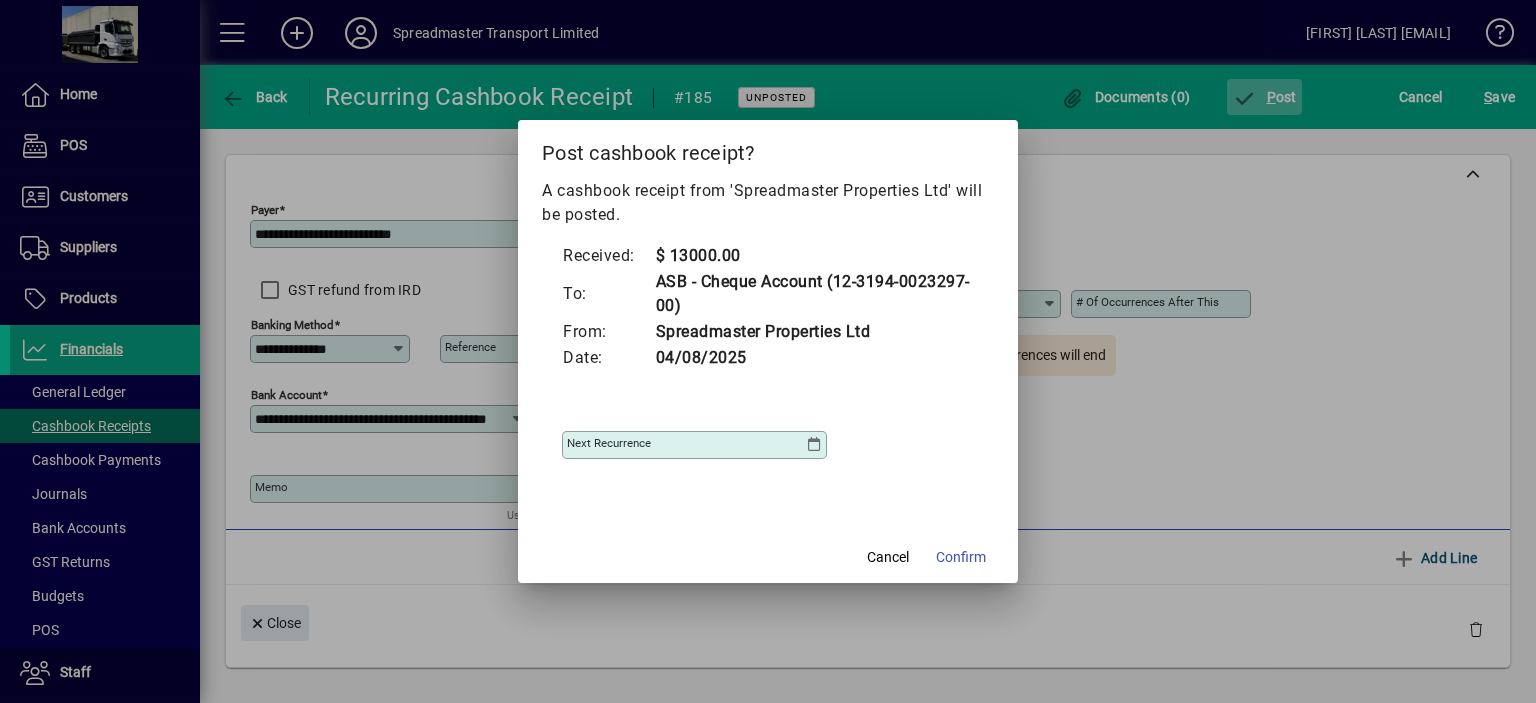 type on "********" 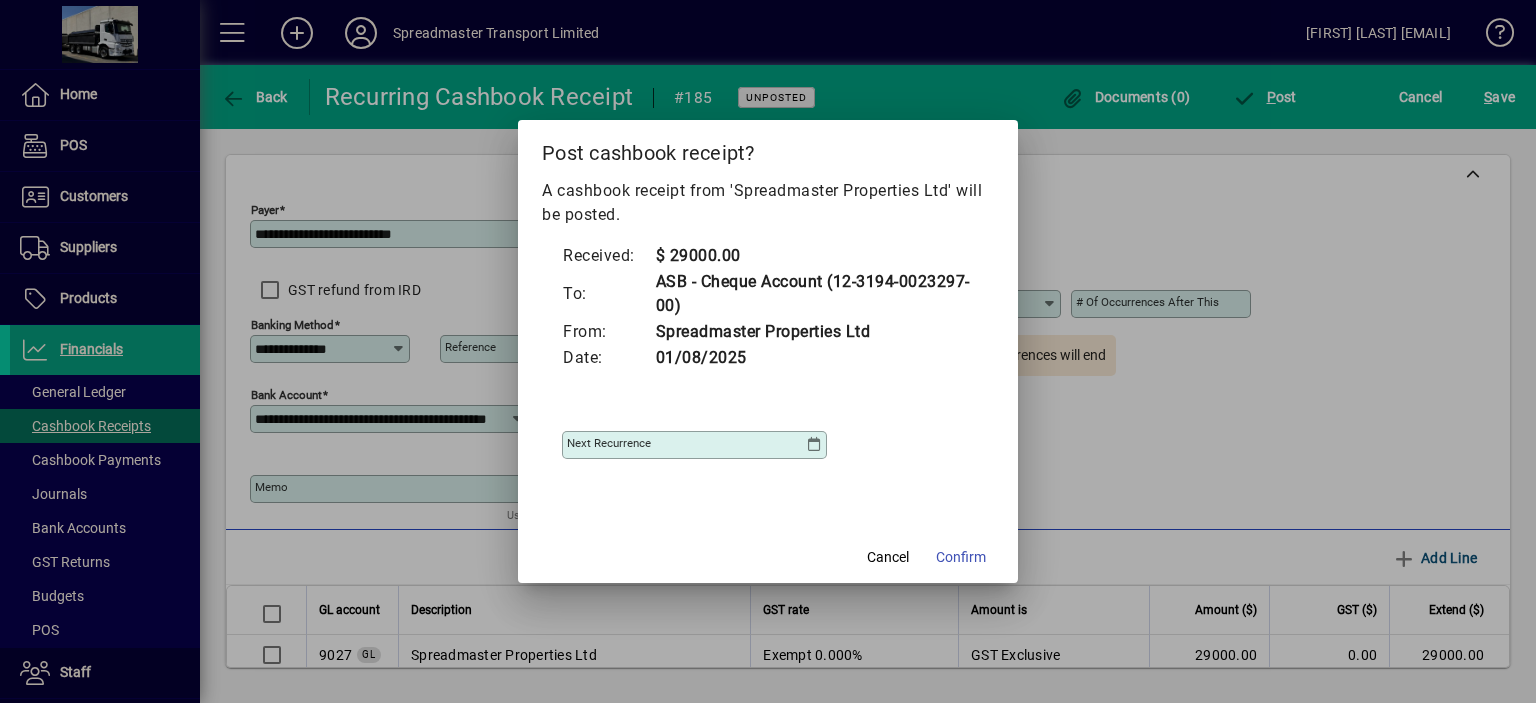 click at bounding box center (814, 445) 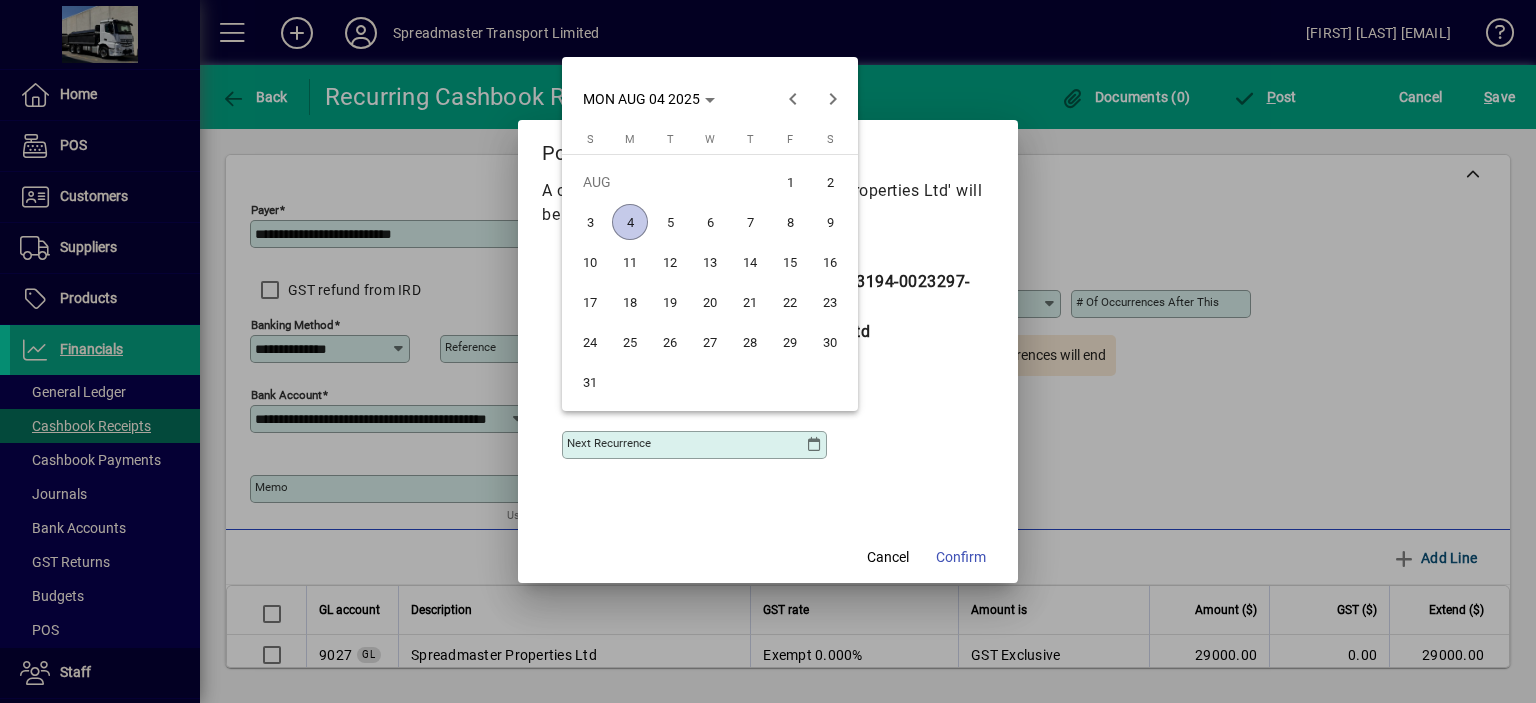 click on "5" at bounding box center (670, 222) 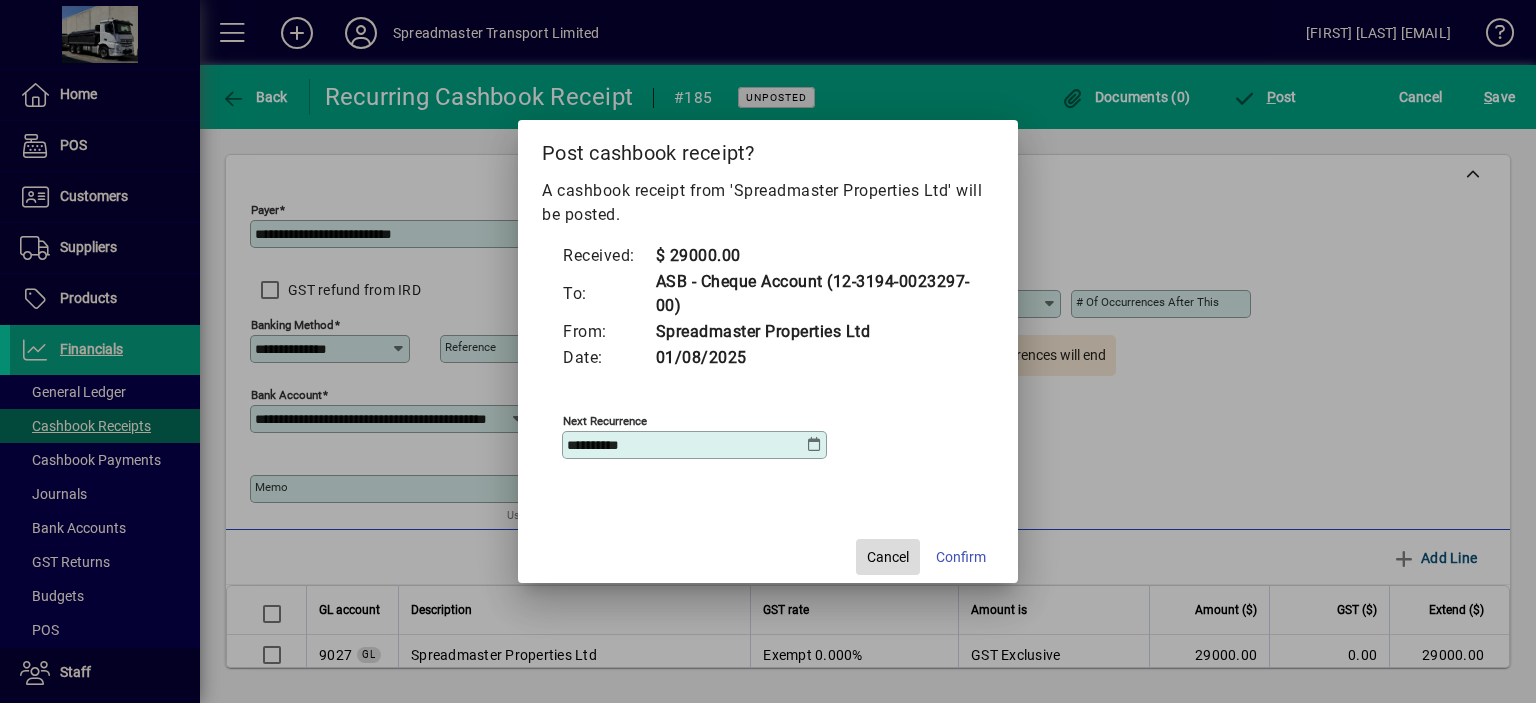 click on "Cancel" 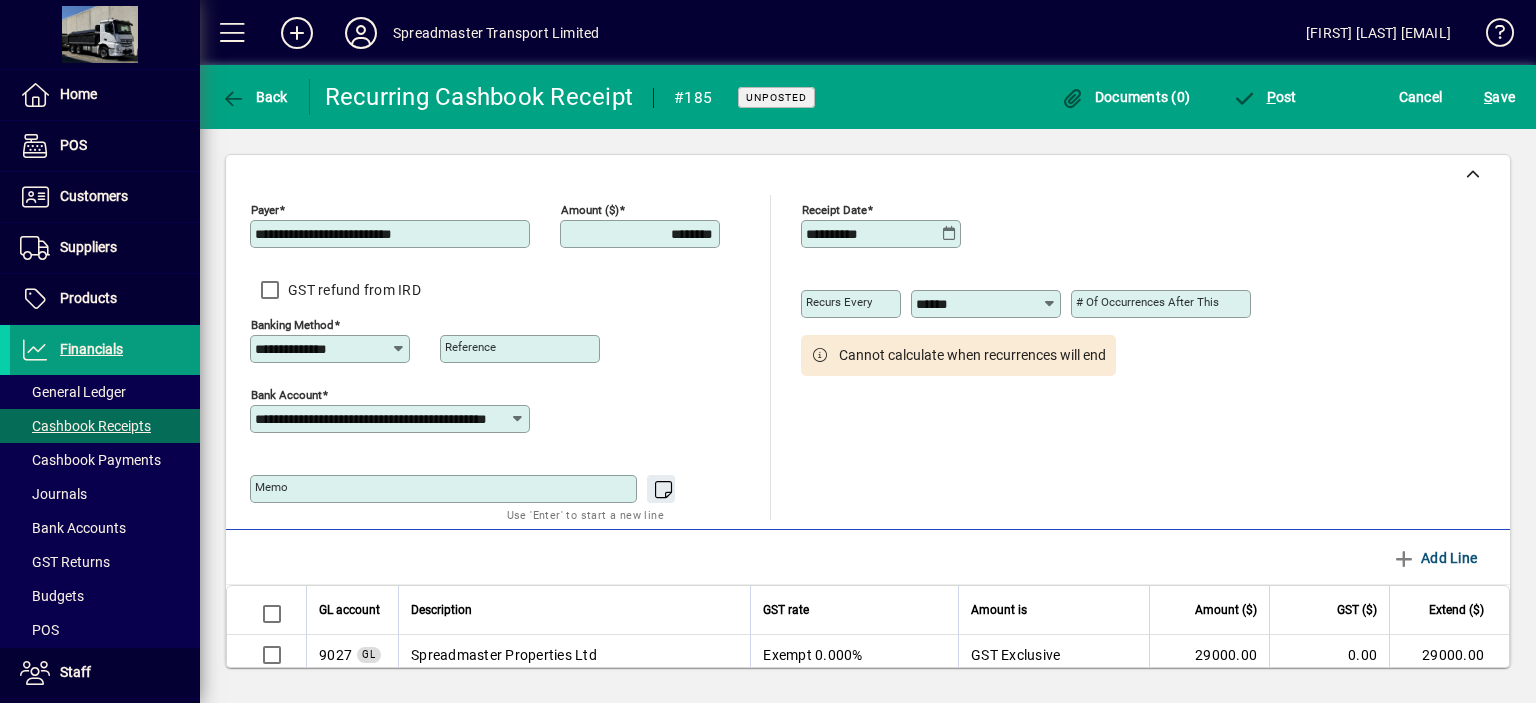 click on "********" at bounding box center (642, 234) 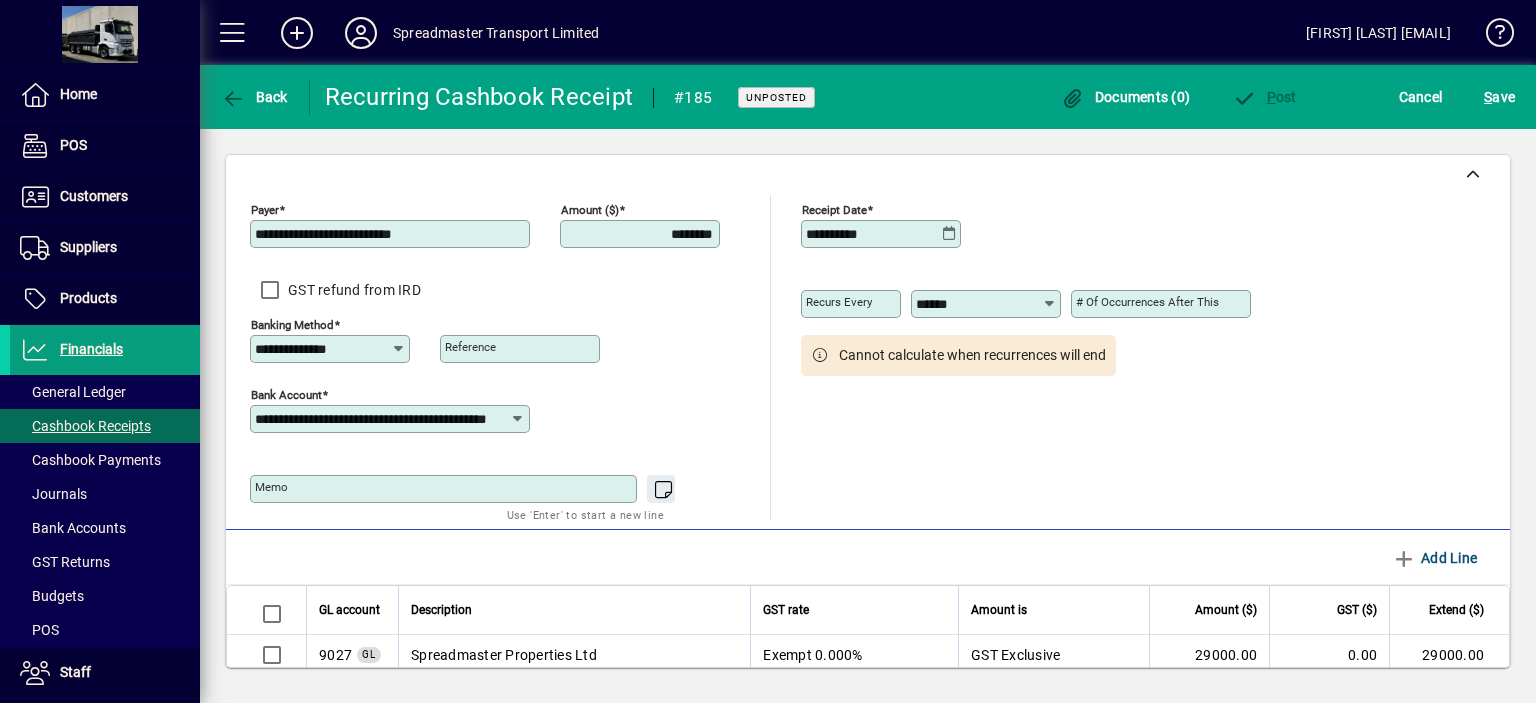 type on "********" 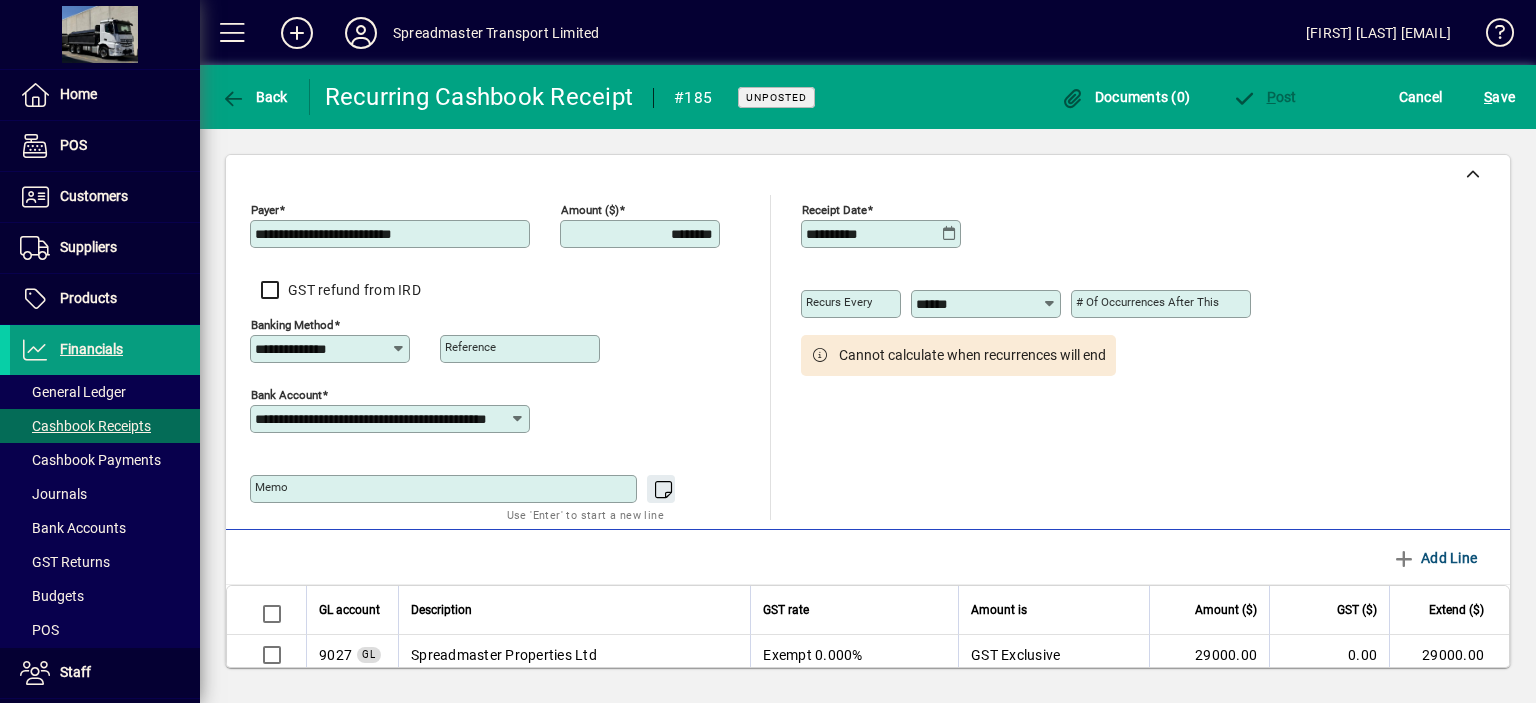 scroll, scrollTop: 143, scrollLeft: 0, axis: vertical 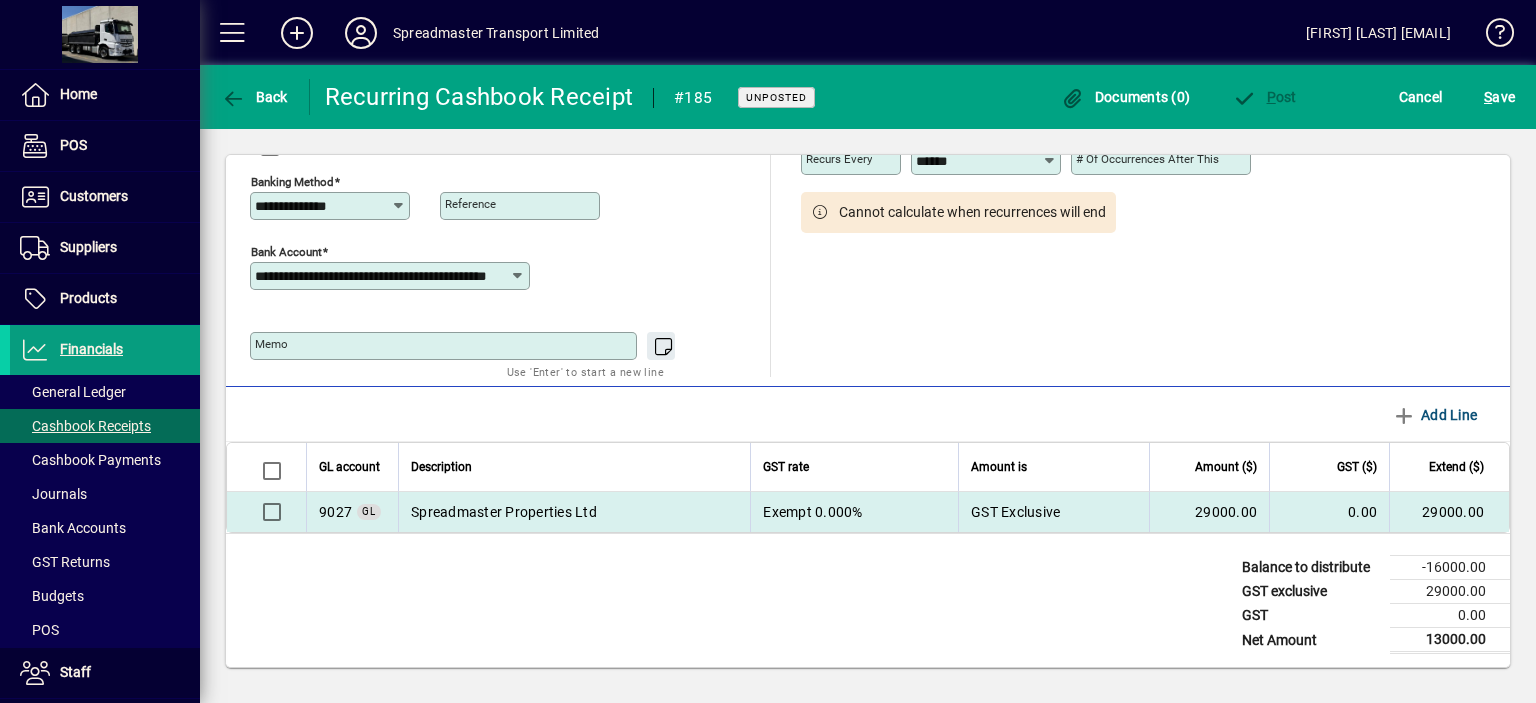 click on "Spreadmaster Properties Ltd" at bounding box center [574, 512] 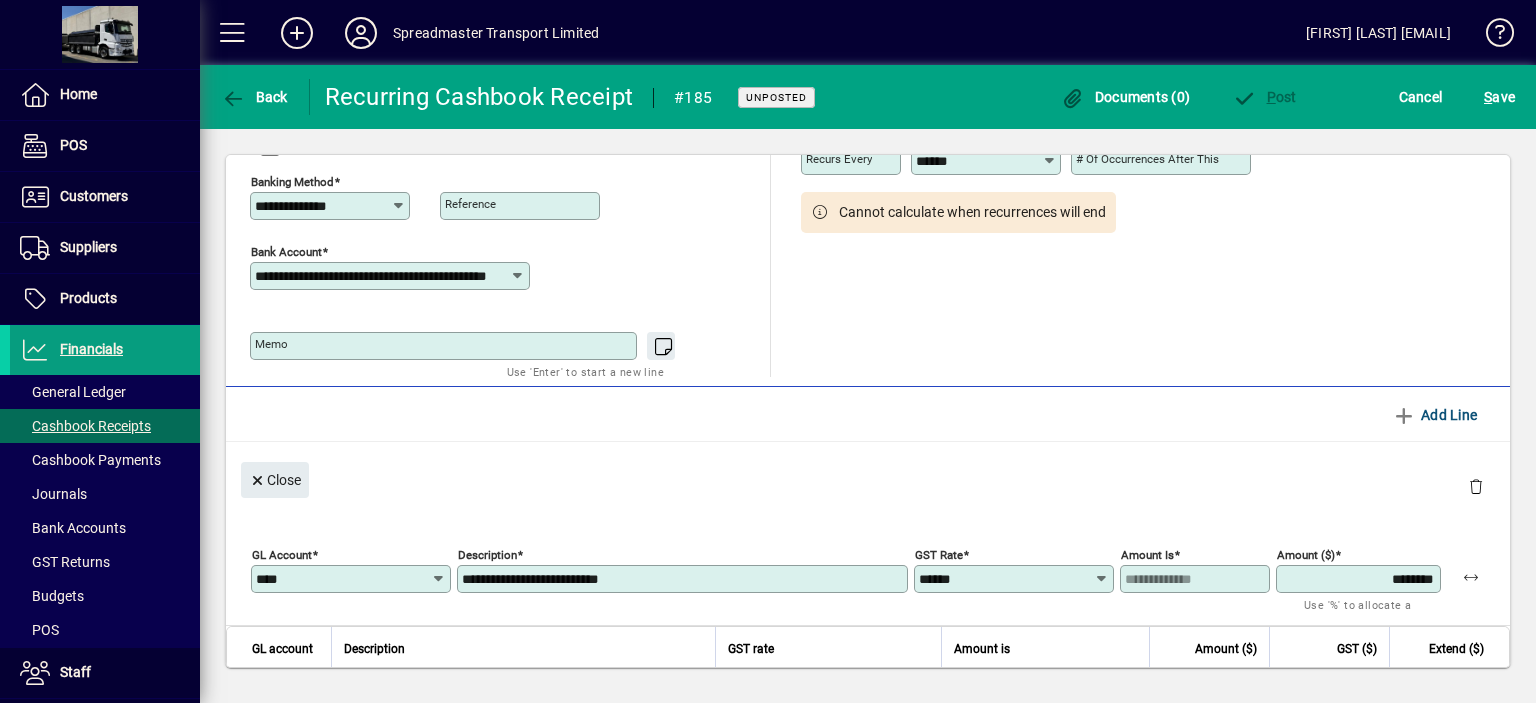 click on "********" at bounding box center [1360, 579] 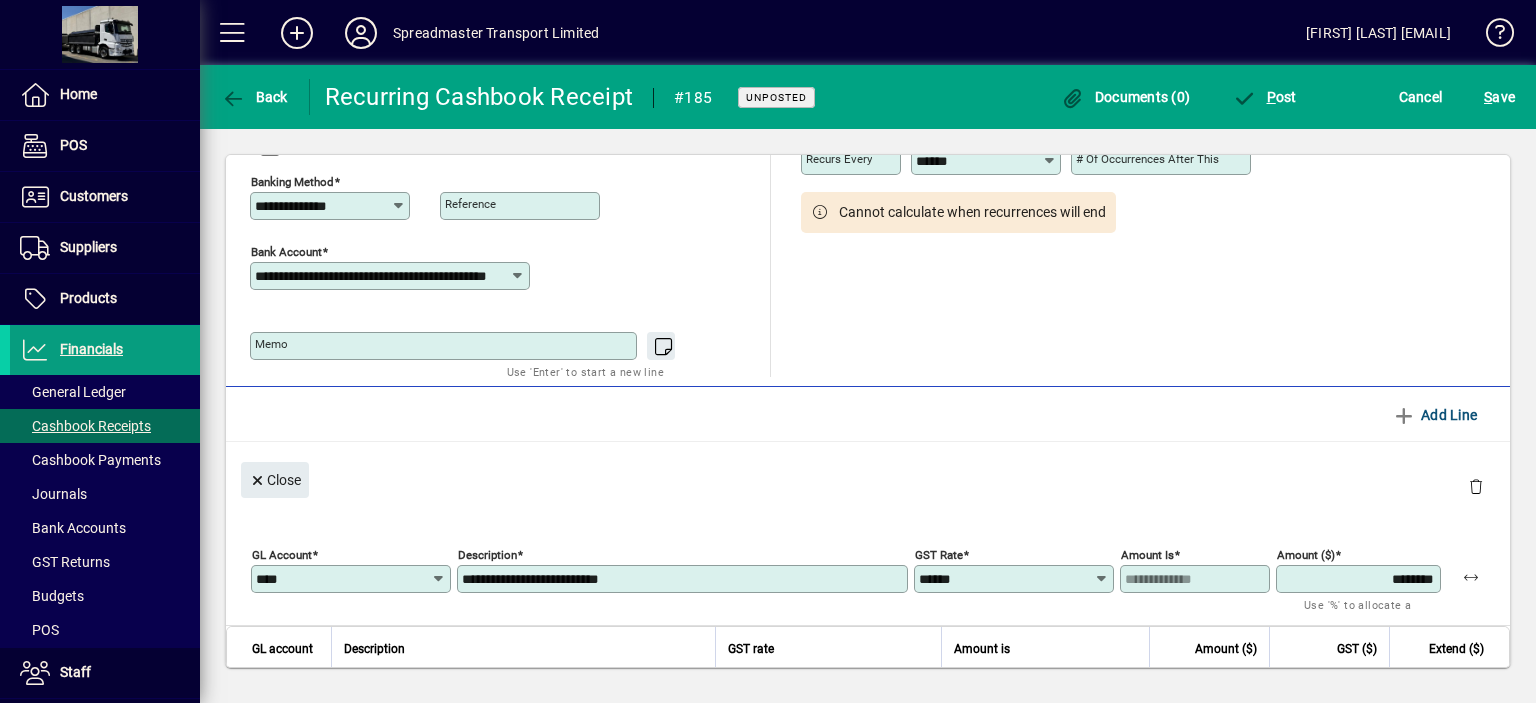 type on "********" 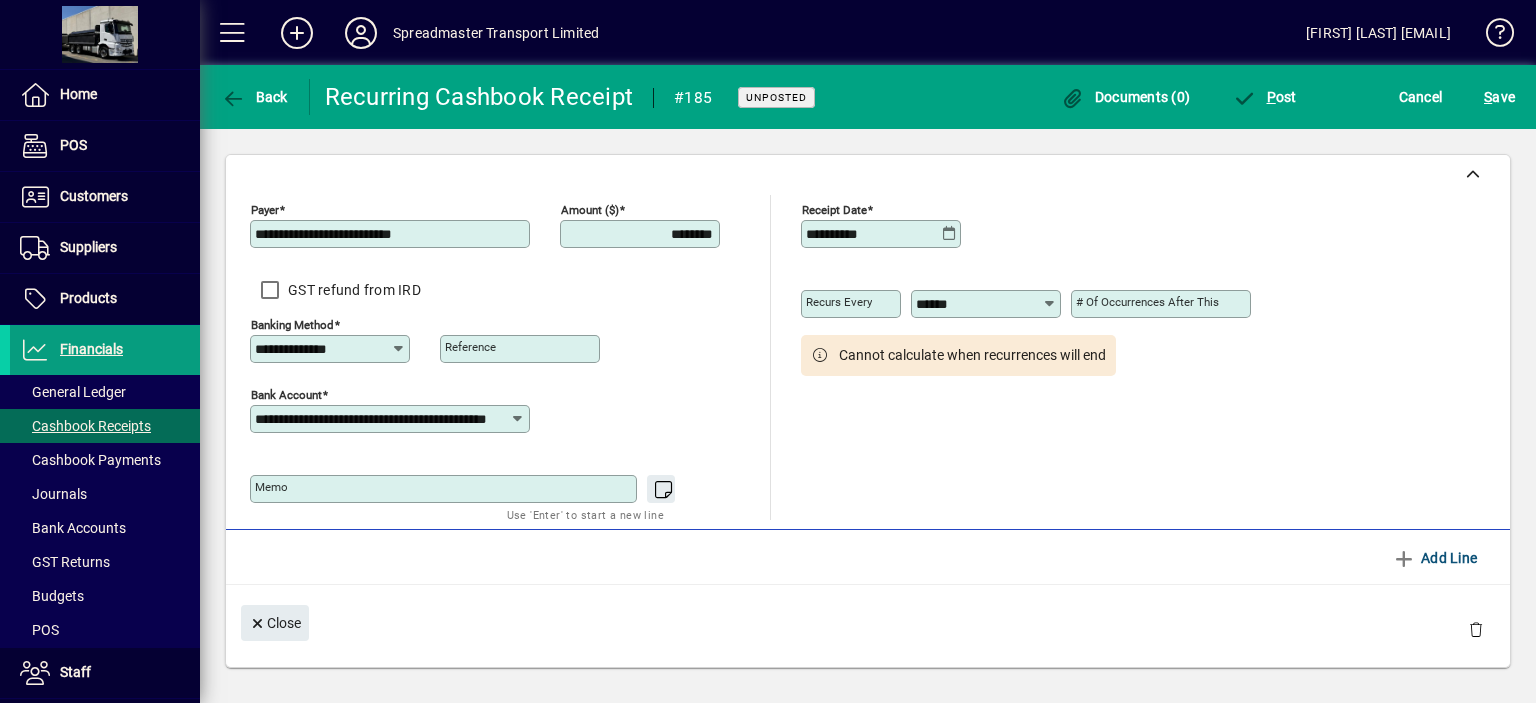 scroll, scrollTop: 0, scrollLeft: 0, axis: both 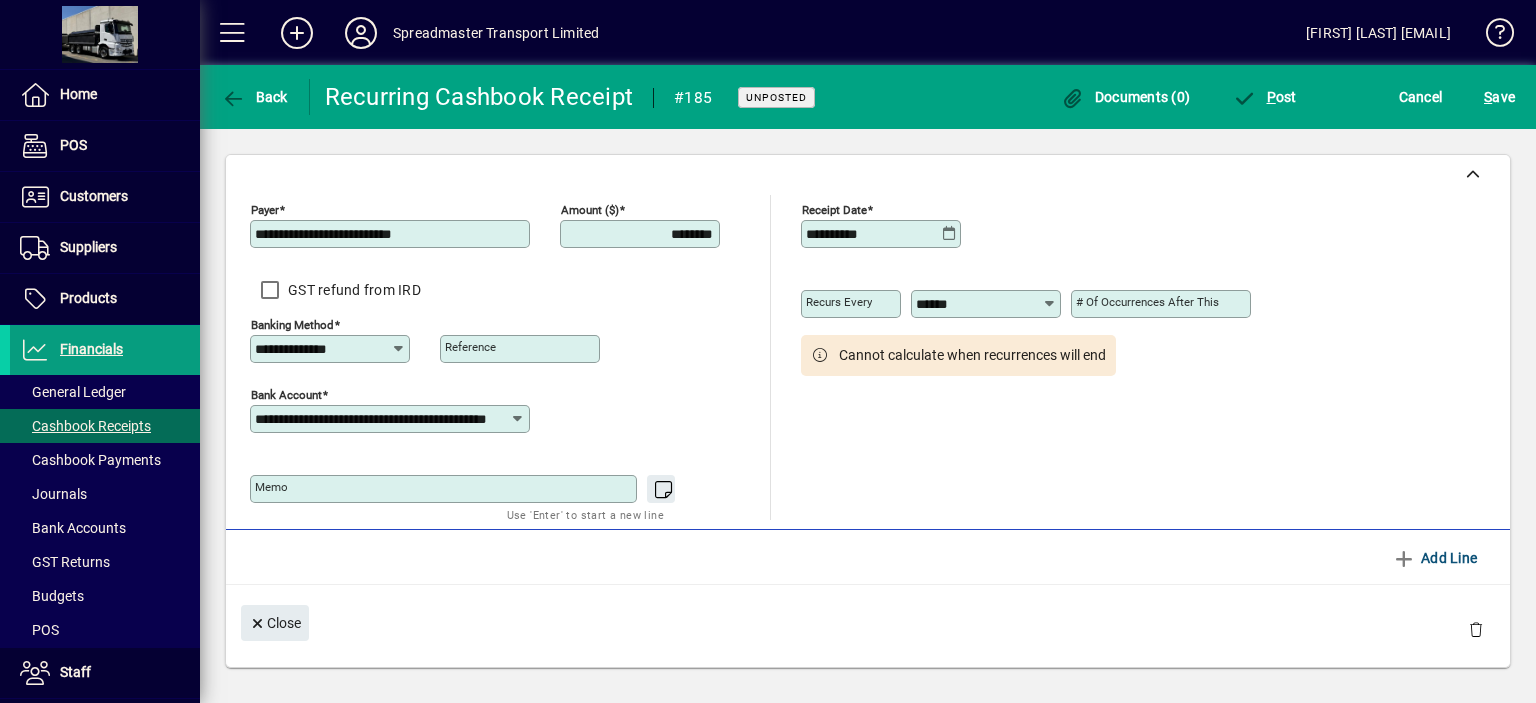 click 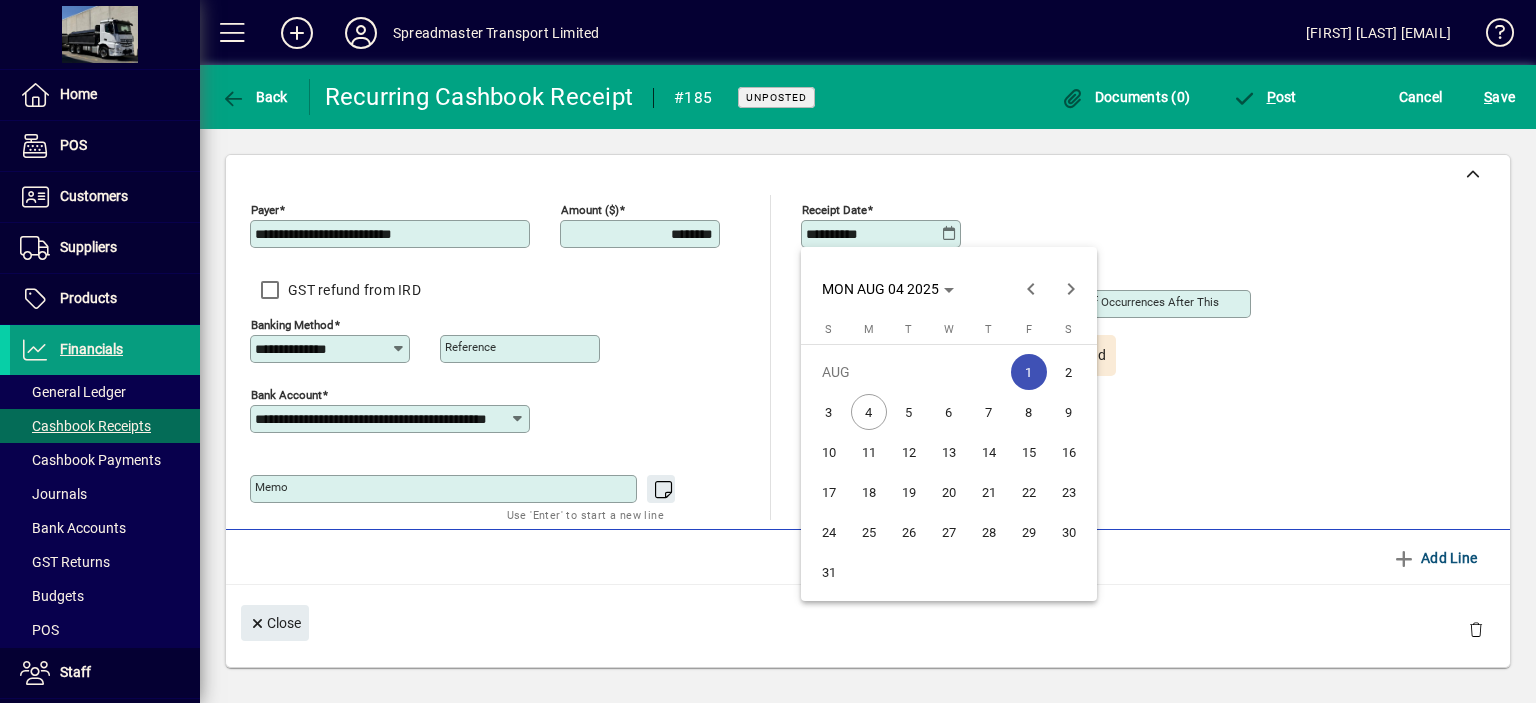 click on "4" at bounding box center (869, 412) 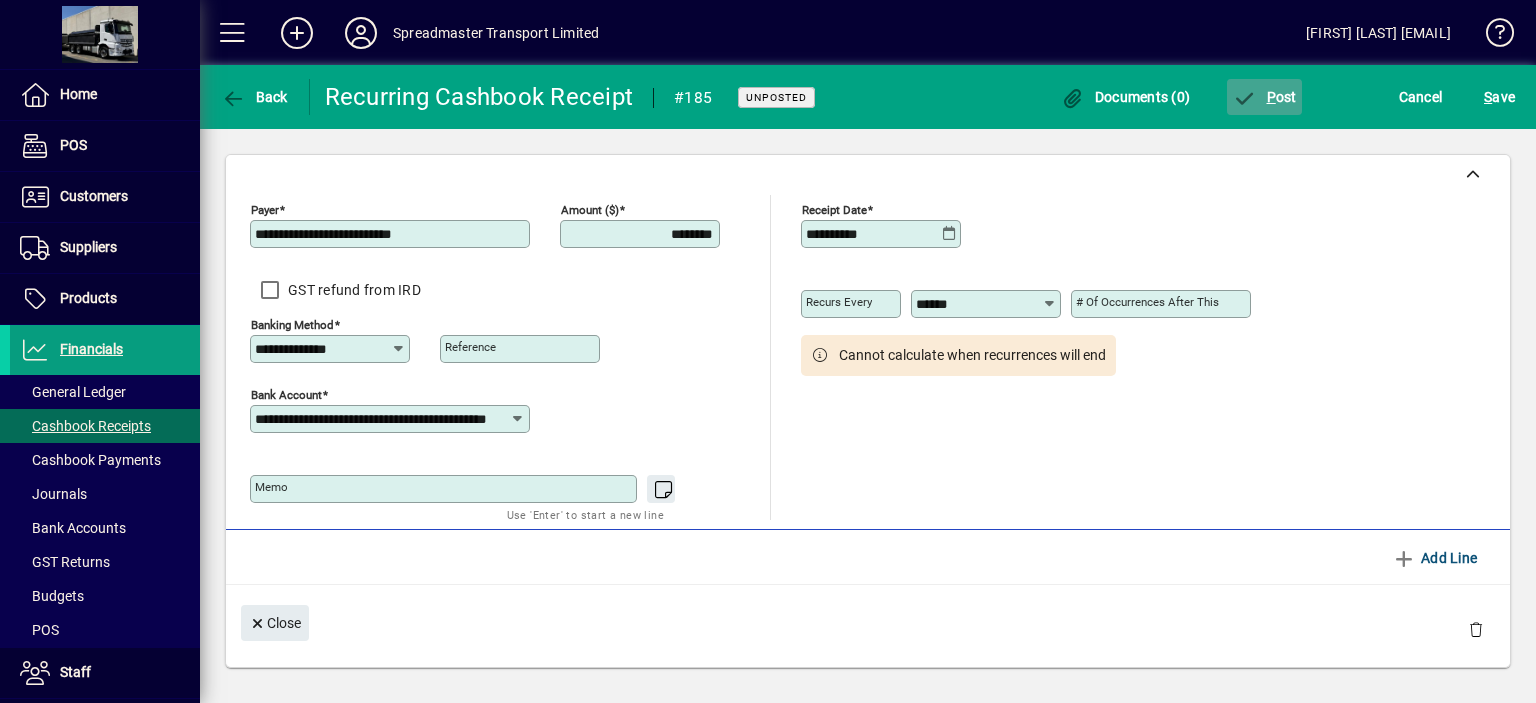 click on "P ost" 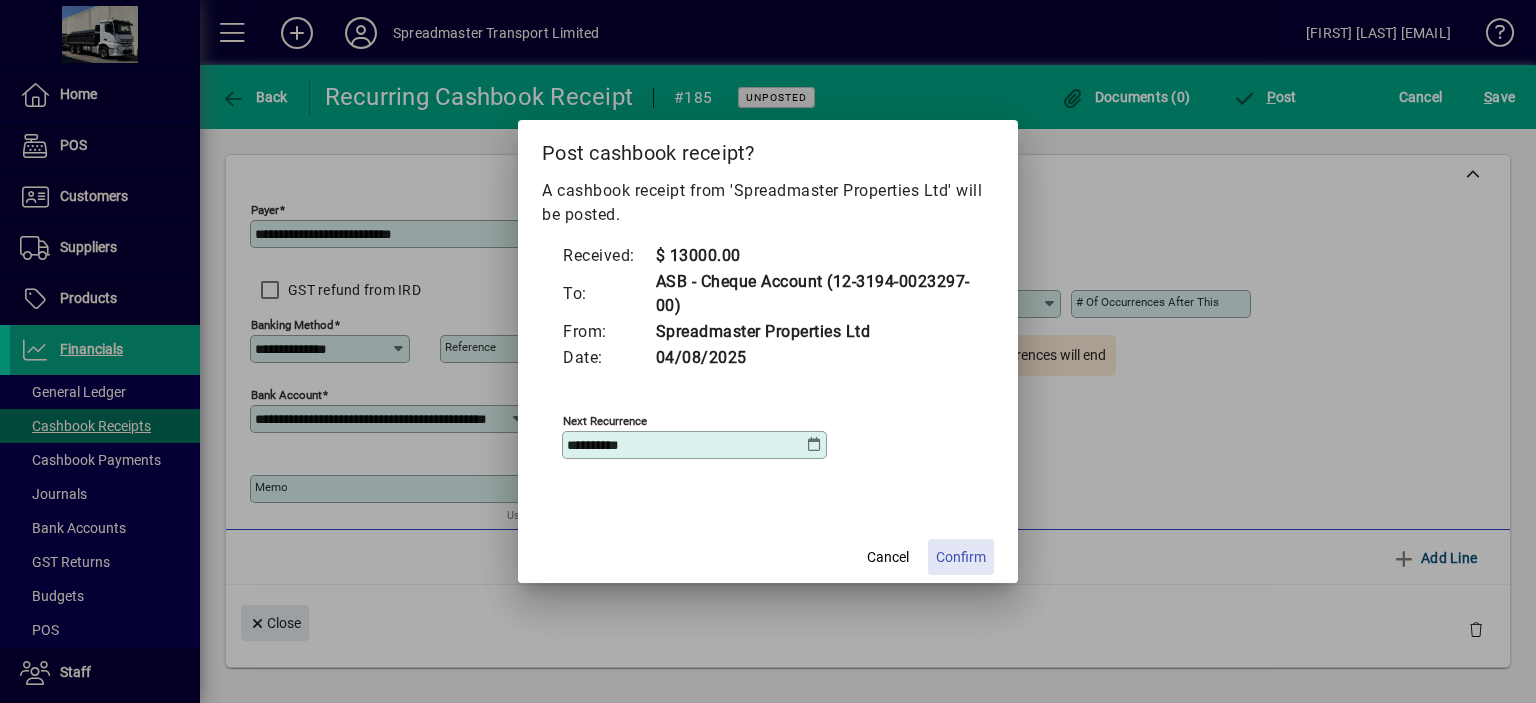 click on "Confirm" 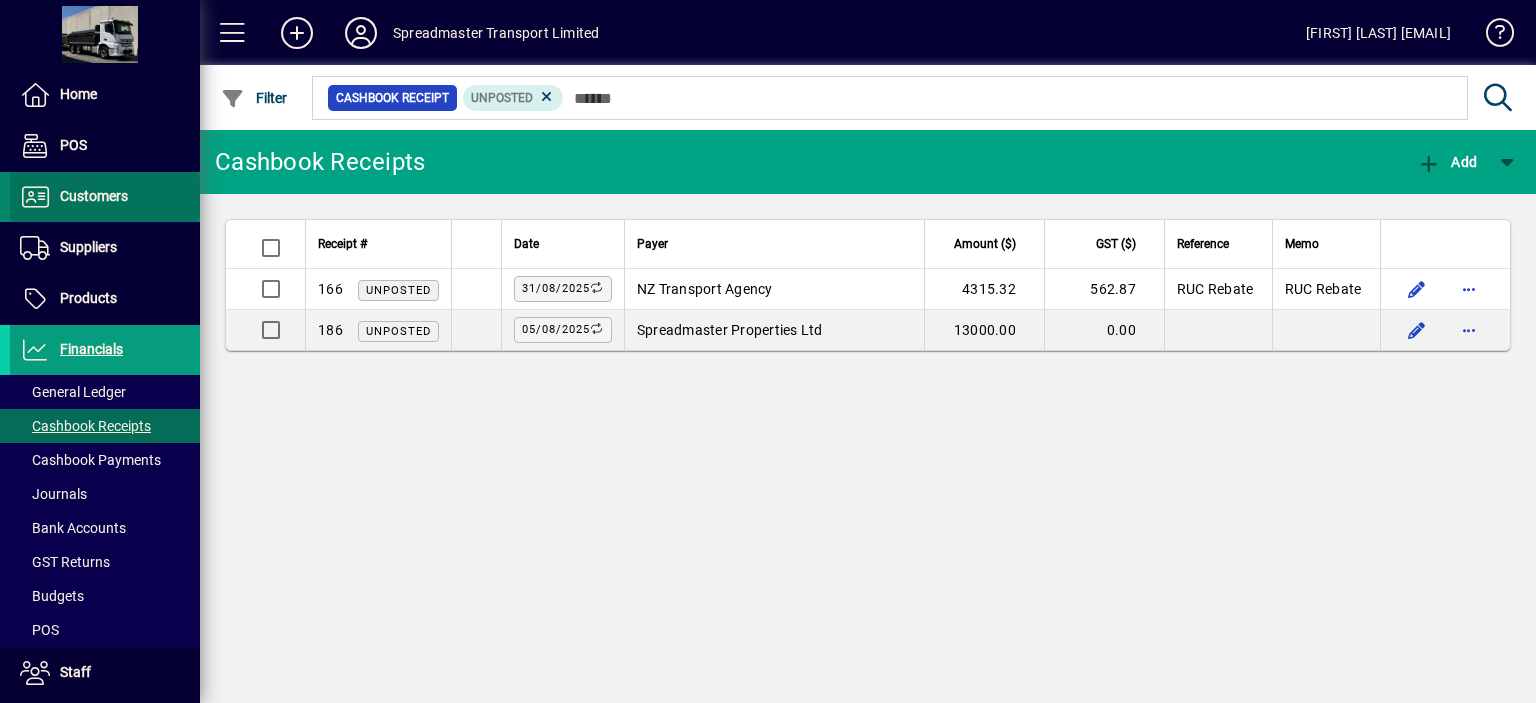 click on "Customers" at bounding box center [94, 196] 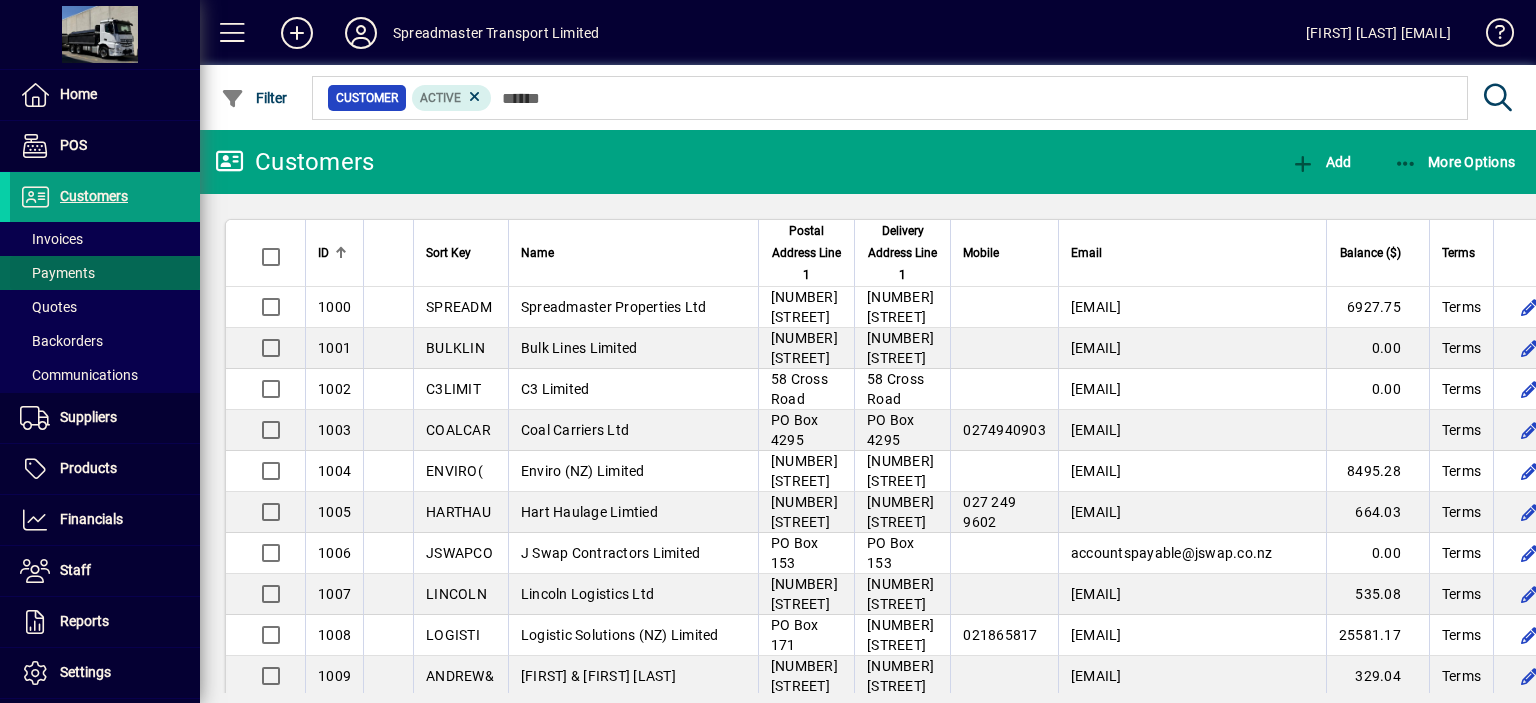 click on "Payments" at bounding box center [57, 273] 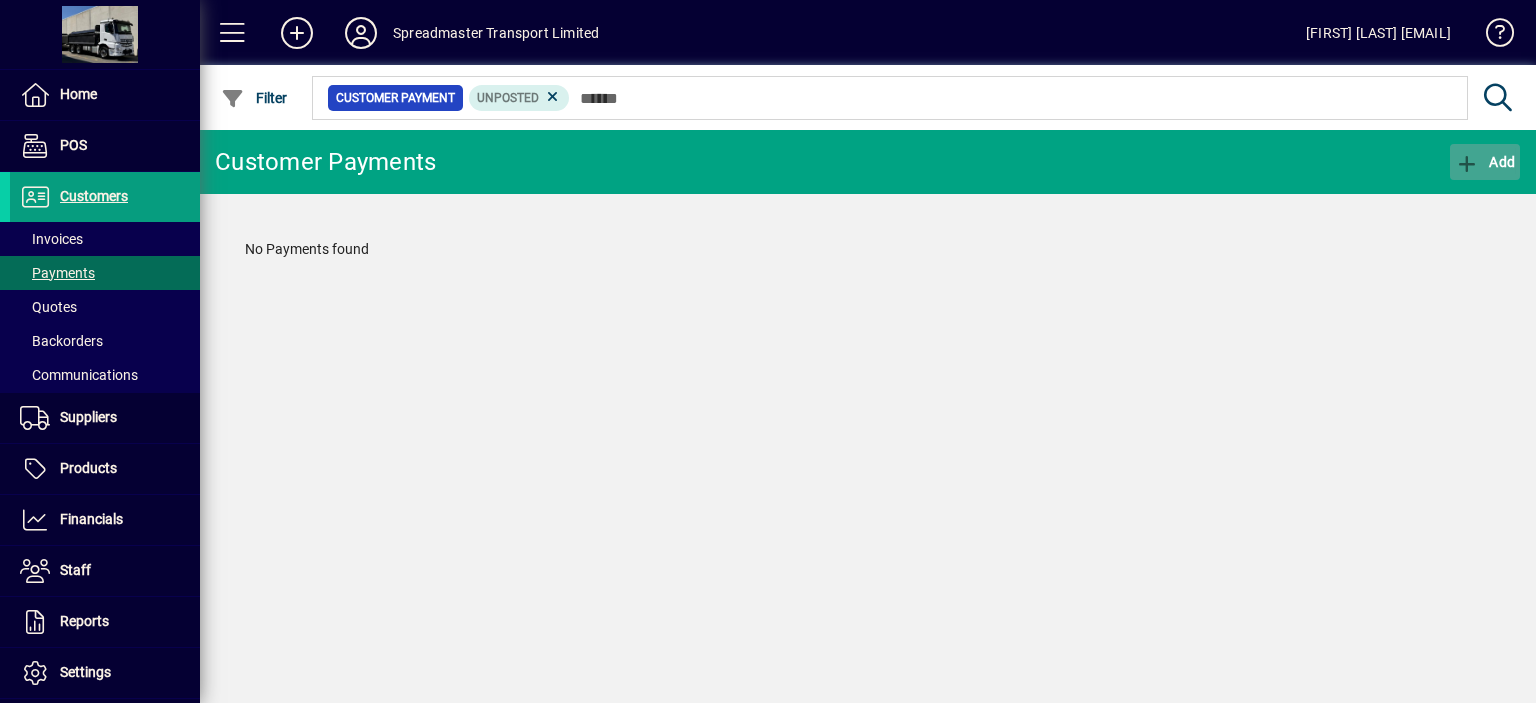 click on "Add" 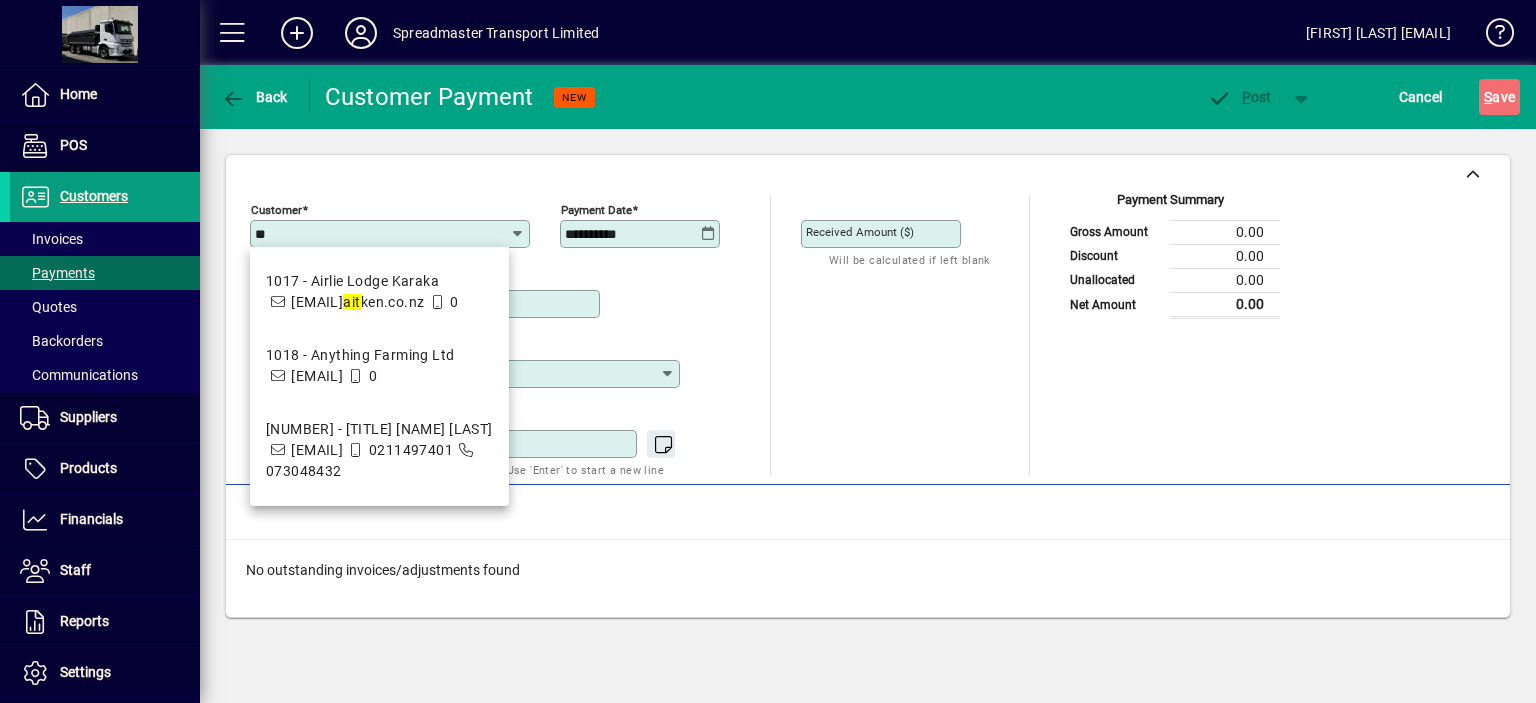 type on "*" 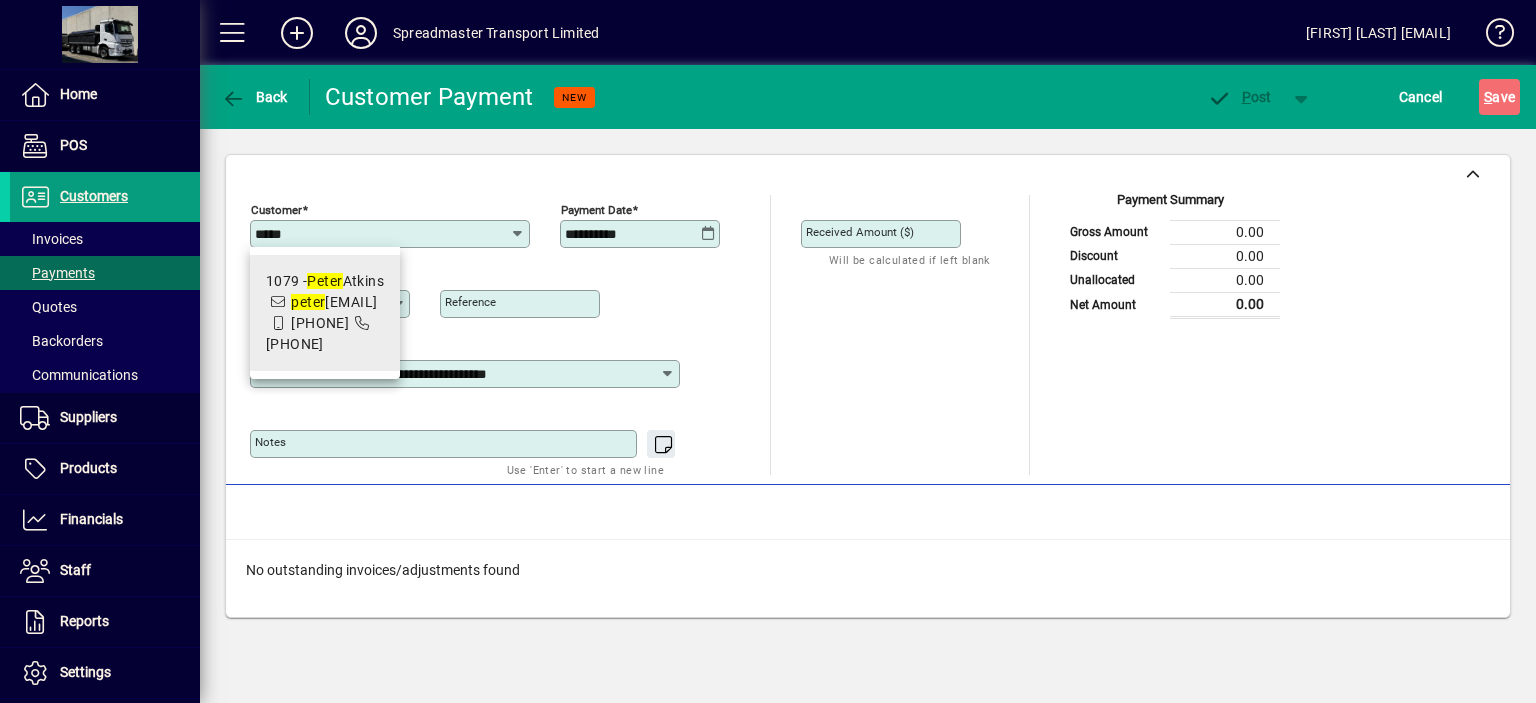 click on "[NUMBER] - [INITIAL] [FIRST] [LAST]" at bounding box center (325, 281) 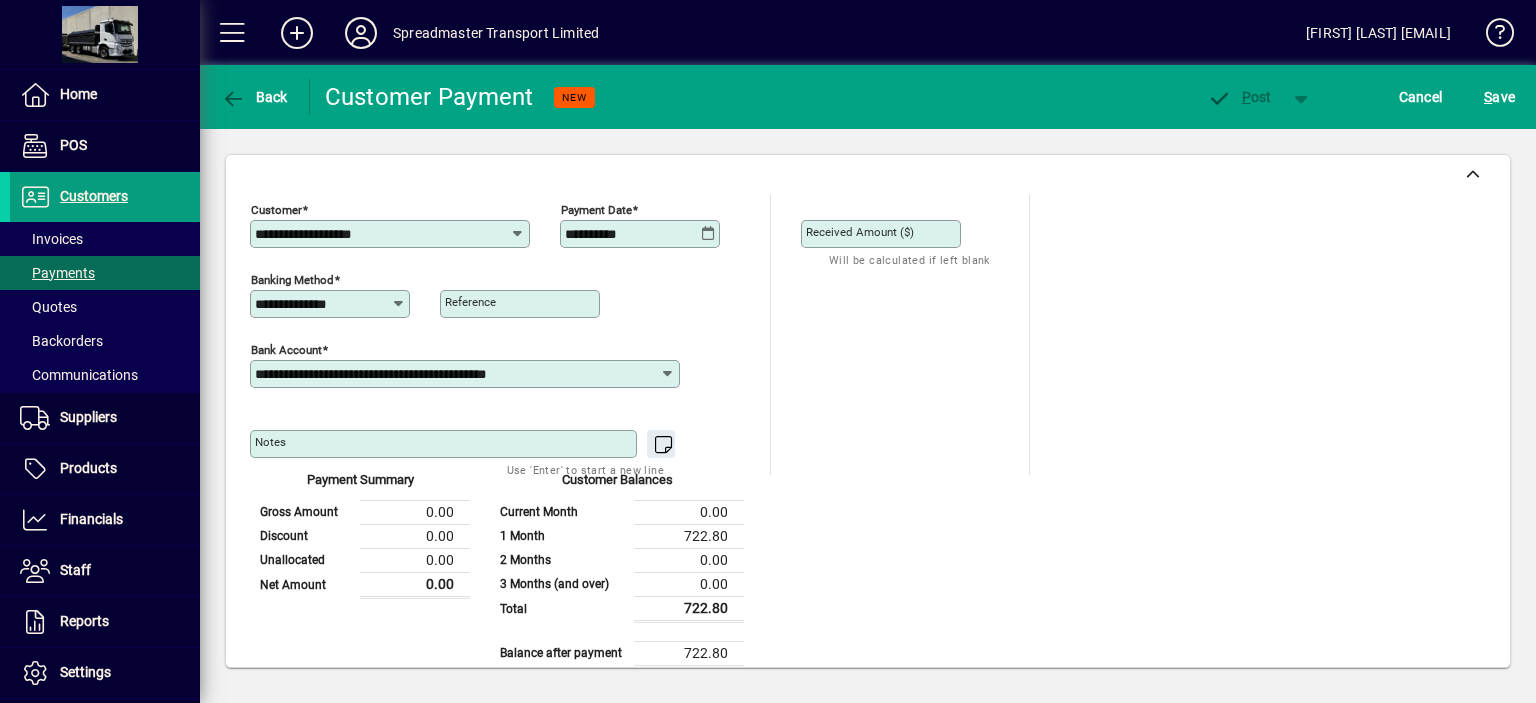 click 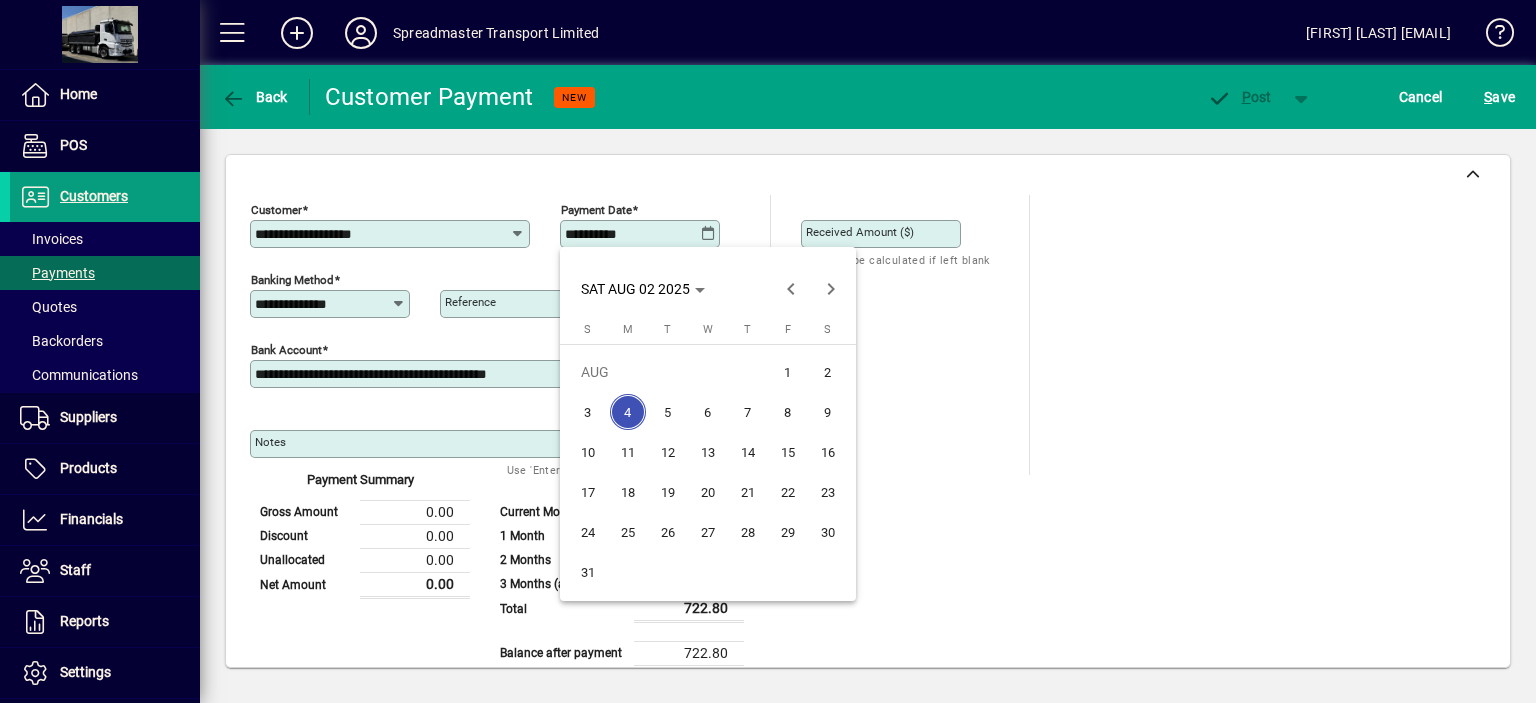 click on "2" at bounding box center [828, 372] 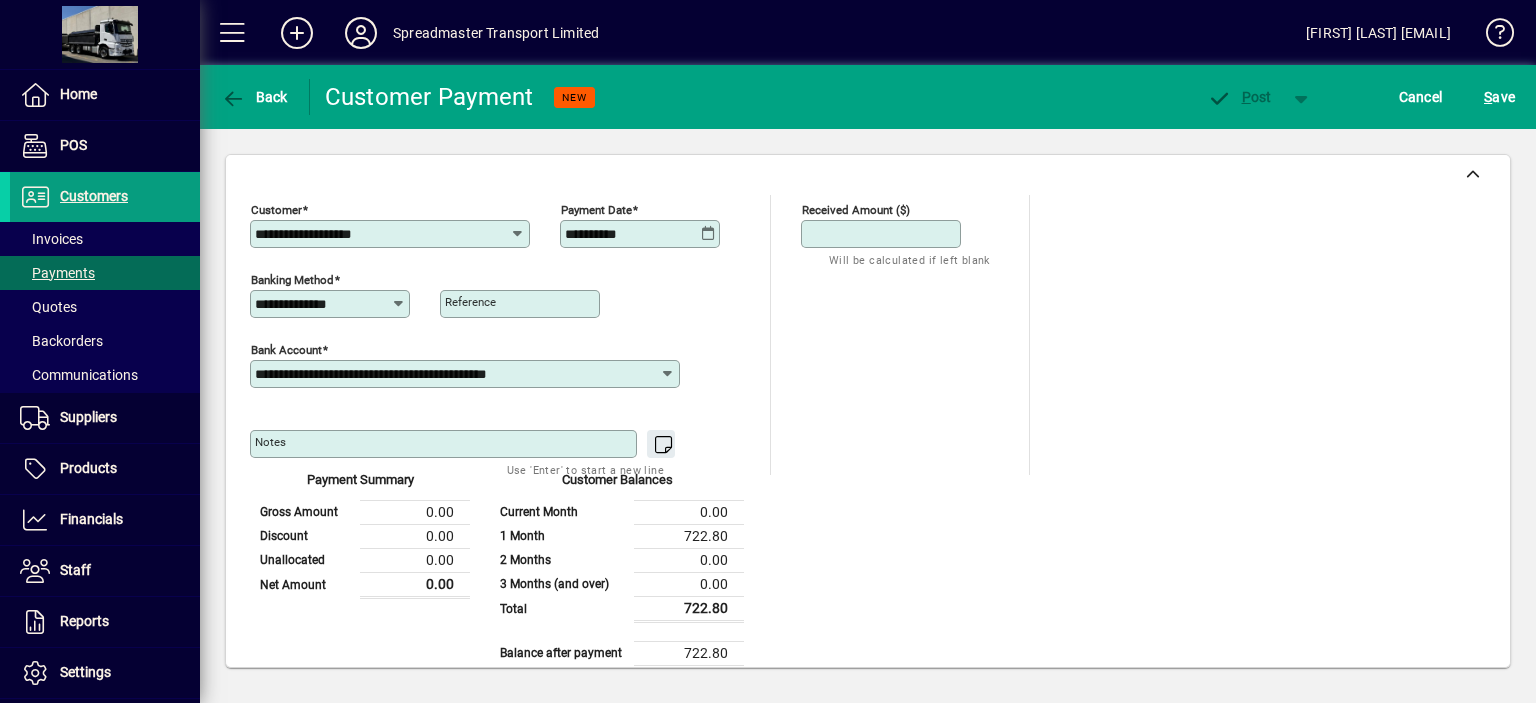 click on "Received Amount ($)" at bounding box center [883, 234] 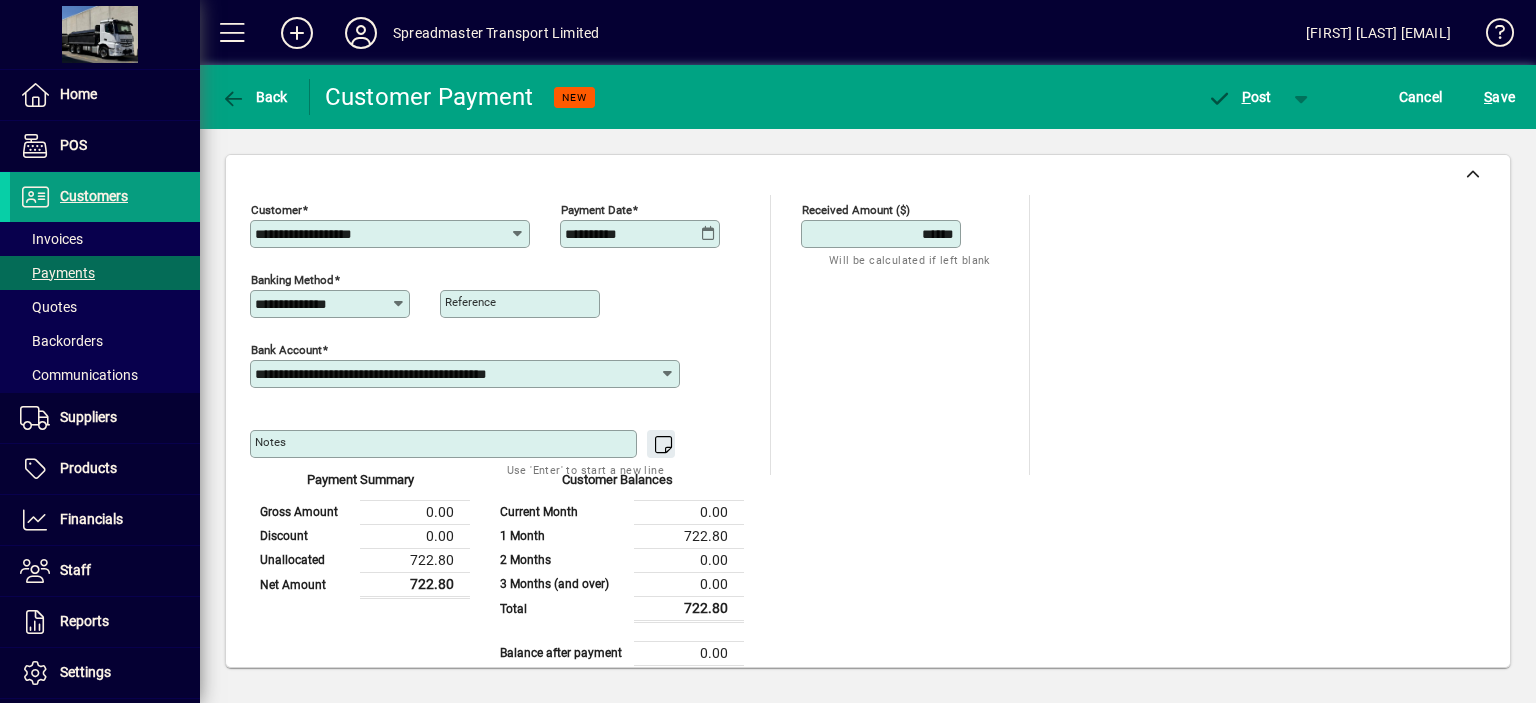 type on "******" 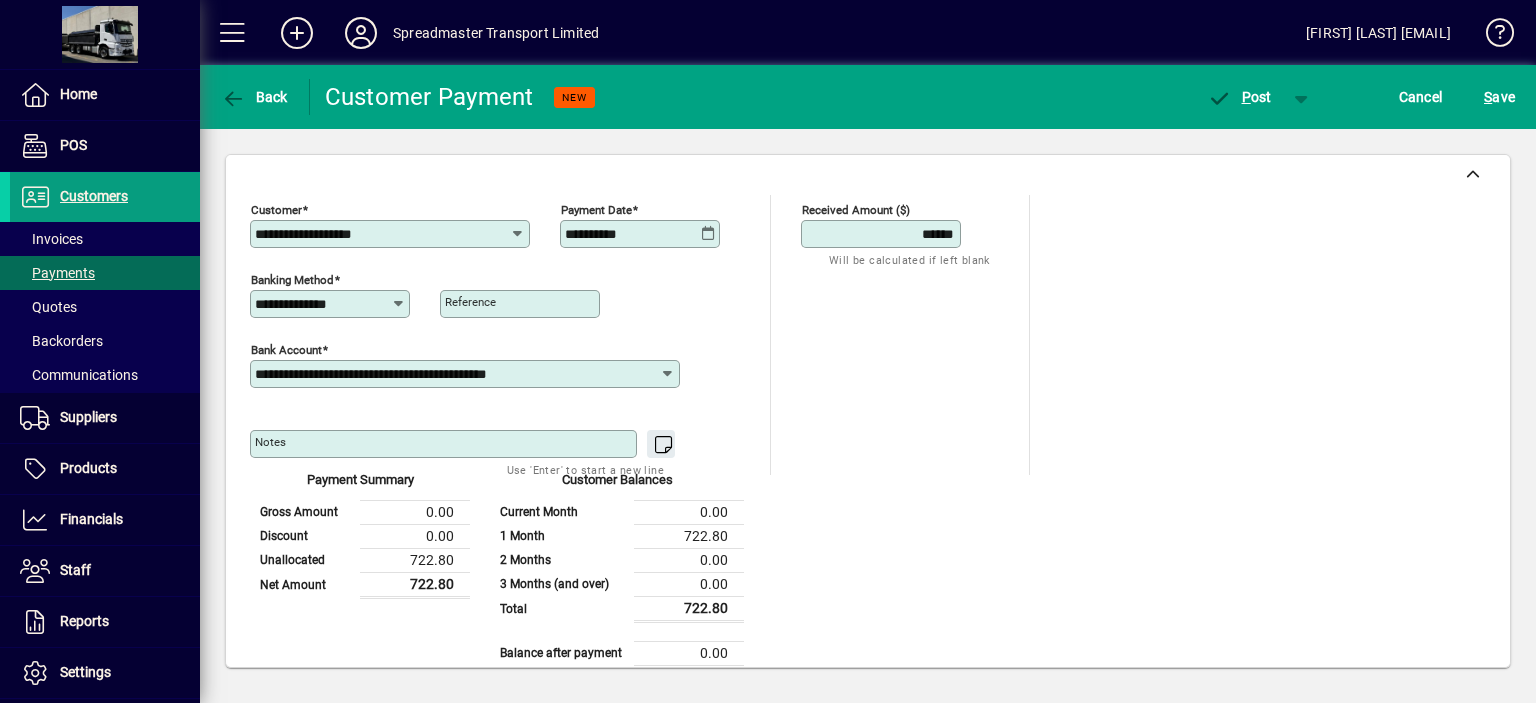 scroll, scrollTop: 164, scrollLeft: 0, axis: vertical 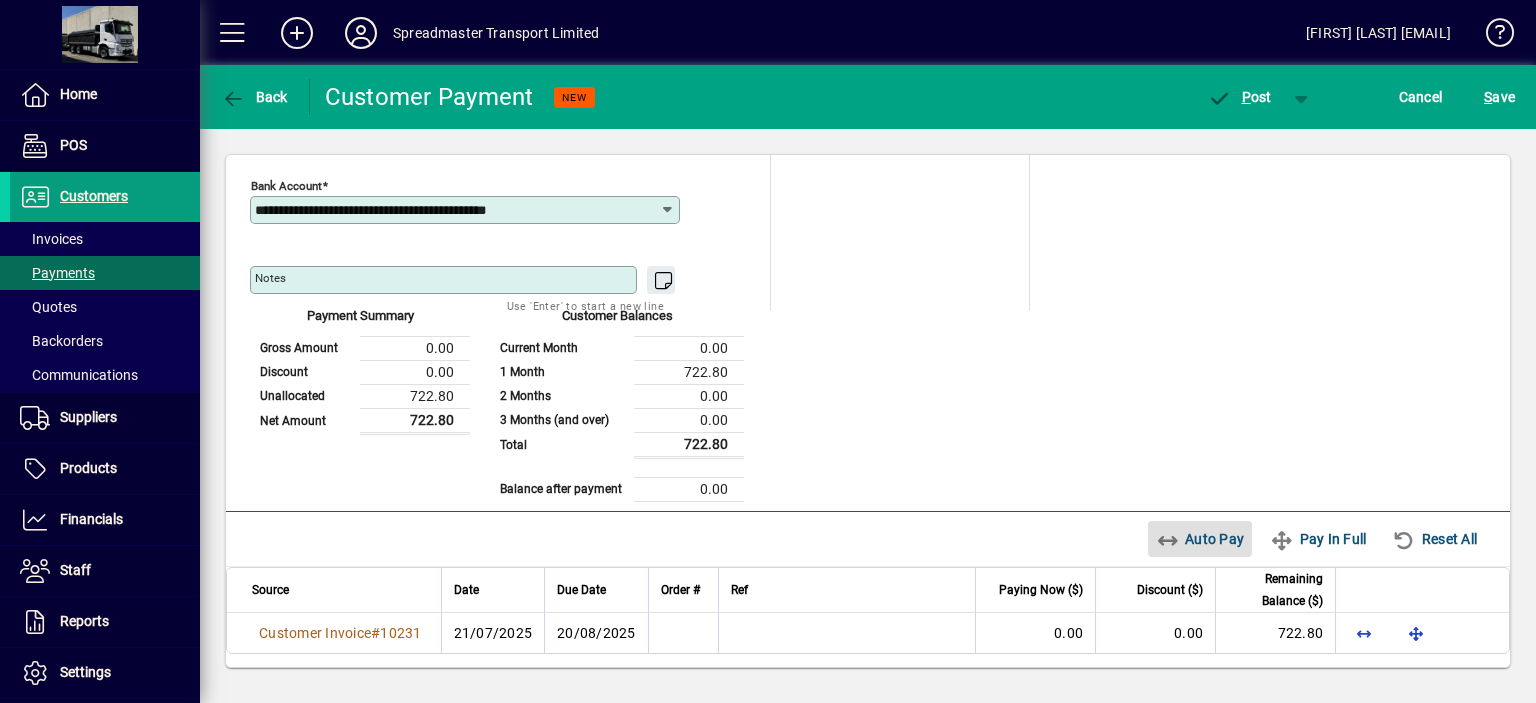 type 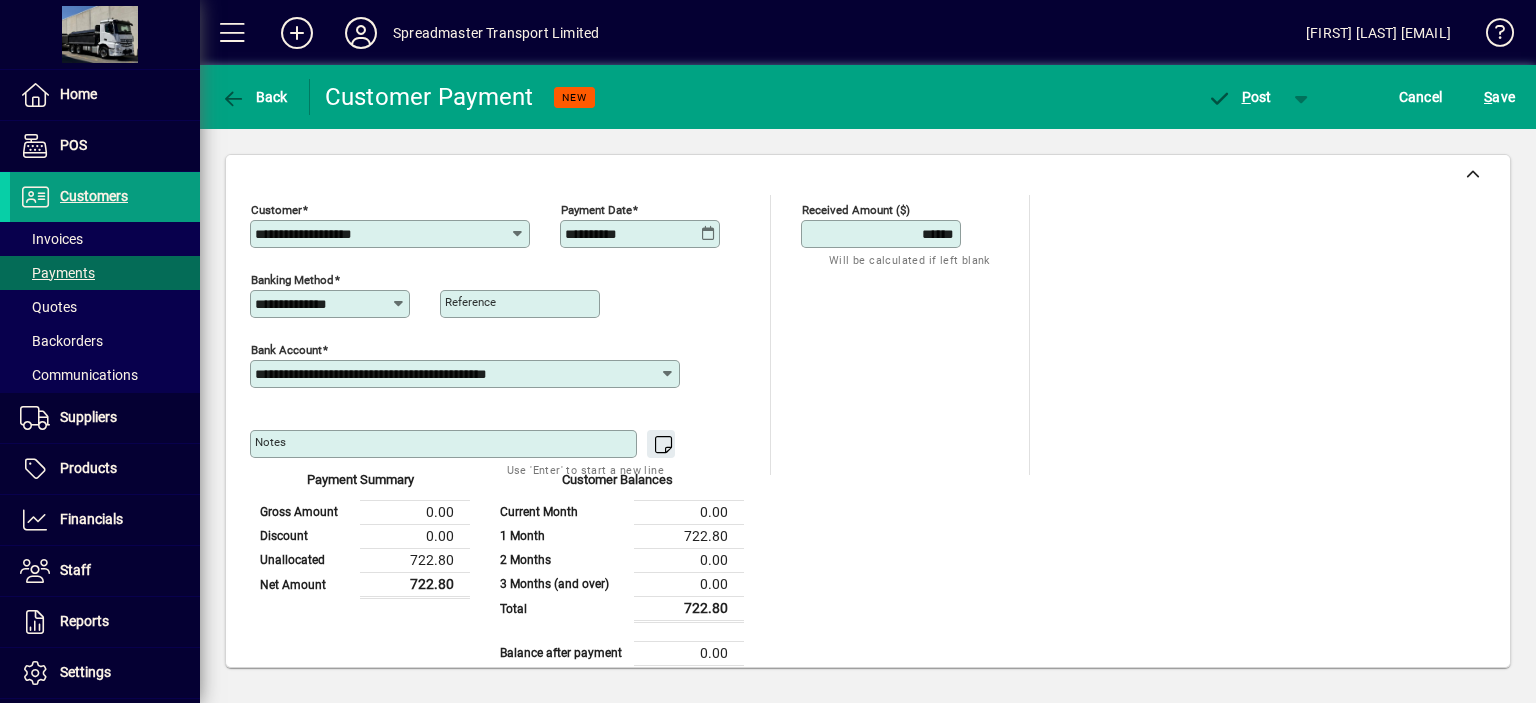 scroll, scrollTop: 164, scrollLeft: 0, axis: vertical 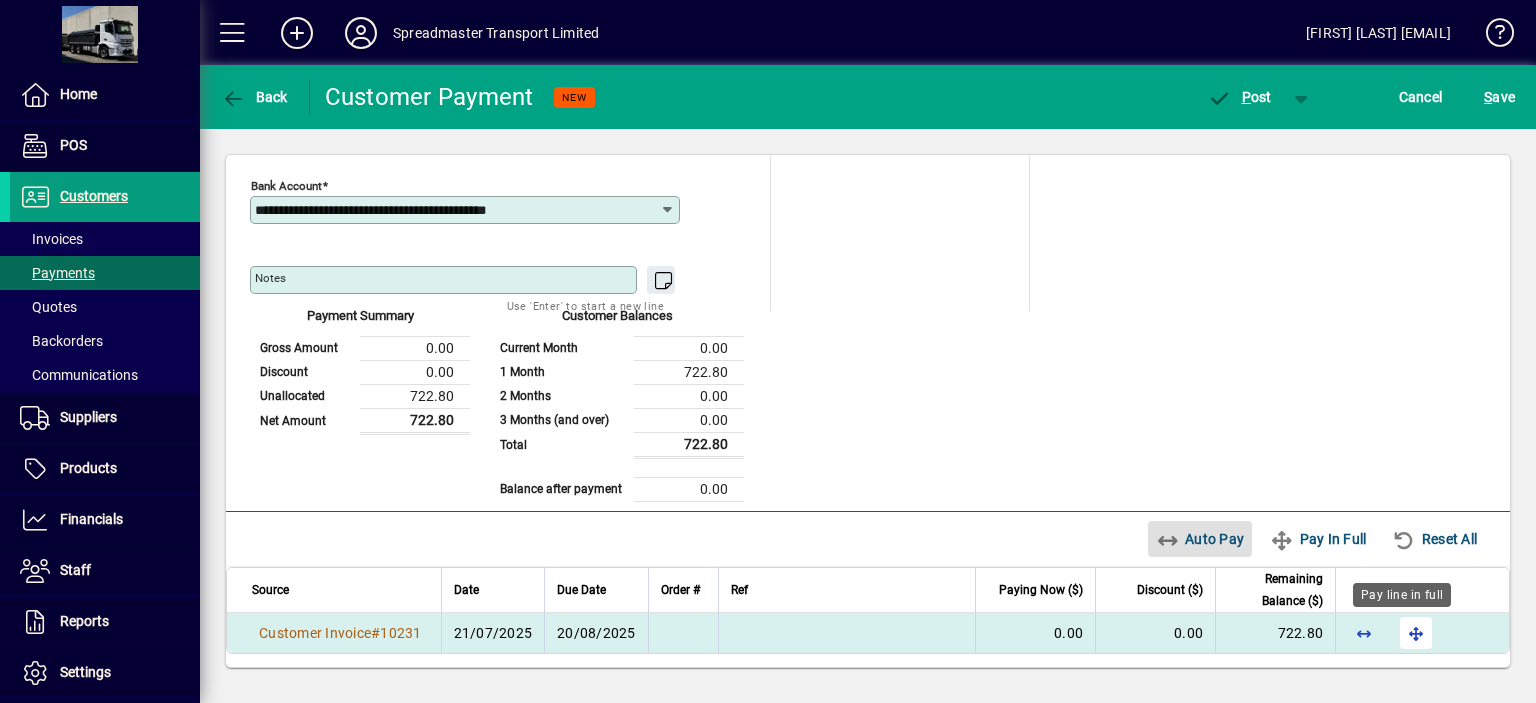 click at bounding box center [1416, 633] 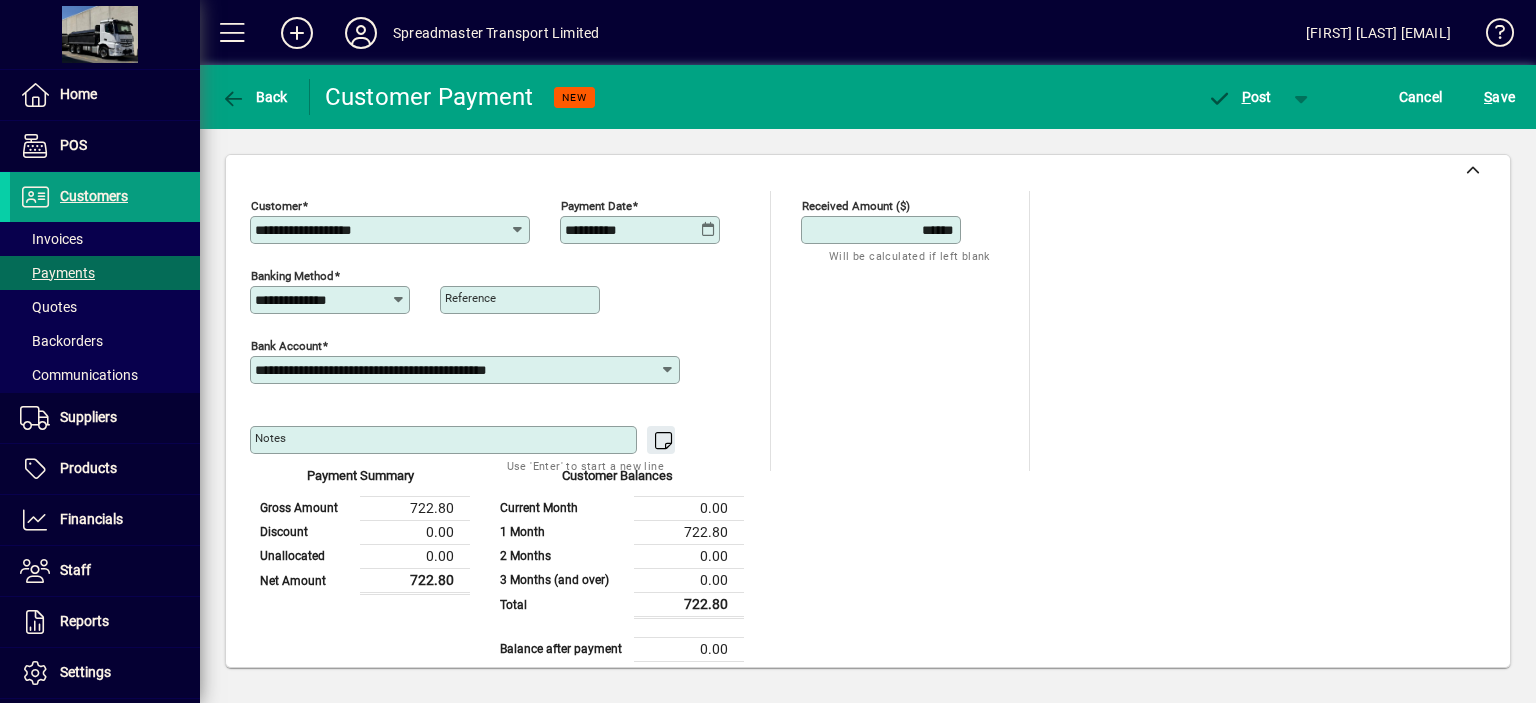 scroll, scrollTop: 0, scrollLeft: 0, axis: both 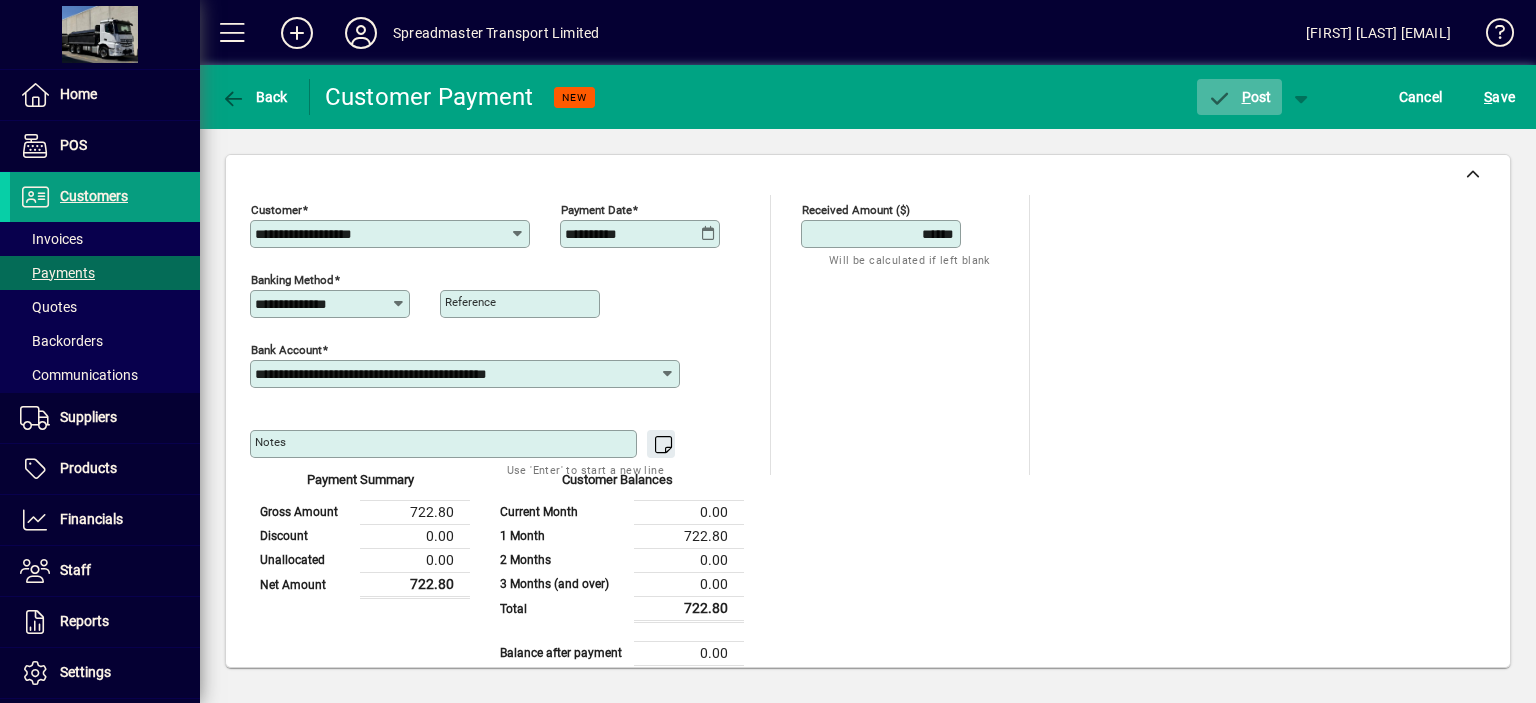 click on "P" 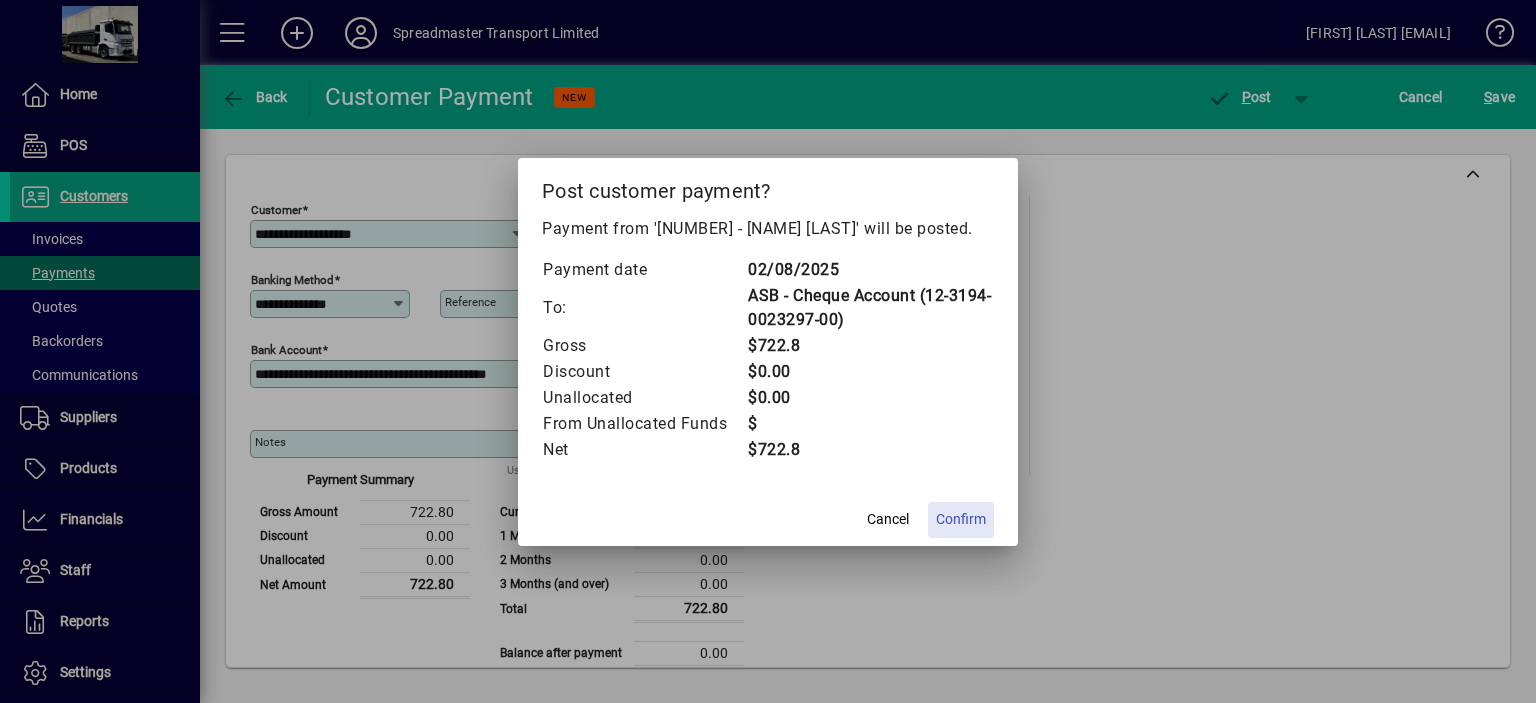 click on "Confirm" 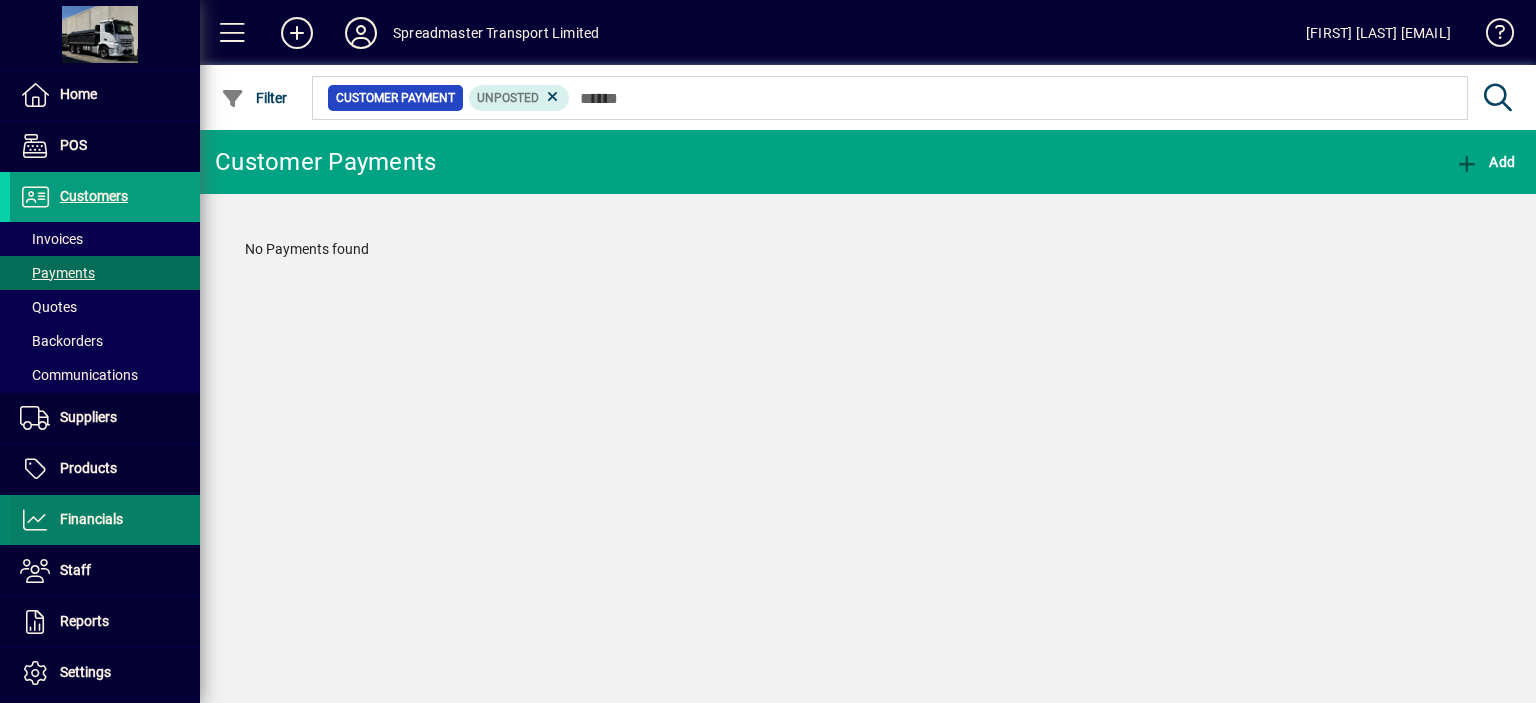 click on "Financials" at bounding box center [91, 519] 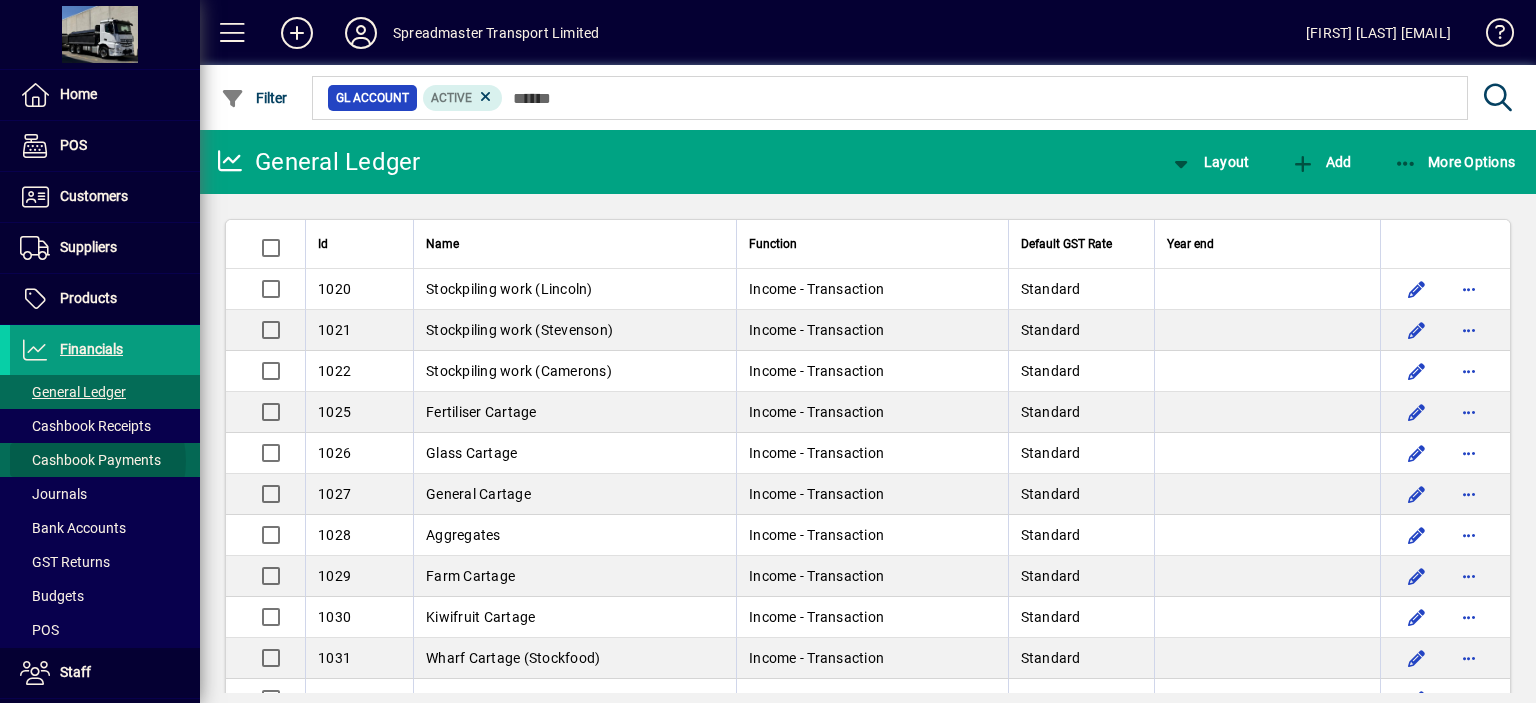 click on "Cashbook Payments" at bounding box center [90, 460] 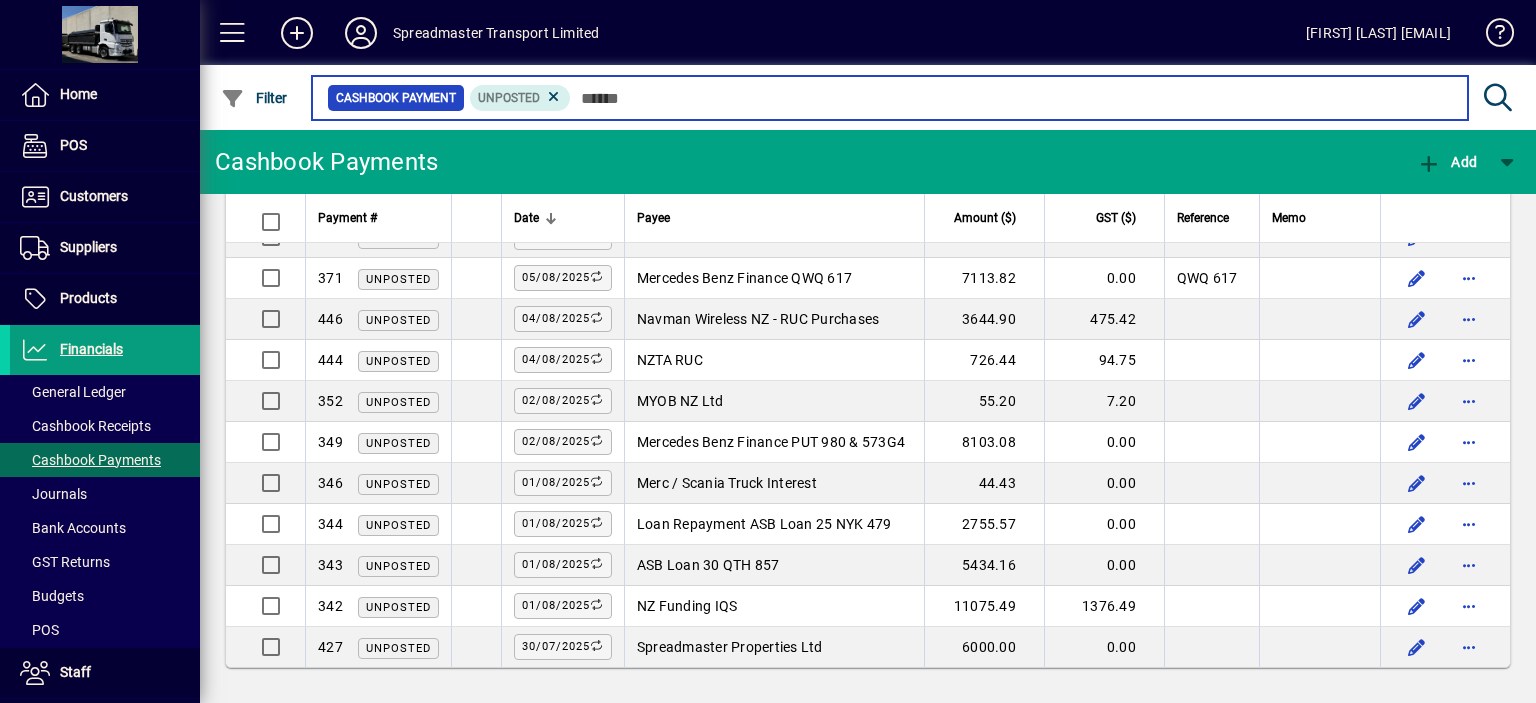 scroll, scrollTop: 2112, scrollLeft: 0, axis: vertical 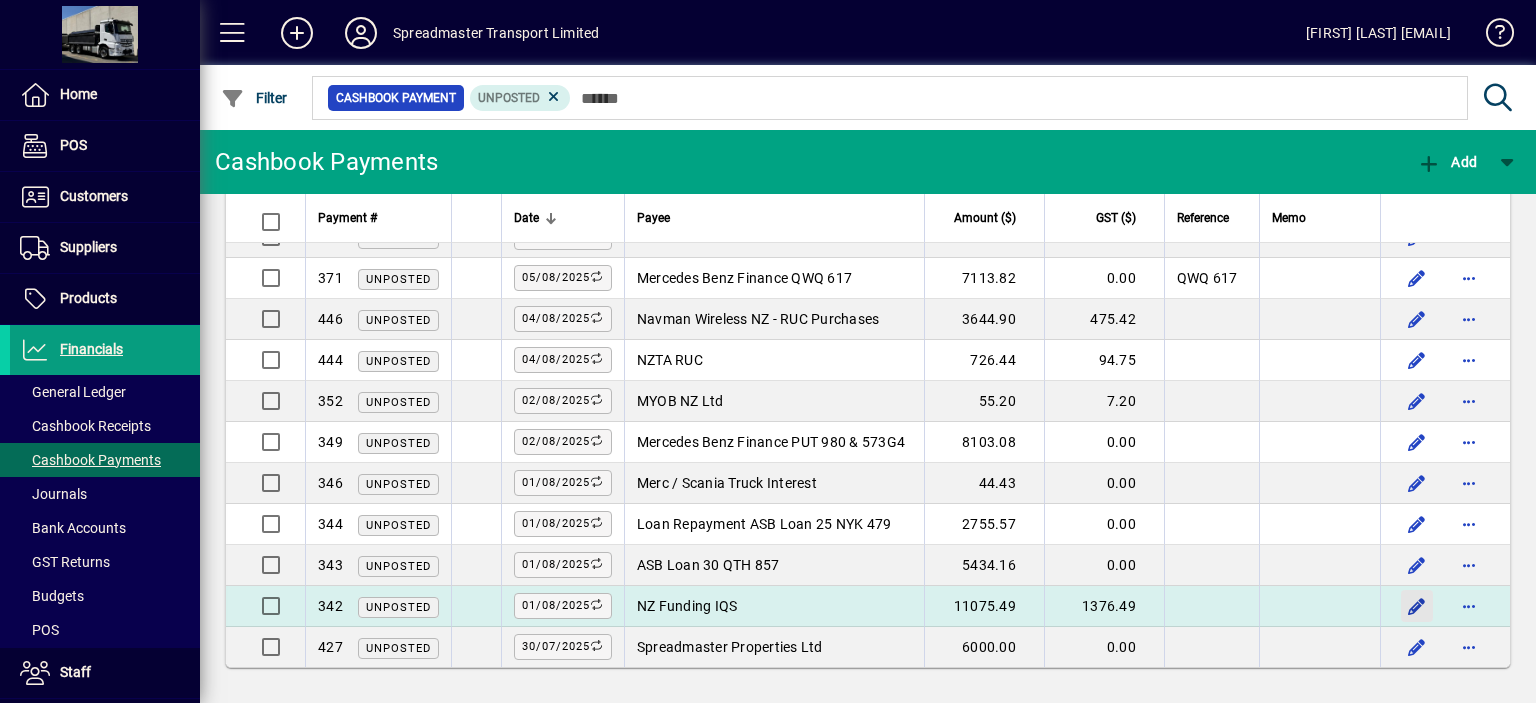 click at bounding box center [1417, 606] 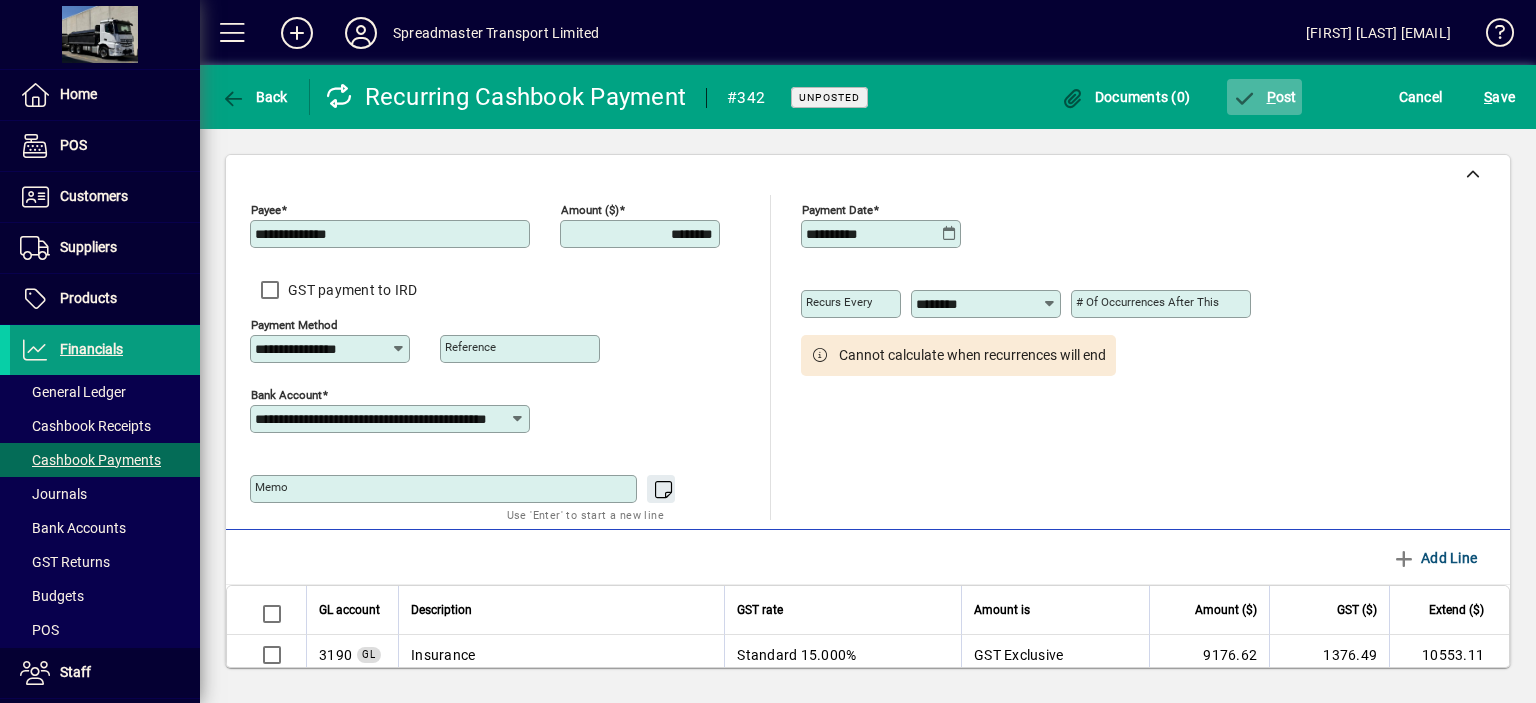 click on "P ost" 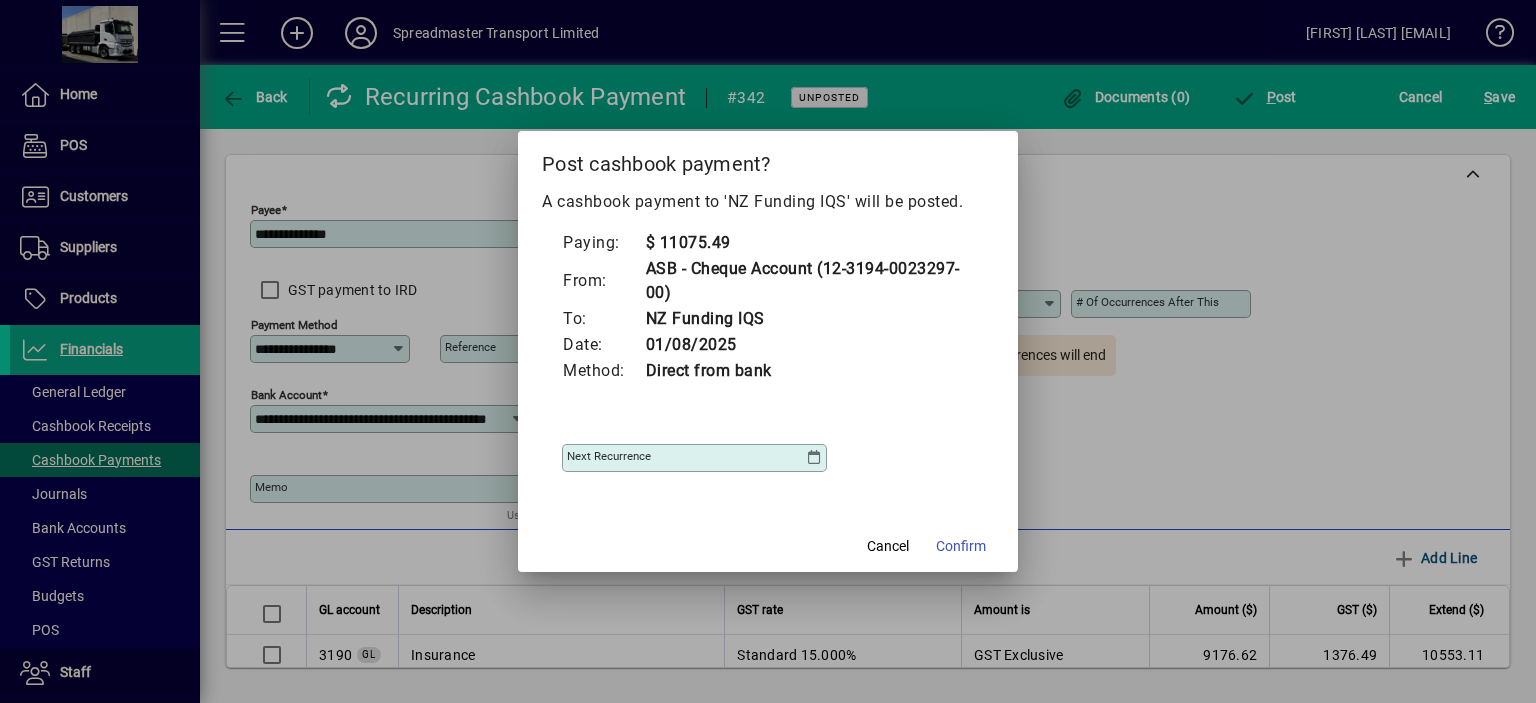 click on "Next recurrence" at bounding box center (694, 458) 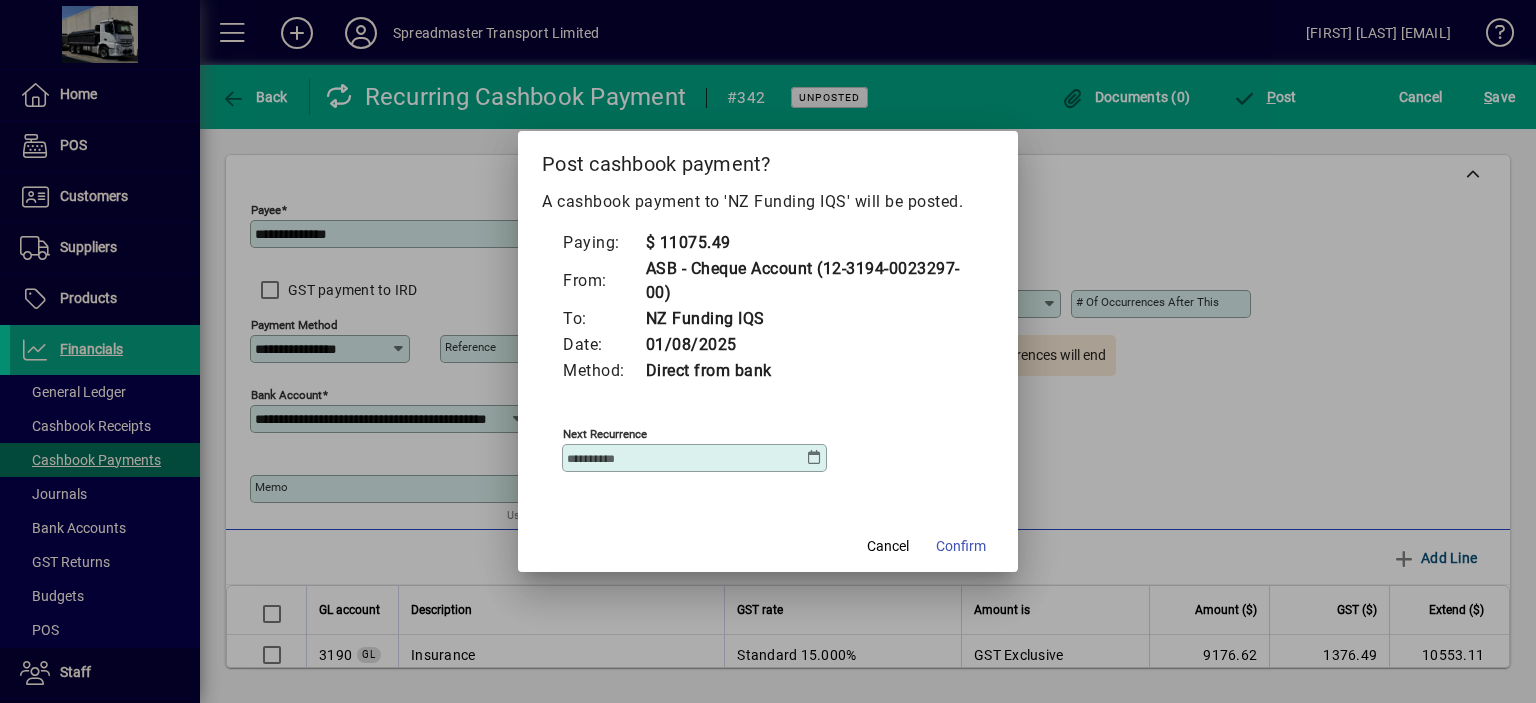 click at bounding box center [814, 458] 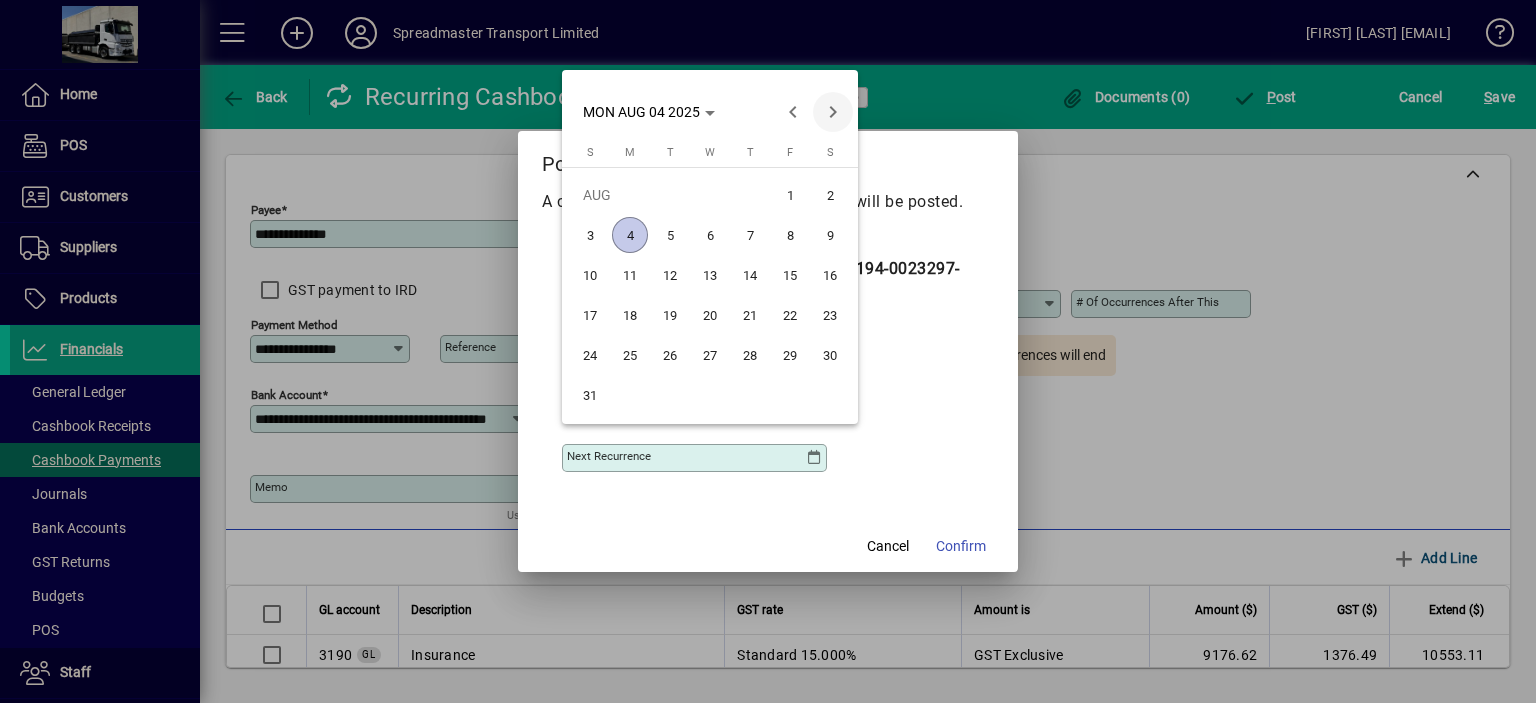 click at bounding box center (833, 112) 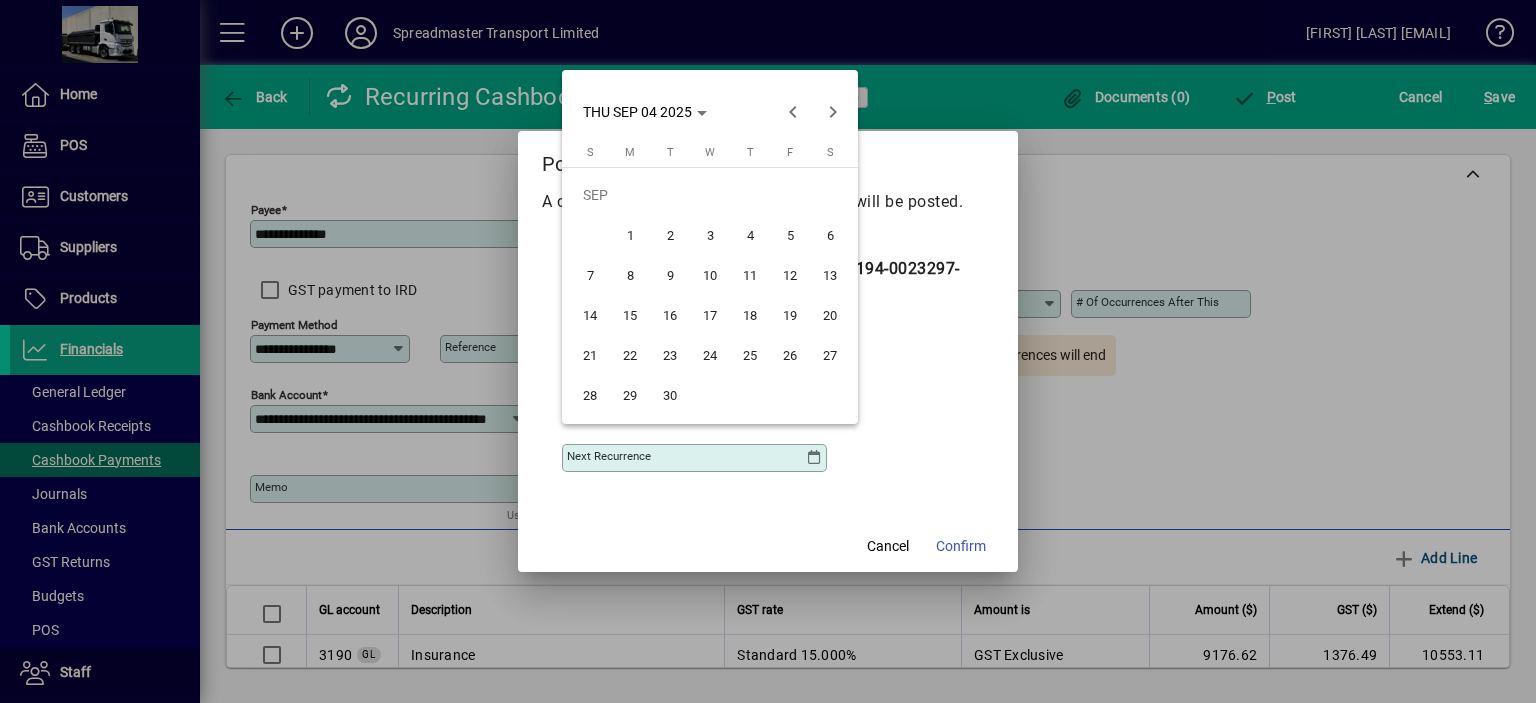 click on "1" at bounding box center [630, 235] 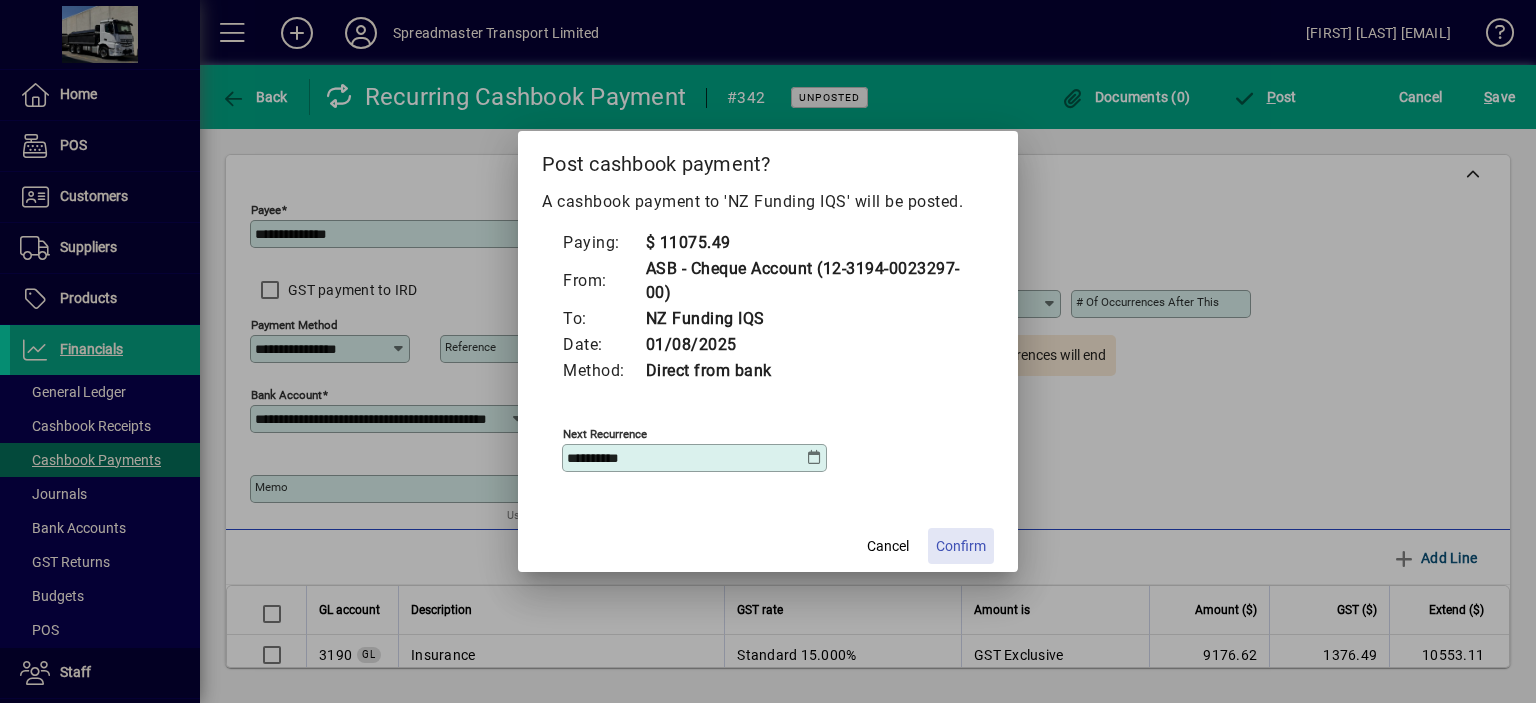 click on "Confirm" 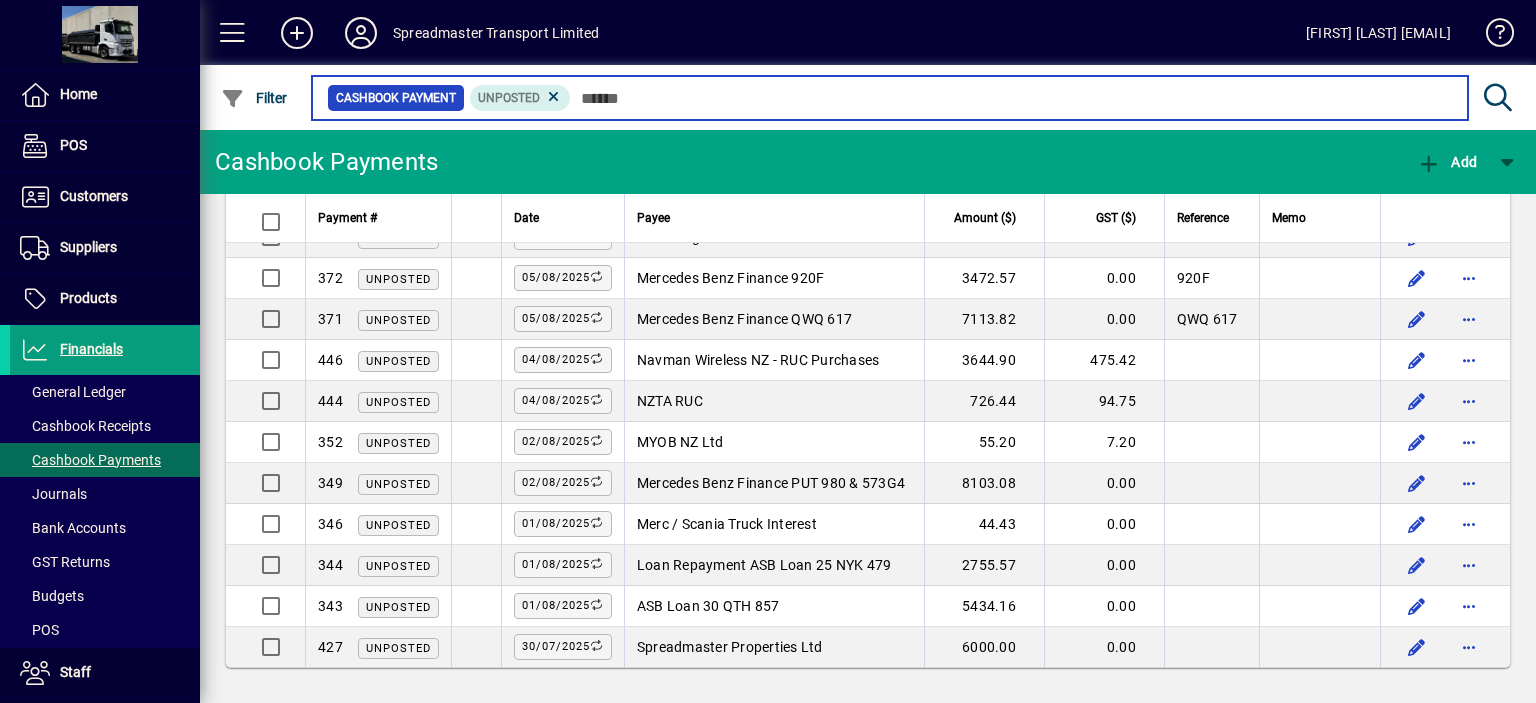 scroll, scrollTop: 2112, scrollLeft: 0, axis: vertical 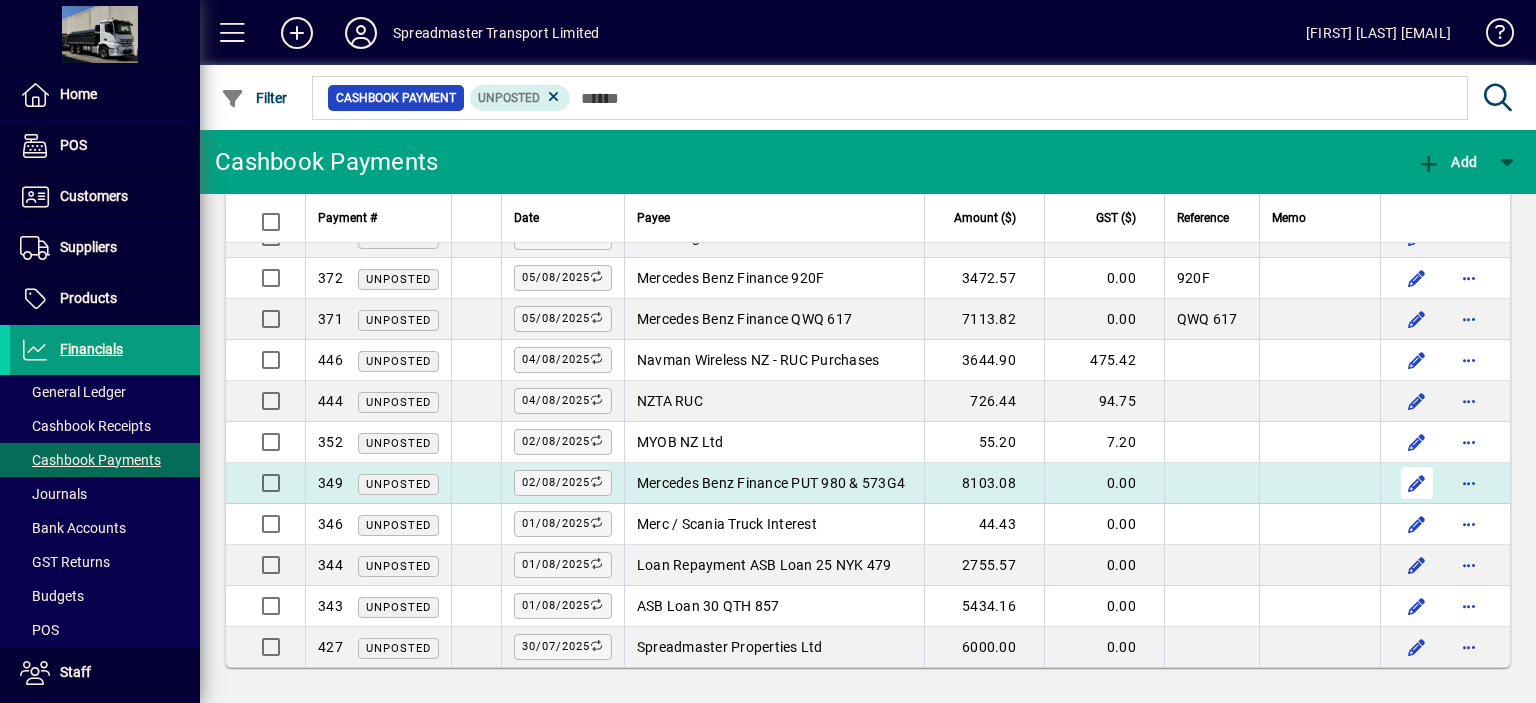 click at bounding box center (1417, 483) 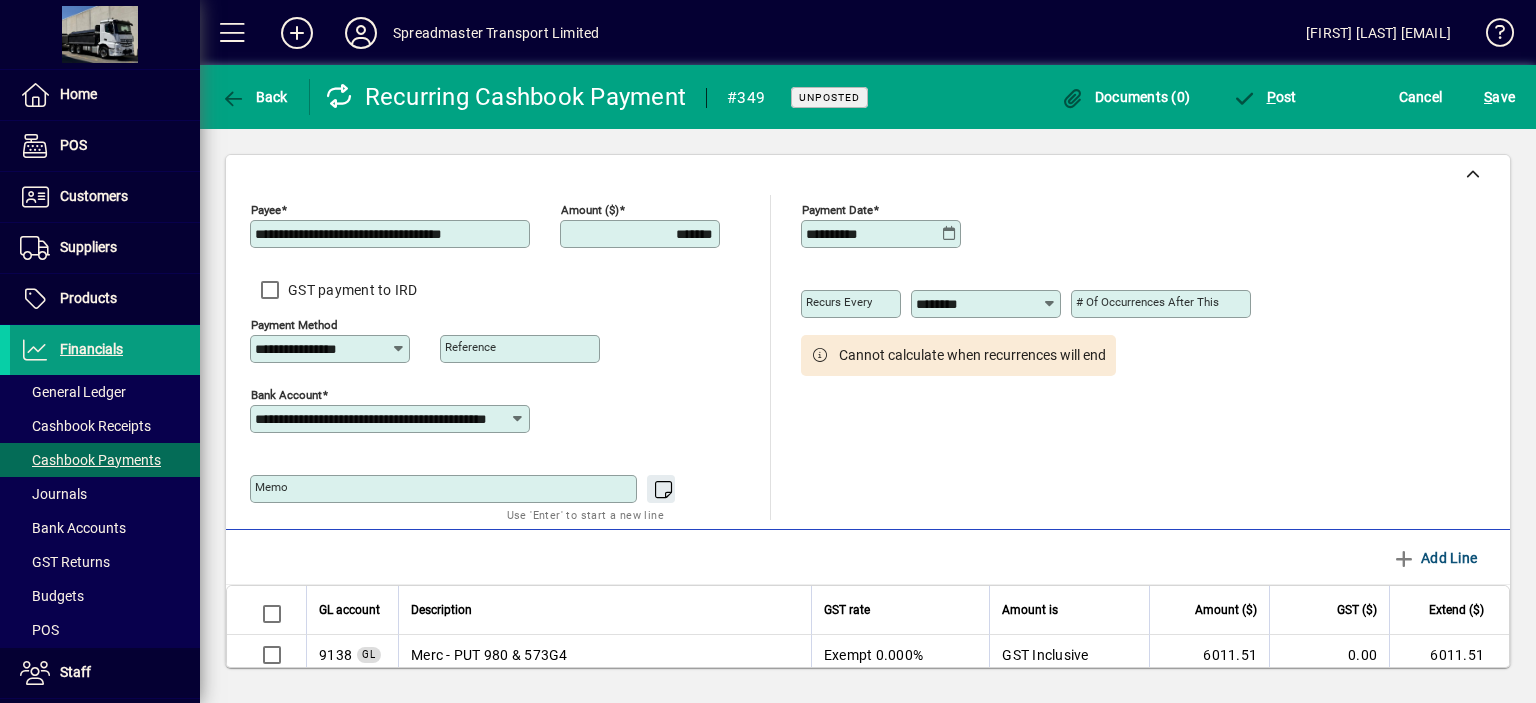 click 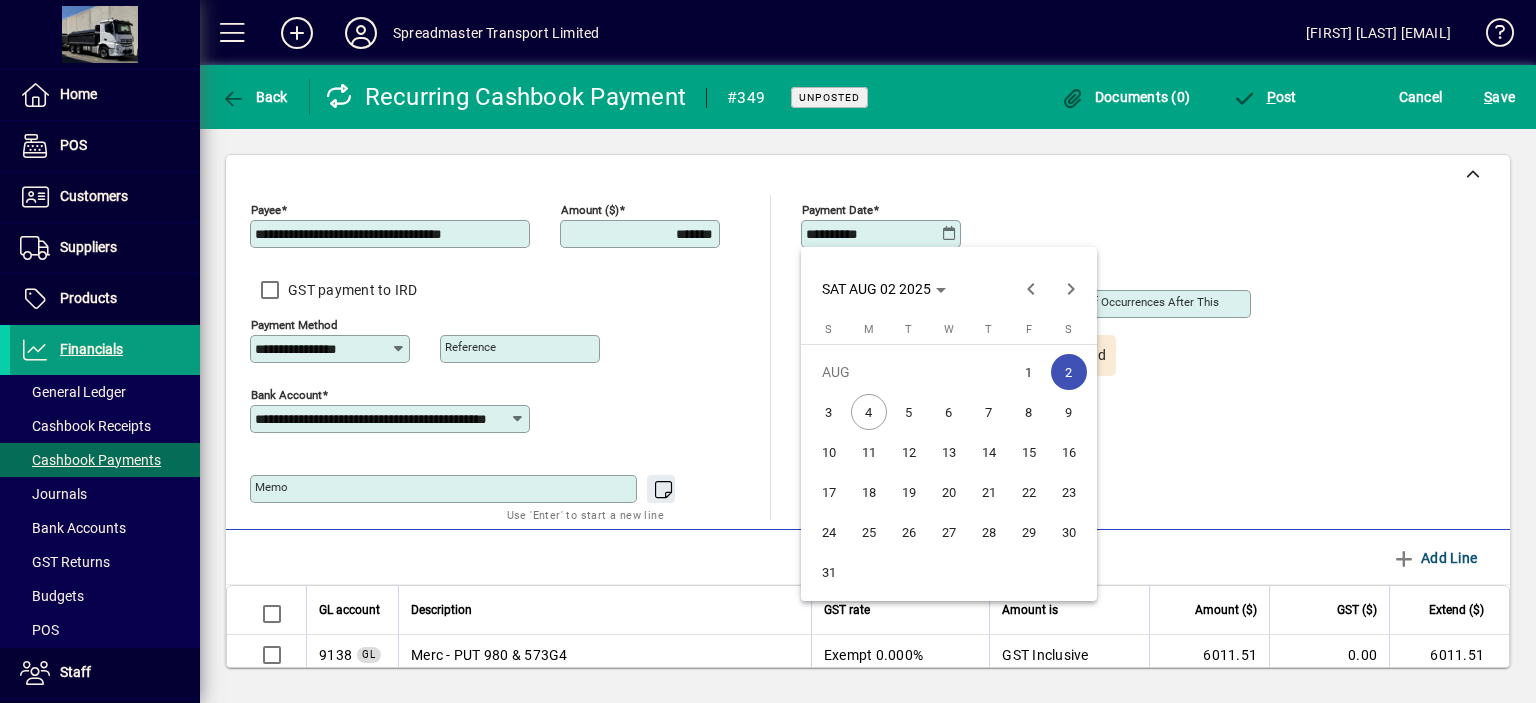 click on "1" at bounding box center (1029, 372) 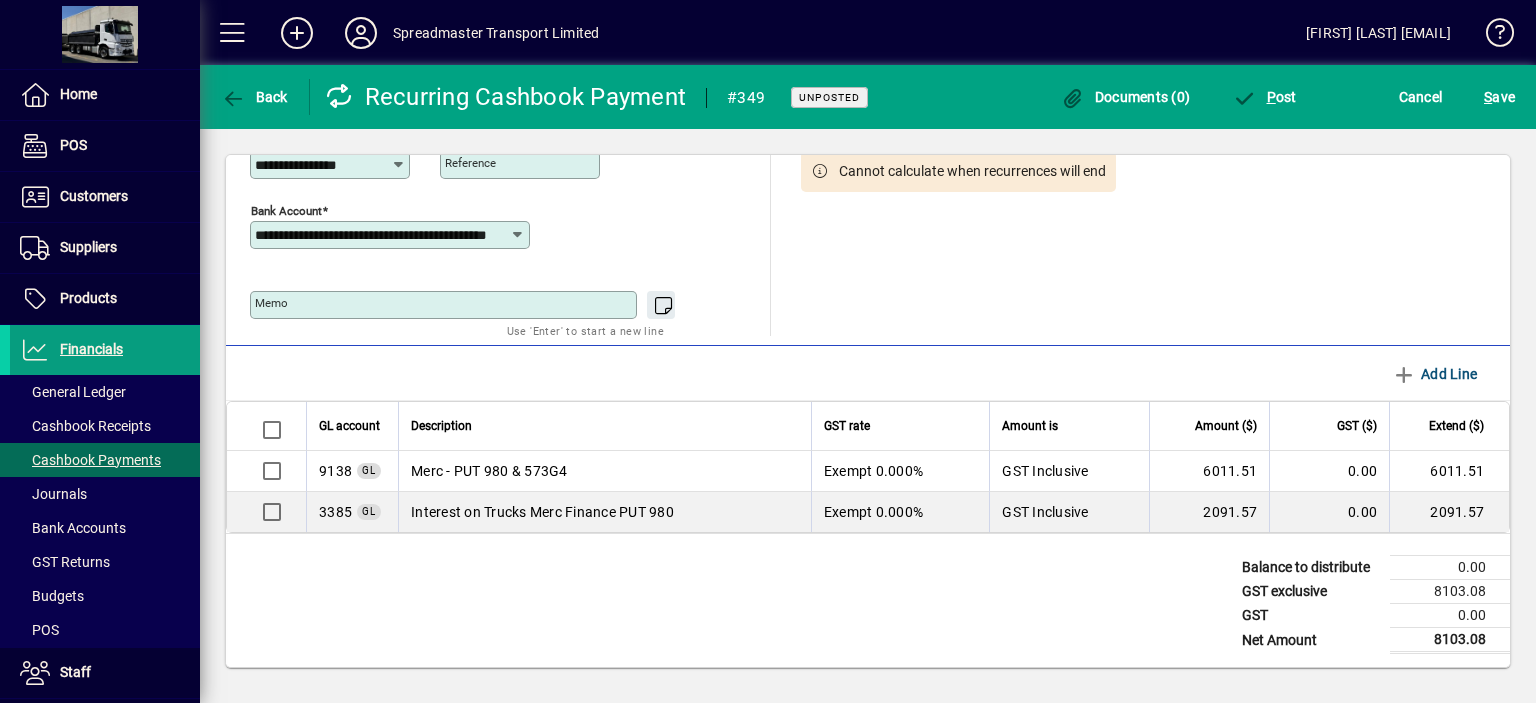 scroll, scrollTop: 0, scrollLeft: 0, axis: both 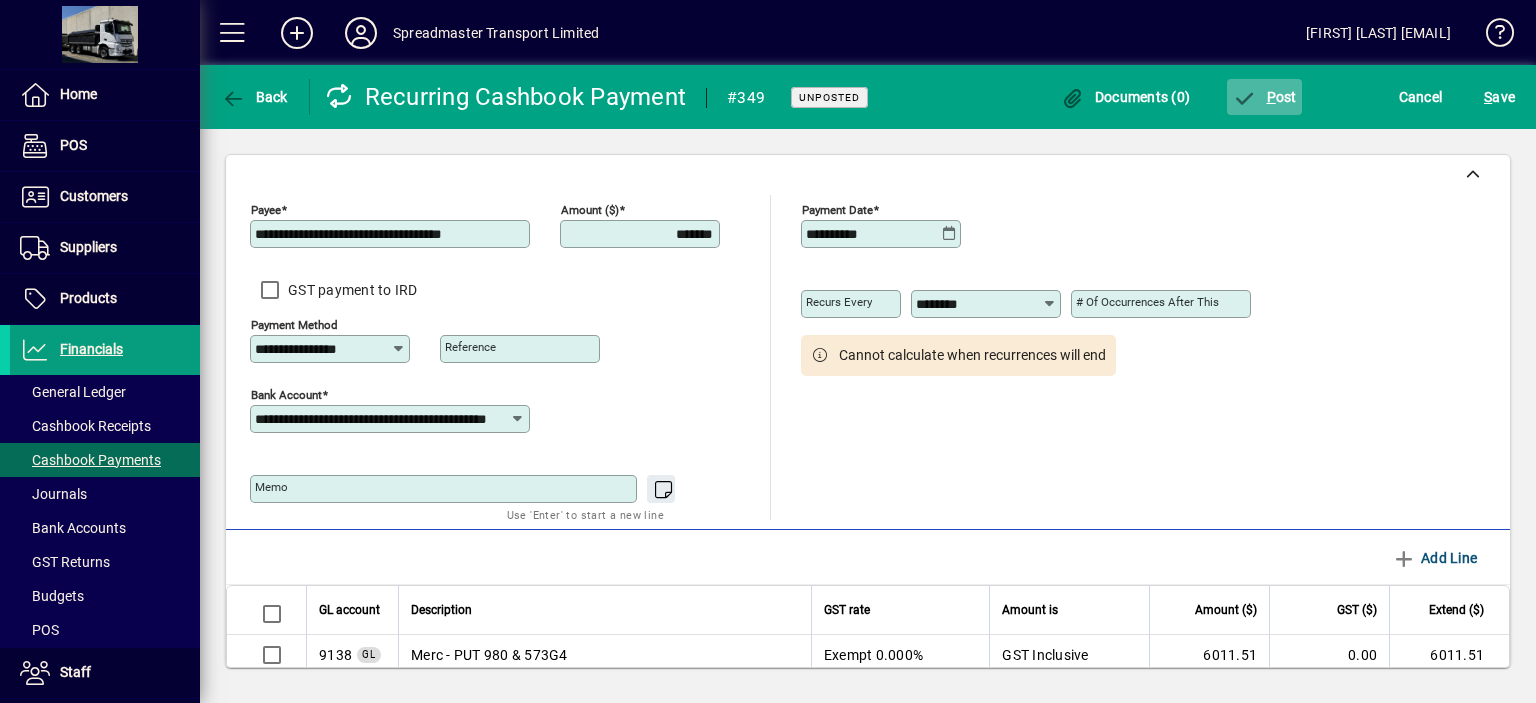 click on "P ost" 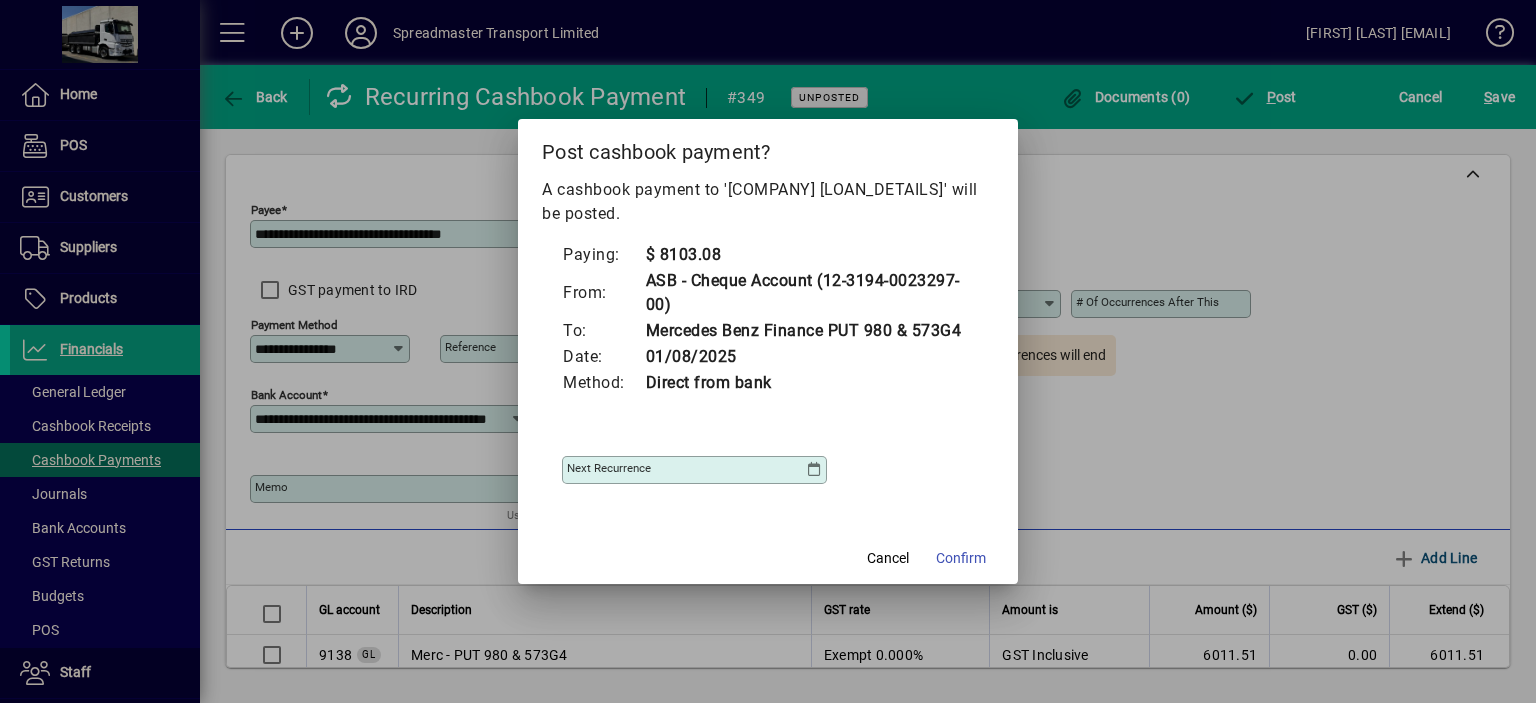 click at bounding box center (814, 470) 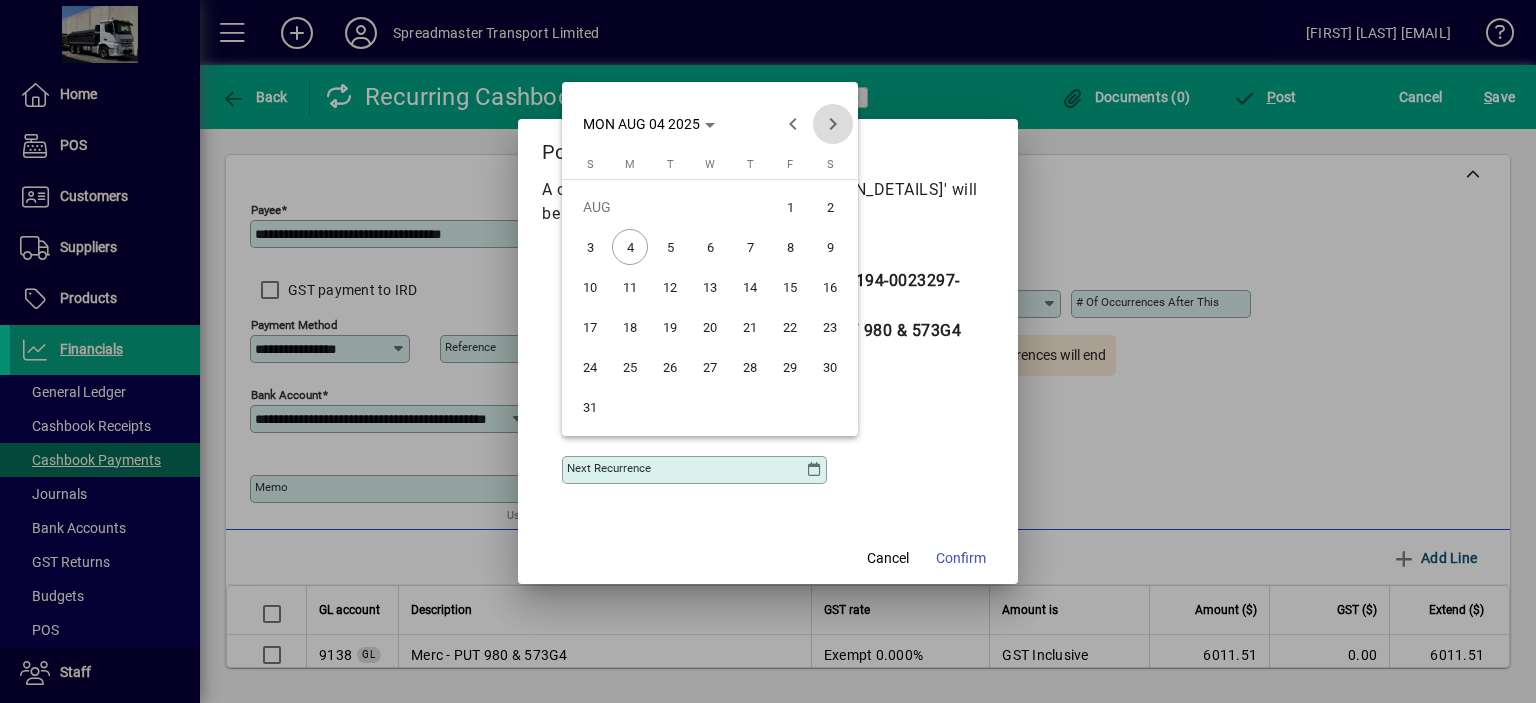 click at bounding box center (833, 124) 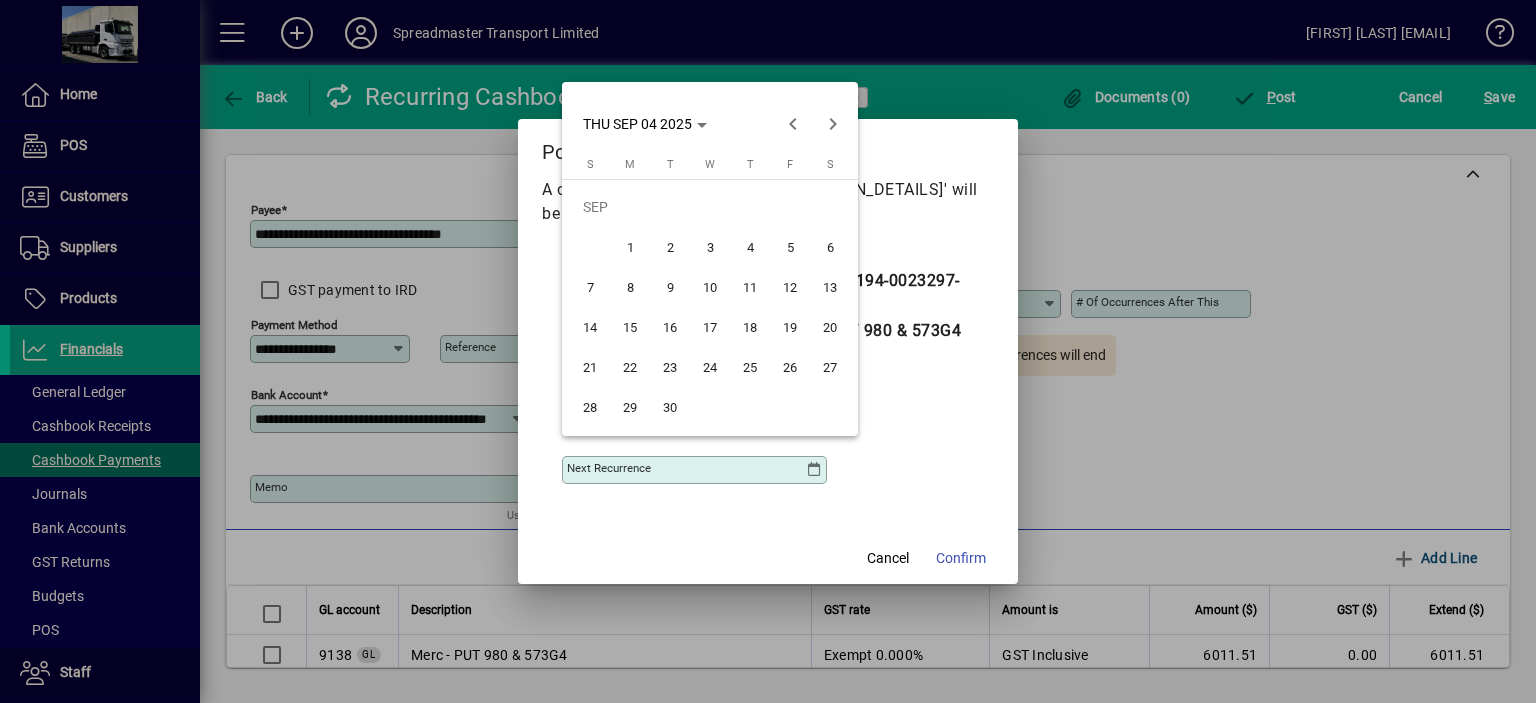 click on "2" at bounding box center (670, 247) 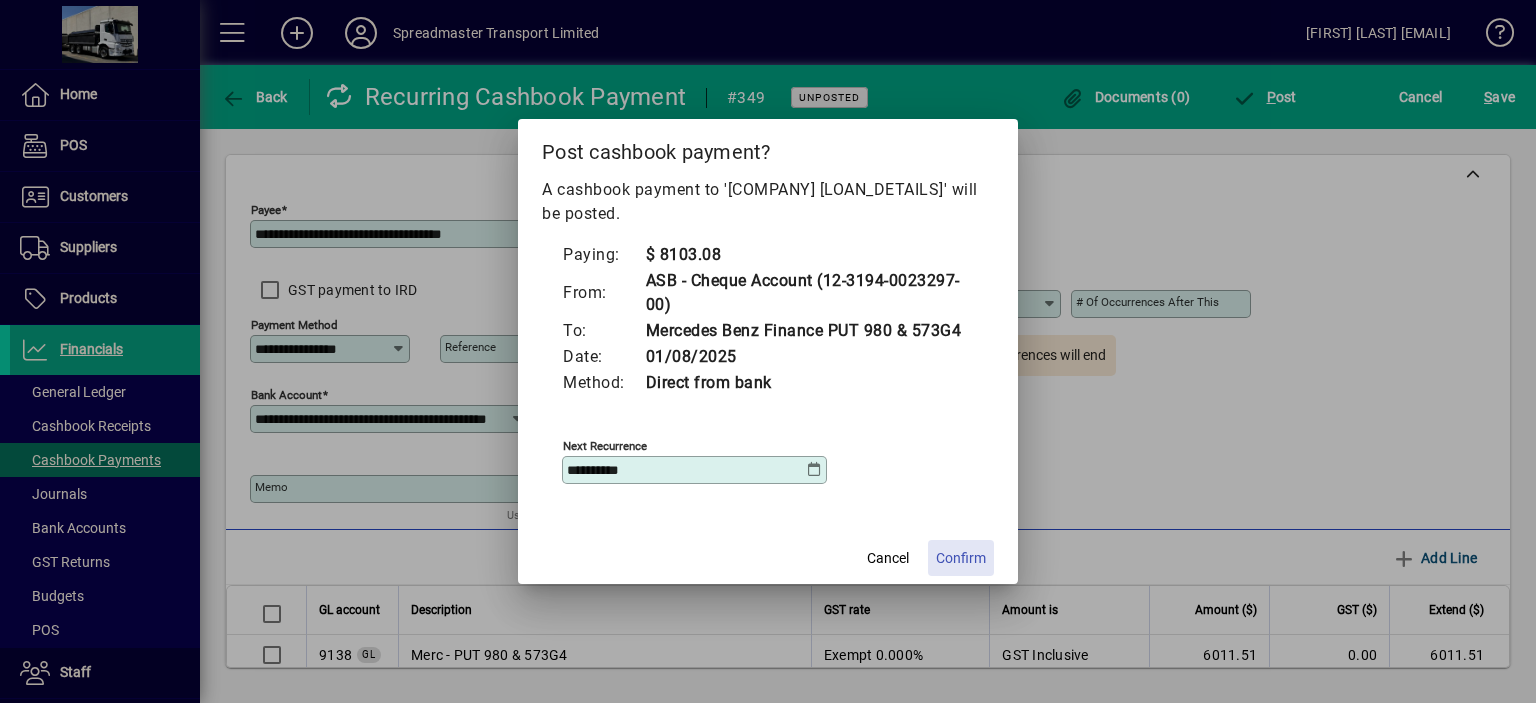click on "Confirm" 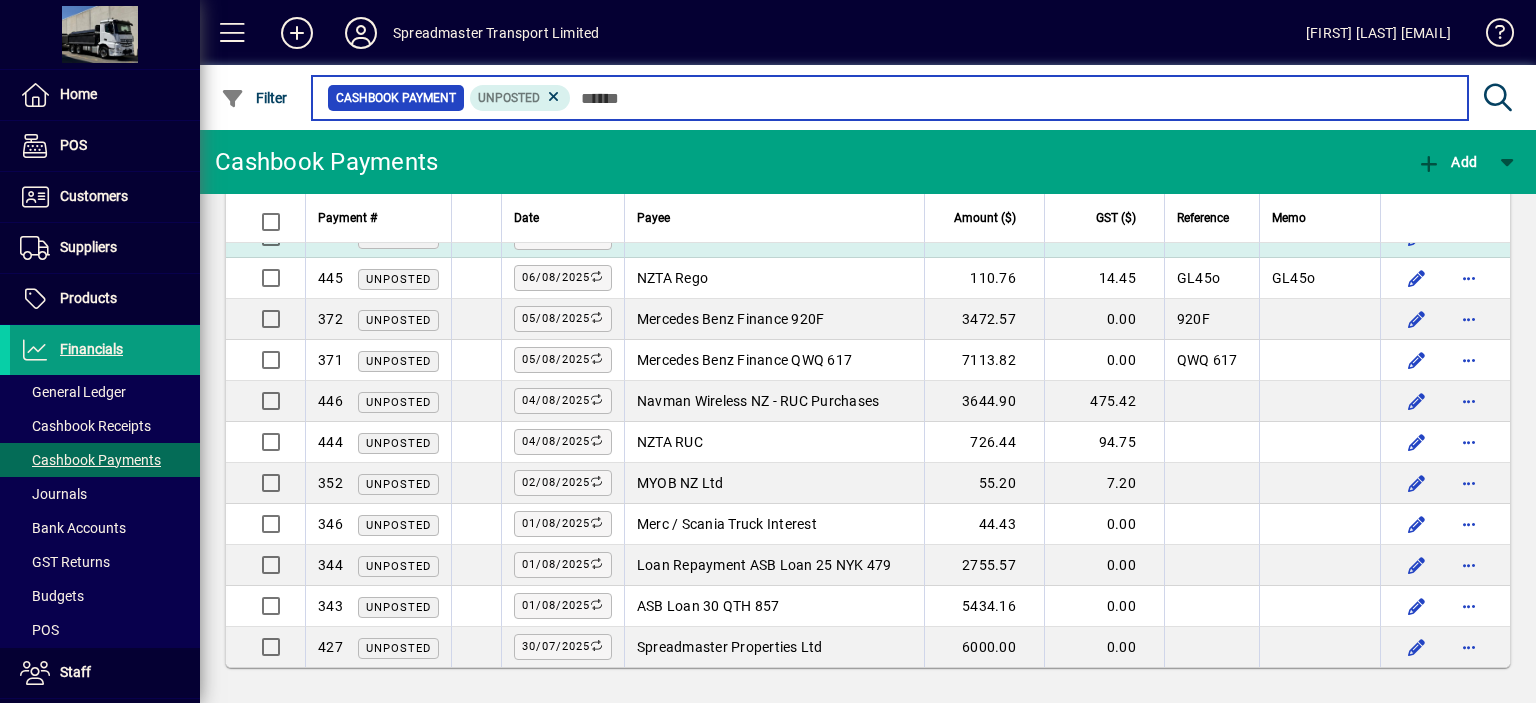 scroll, scrollTop: 2112, scrollLeft: 0, axis: vertical 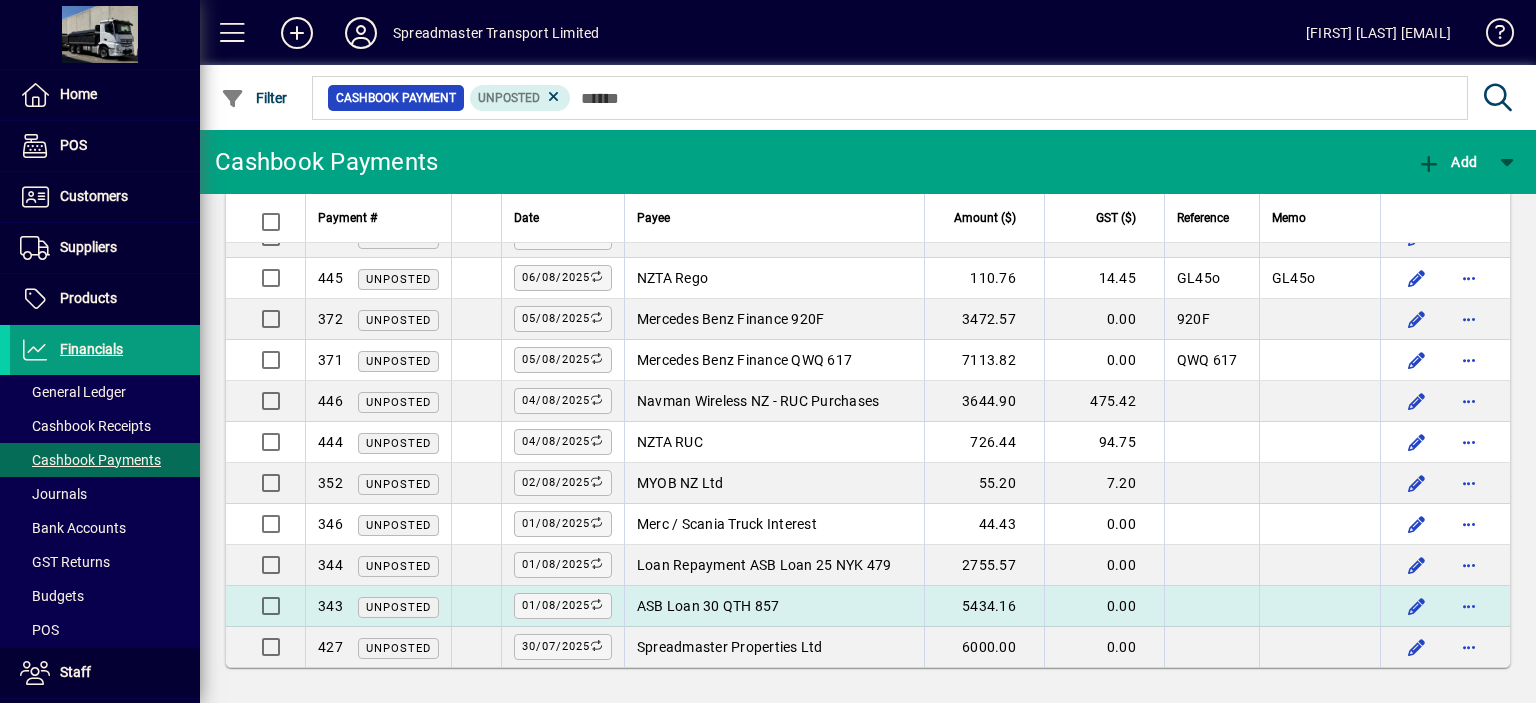 click on "ASB Loan 30 QTH 857" at bounding box center [708, 606] 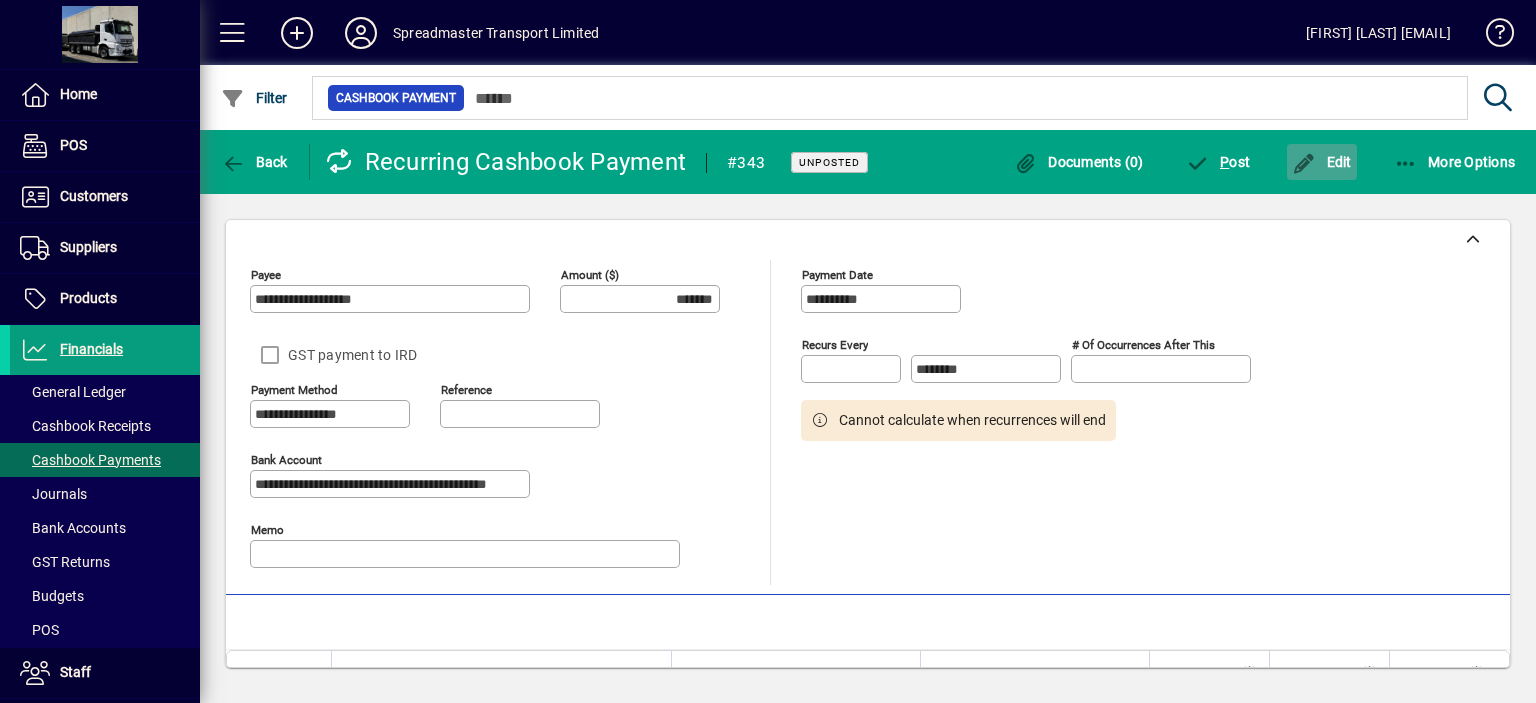 click on "Edit" 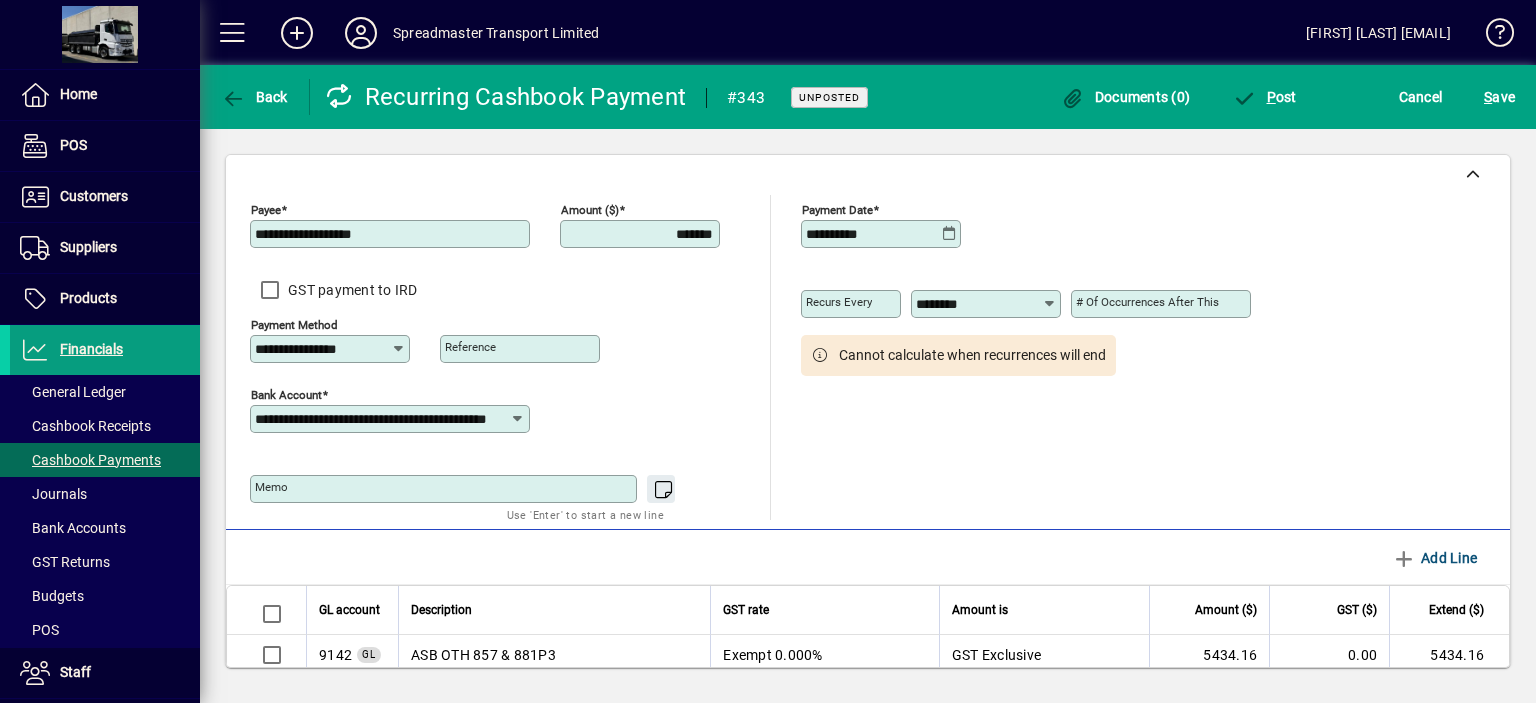 click on "*******" at bounding box center (642, 234) 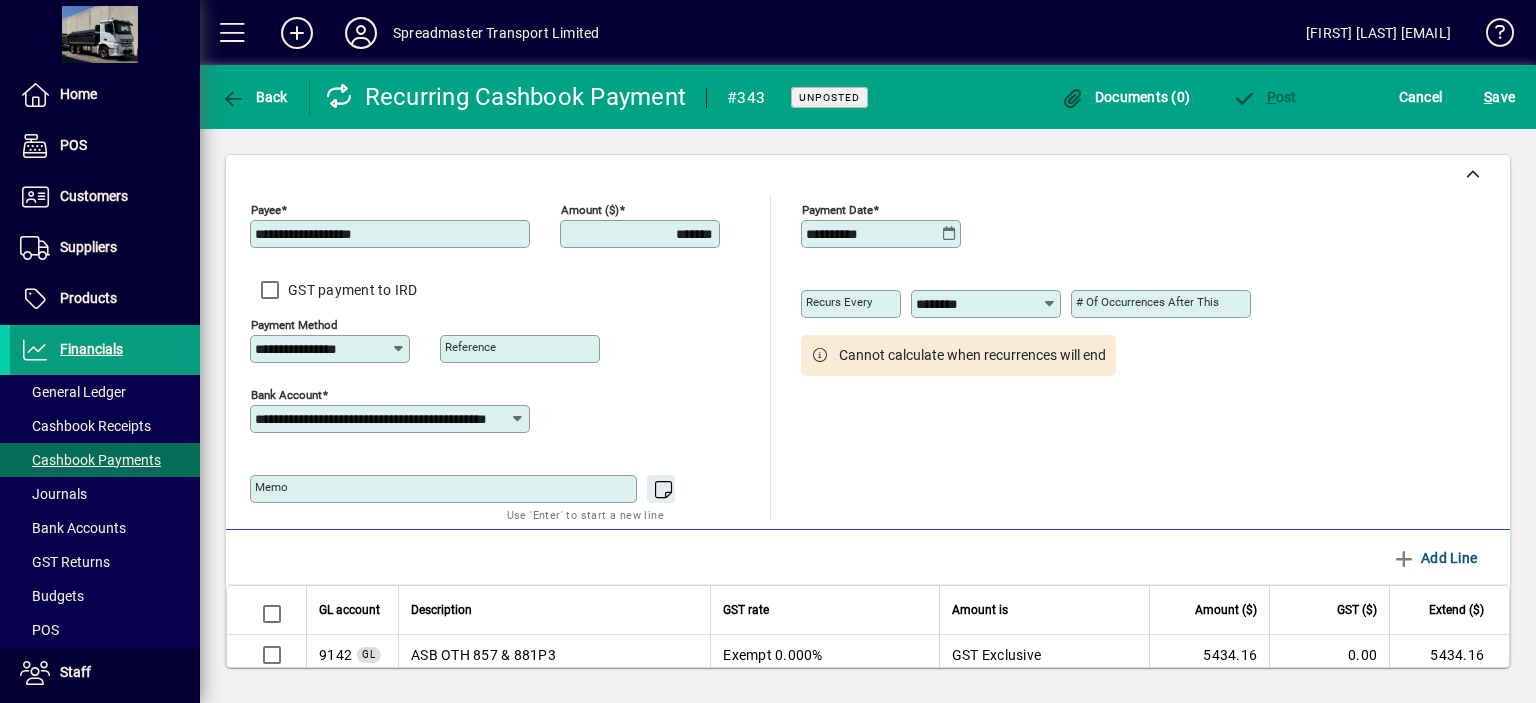 type on "*******" 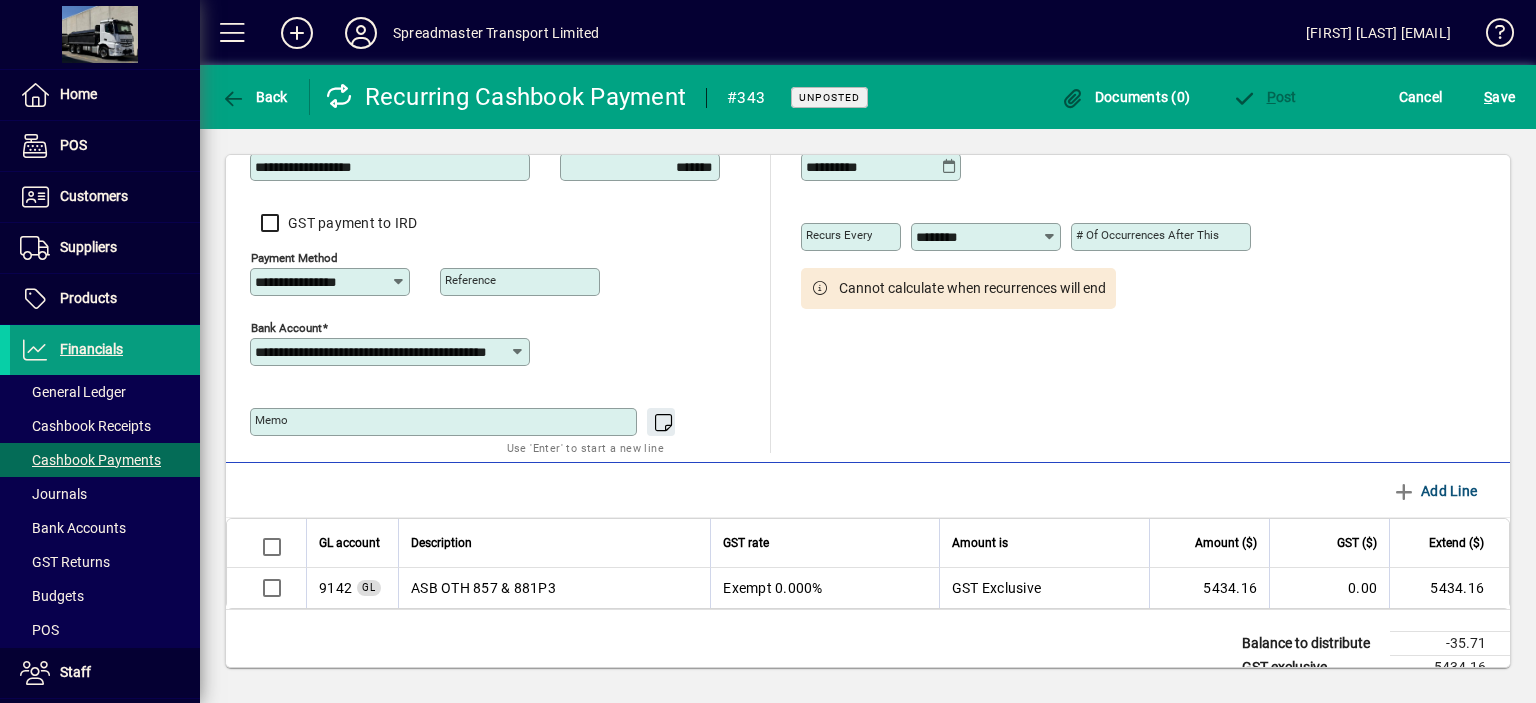scroll, scrollTop: 143, scrollLeft: 0, axis: vertical 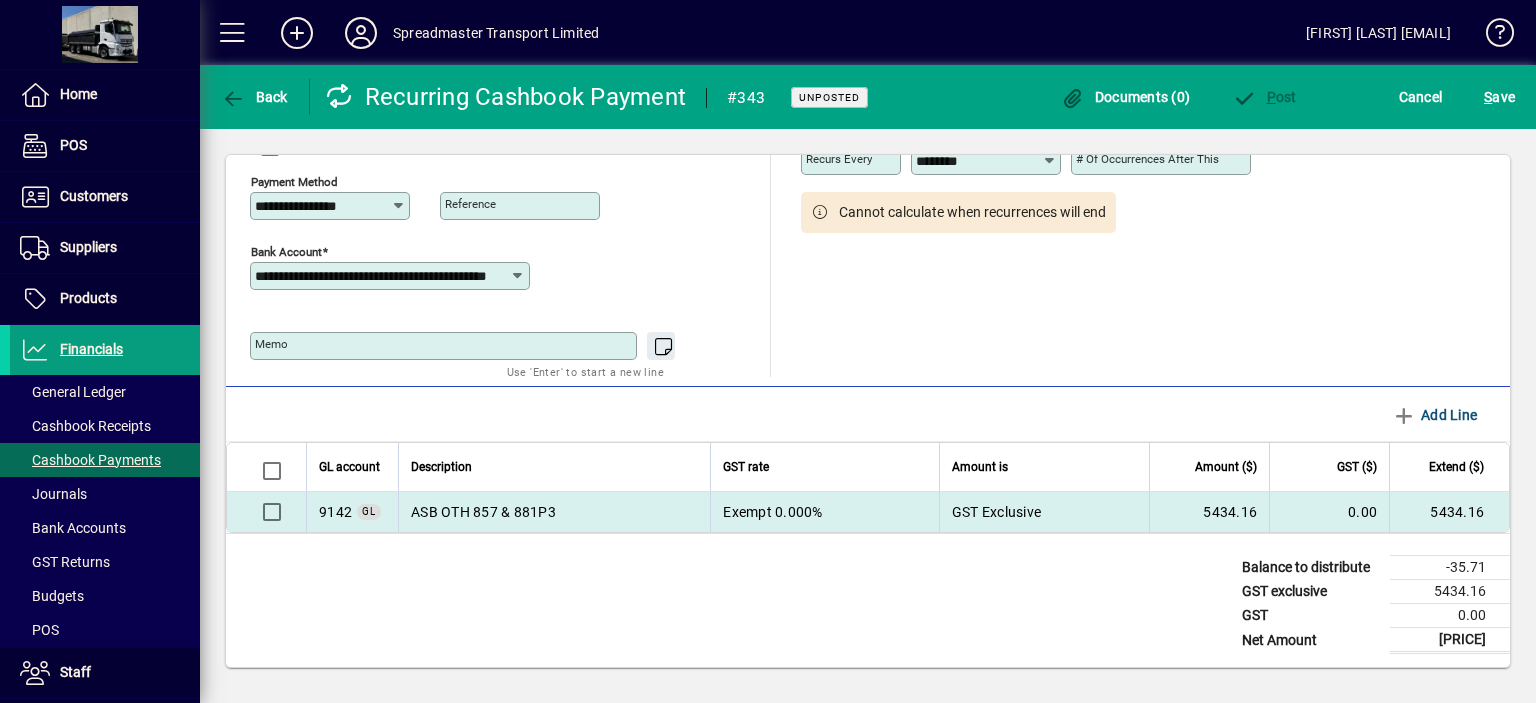 click on "ASB OTH 857 & 881P3" at bounding box center [554, 512] 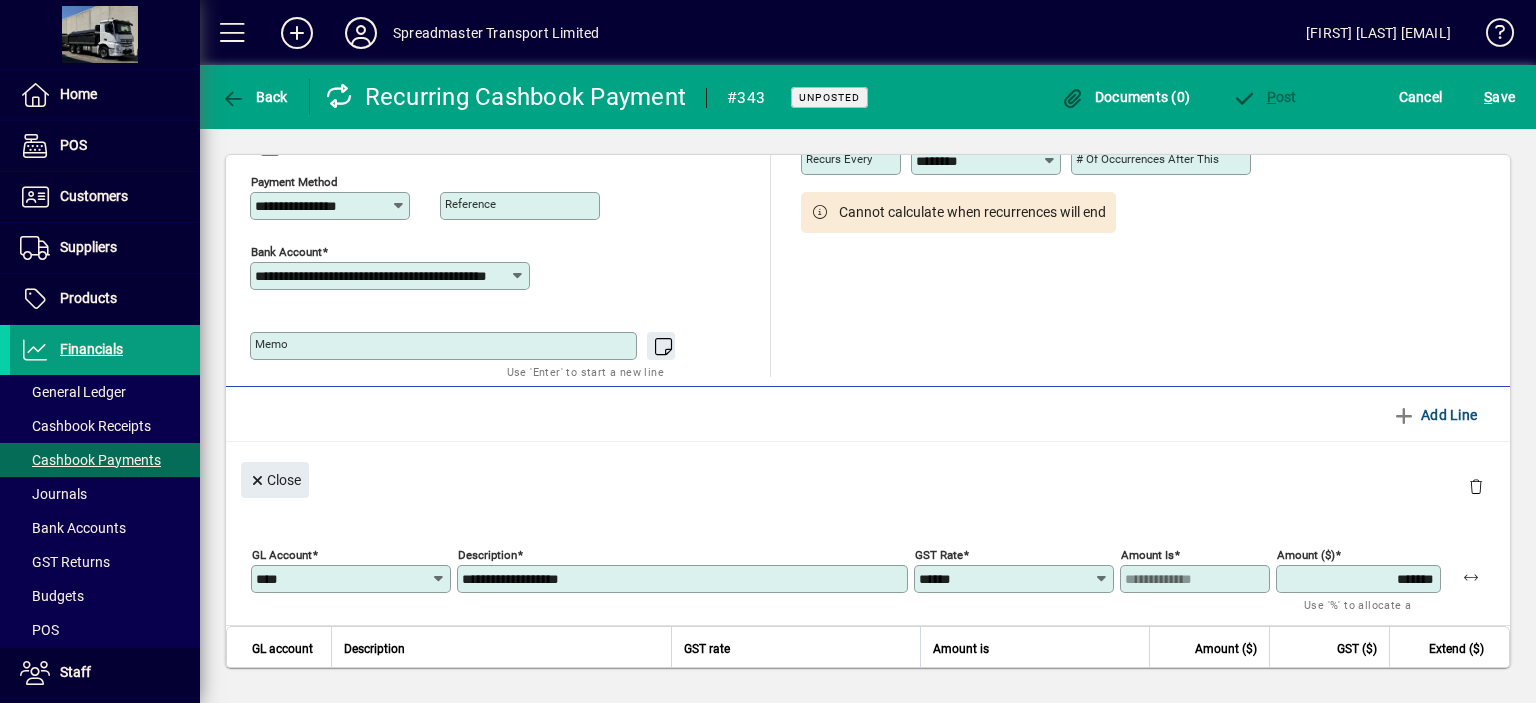 click on "*******" at bounding box center (1360, 579) 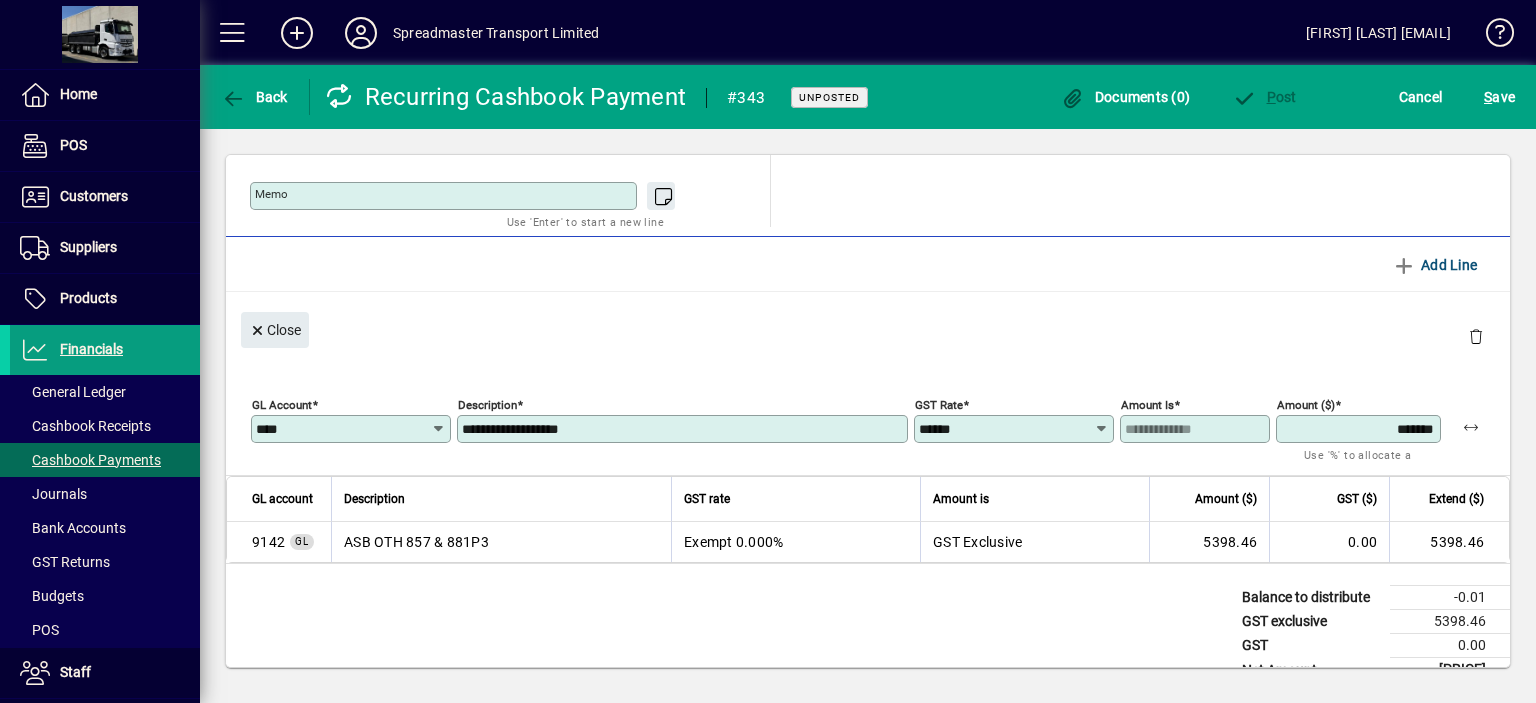 scroll, scrollTop: 323, scrollLeft: 0, axis: vertical 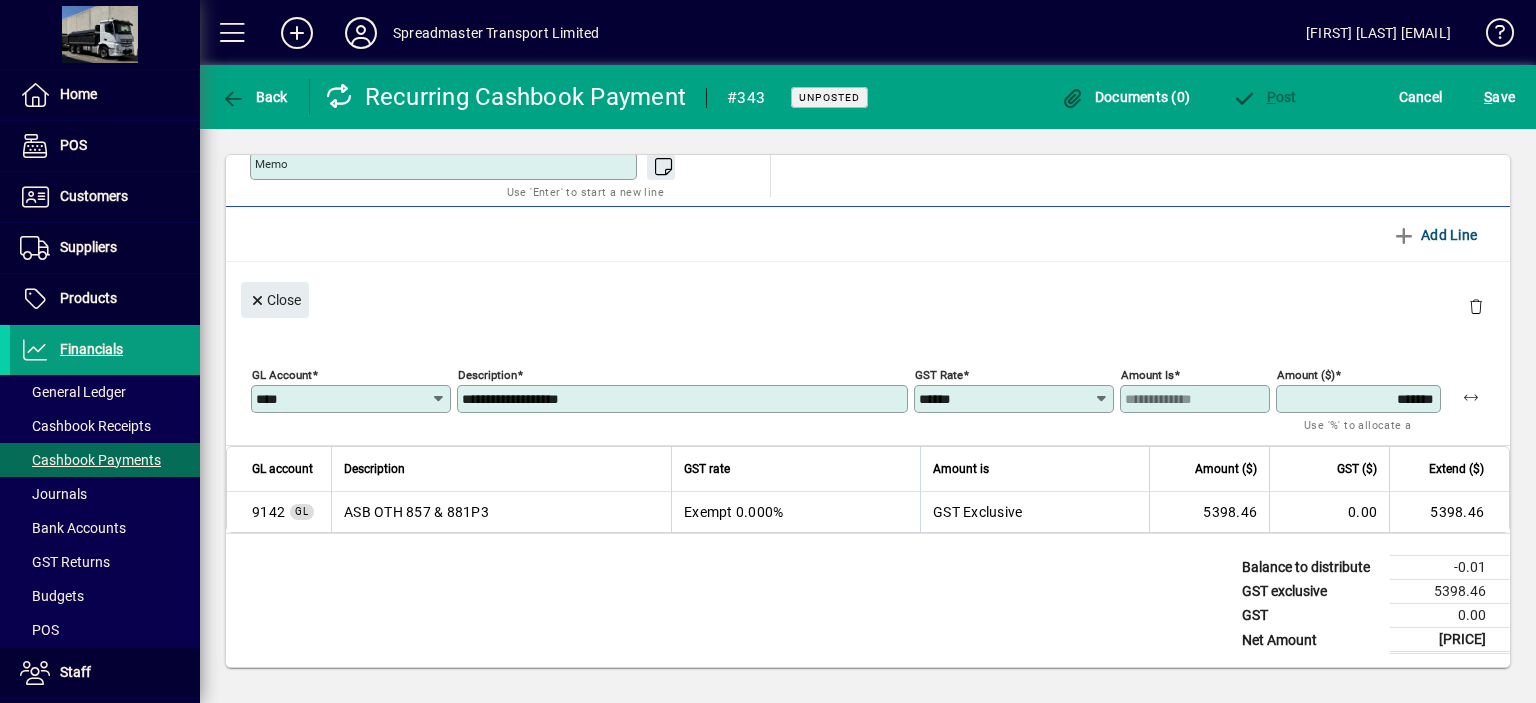 type on "*******" 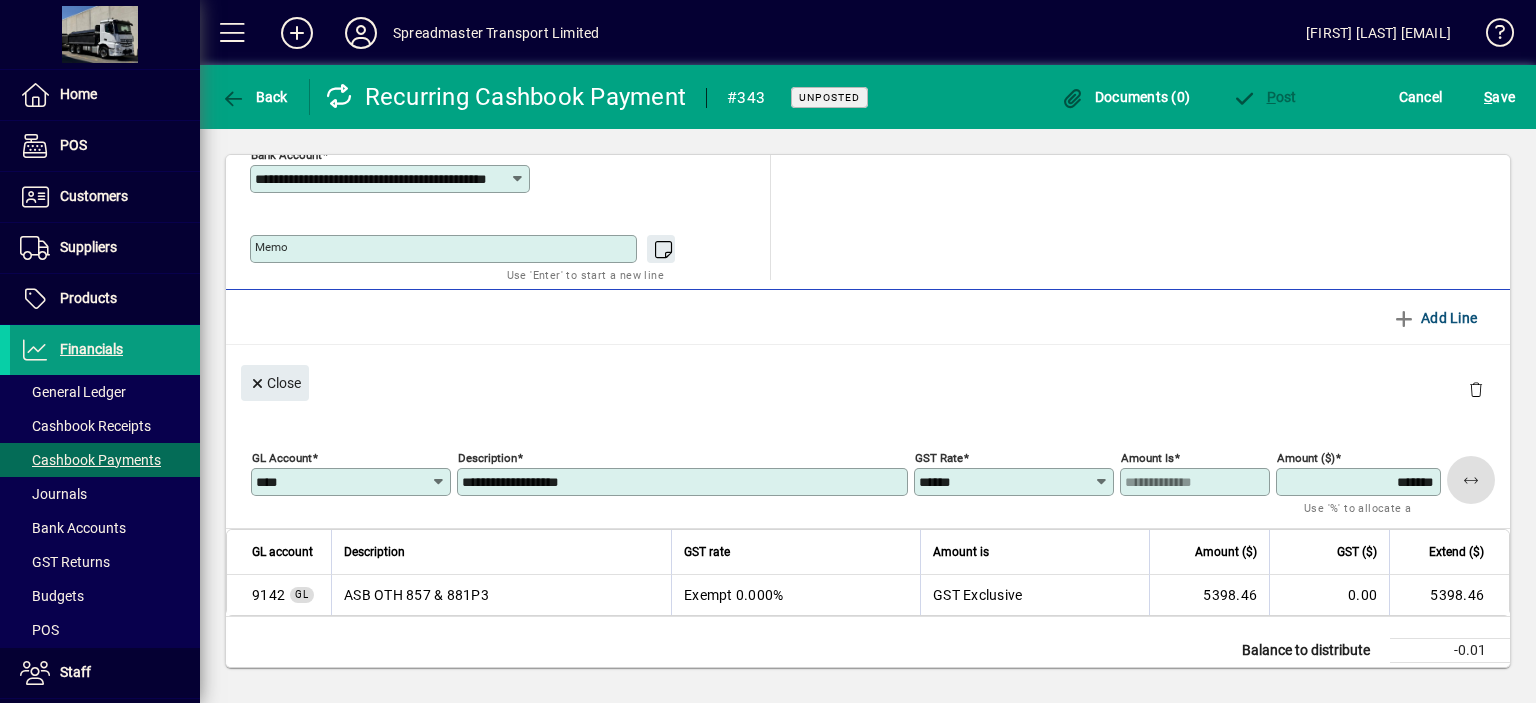 scroll, scrollTop: 0, scrollLeft: 0, axis: both 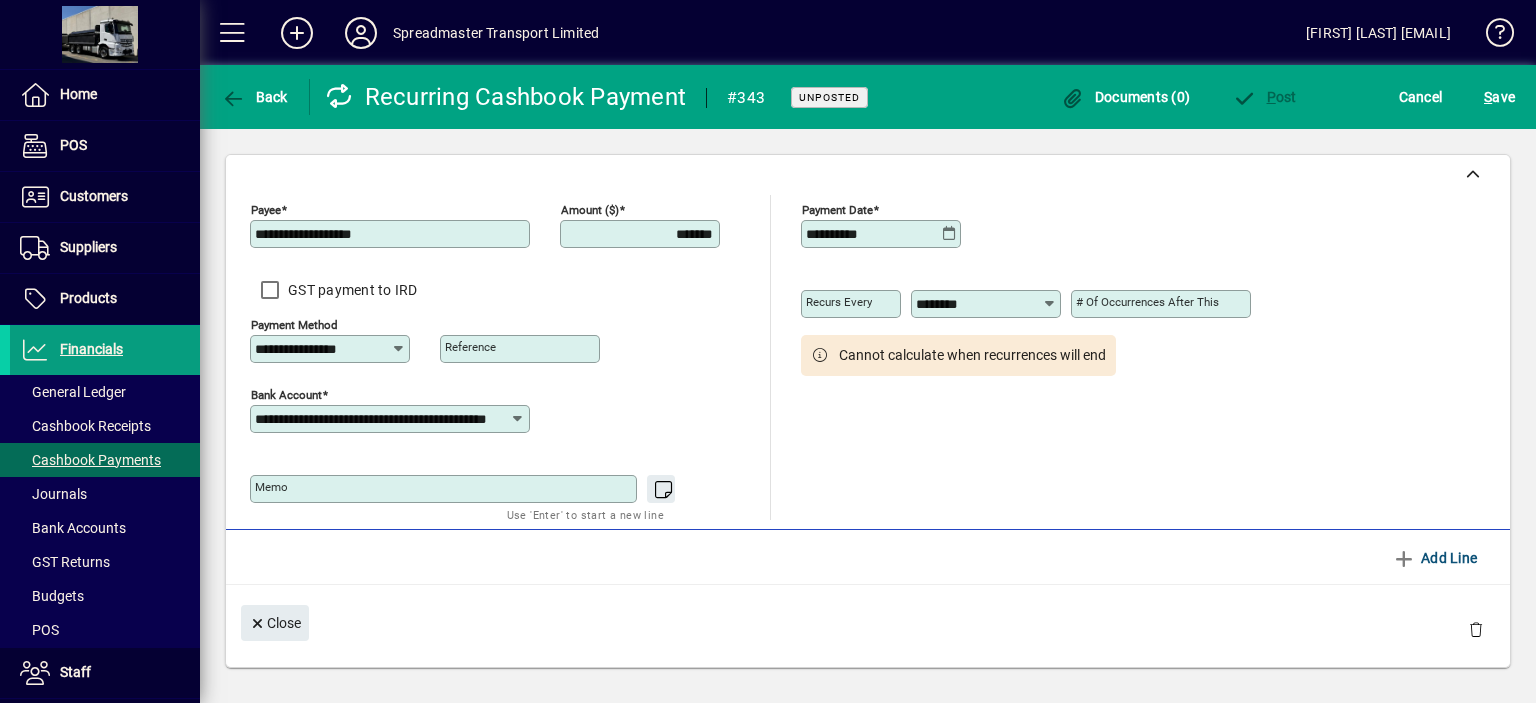 click on "*******" at bounding box center (642, 234) 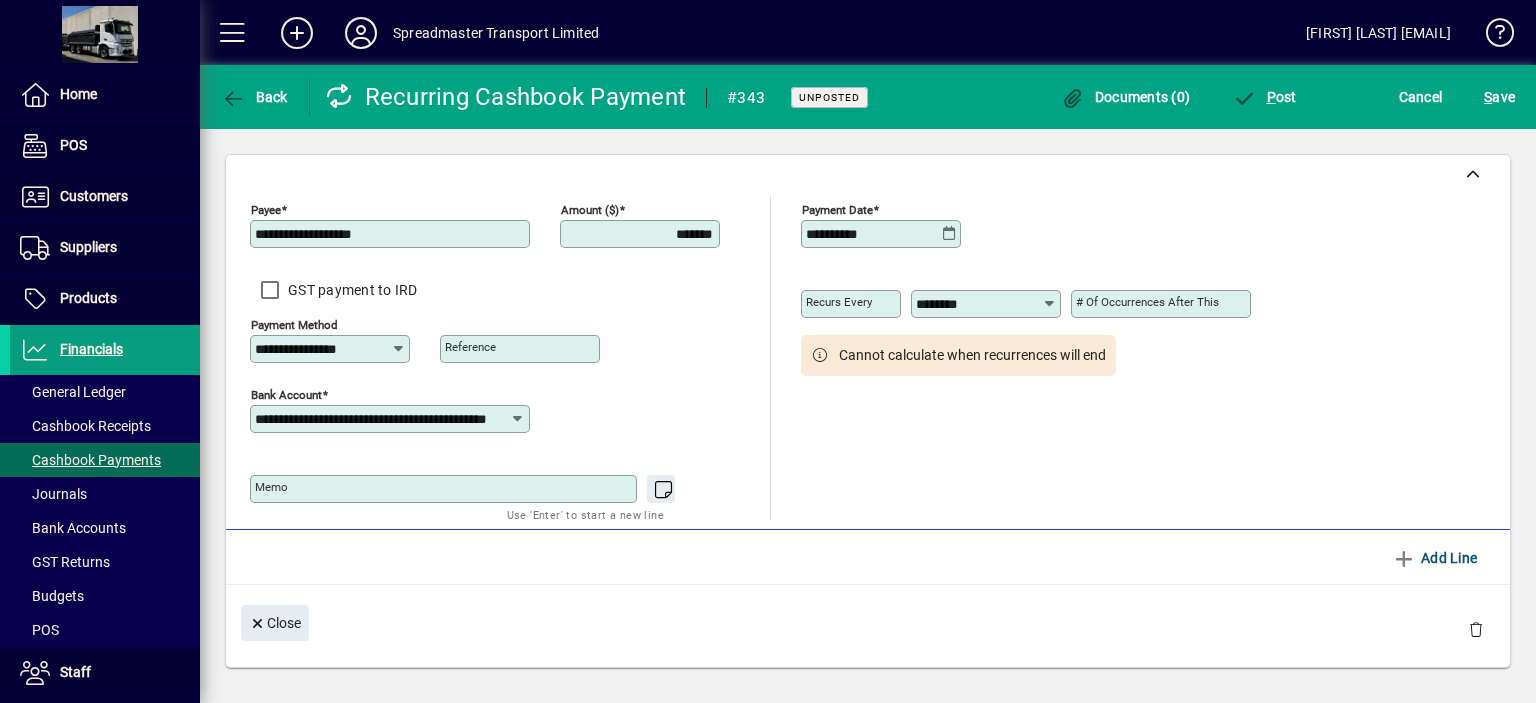 type on "*******" 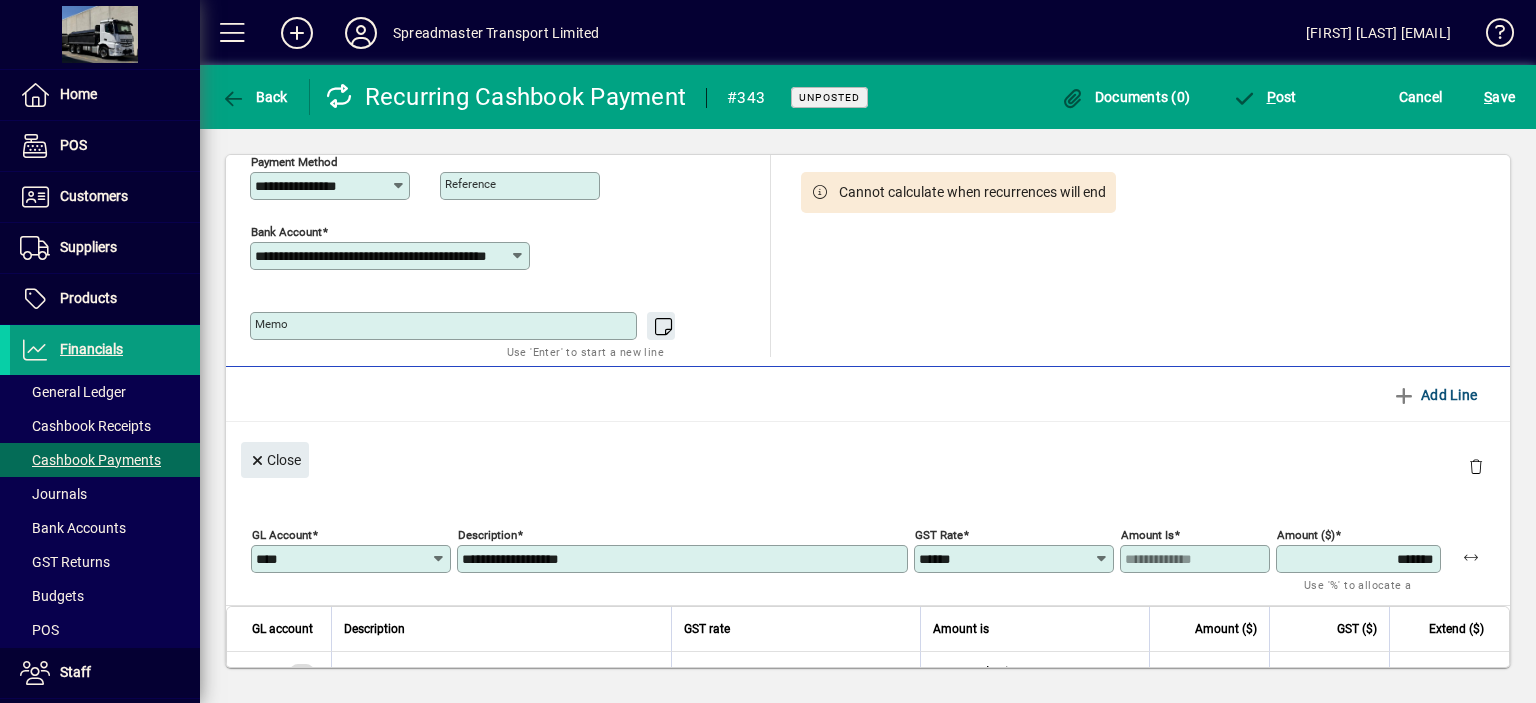 scroll, scrollTop: 0, scrollLeft: 0, axis: both 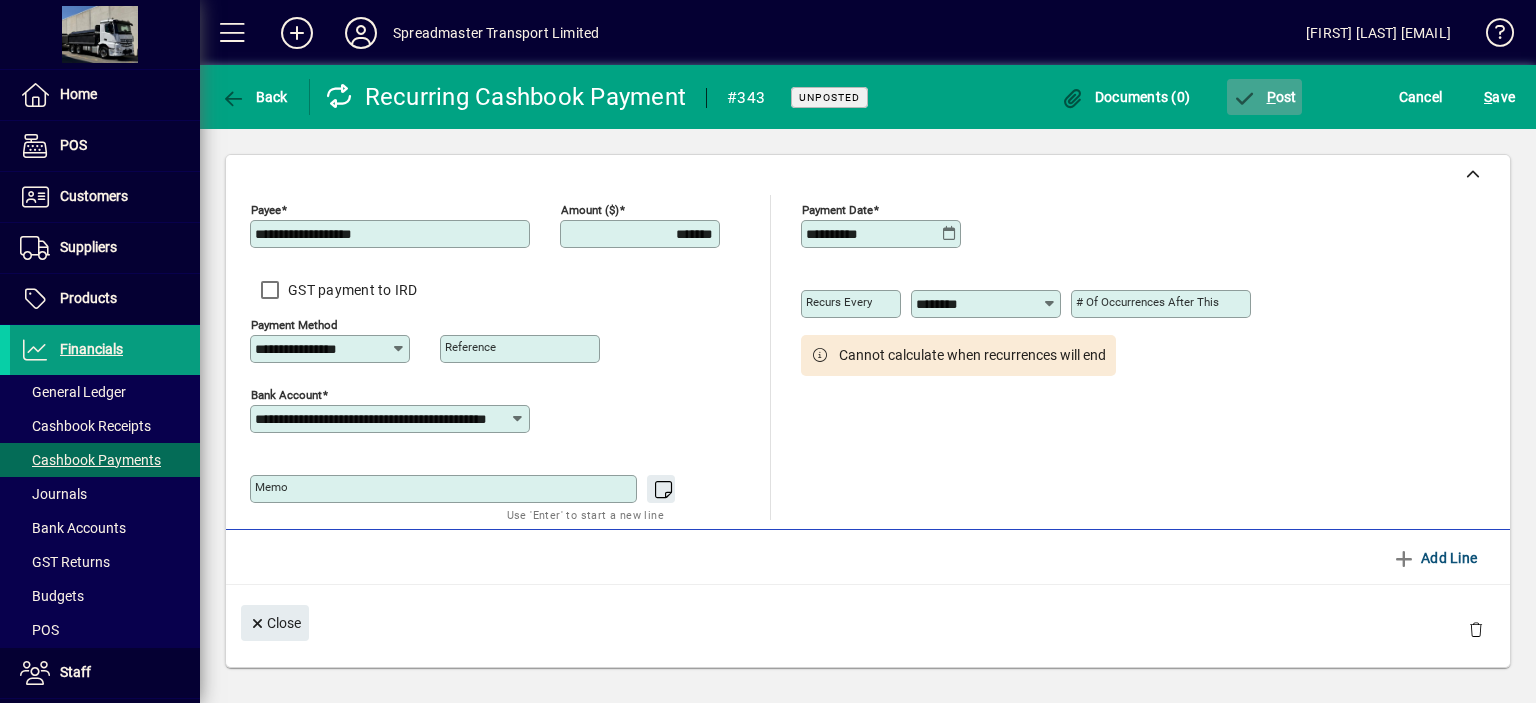 click on "P ost" 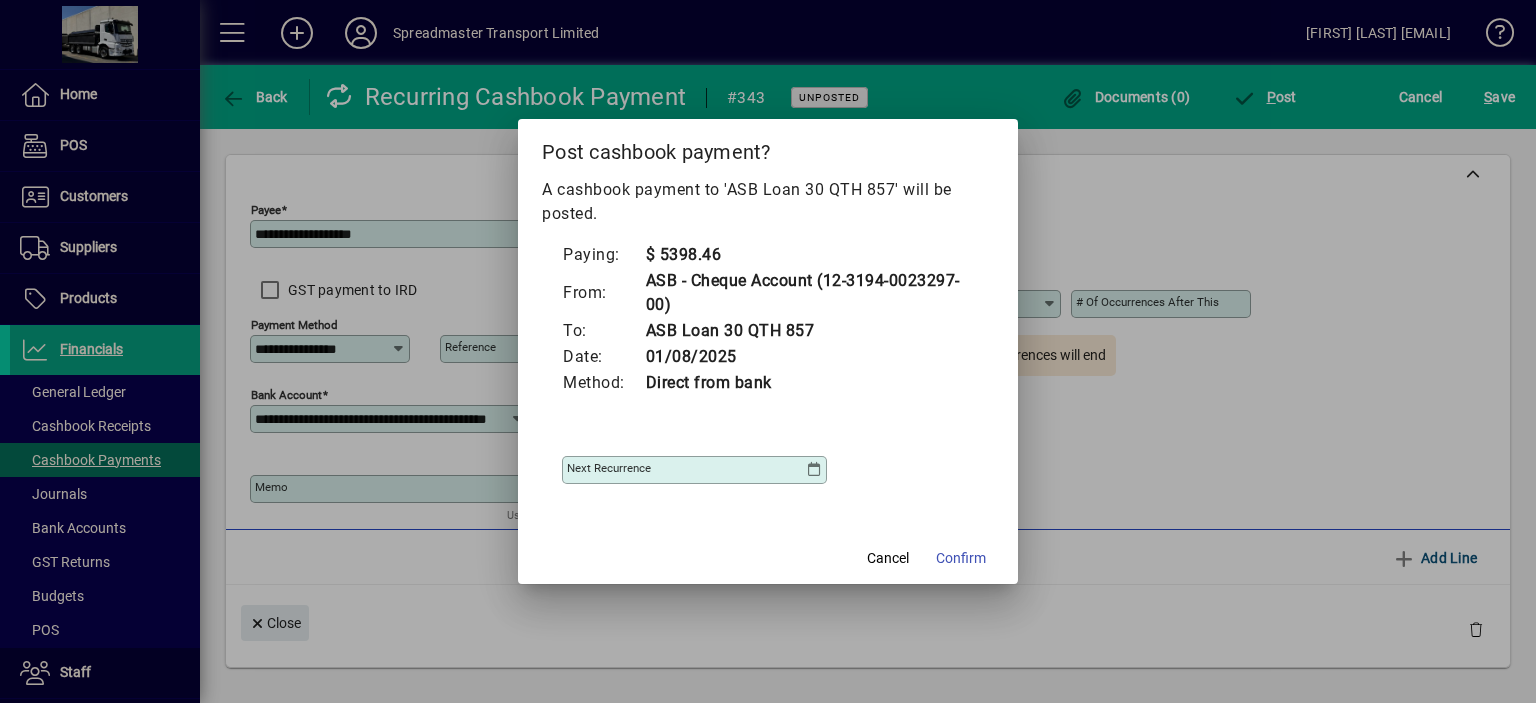 click at bounding box center (814, 470) 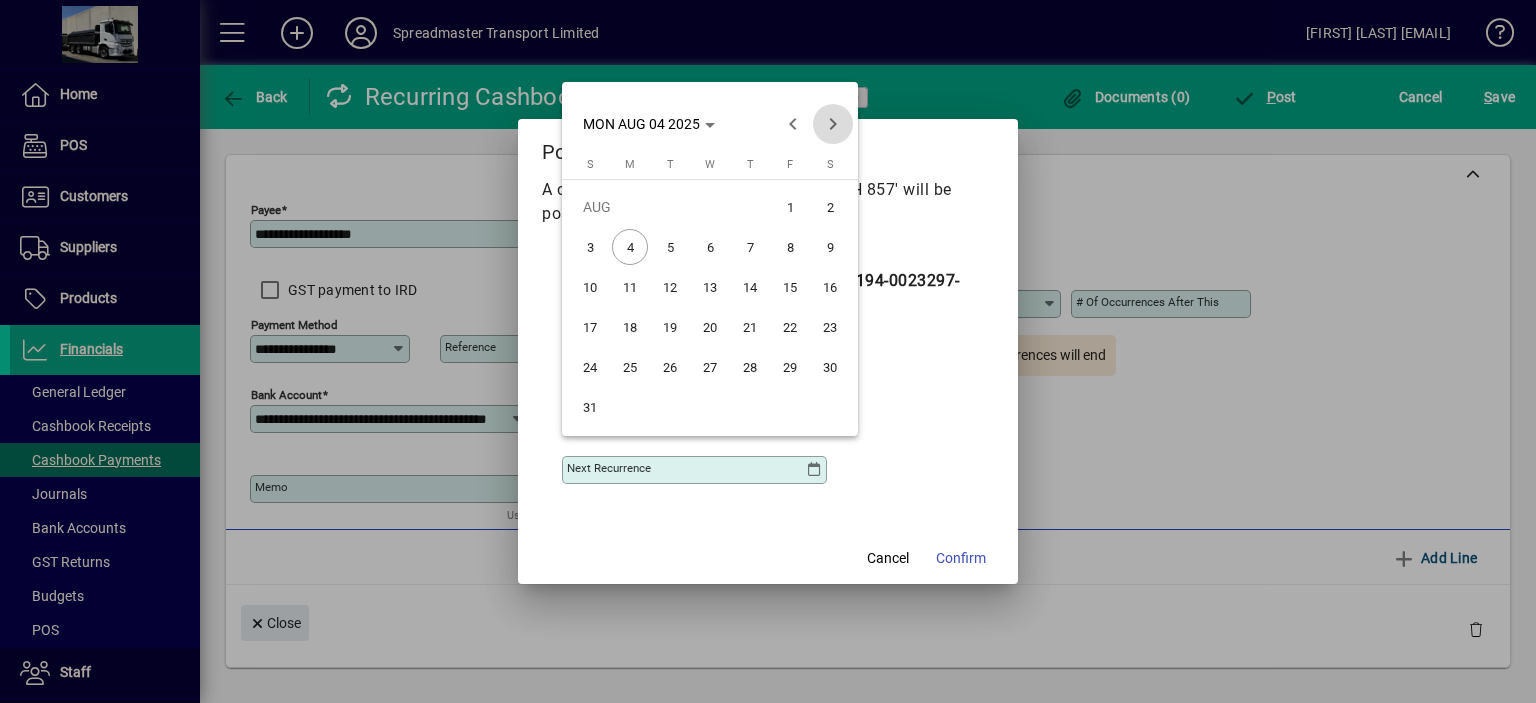 click at bounding box center [833, 124] 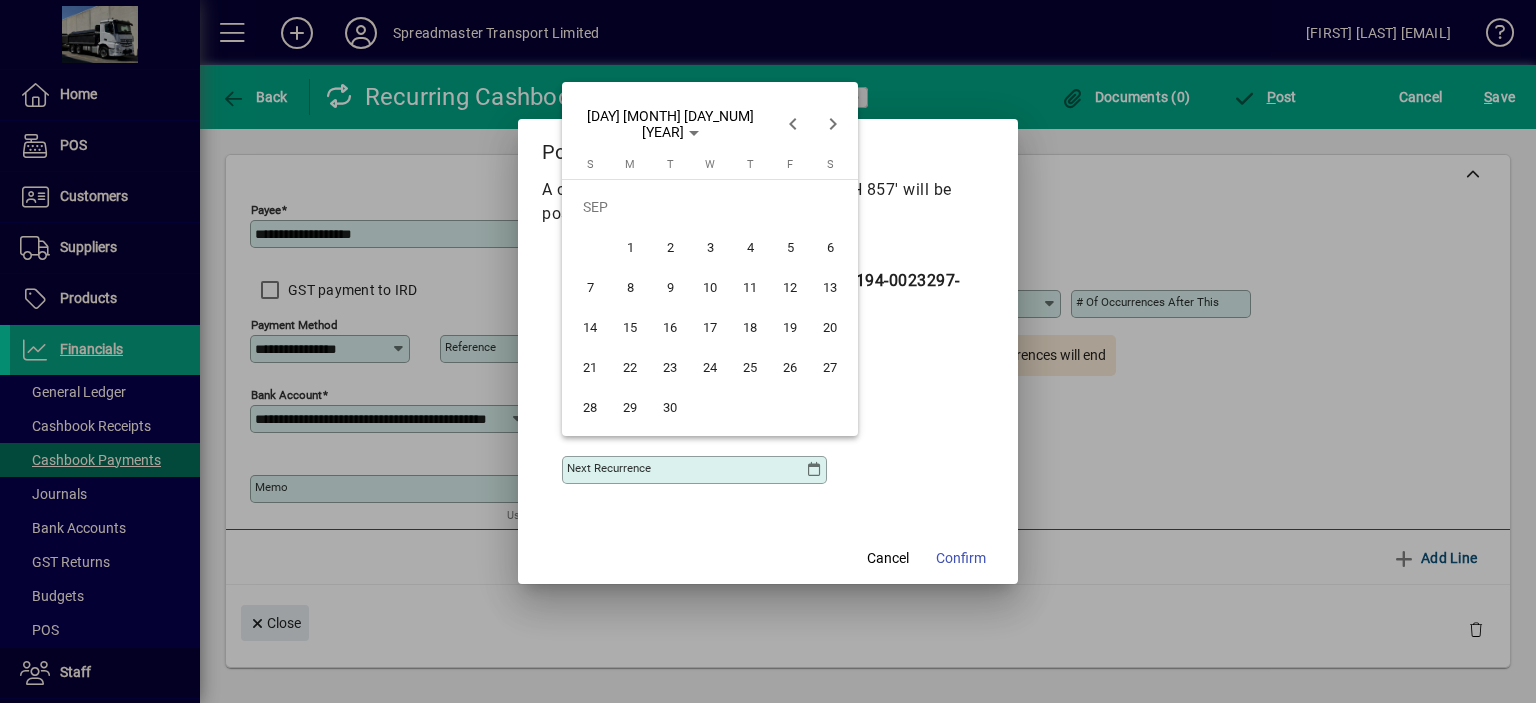 click on "1" at bounding box center [630, 247] 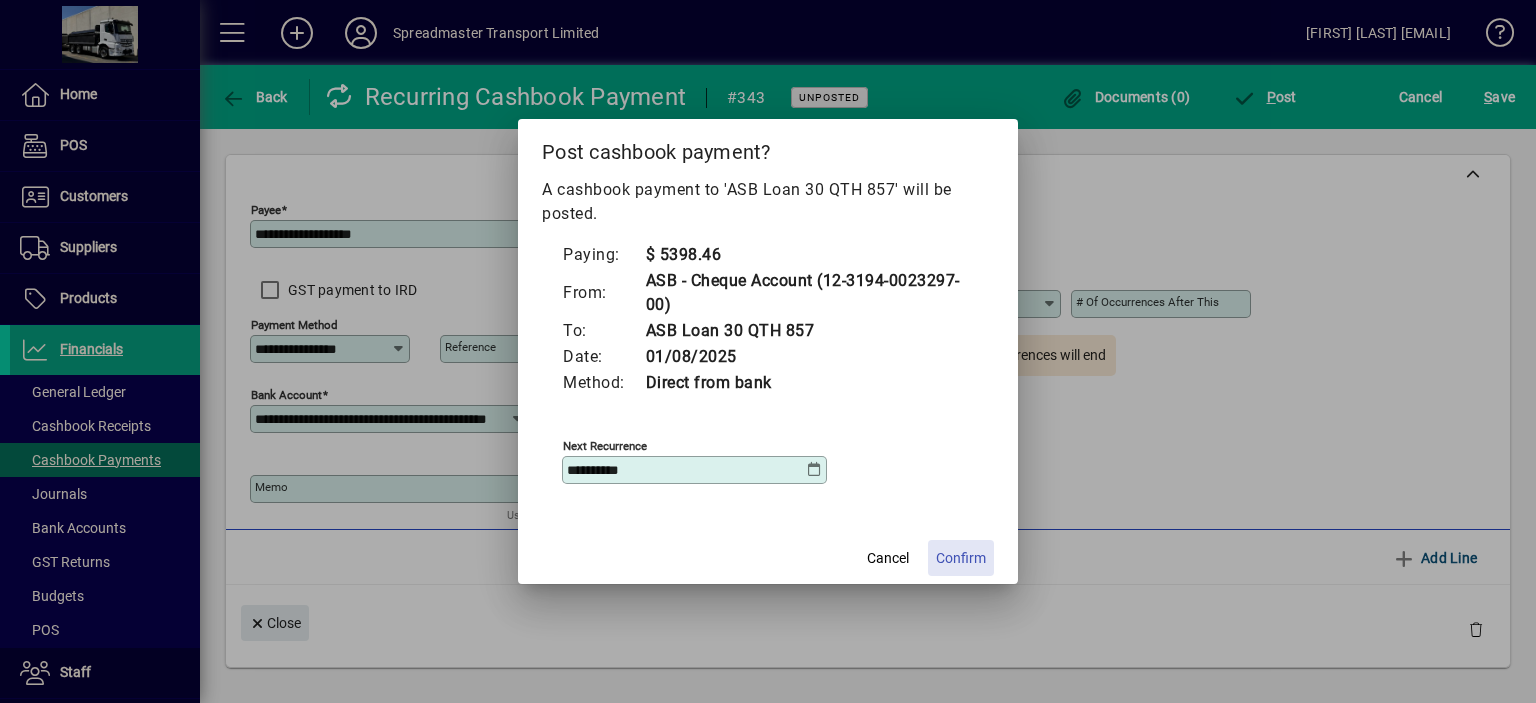 click on "Confirm" 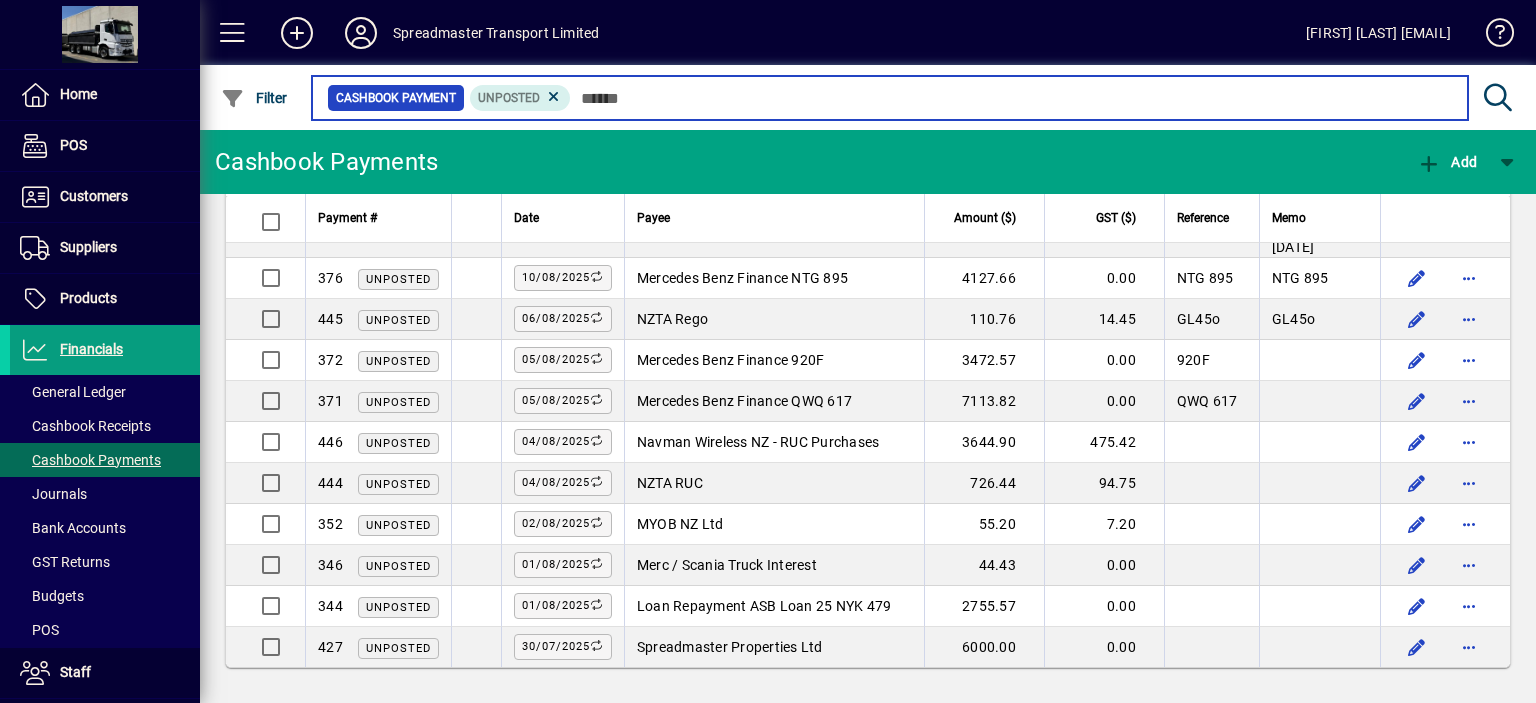 scroll, scrollTop: 2112, scrollLeft: 0, axis: vertical 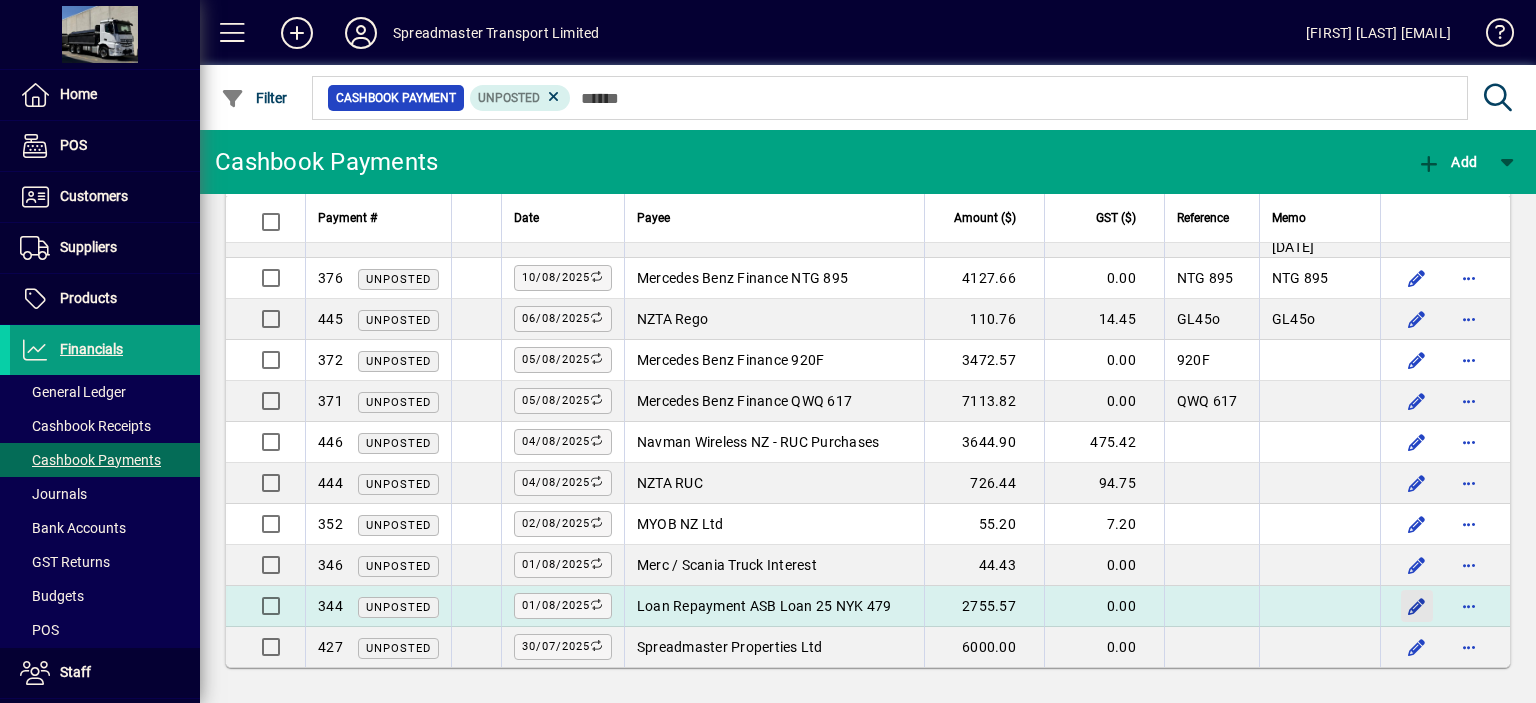 click at bounding box center (1417, 606) 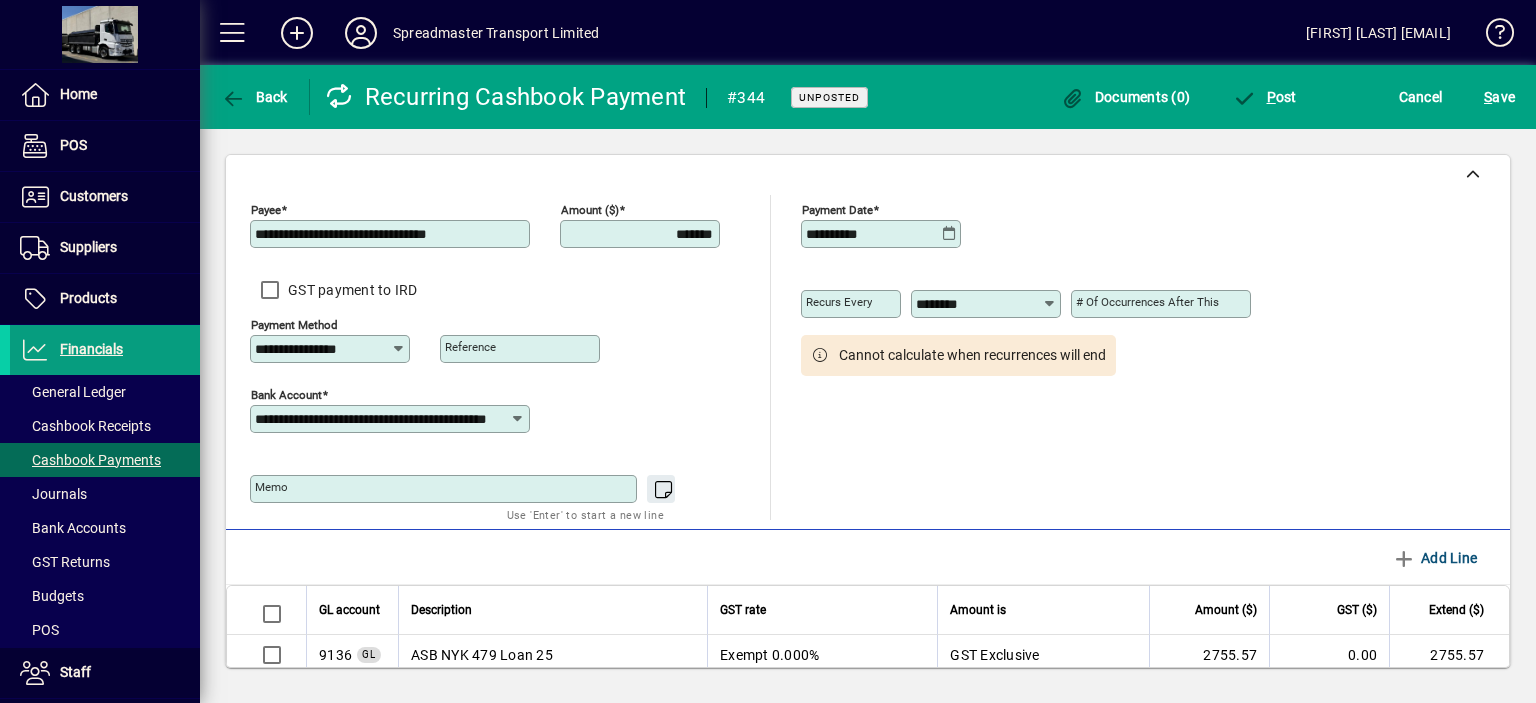 click on "*******" at bounding box center [642, 234] 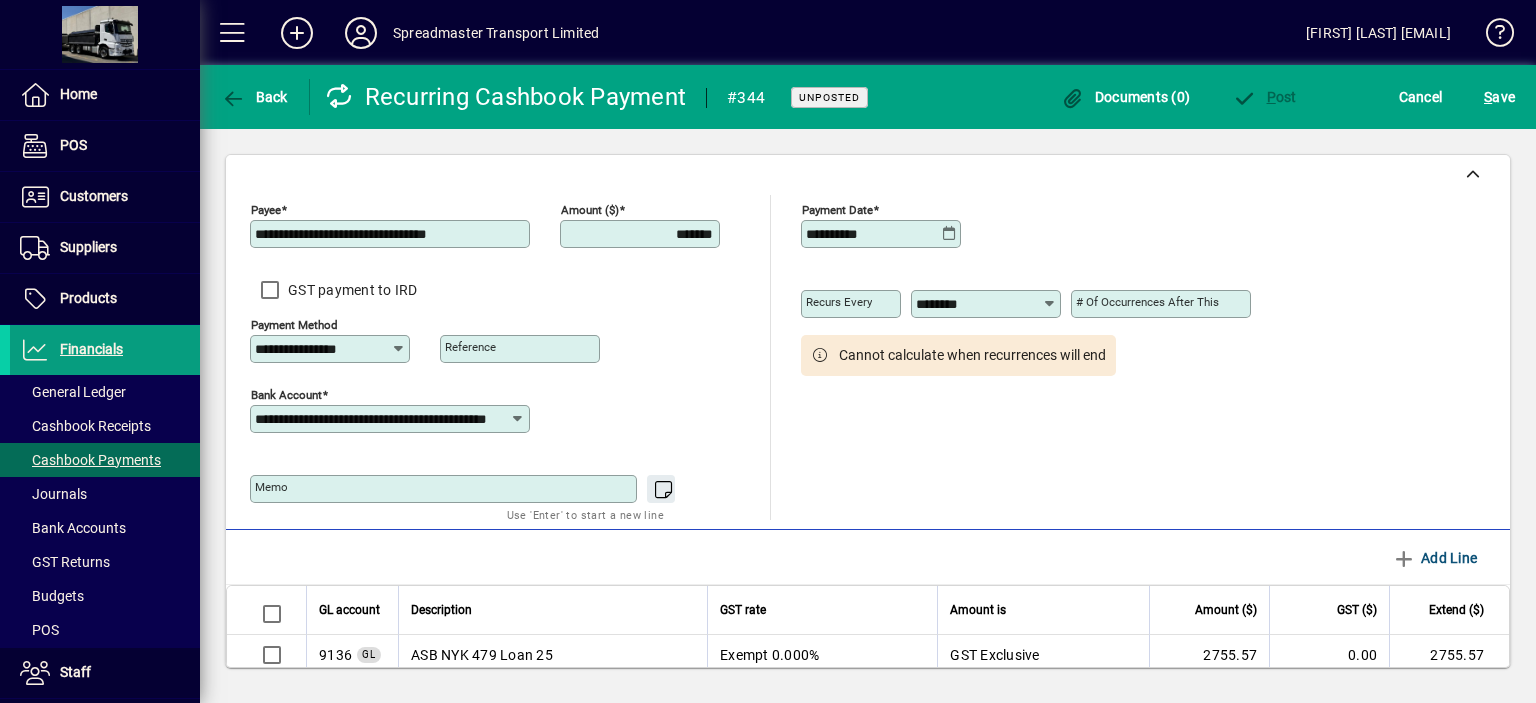 type on "*******" 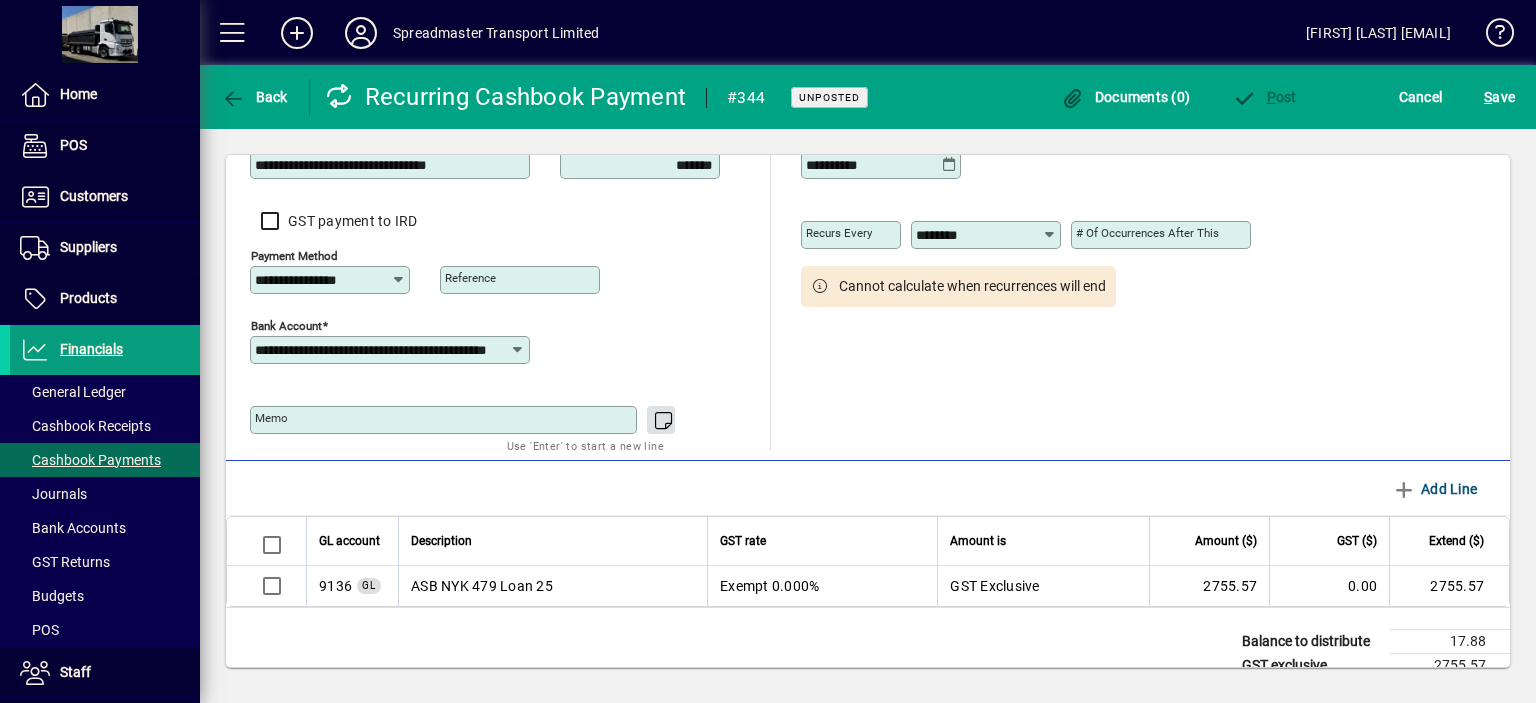 scroll, scrollTop: 143, scrollLeft: 0, axis: vertical 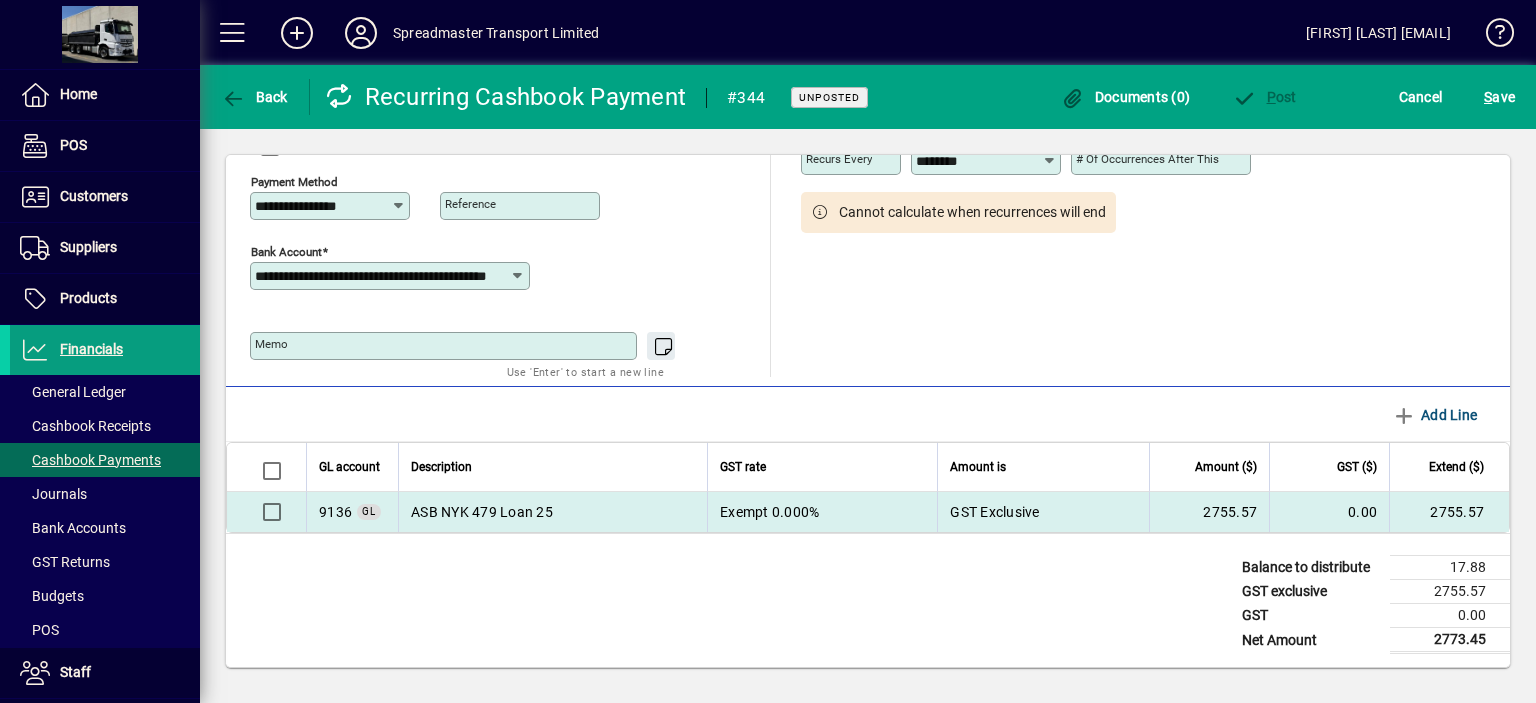 click on "ASB NYK 479 Loan 25" at bounding box center [552, 512] 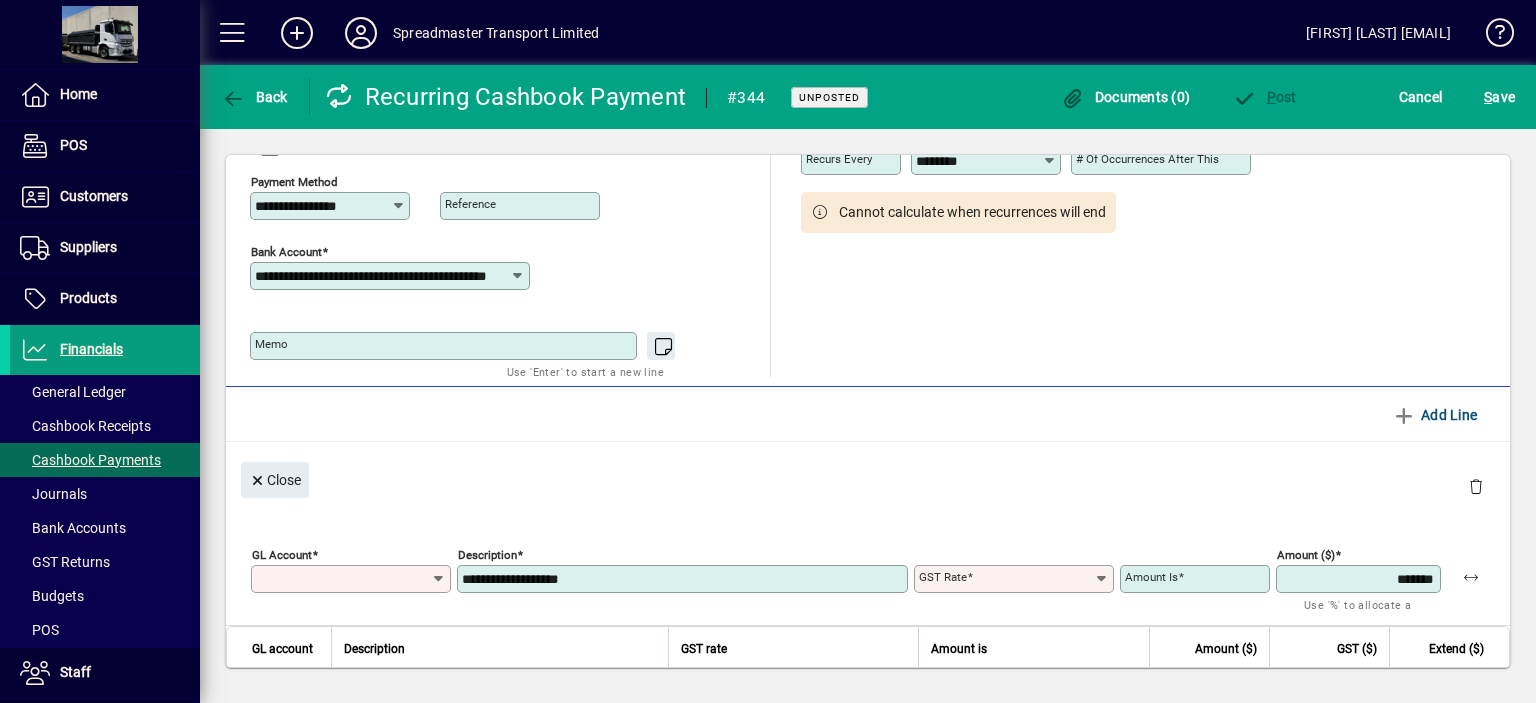 type on "****" 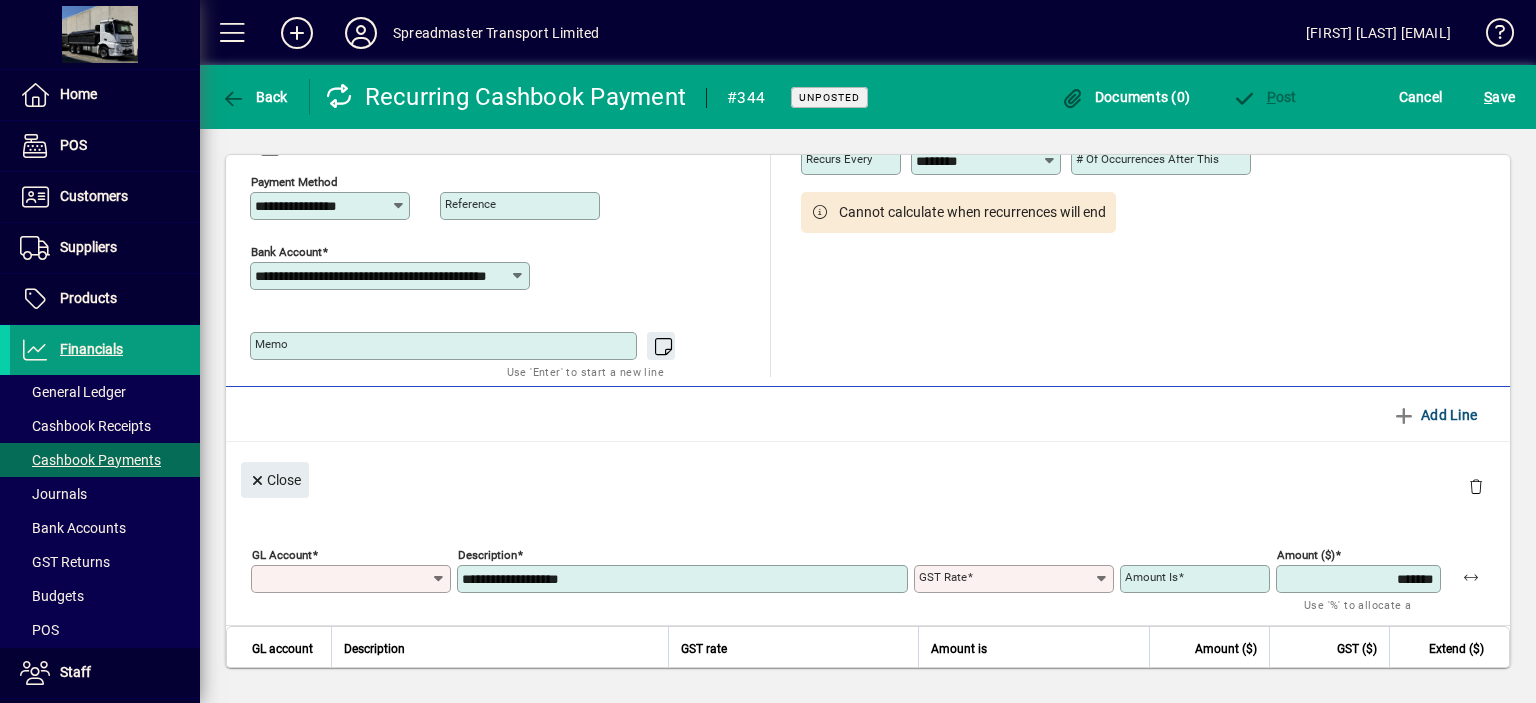 type on "******" 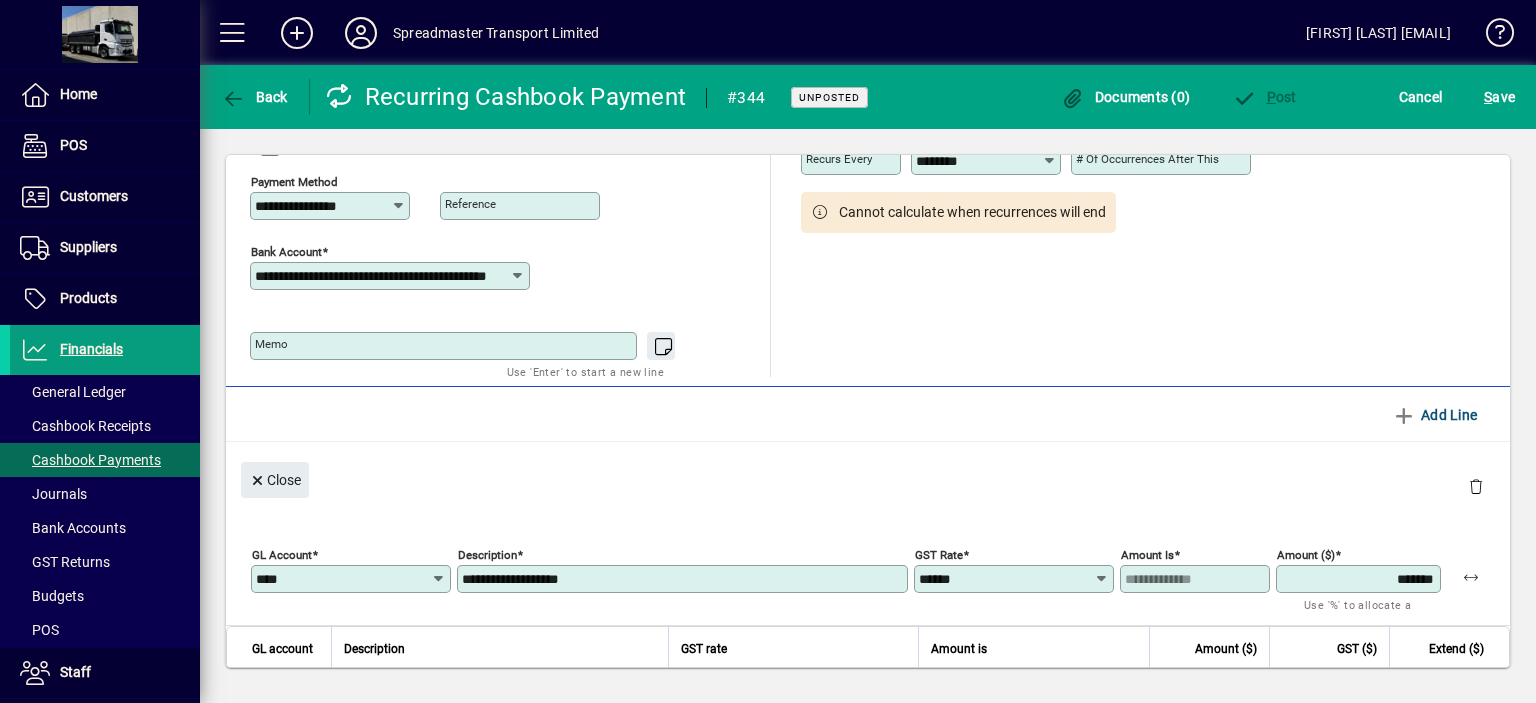 click on "*******" at bounding box center (1360, 579) 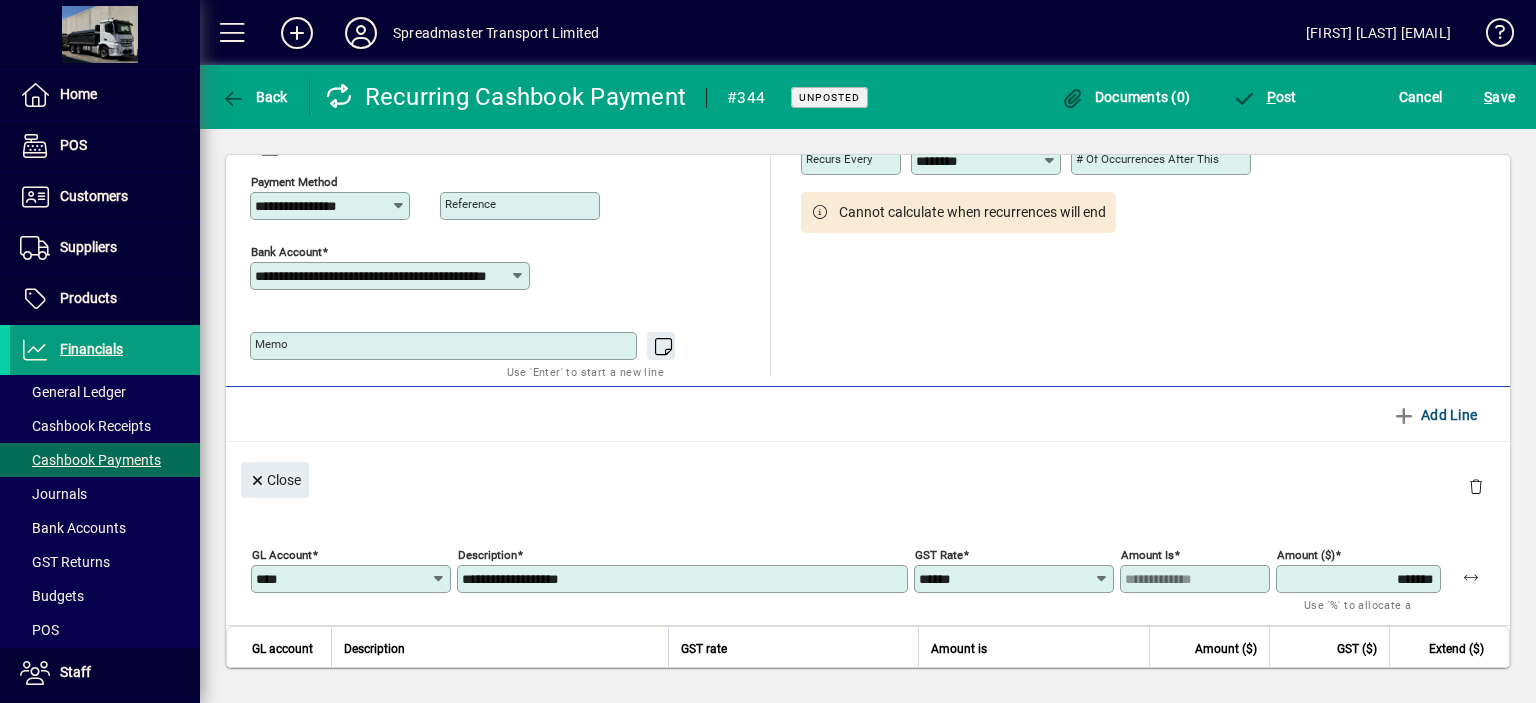 type on "*******" 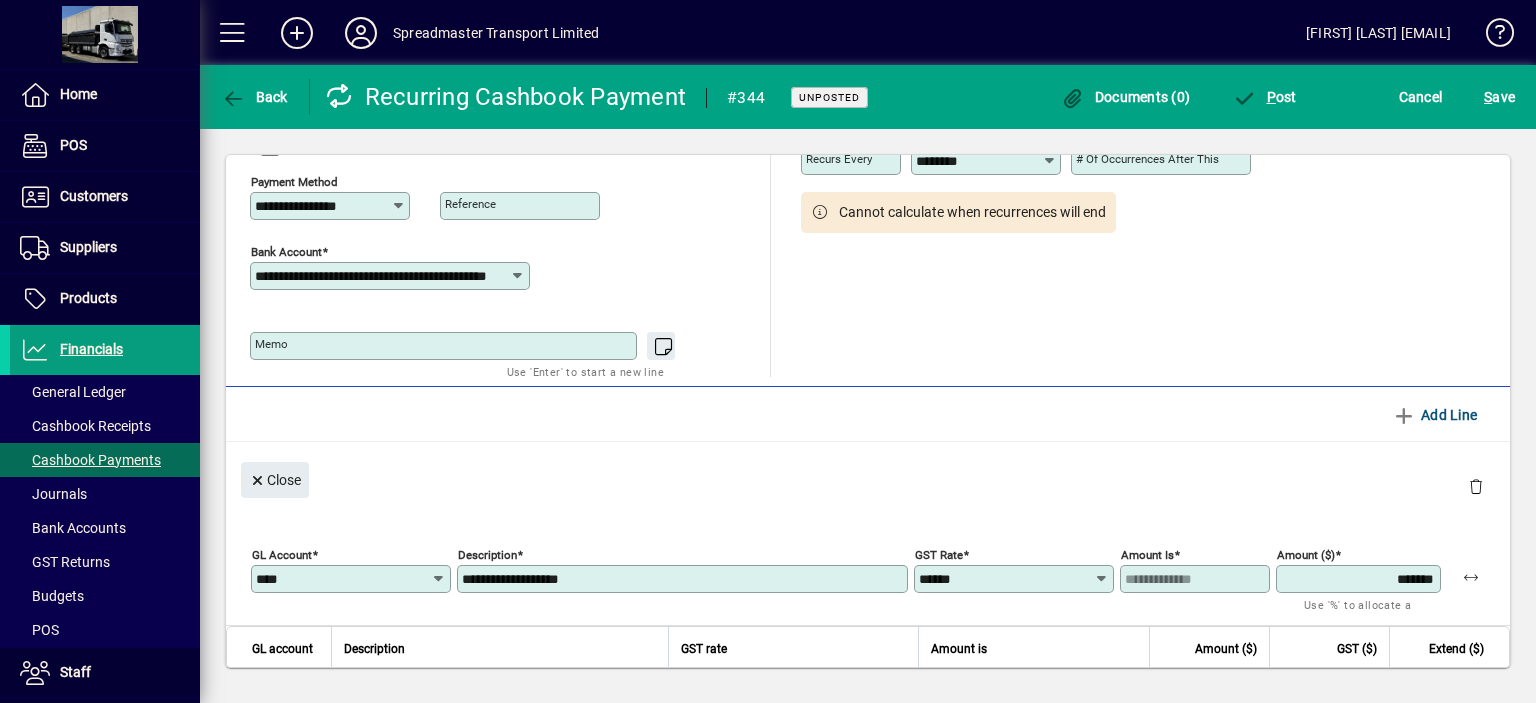 type 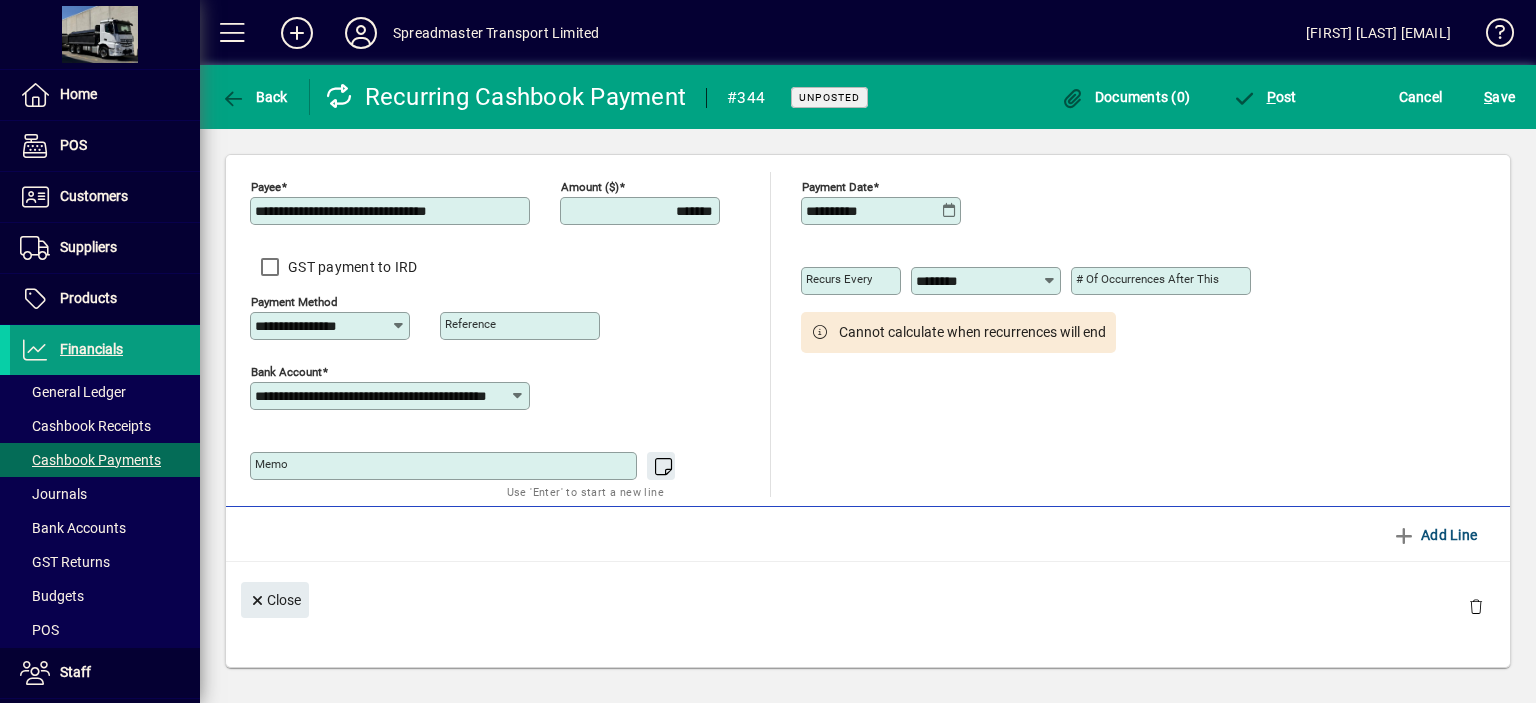 scroll, scrollTop: 0, scrollLeft: 0, axis: both 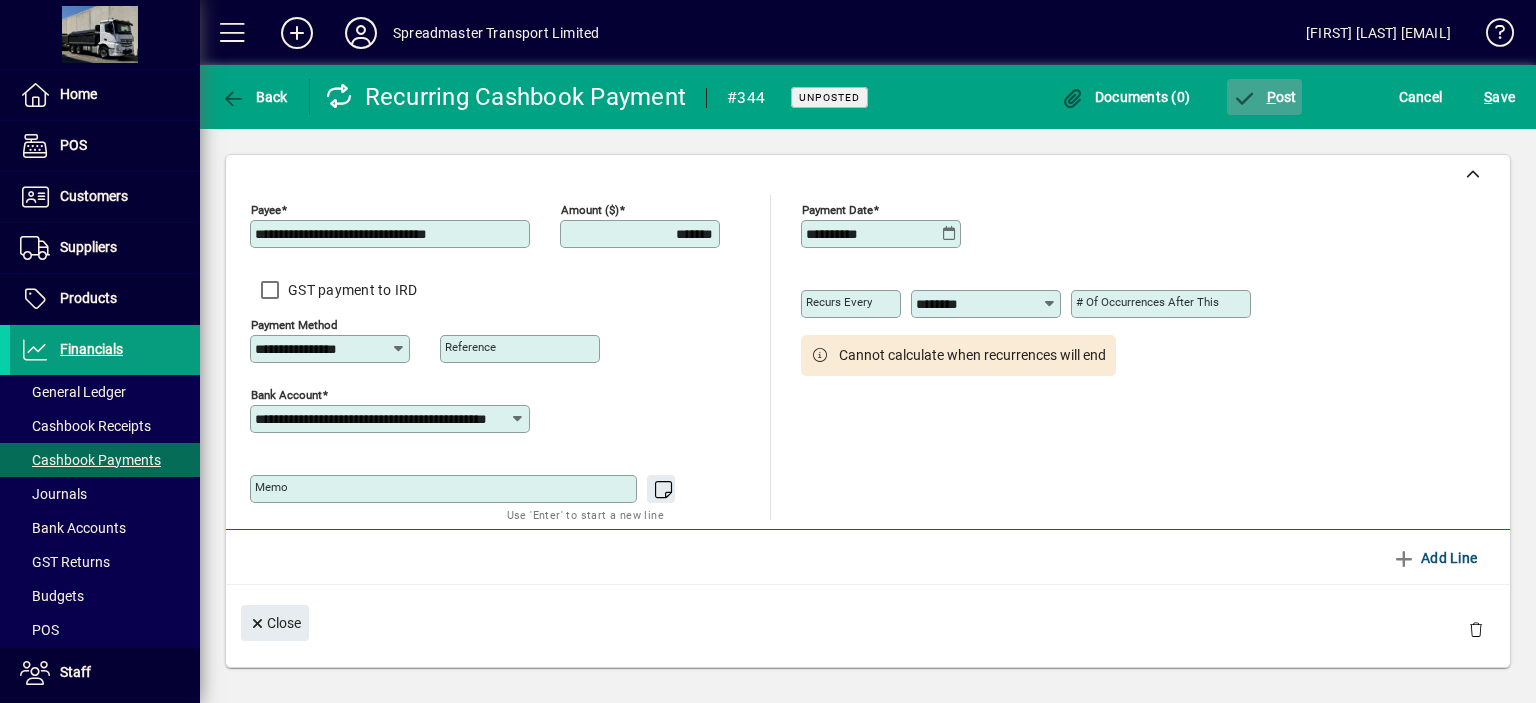 click on "P ost" 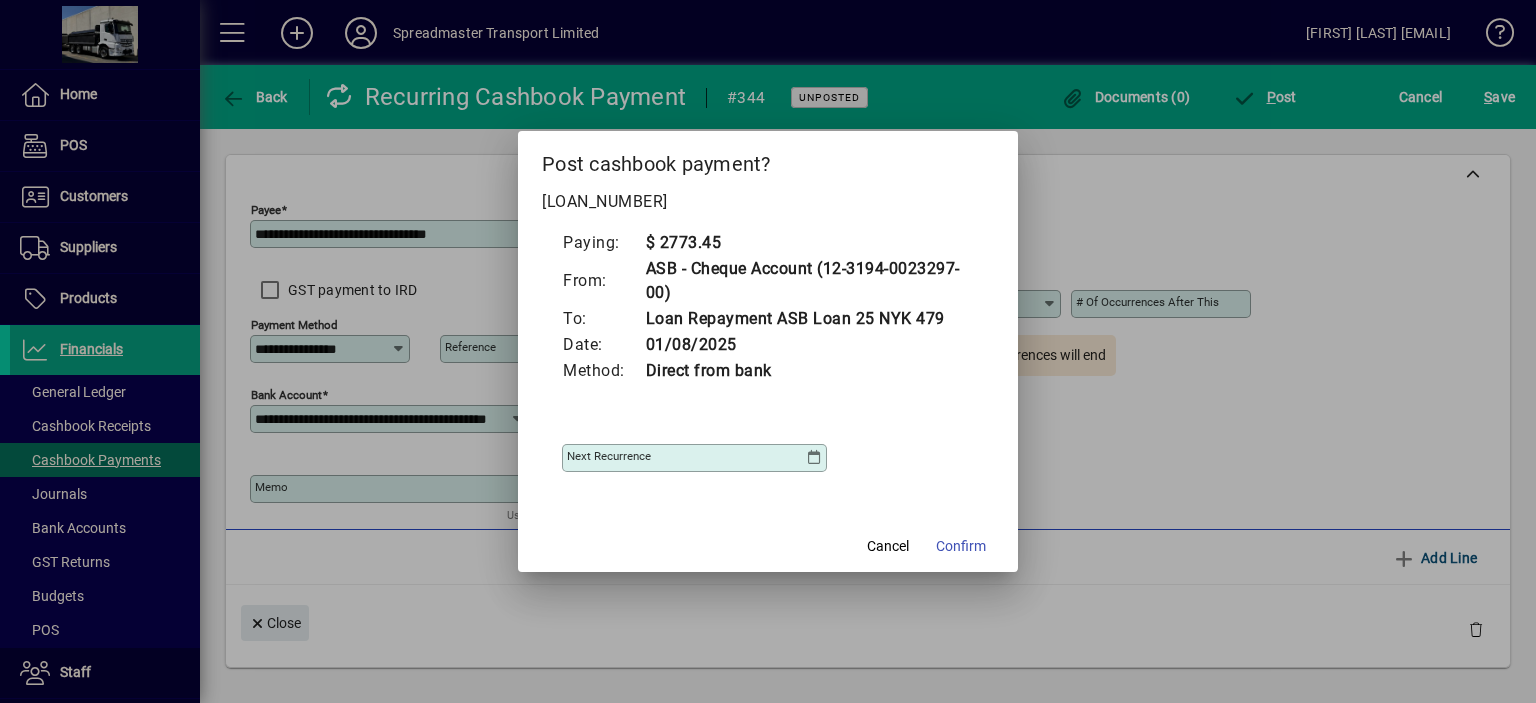 click at bounding box center [814, 458] 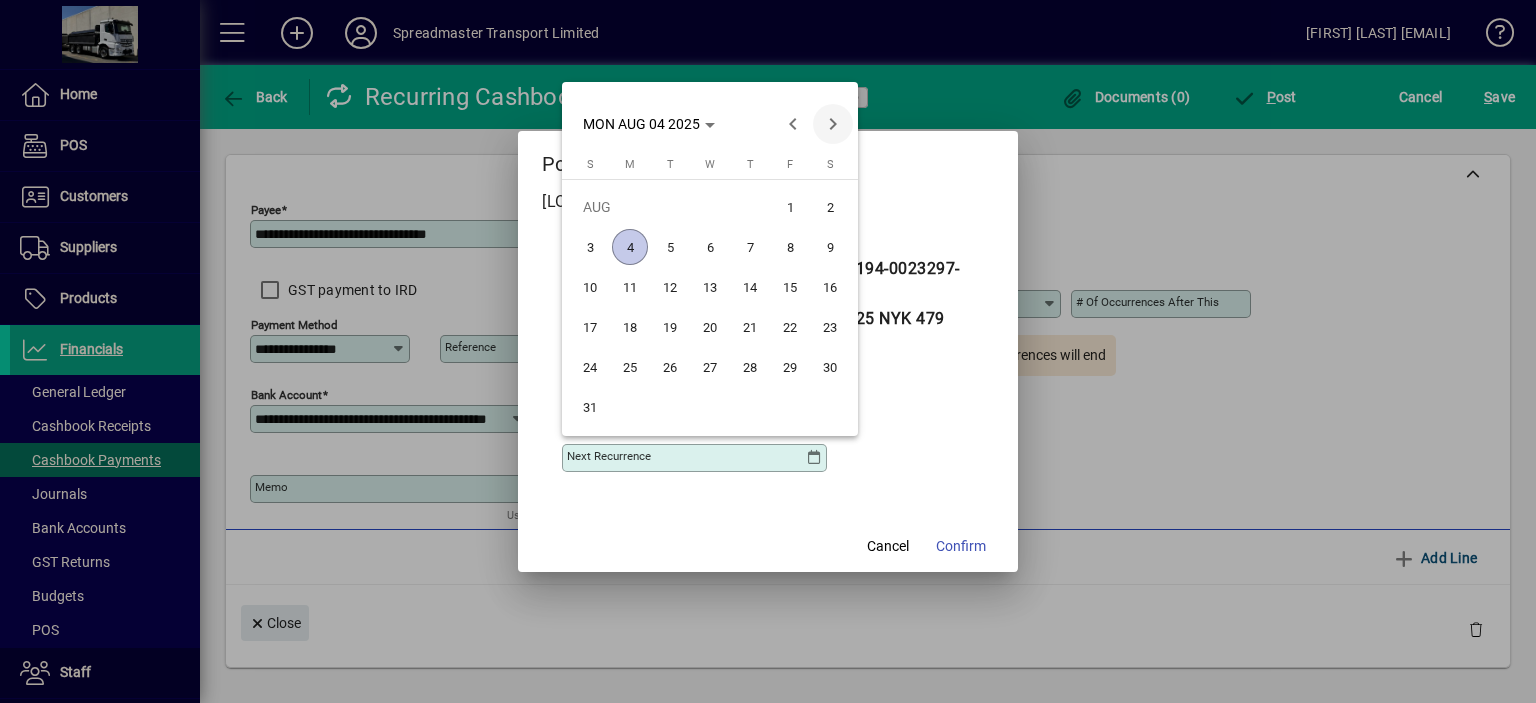 click at bounding box center [833, 124] 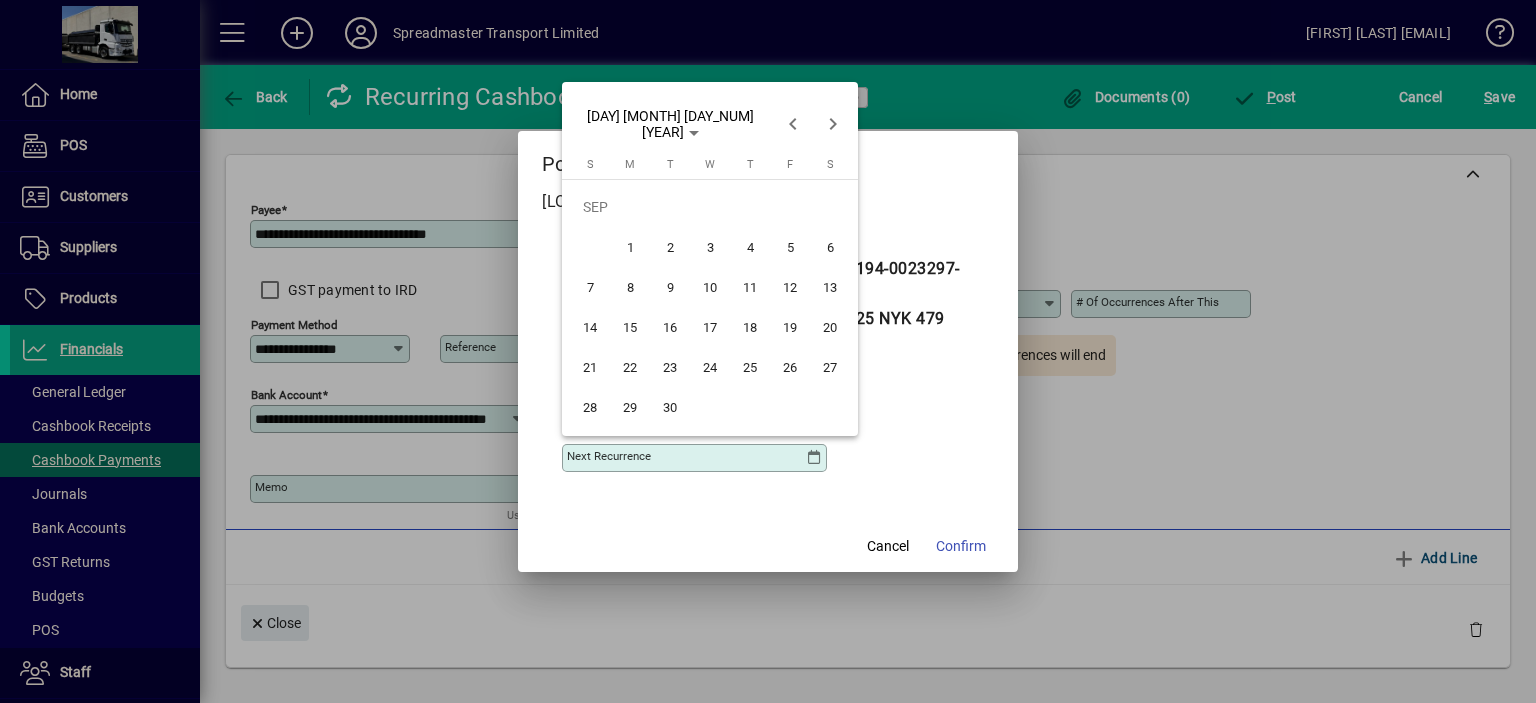 click on "1" at bounding box center (630, 247) 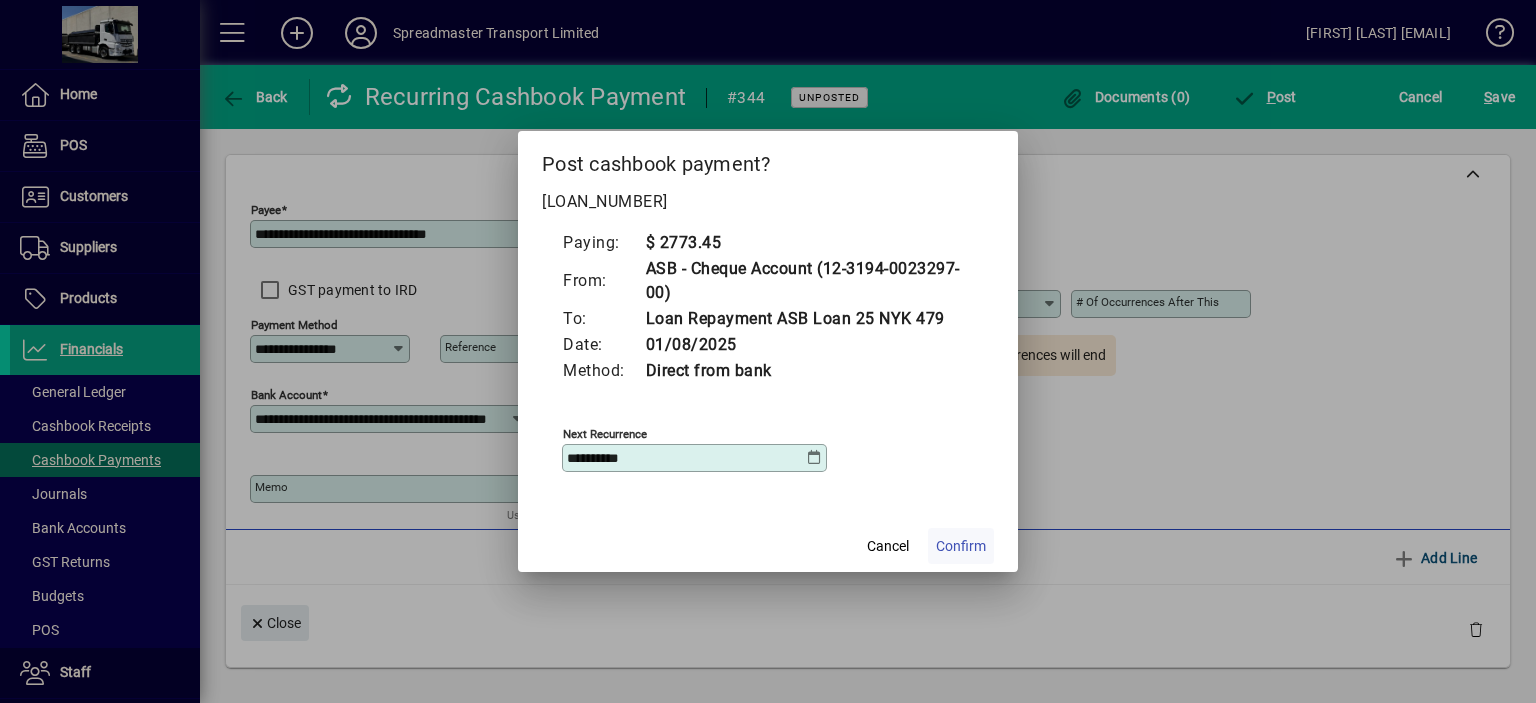 click on "Confirm" 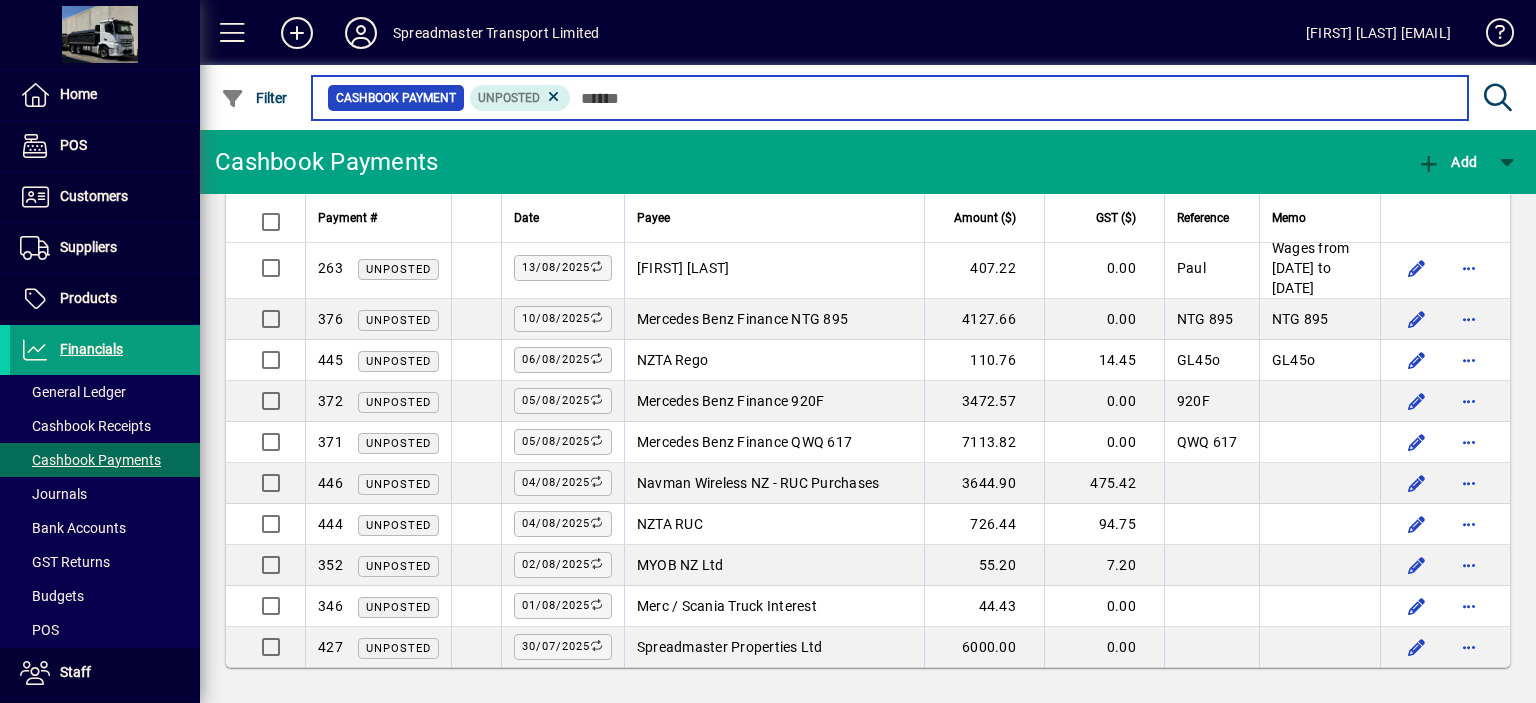 scroll, scrollTop: 2112, scrollLeft: 0, axis: vertical 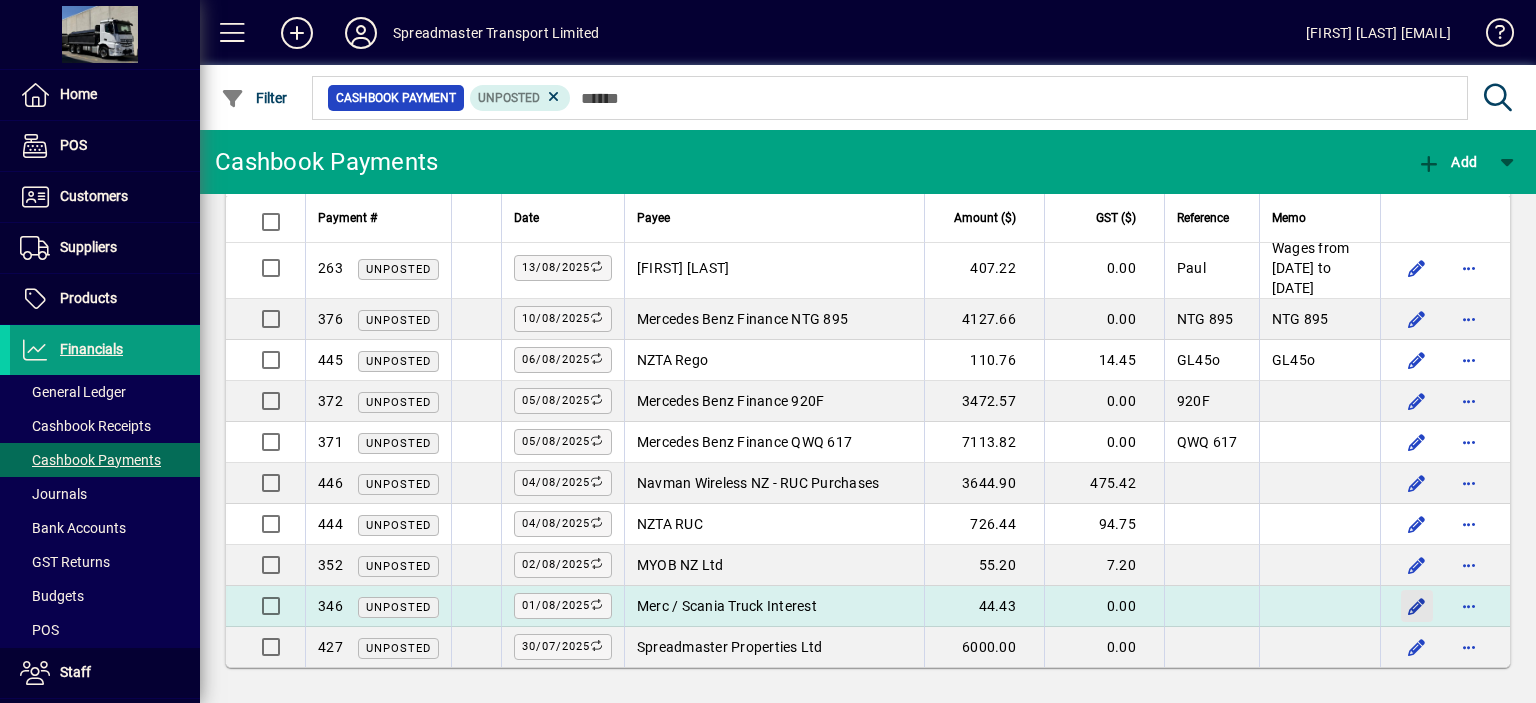 click at bounding box center [1417, 606] 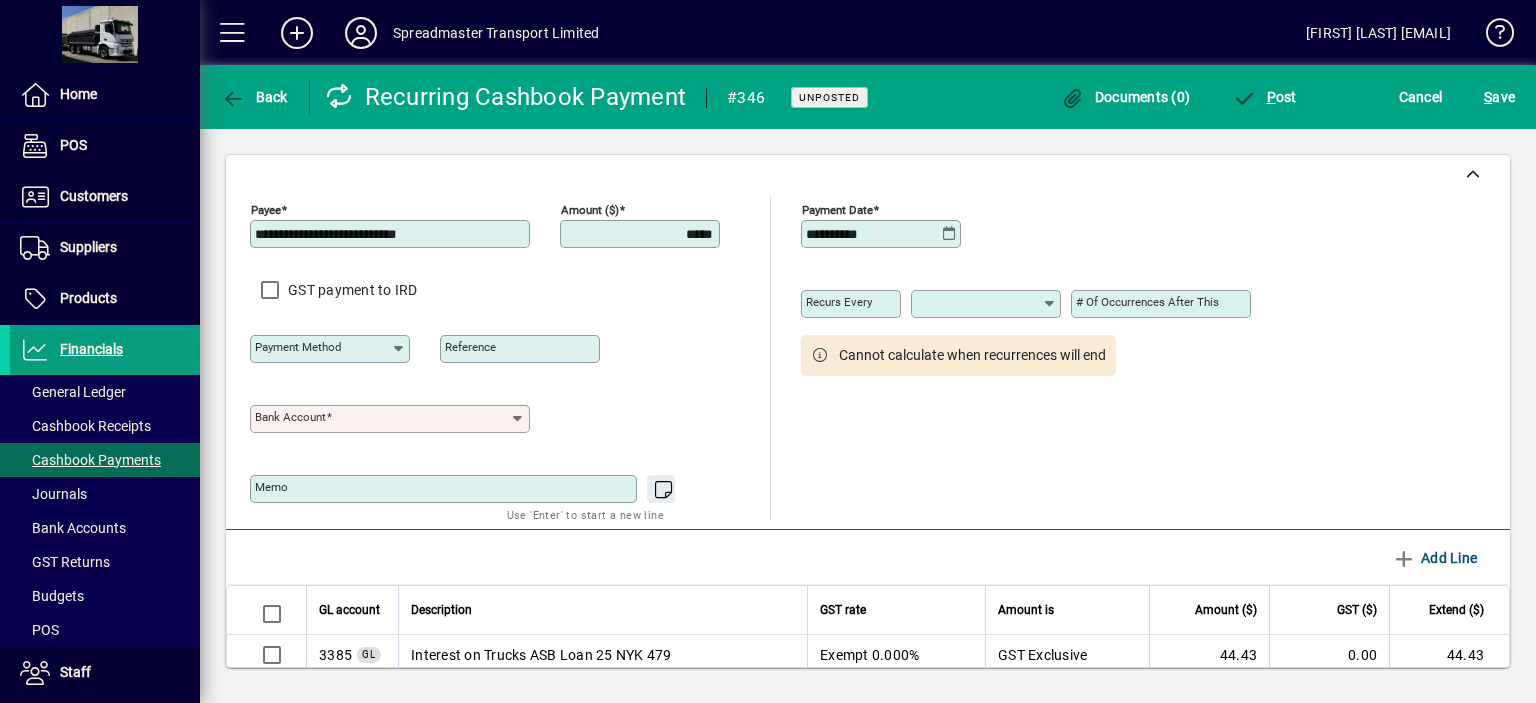type on "**********" 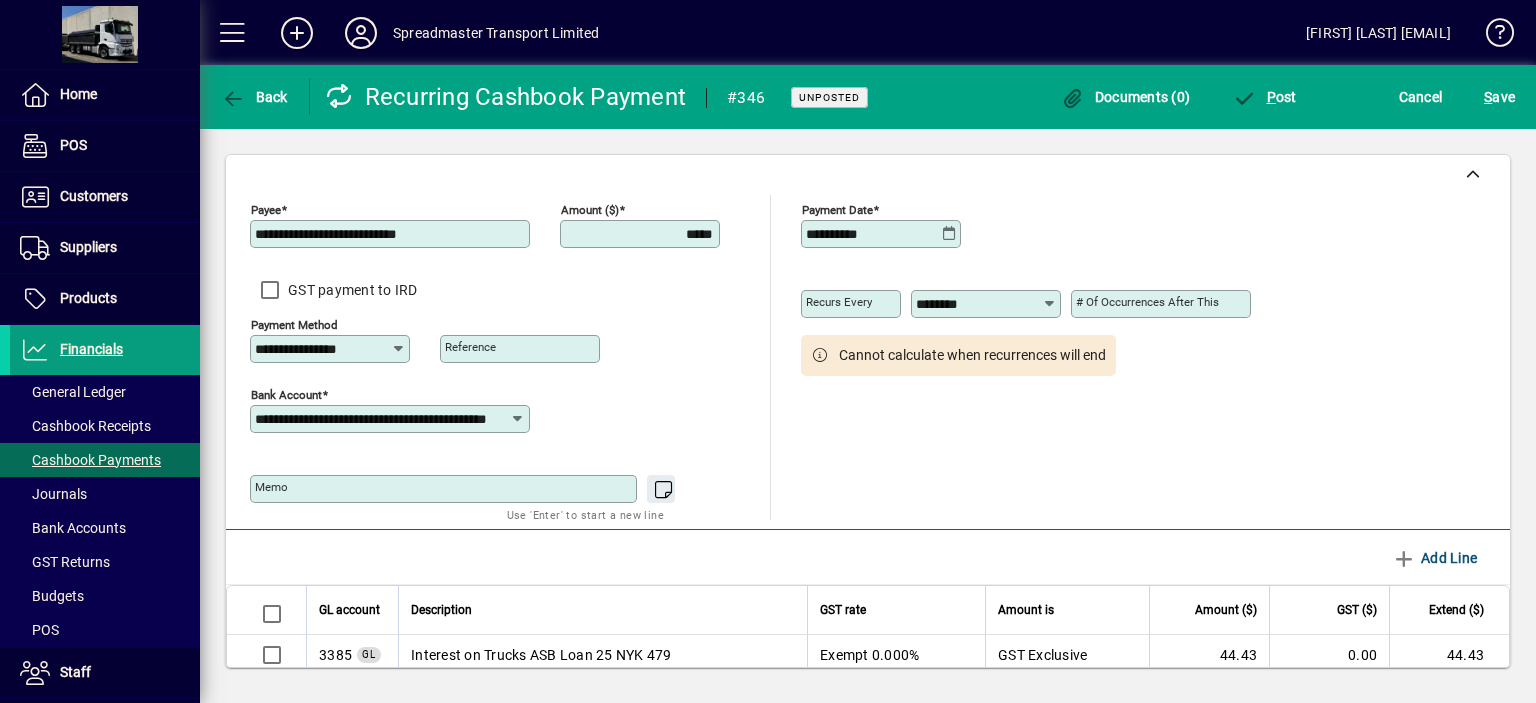 click on "*****" at bounding box center [642, 234] 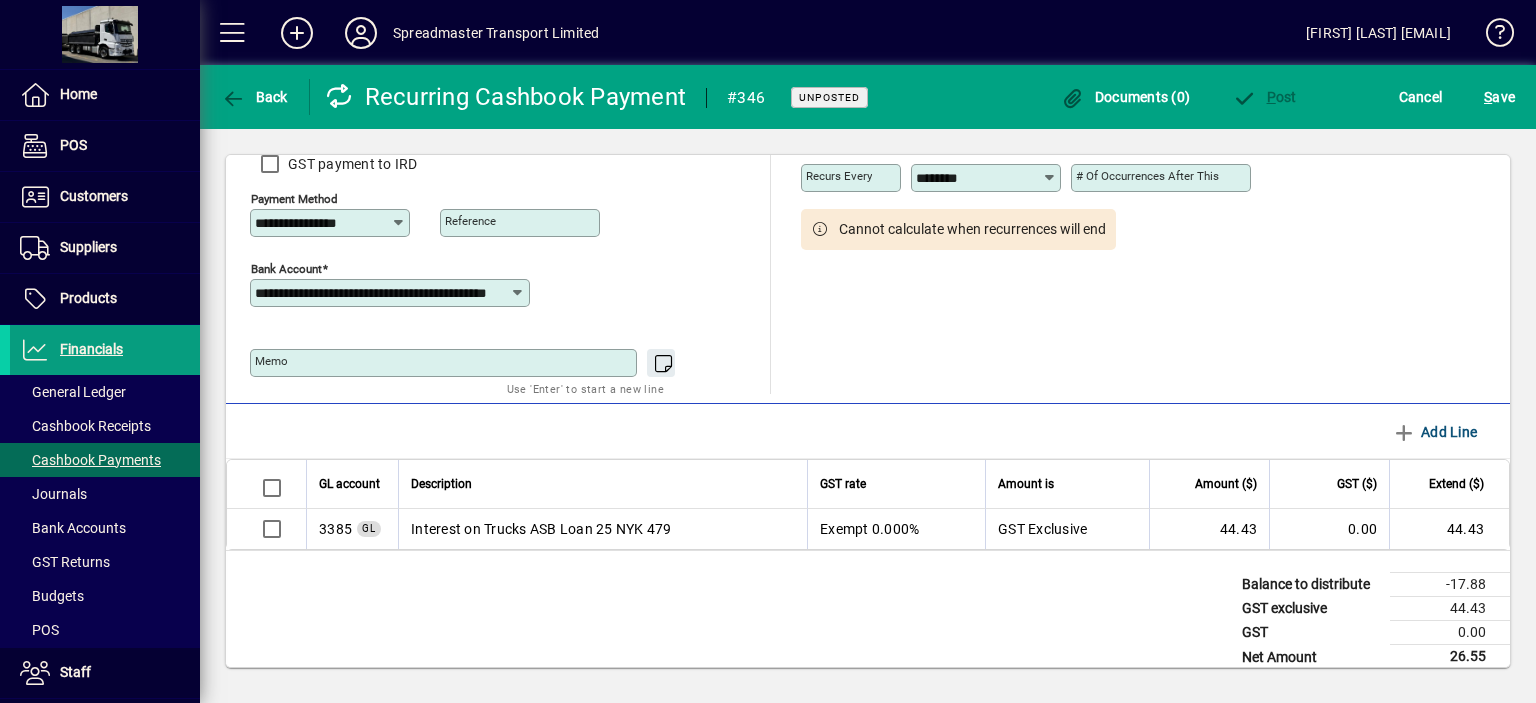 scroll, scrollTop: 143, scrollLeft: 0, axis: vertical 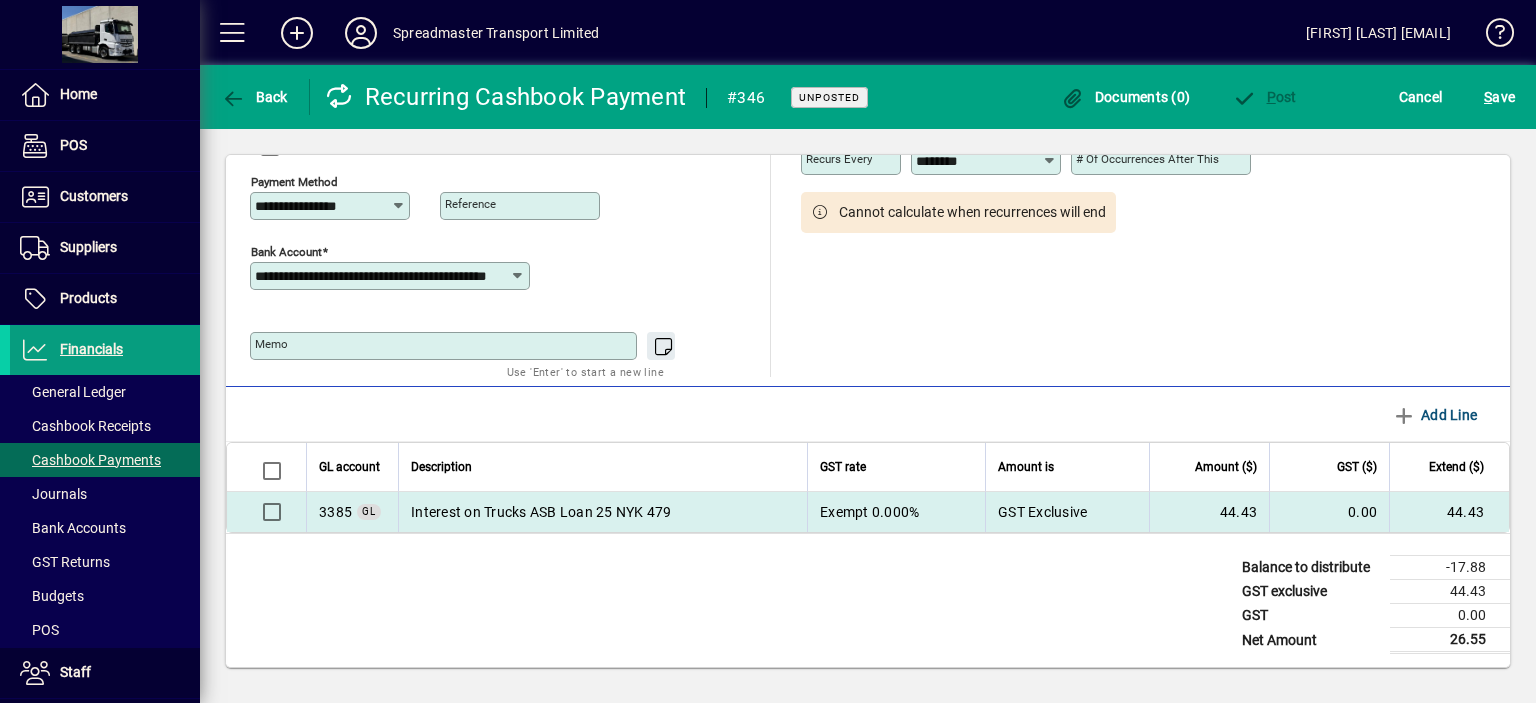 type on "*****" 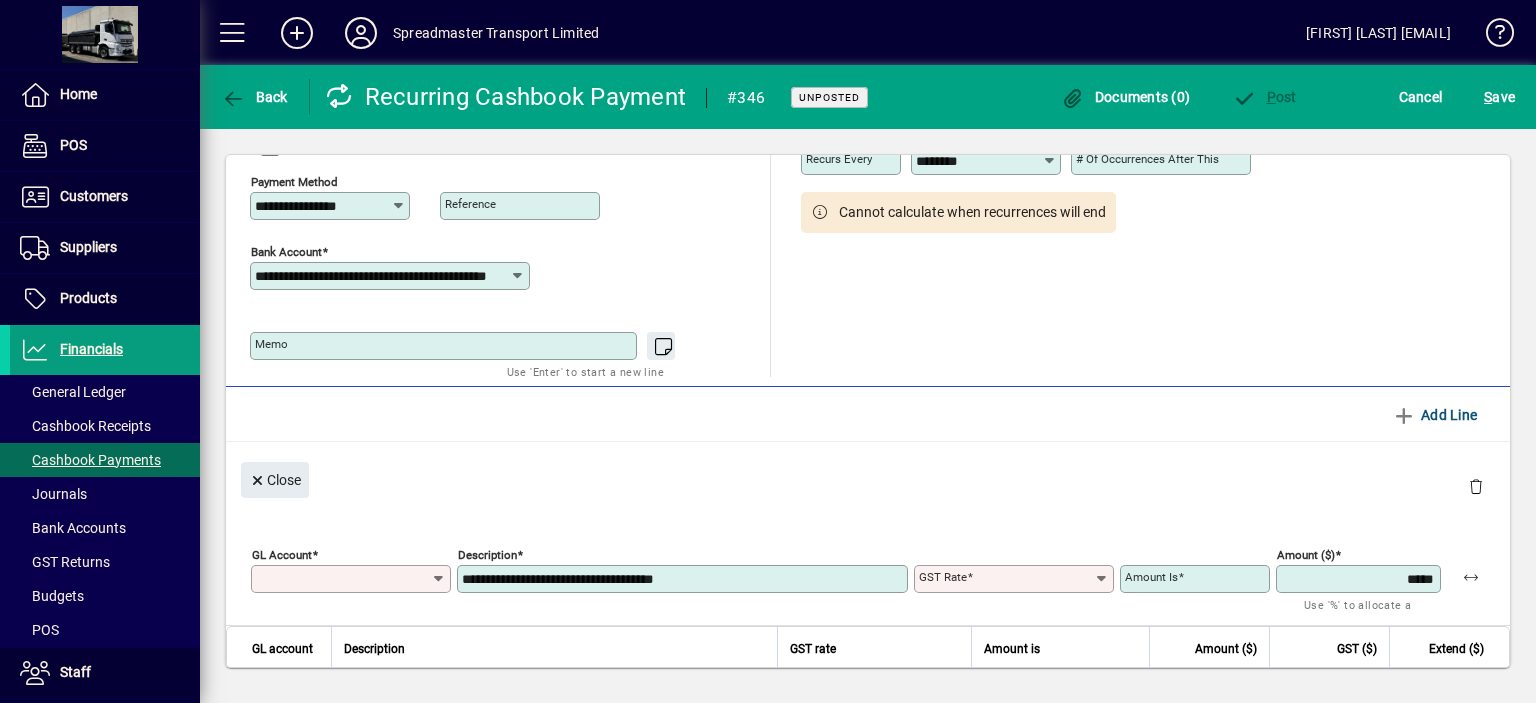 type on "****" 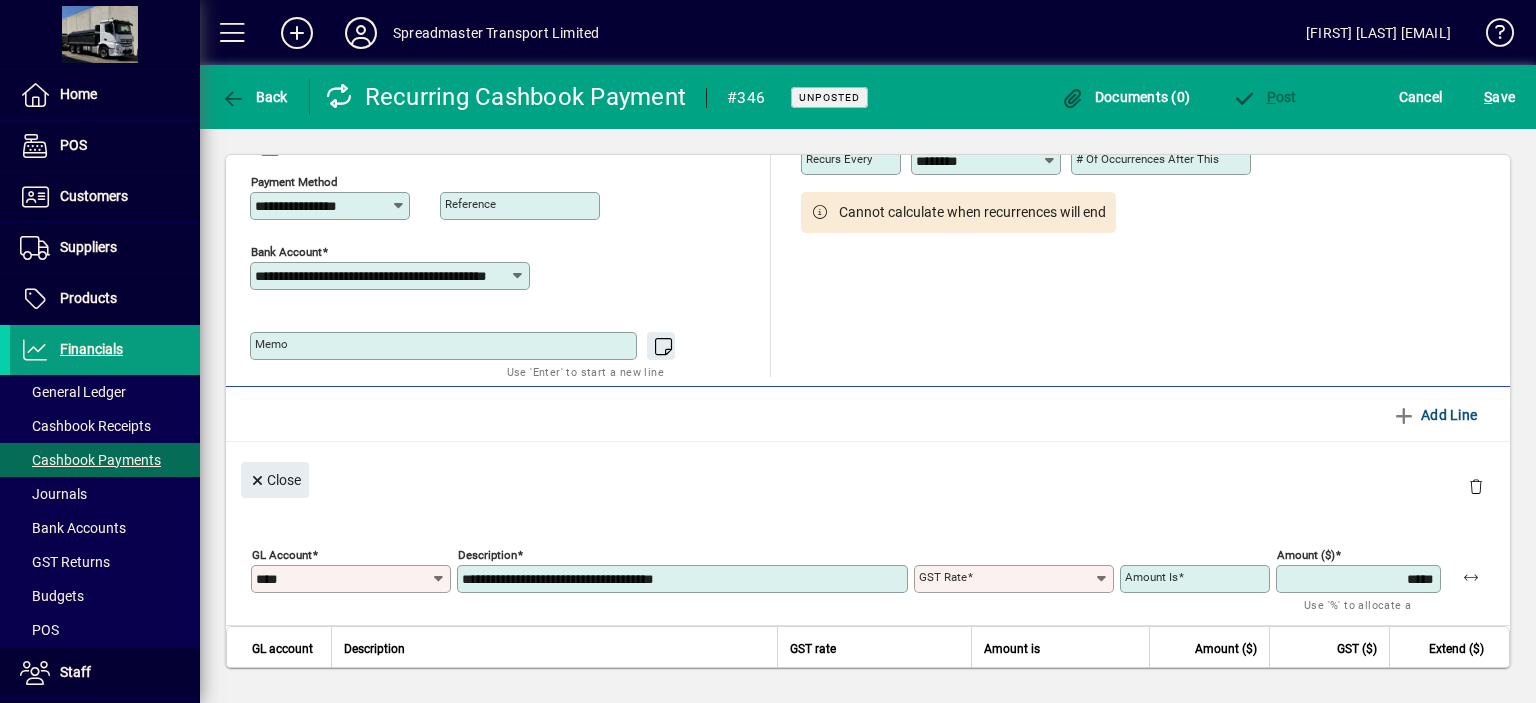 type on "******" 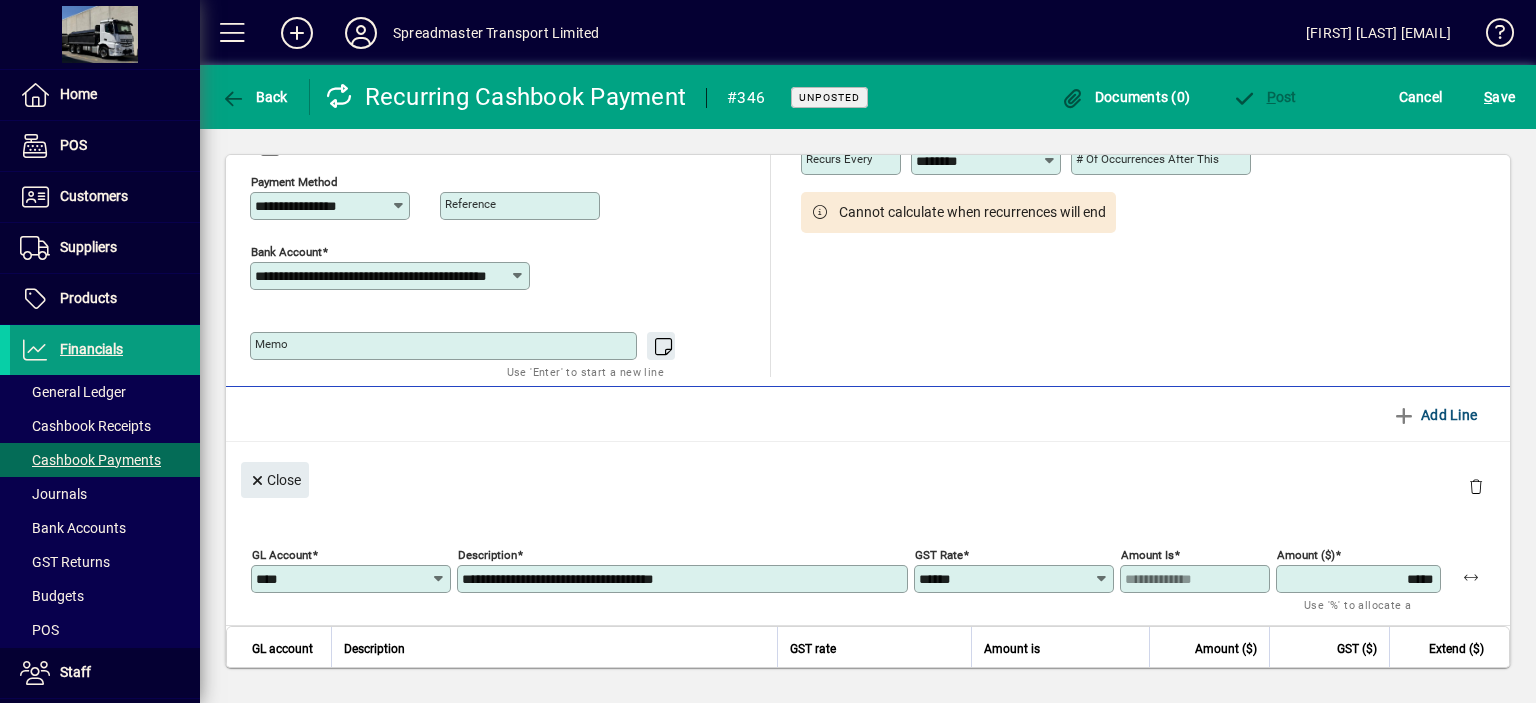 click on "*****" at bounding box center [1360, 579] 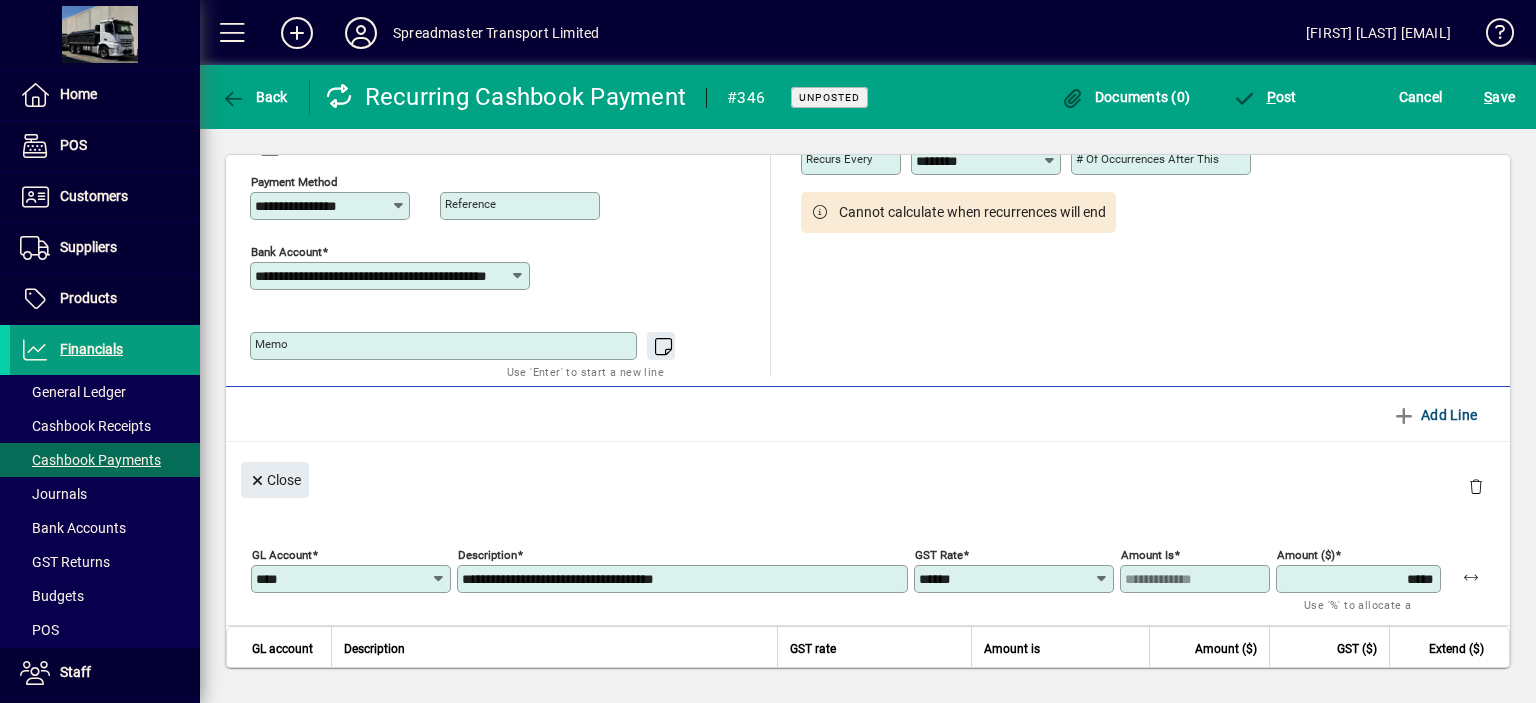 type on "*****" 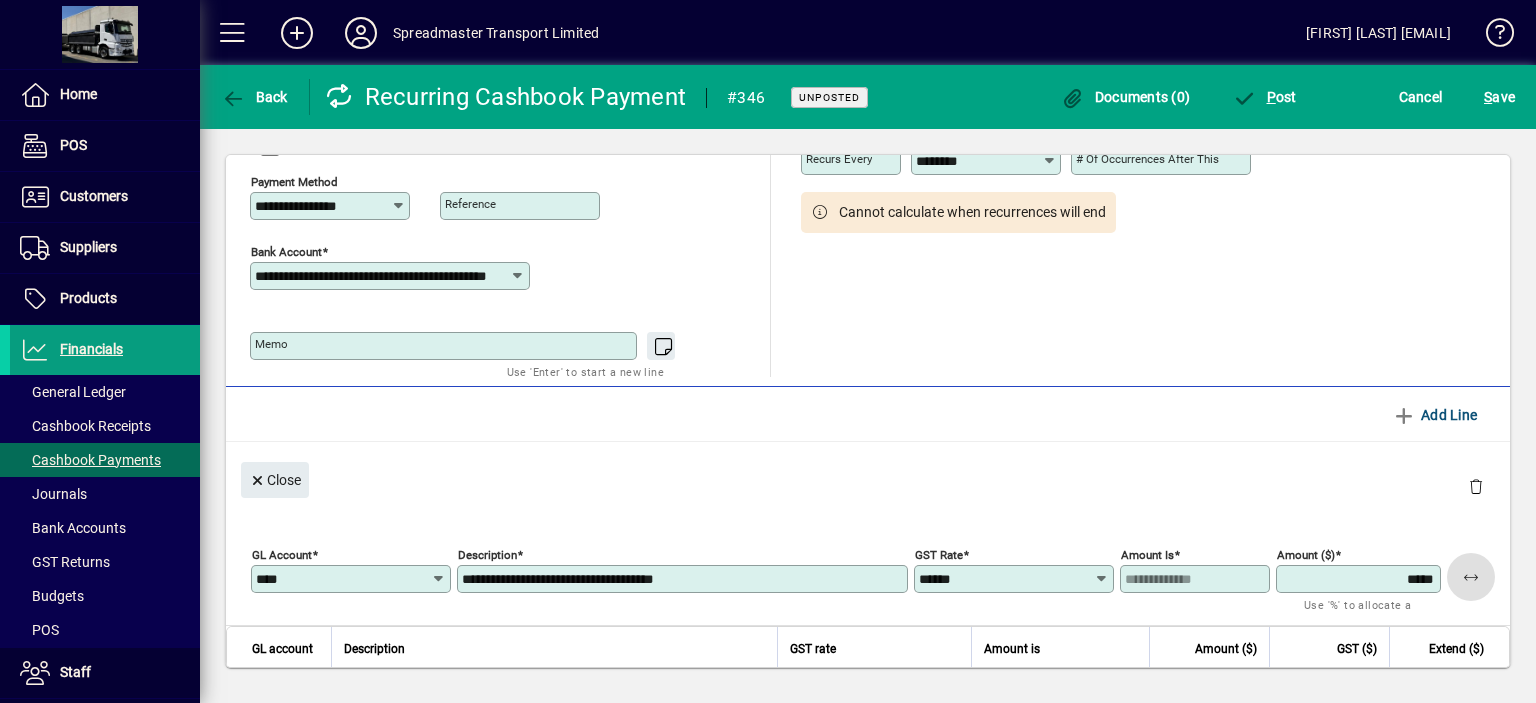 type 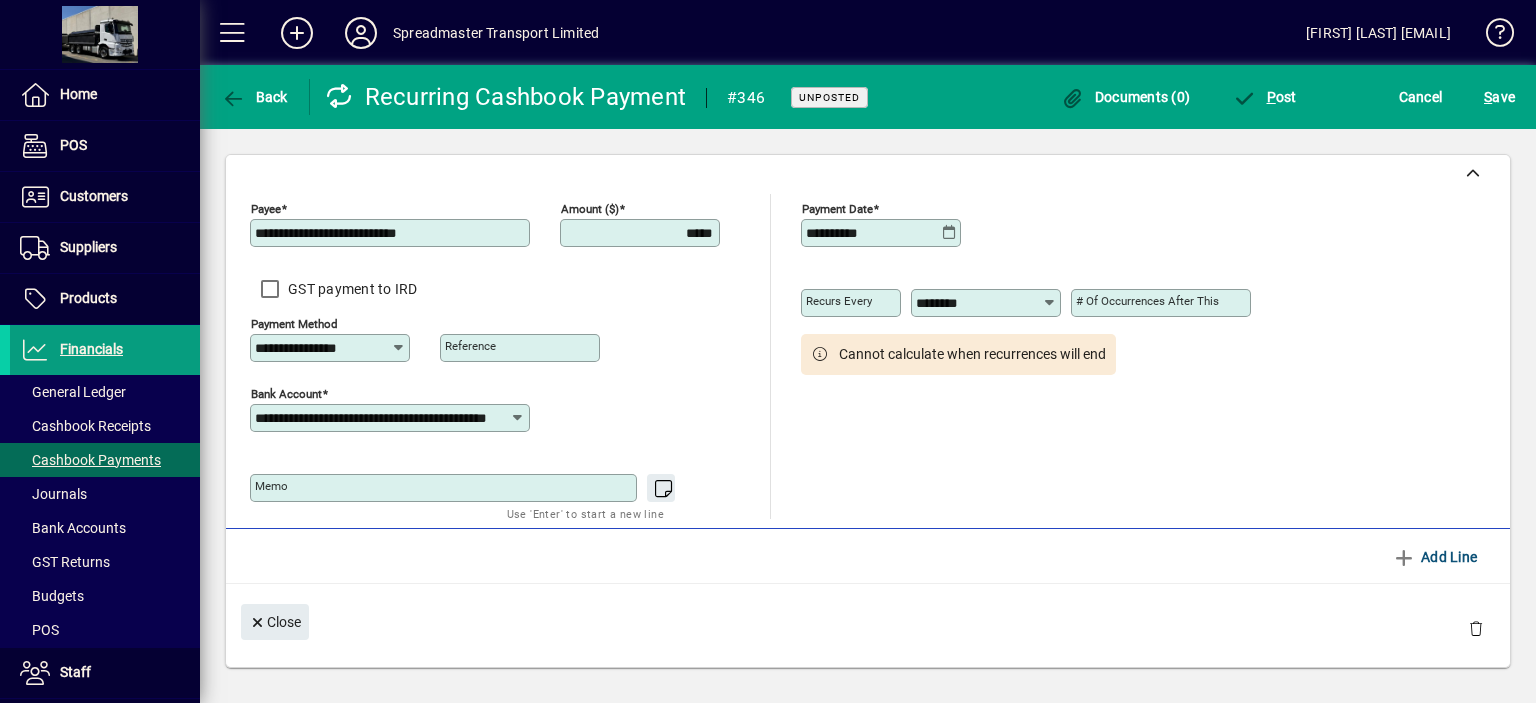 scroll, scrollTop: 0, scrollLeft: 0, axis: both 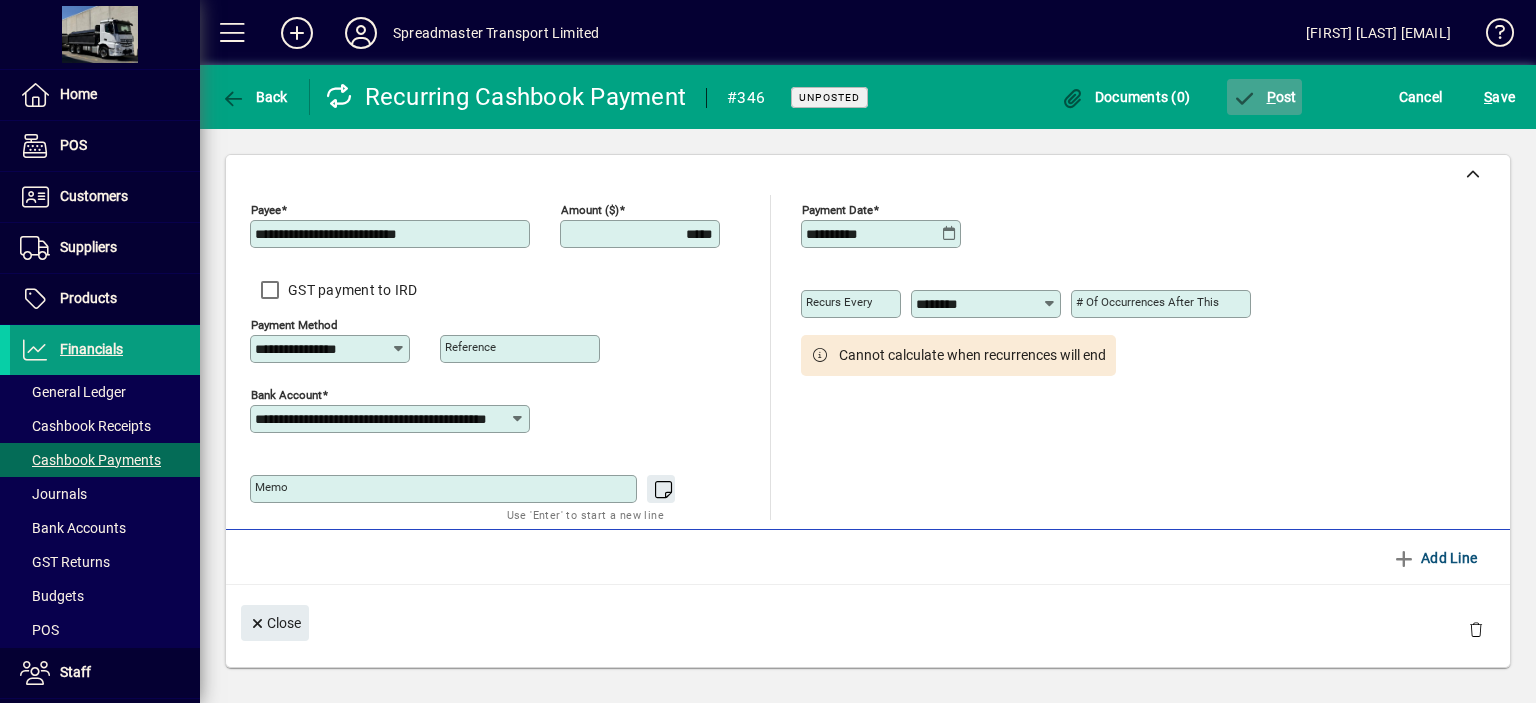 click on "P ost" 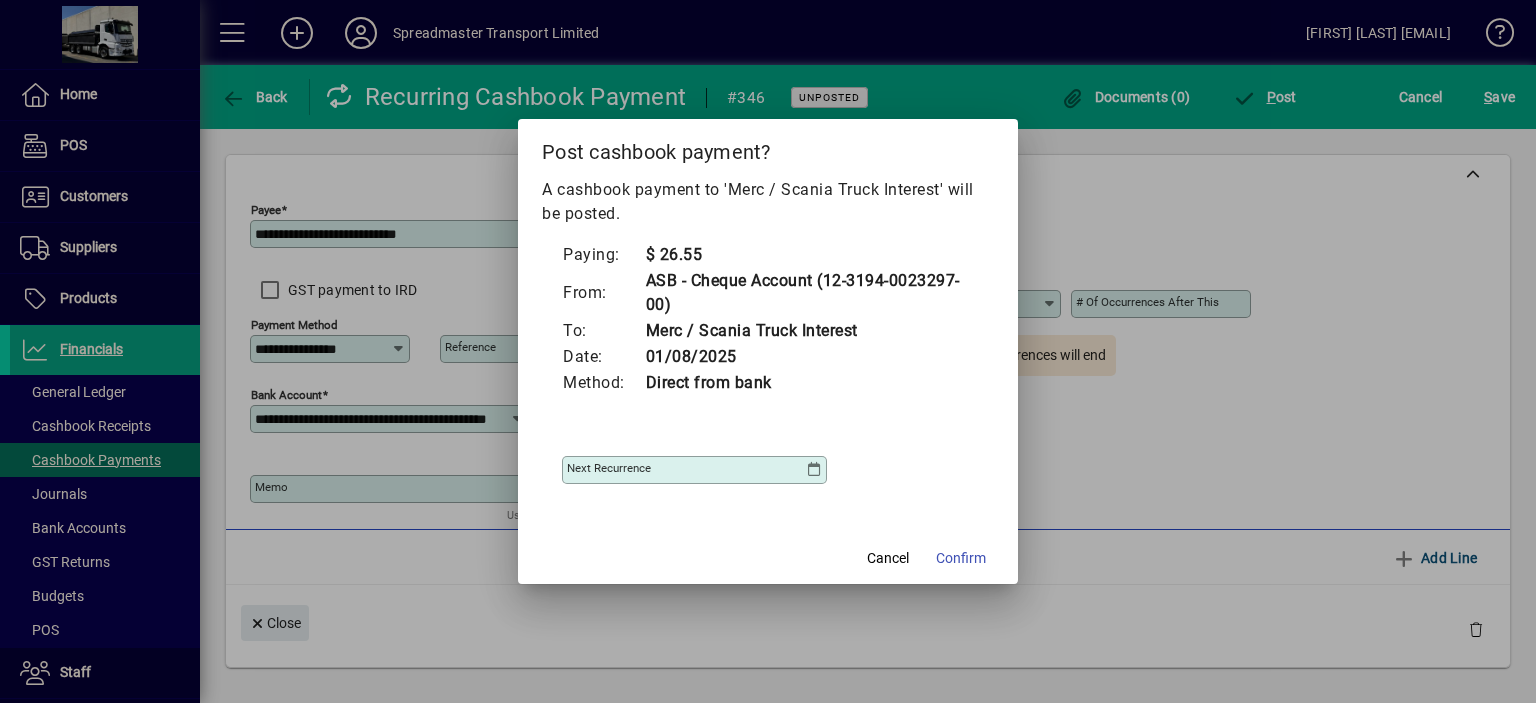 click at bounding box center (814, 470) 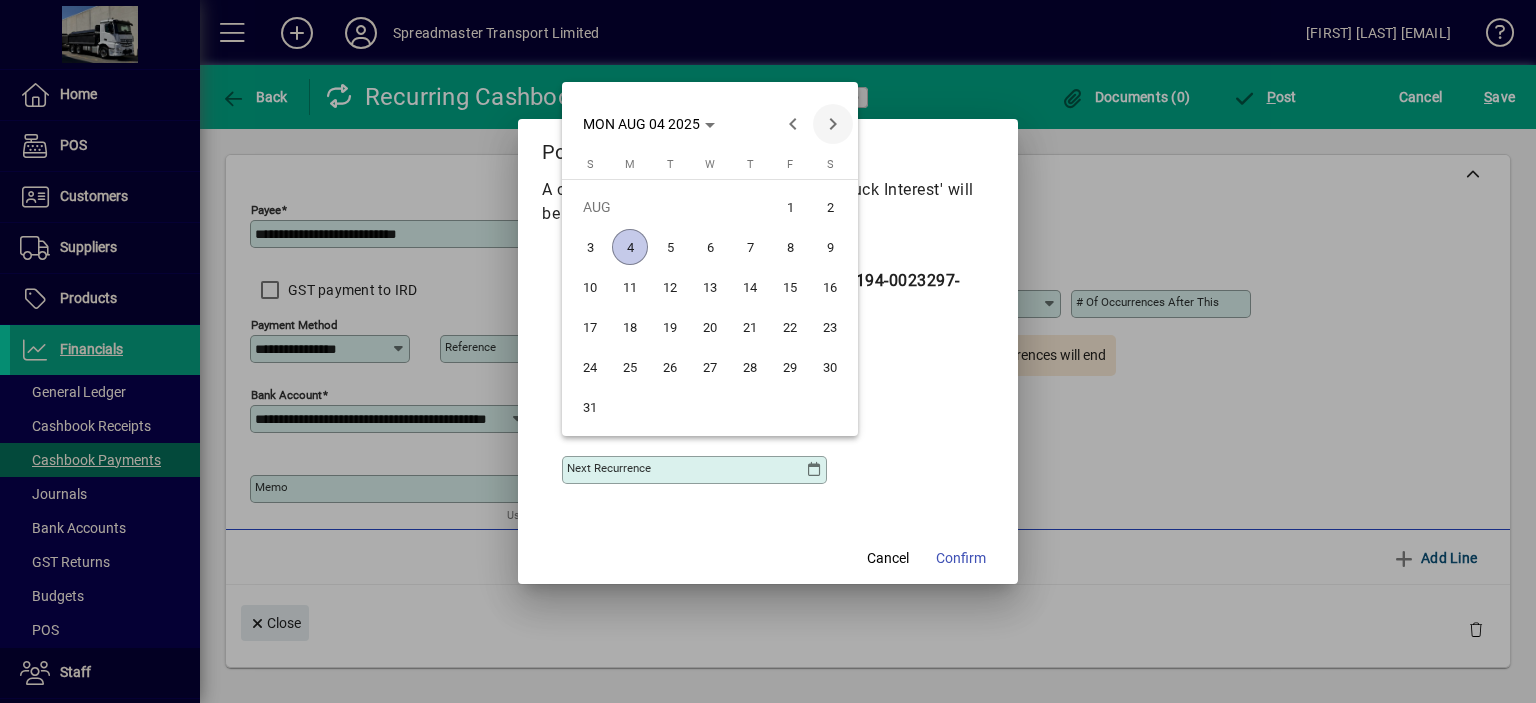 click at bounding box center (833, 124) 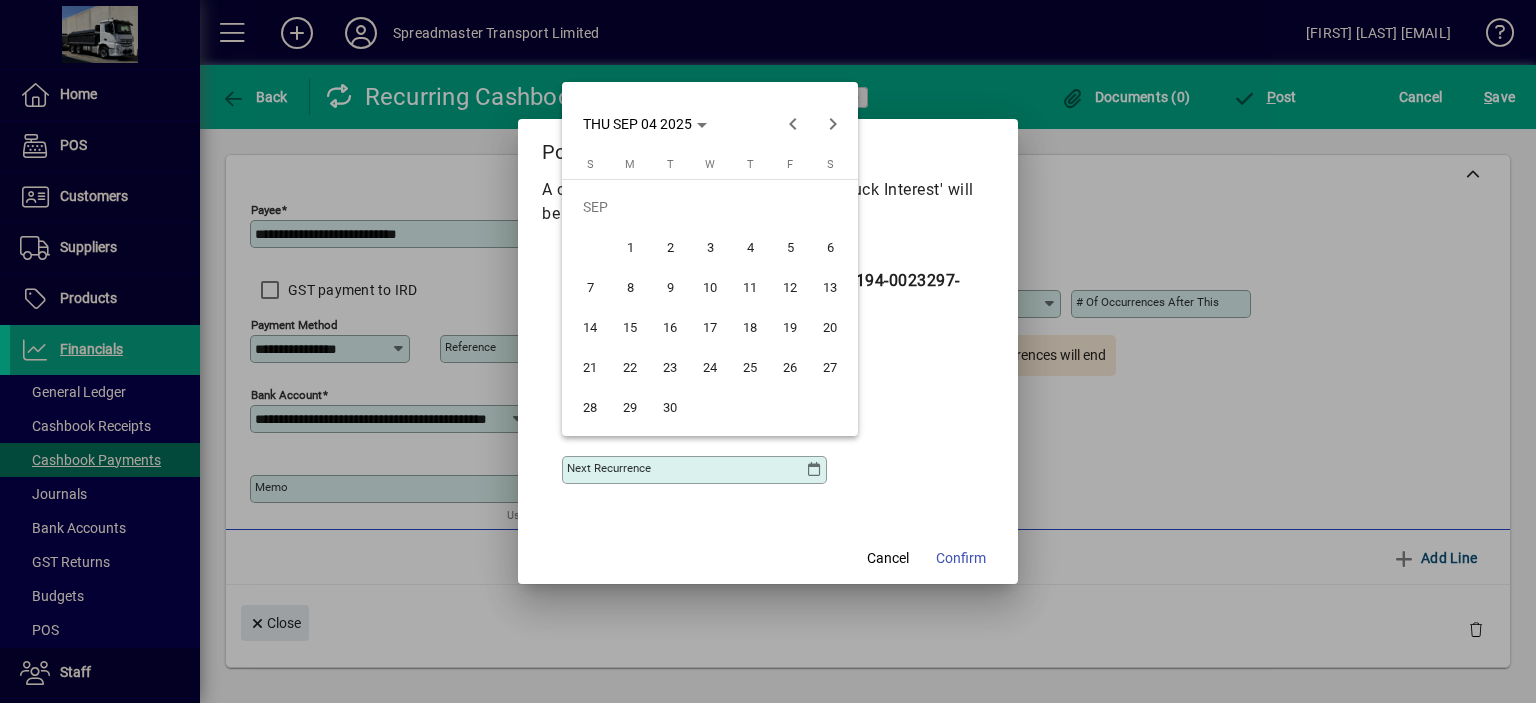 click on "1" at bounding box center (630, 247) 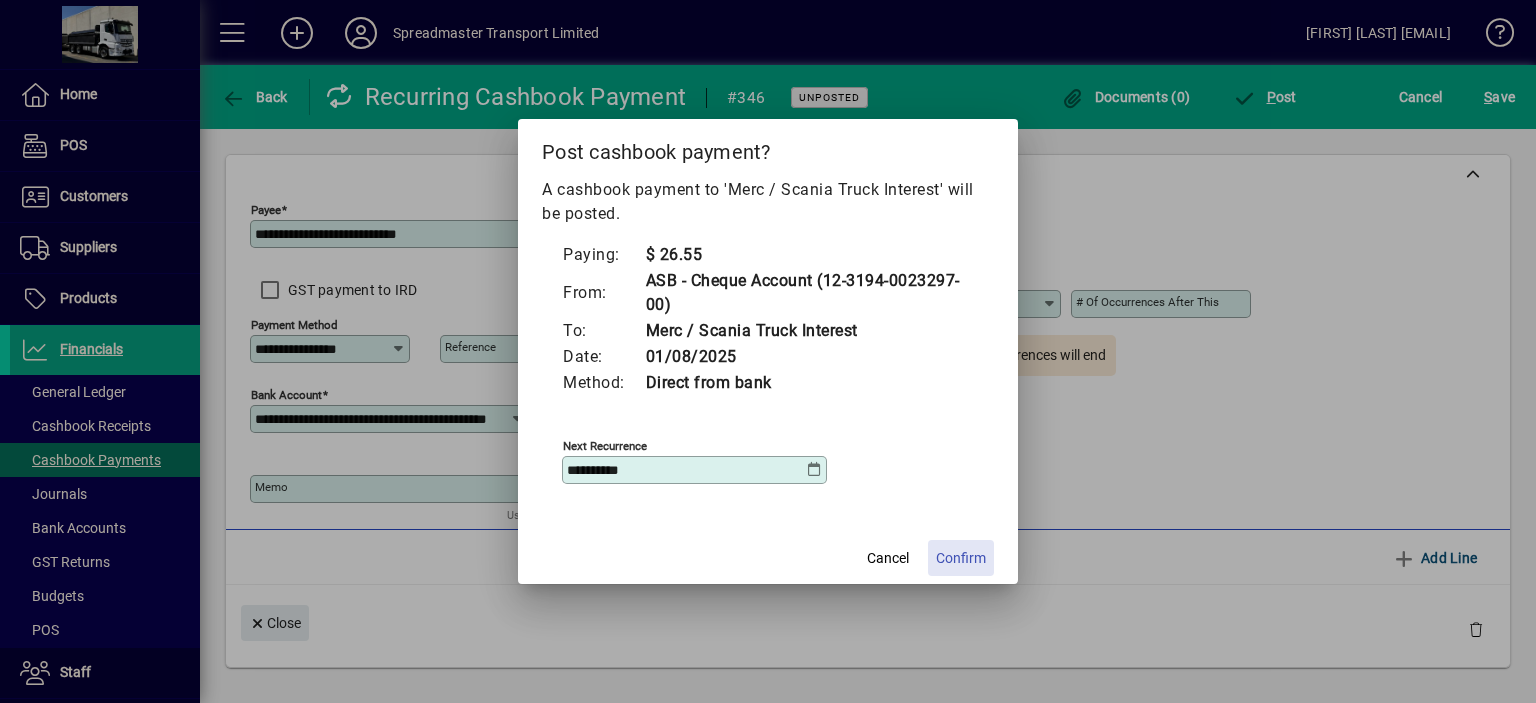 click on "Confirm" 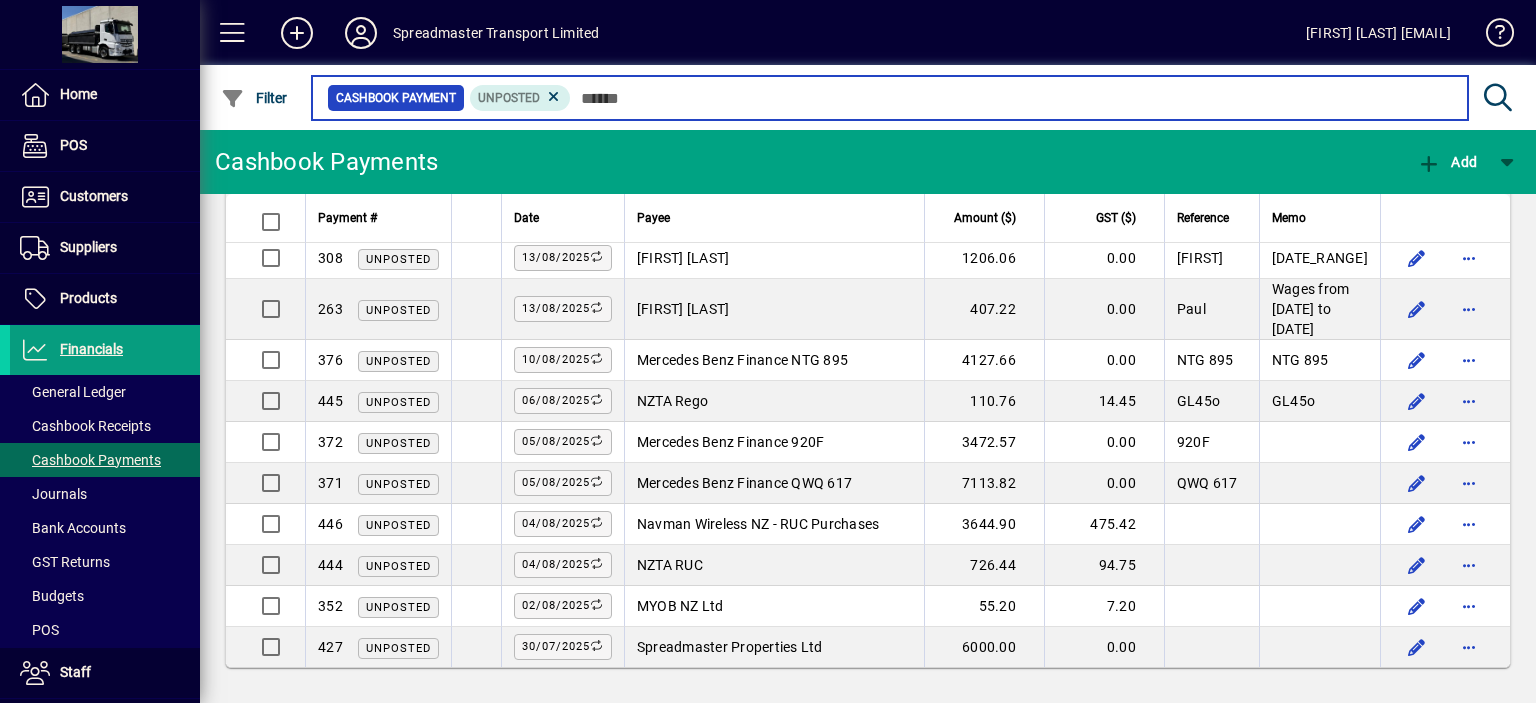 scroll, scrollTop: 2112, scrollLeft: 0, axis: vertical 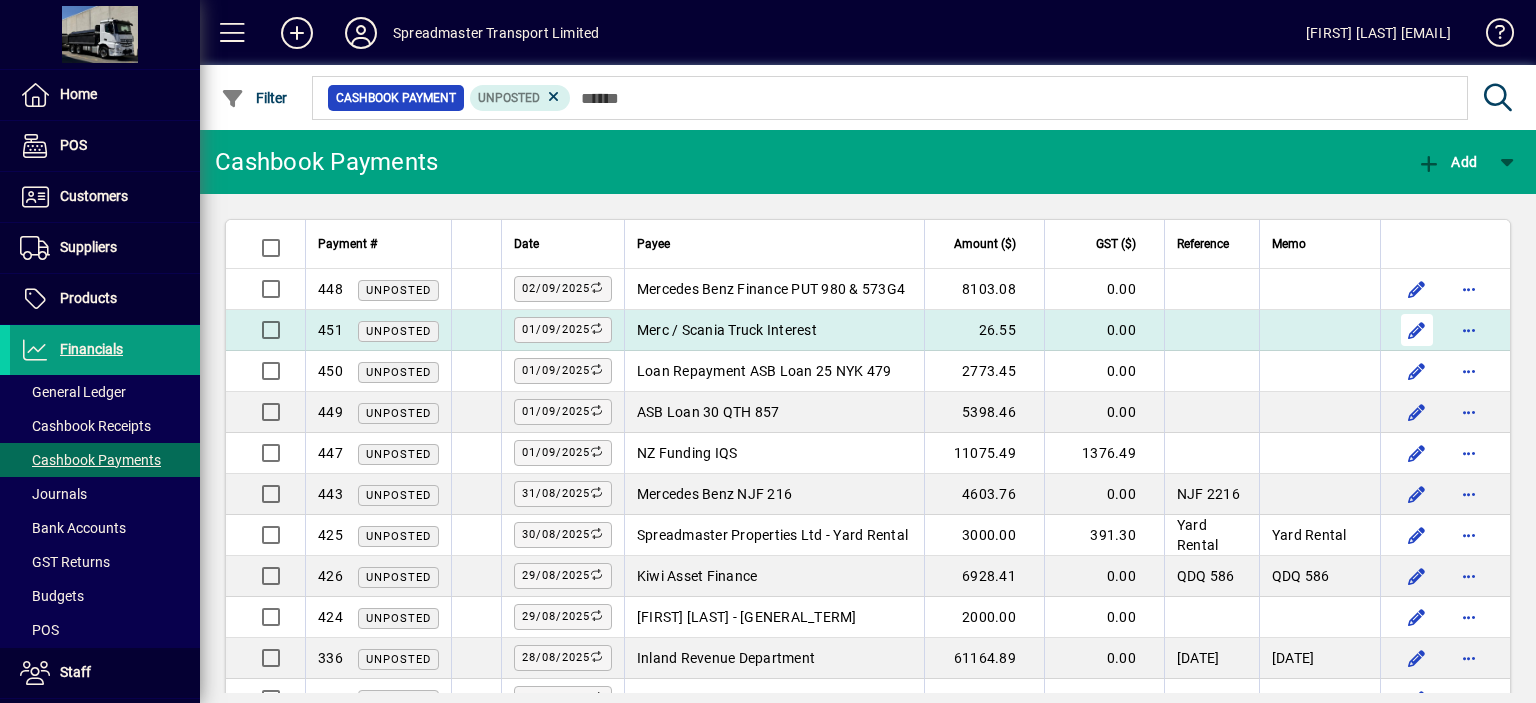 click at bounding box center (1417, 330) 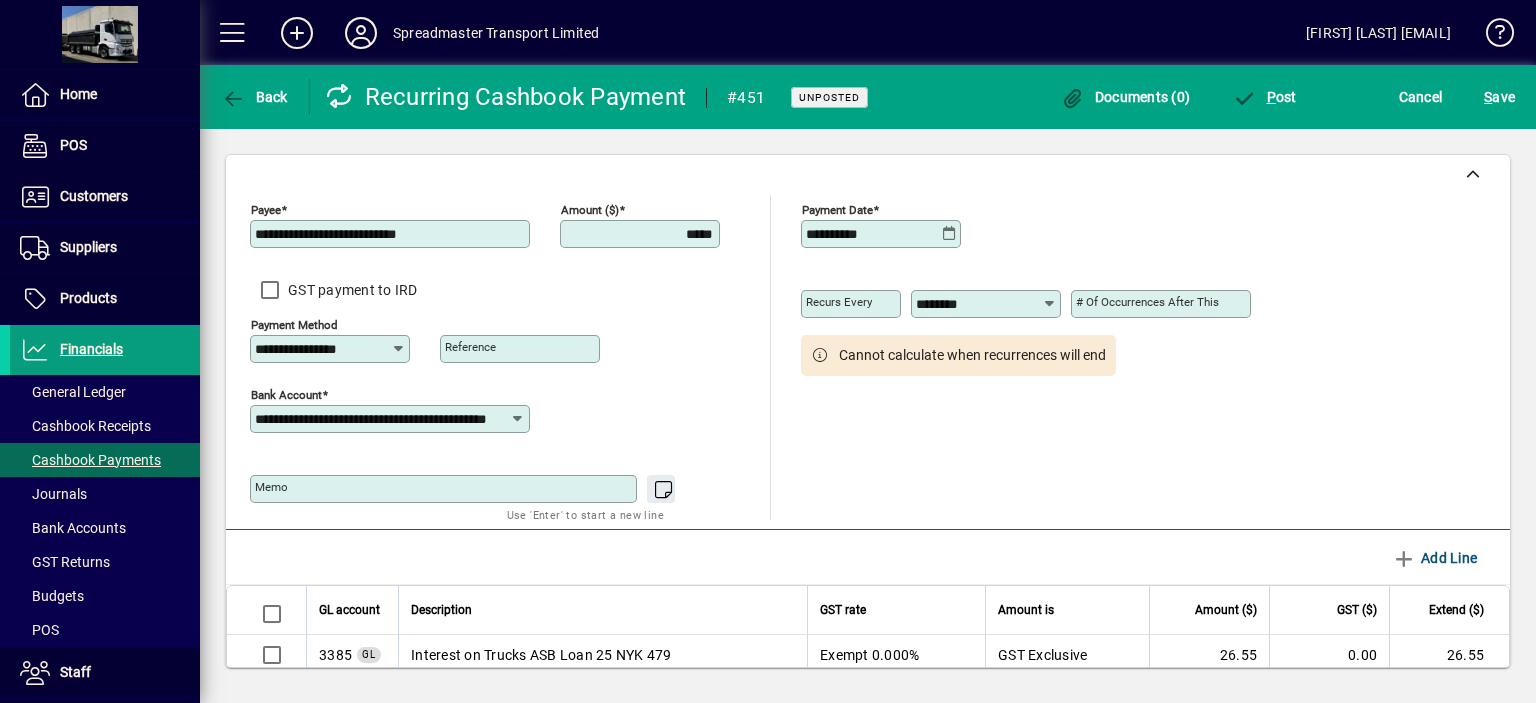 click 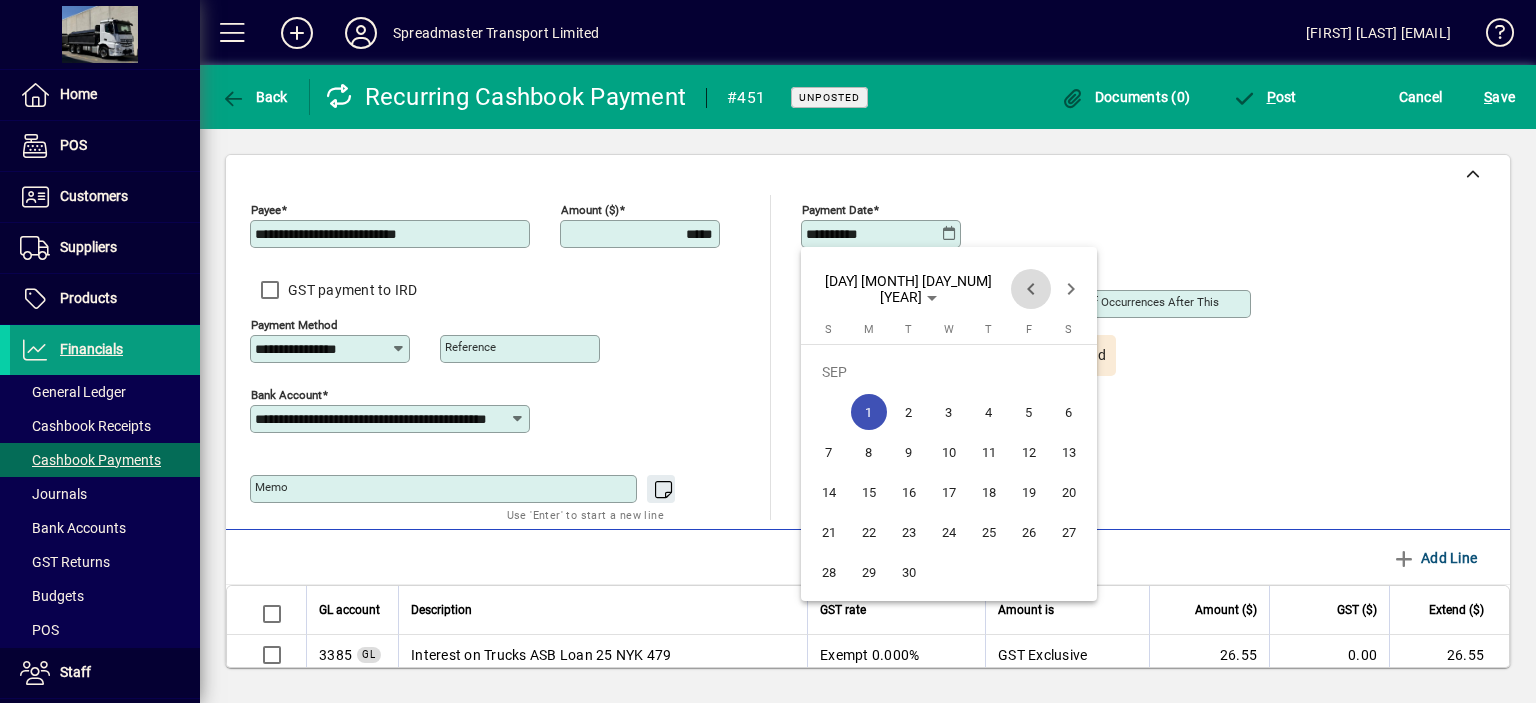 click at bounding box center [1031, 289] 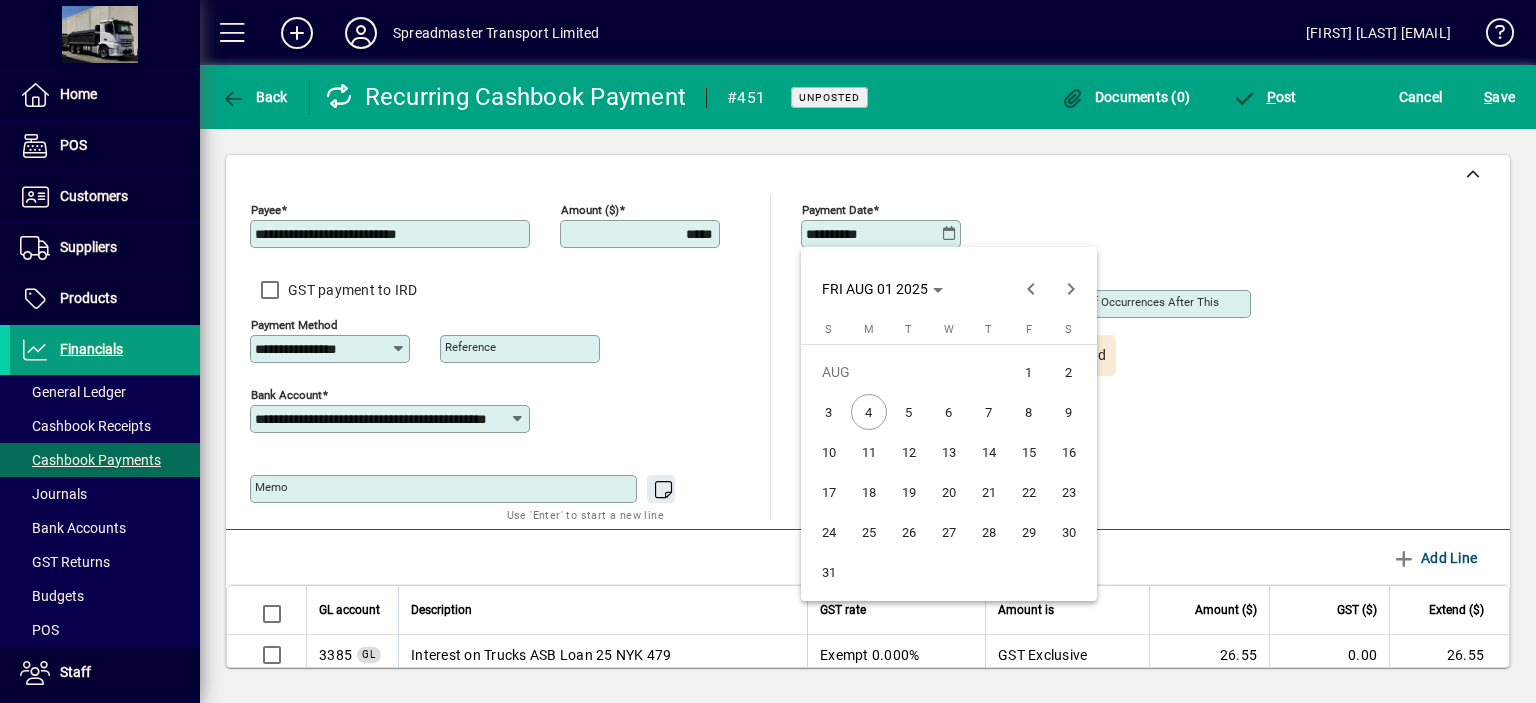 click on "1" at bounding box center [1029, 372] 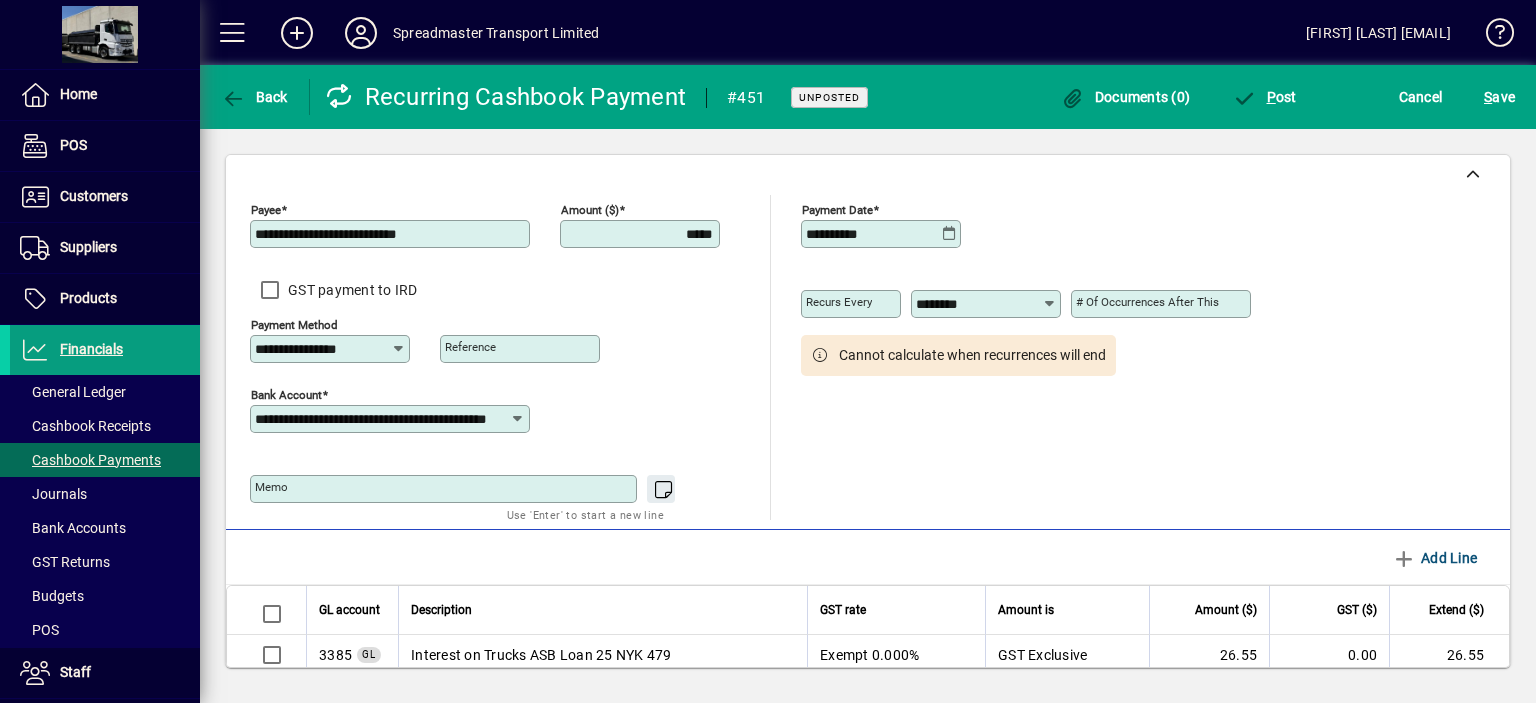 click on "*****" at bounding box center [642, 234] 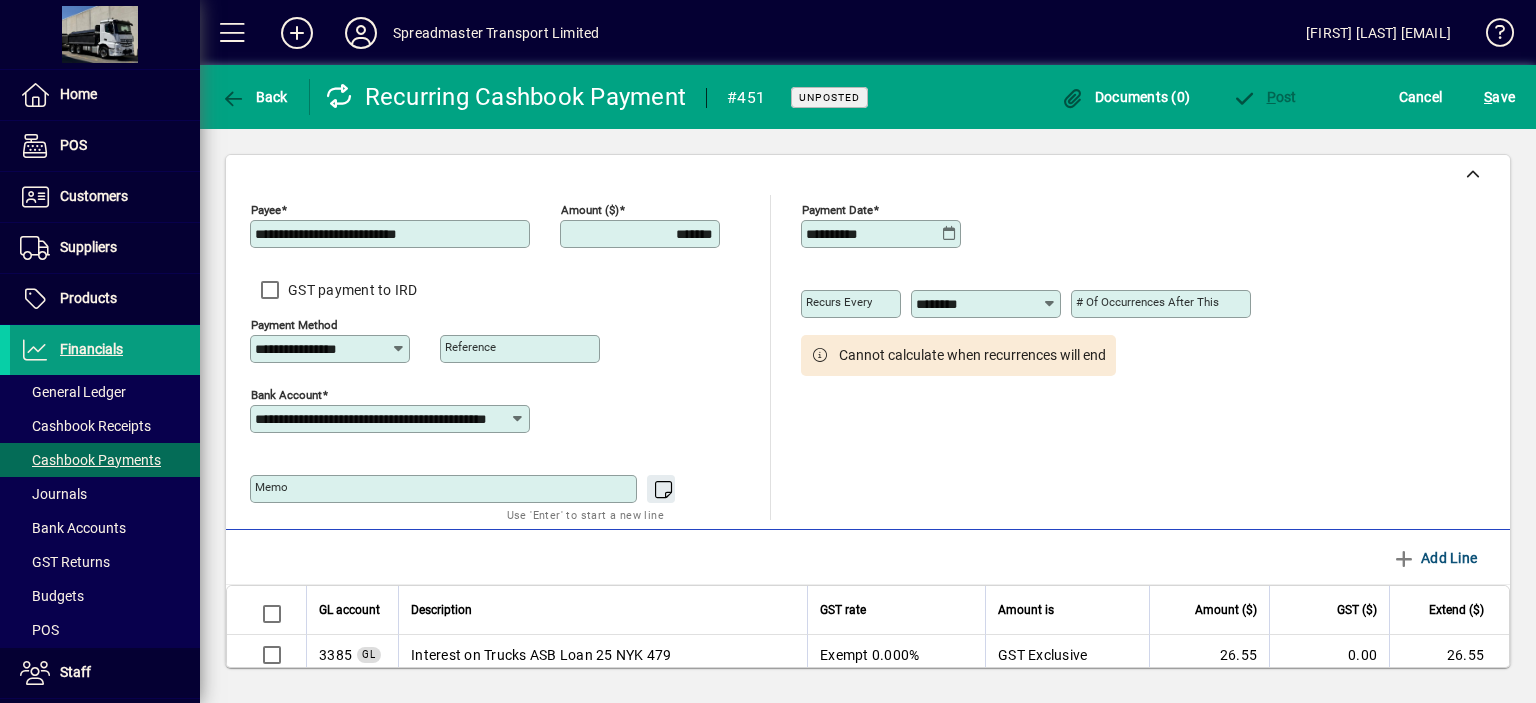 scroll, scrollTop: 100, scrollLeft: 0, axis: vertical 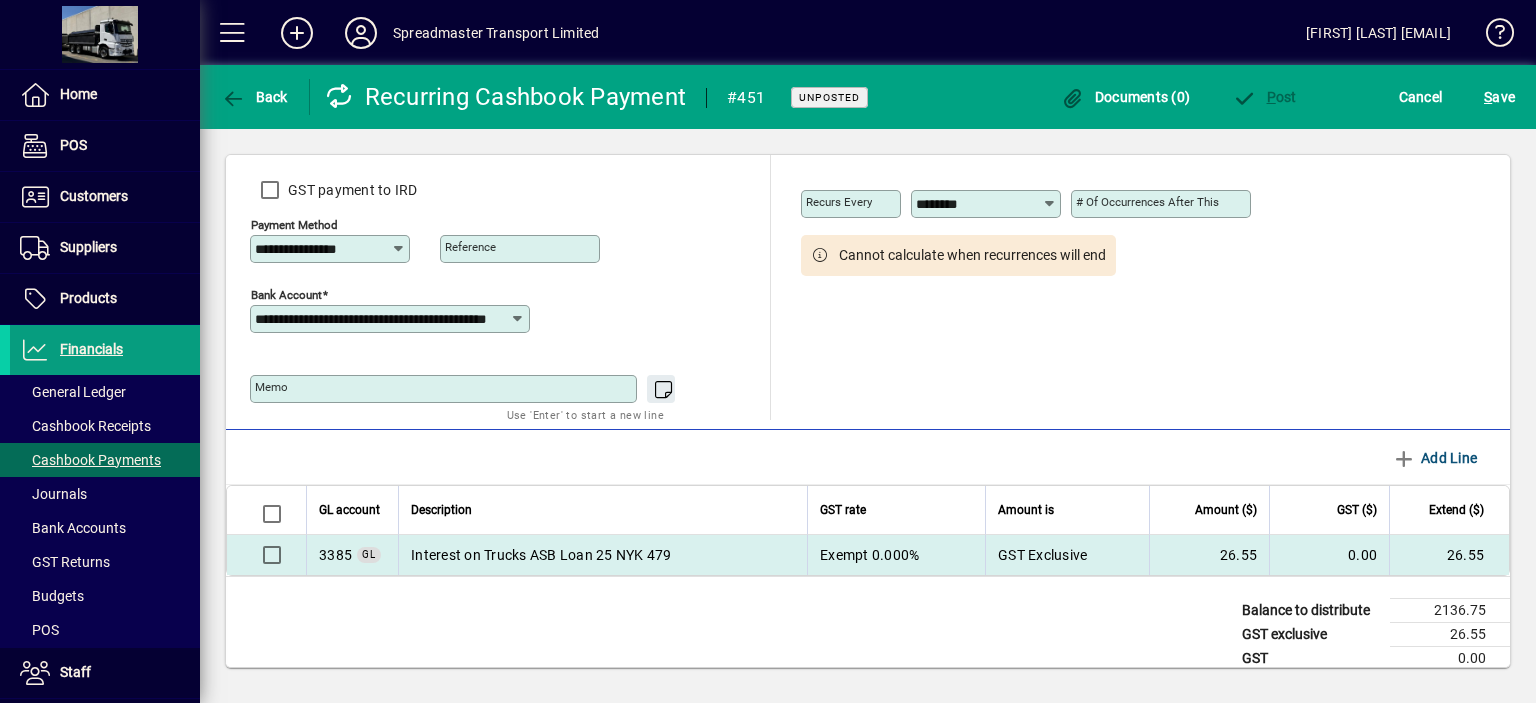 type on "*******" 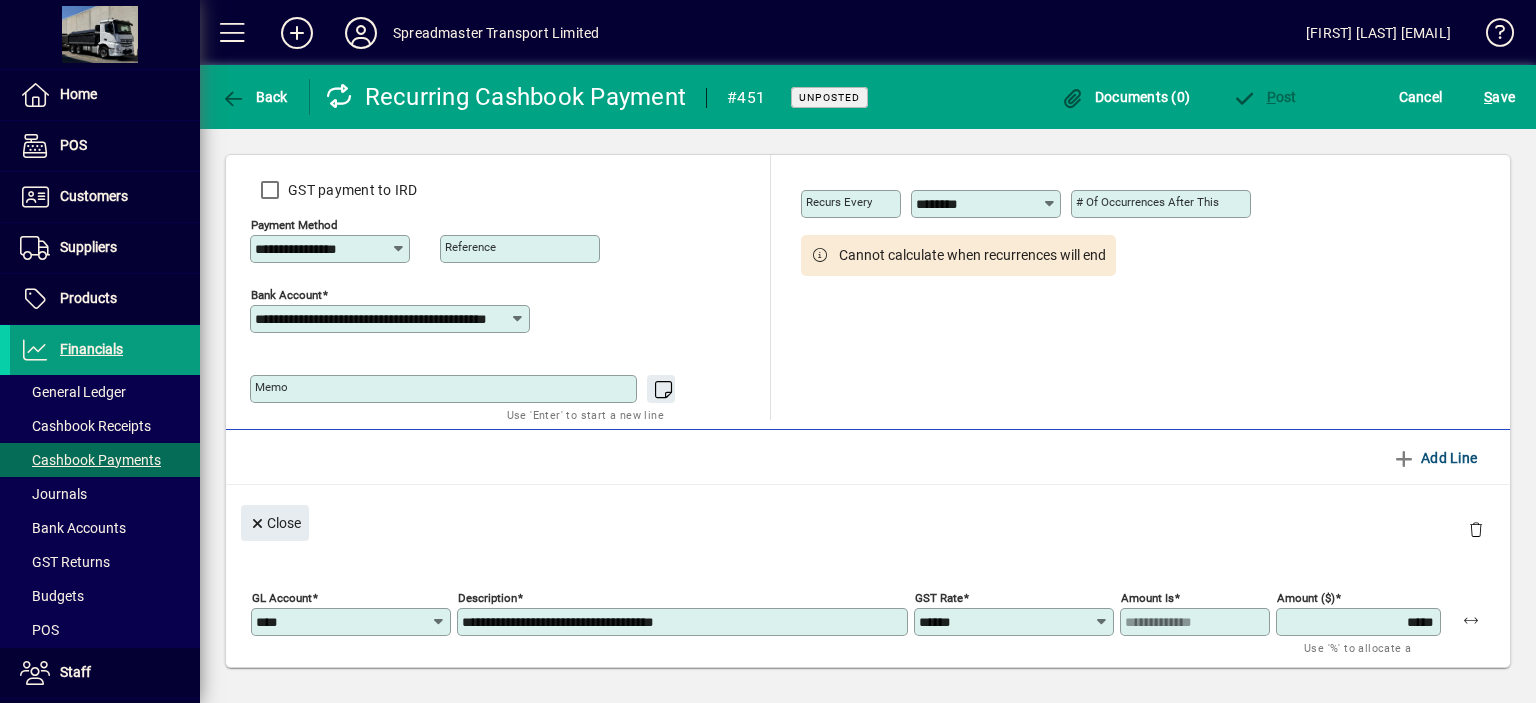 drag, startPoint x: 648, startPoint y: 623, endPoint x: 692, endPoint y: 601, distance: 49.193497 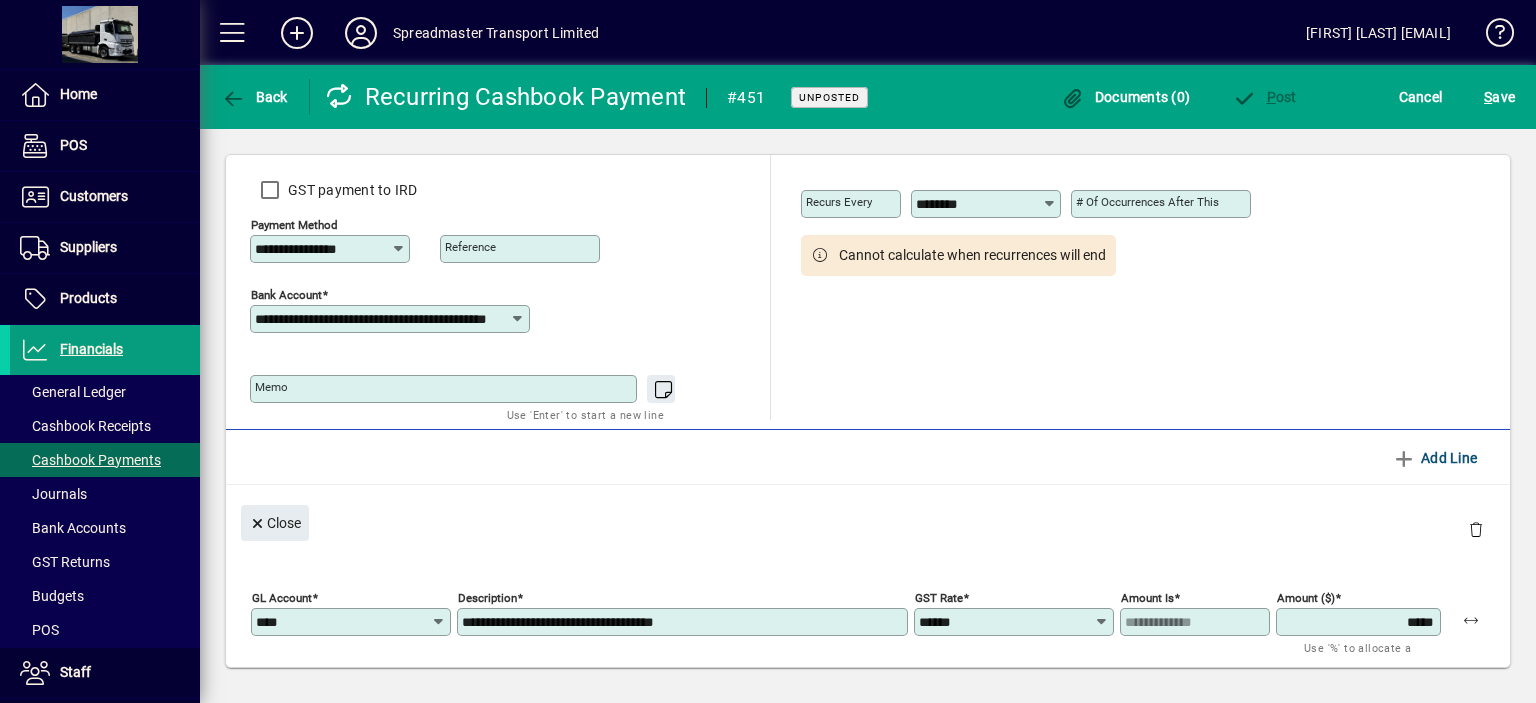 click on "*****" at bounding box center [1360, 622] 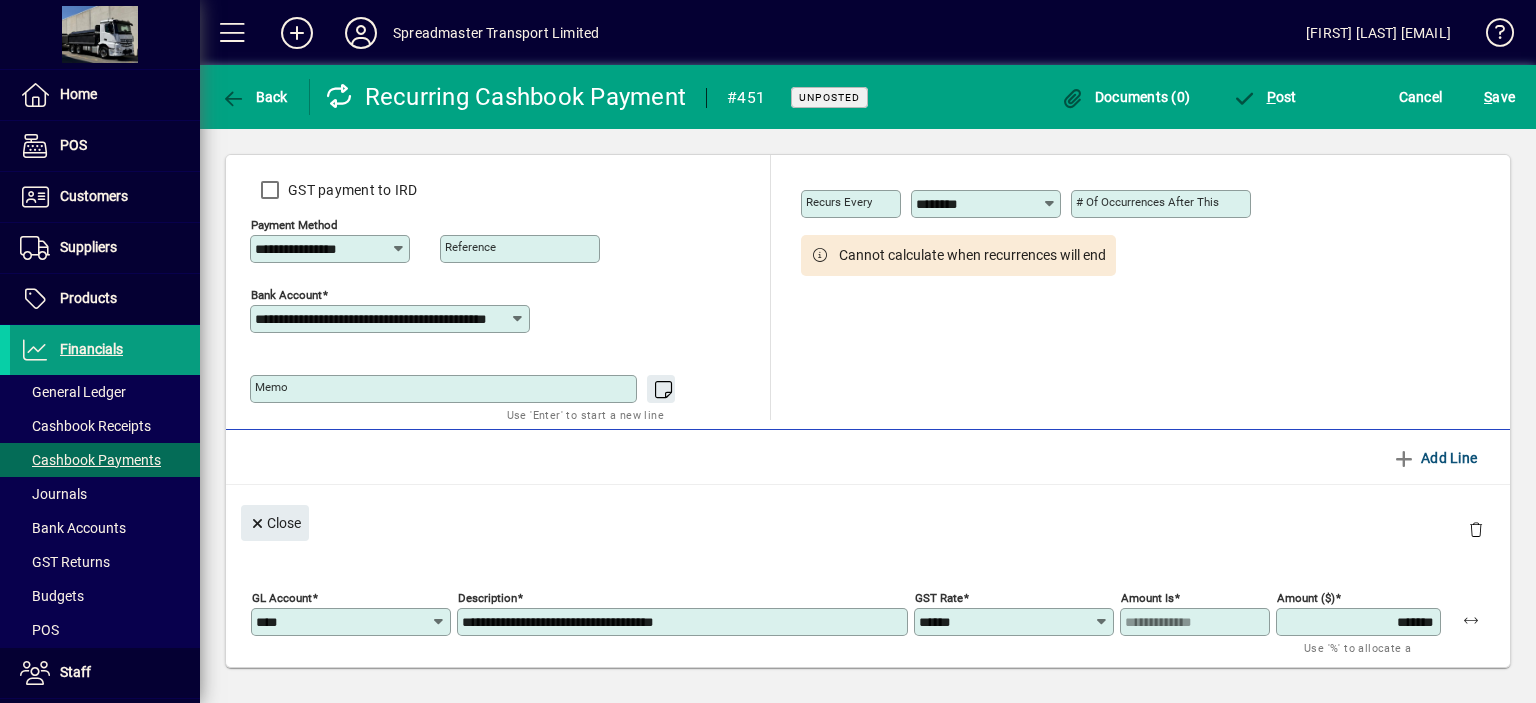 type on "*******" 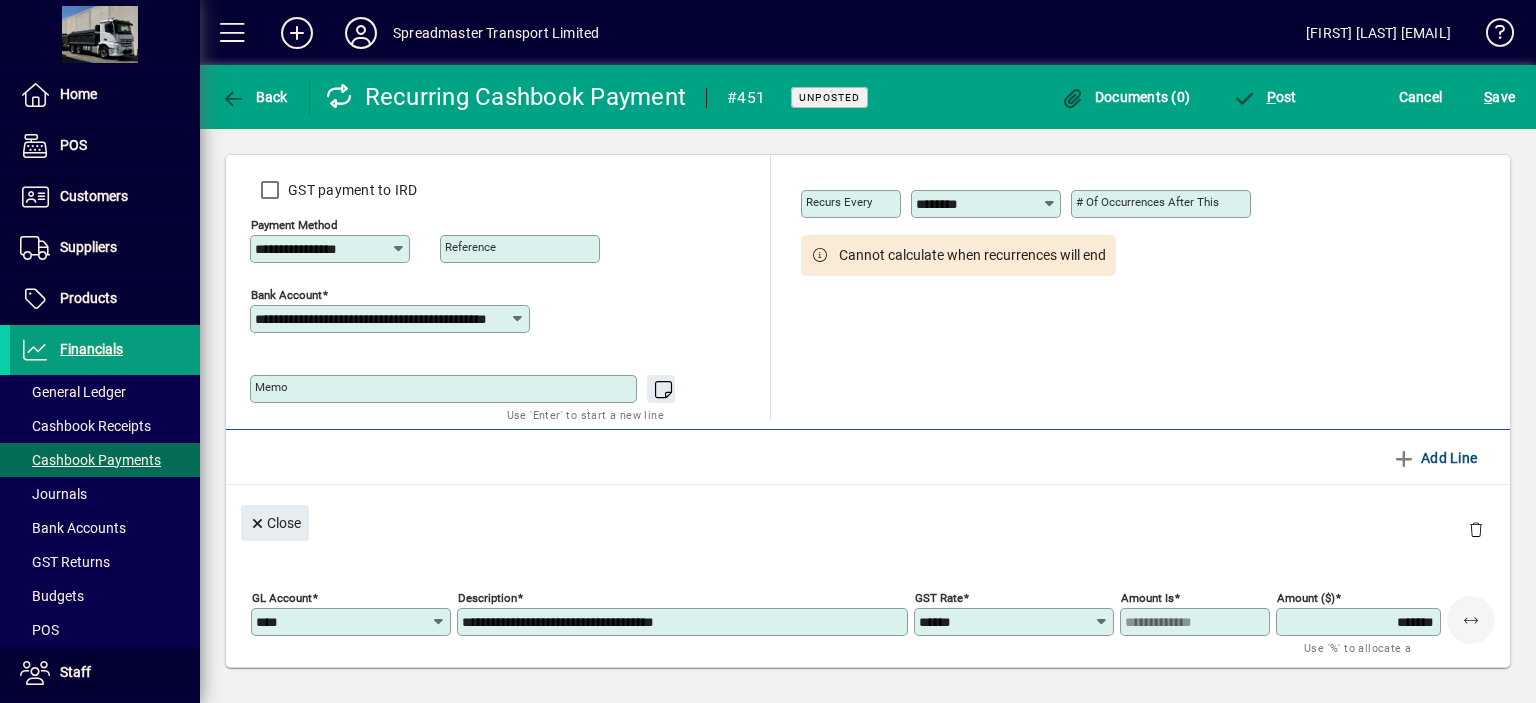 type 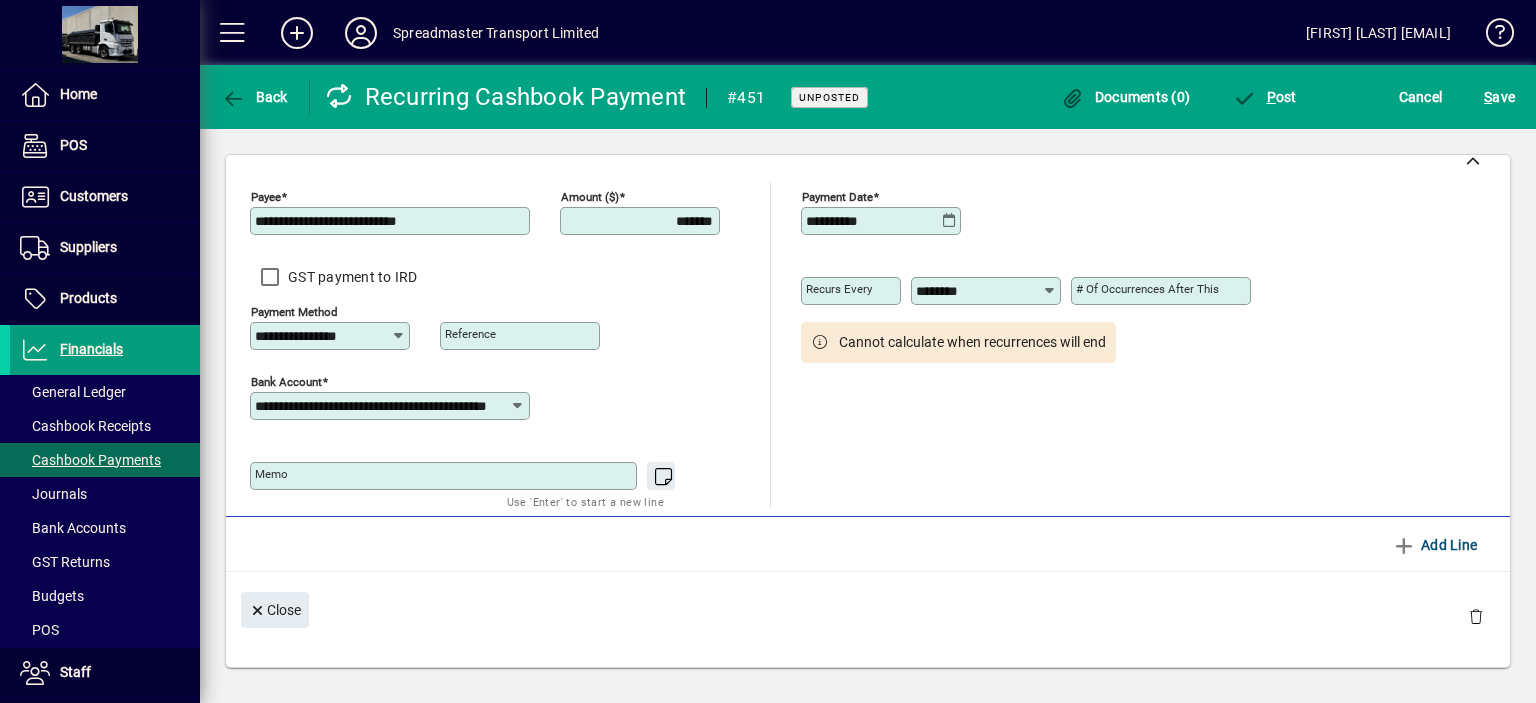 scroll, scrollTop: 0, scrollLeft: 0, axis: both 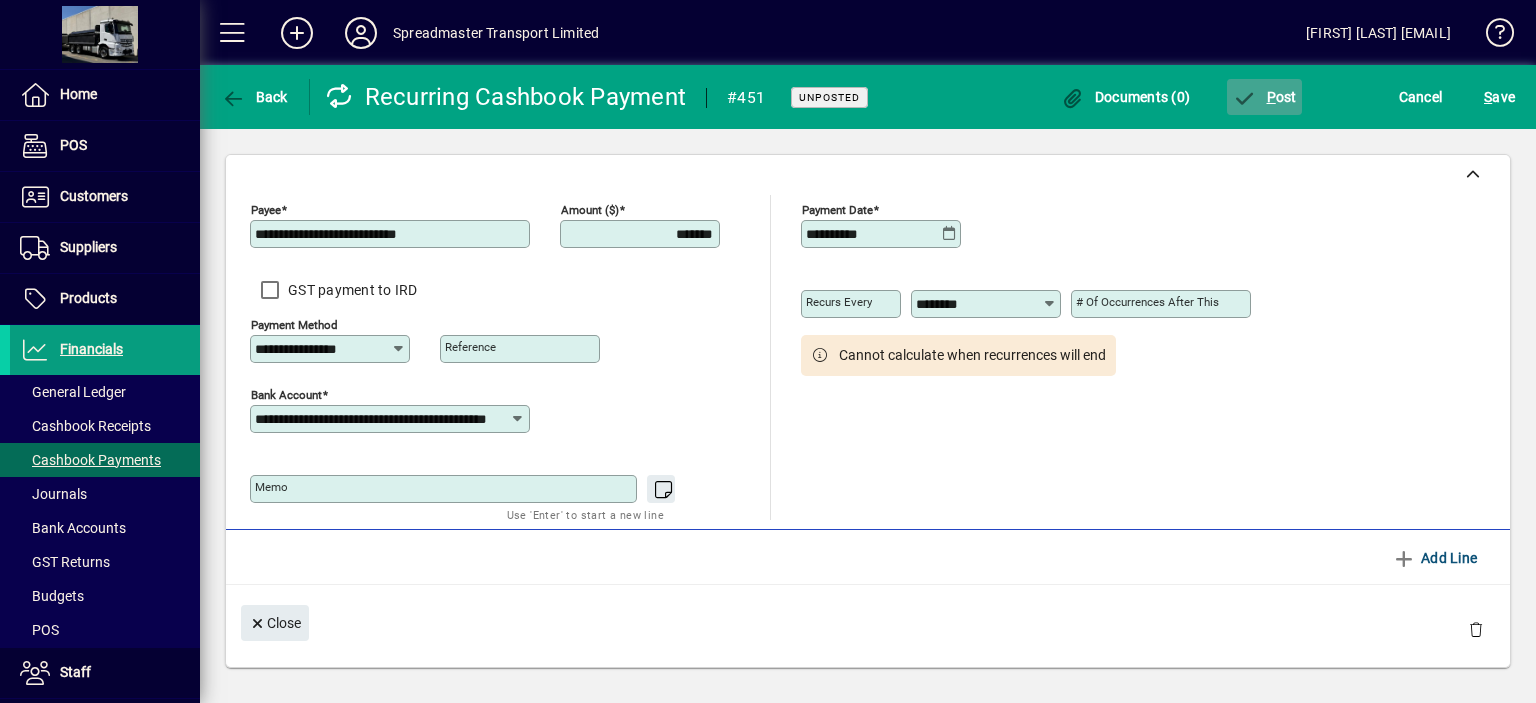 click on "P ost" 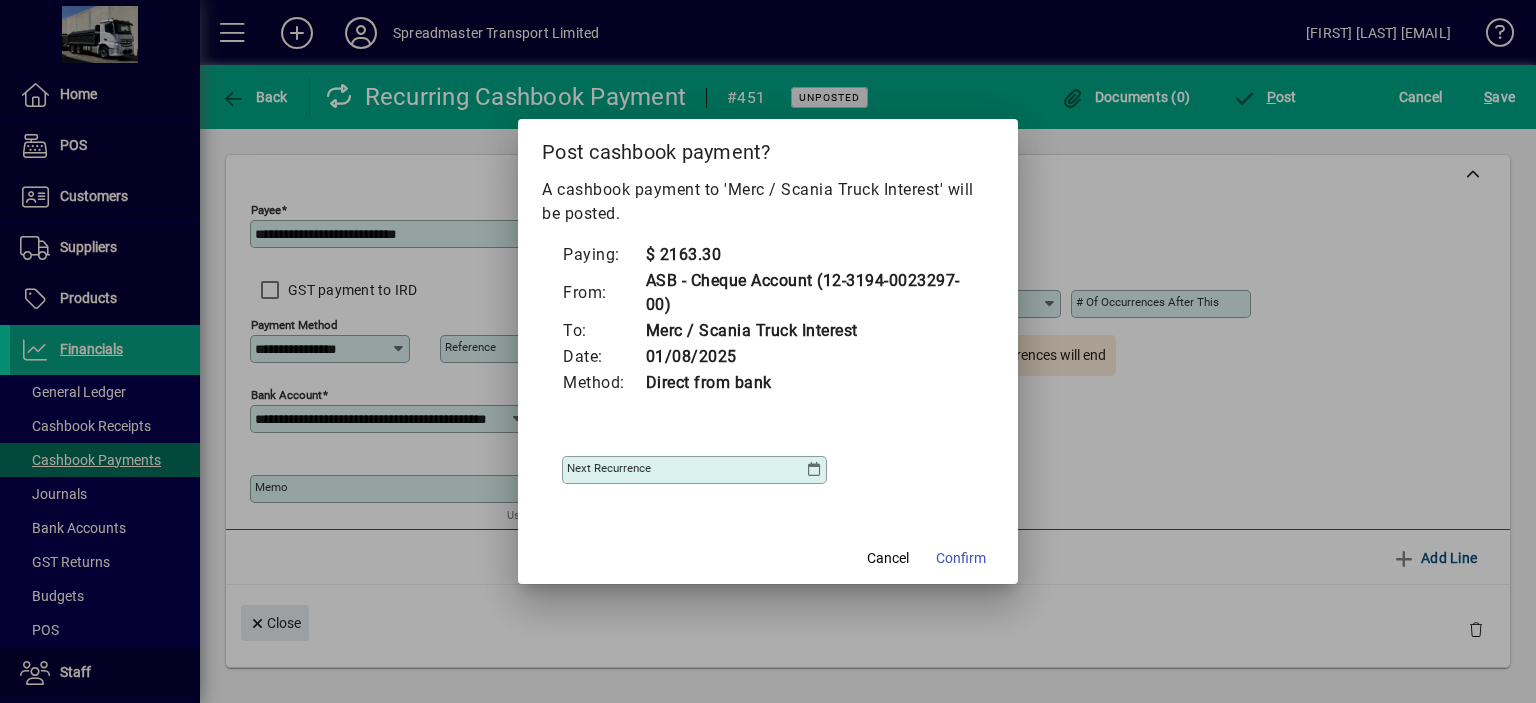 click at bounding box center (814, 470) 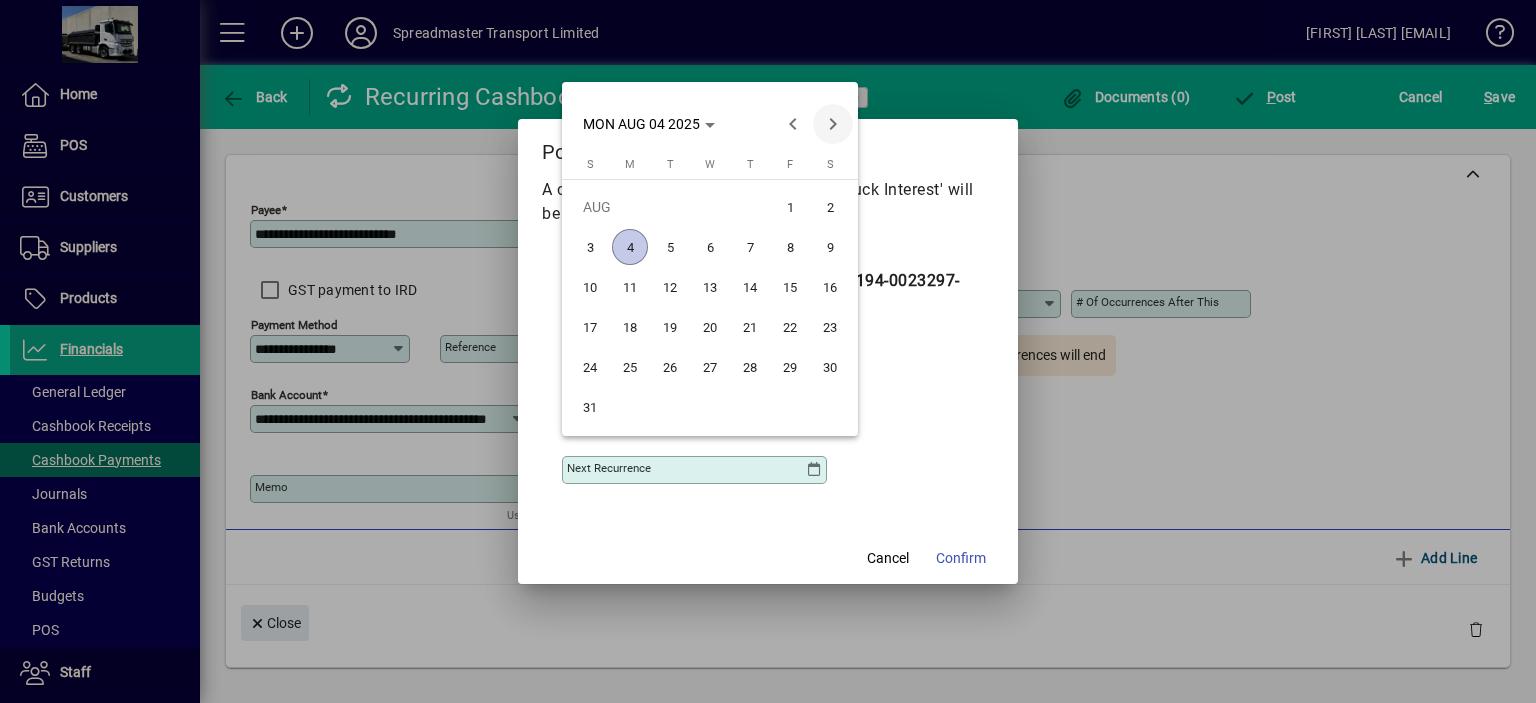click at bounding box center [833, 124] 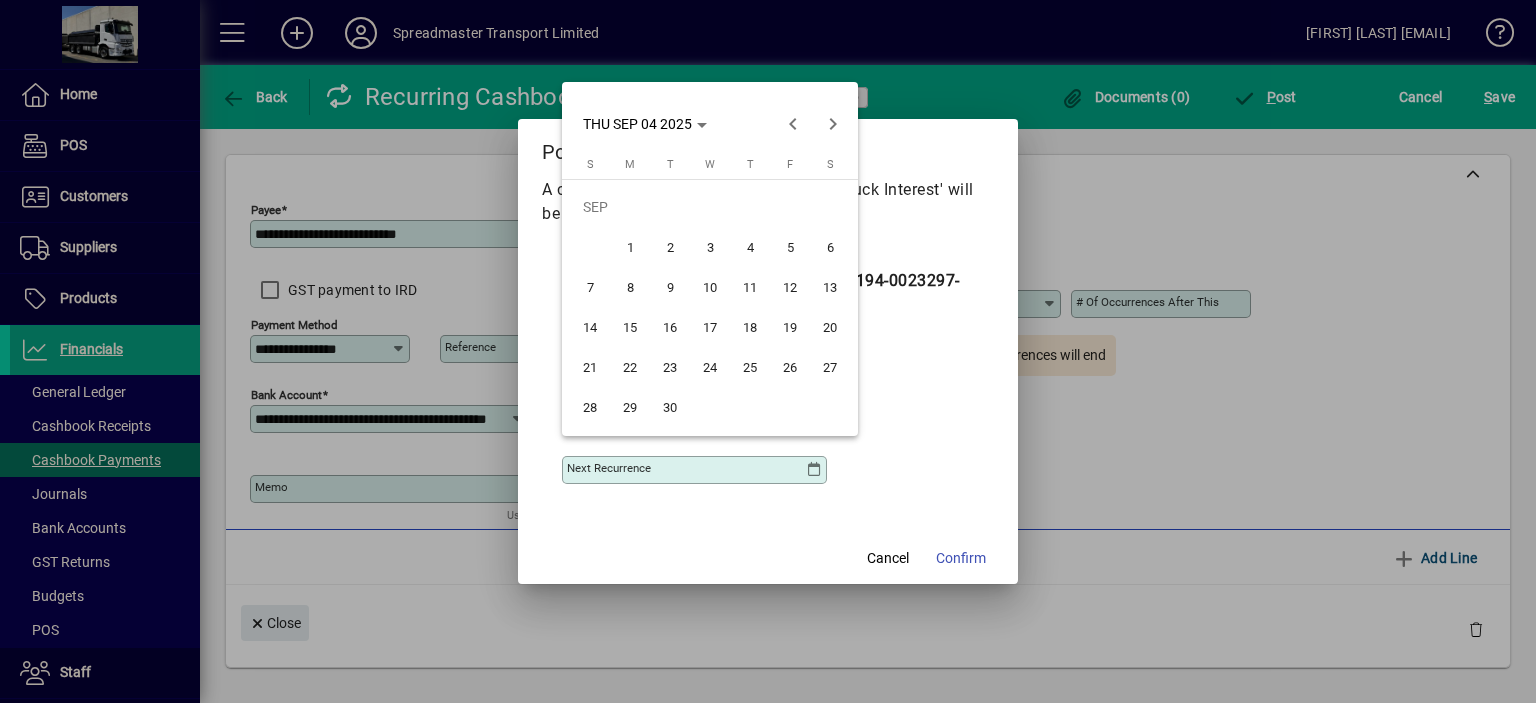 click on "1" at bounding box center [630, 247] 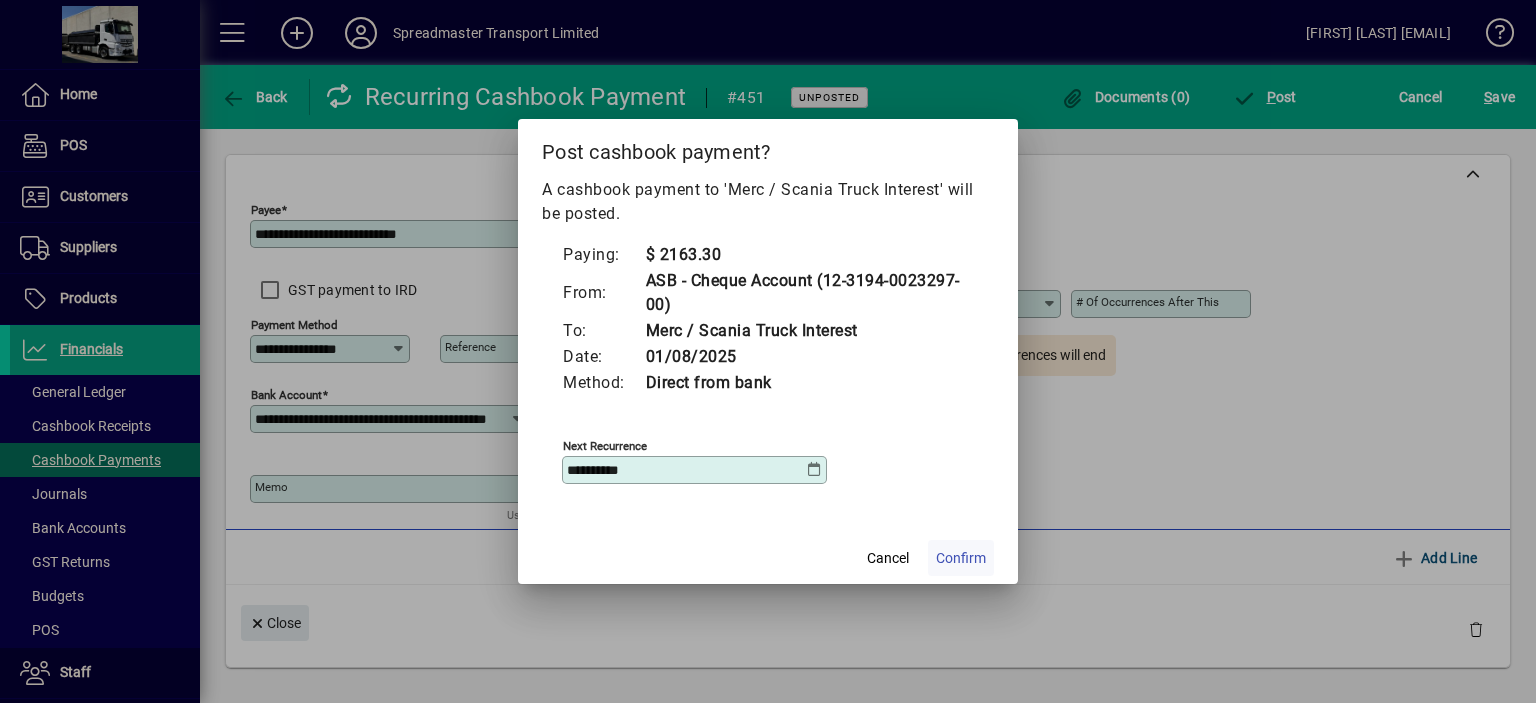click on "Confirm" 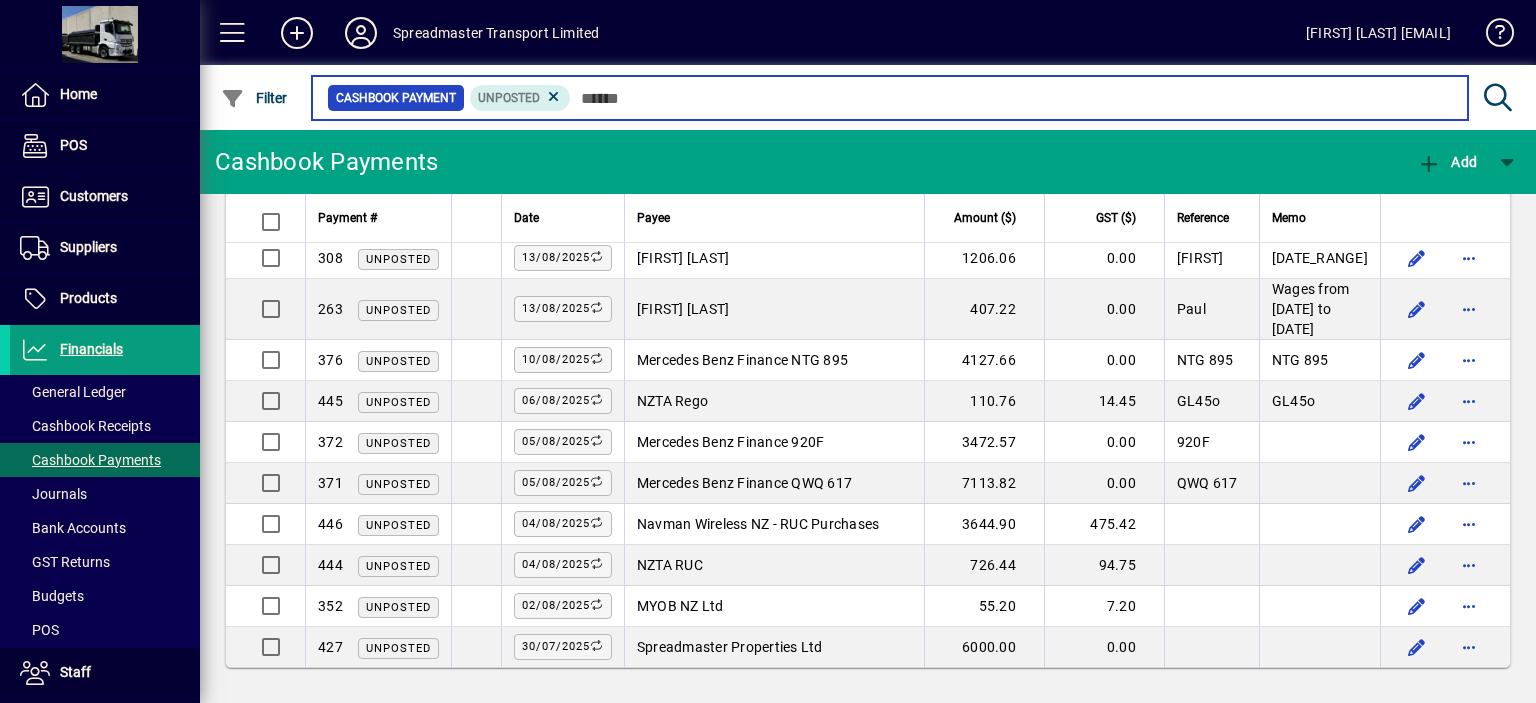 scroll, scrollTop: 2112, scrollLeft: 0, axis: vertical 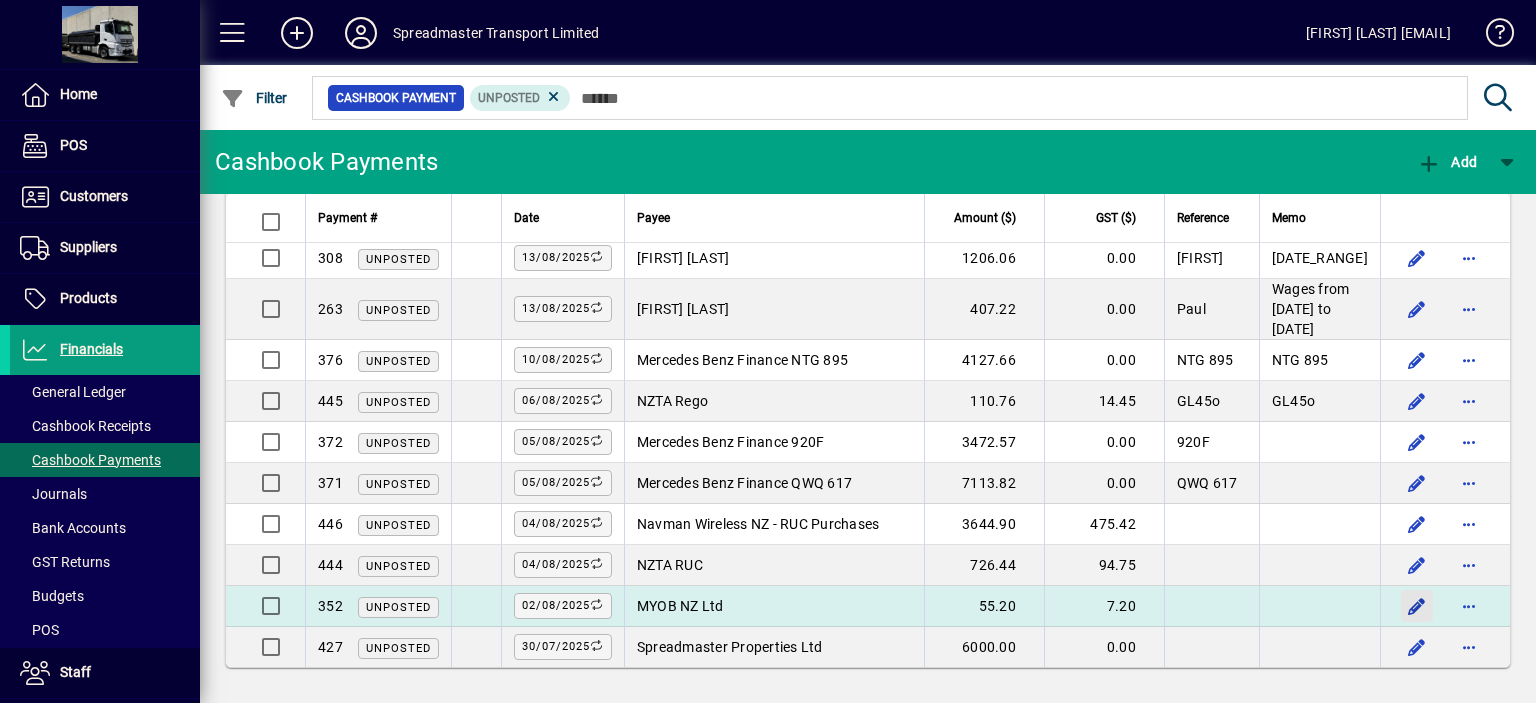click at bounding box center (1417, 606) 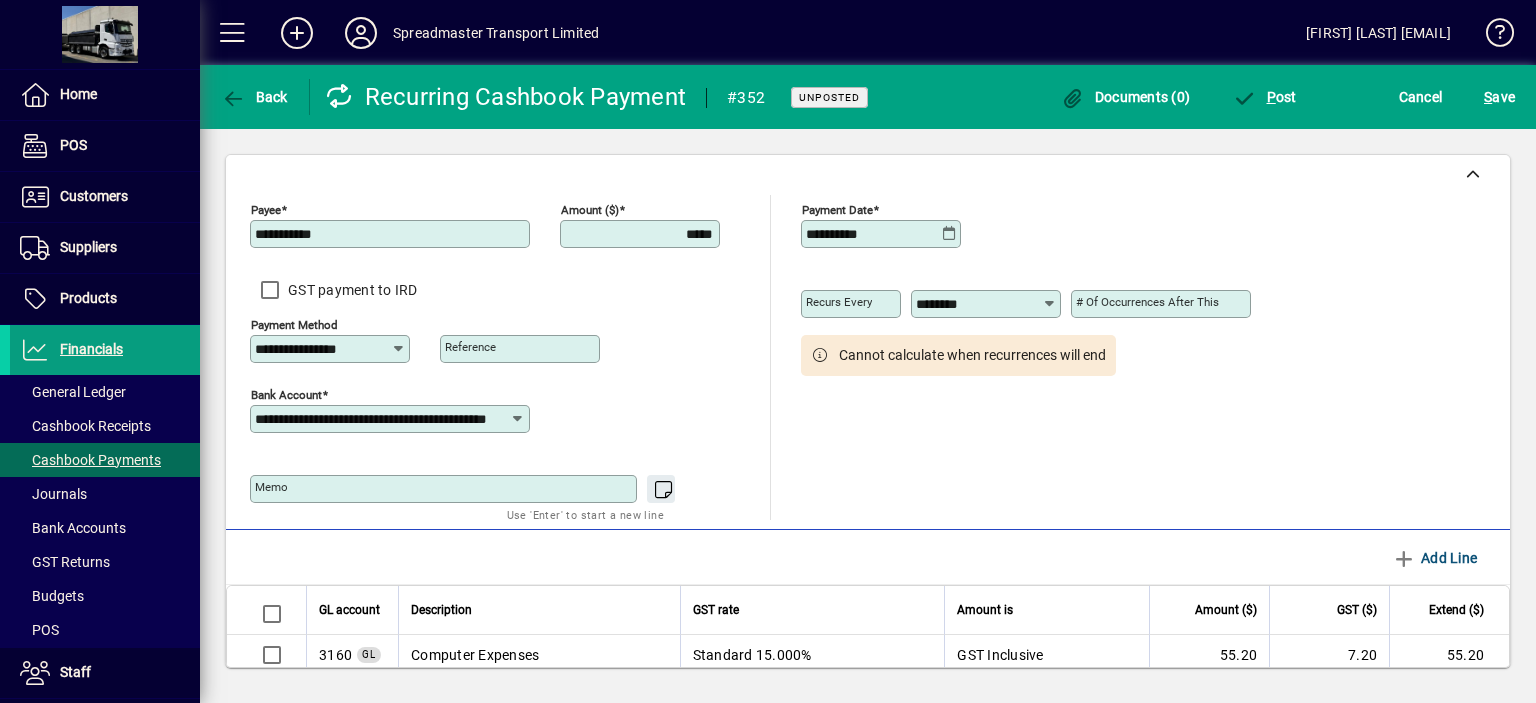 click on "*****" at bounding box center (642, 234) 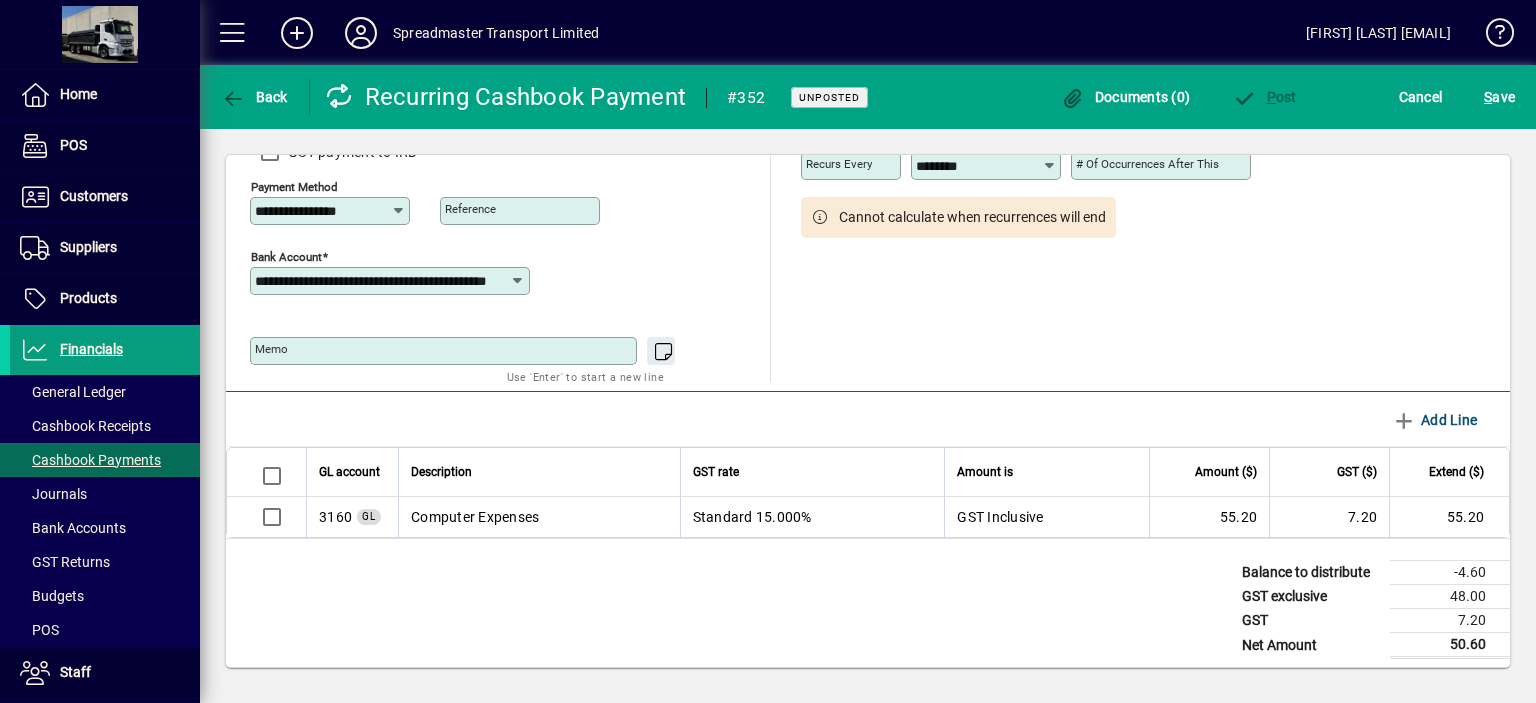 scroll, scrollTop: 143, scrollLeft: 0, axis: vertical 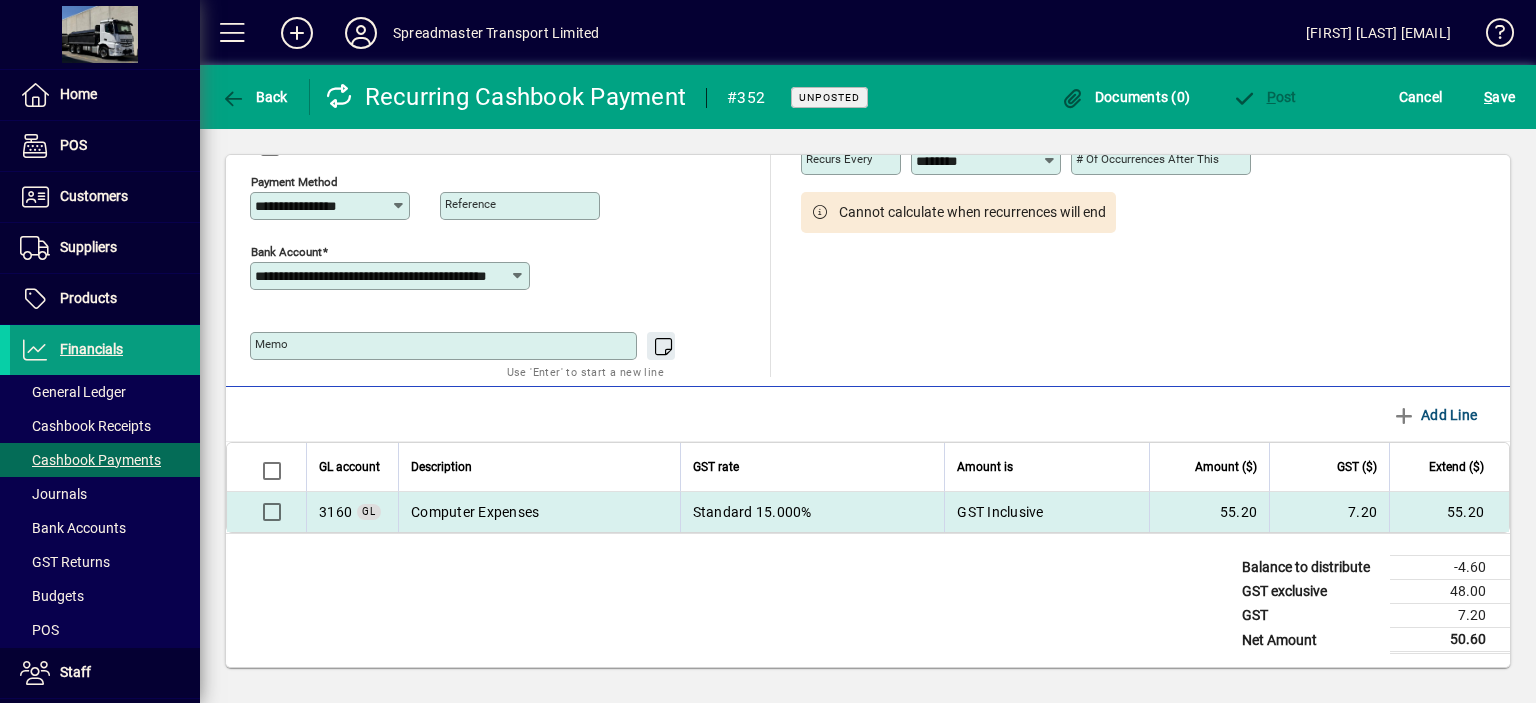 type on "*****" 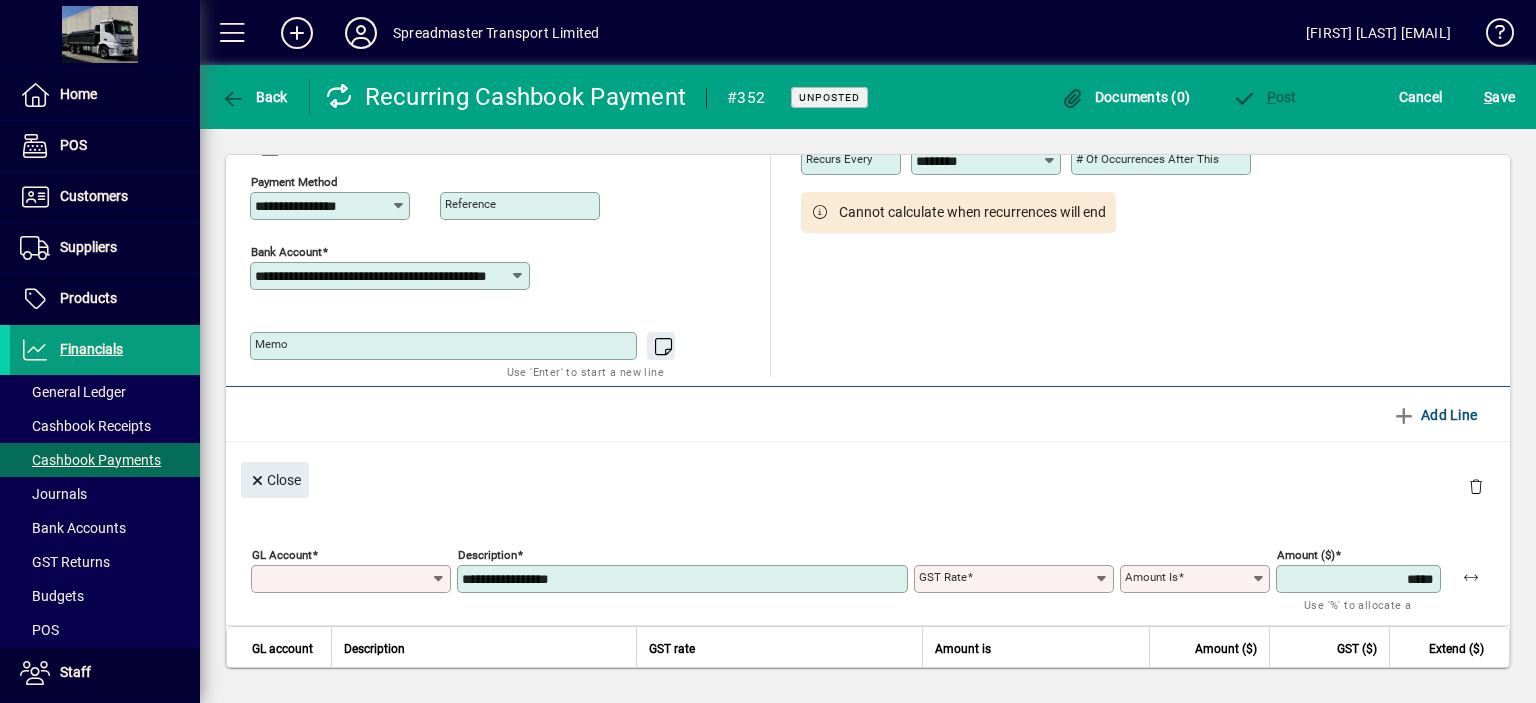 type on "****" 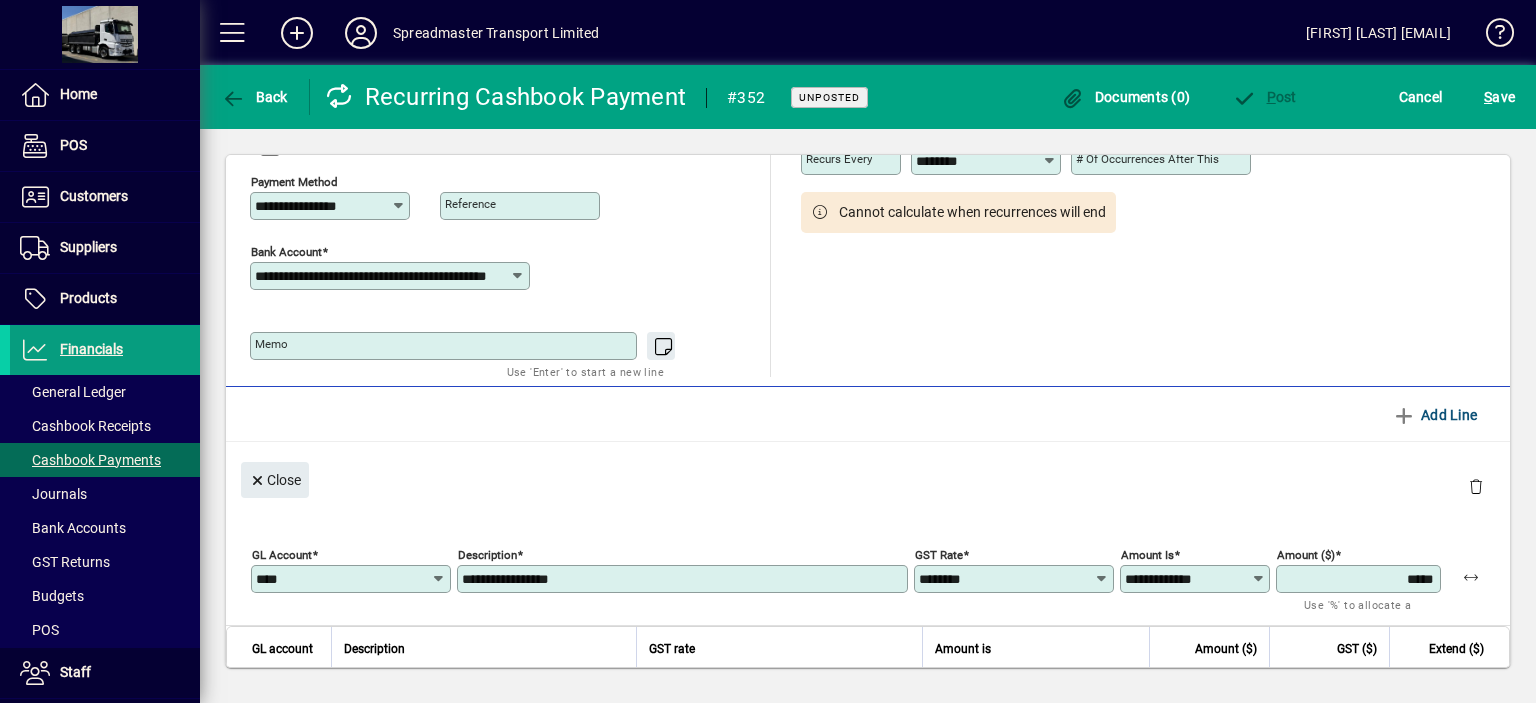 click on "Amount ($) *****" 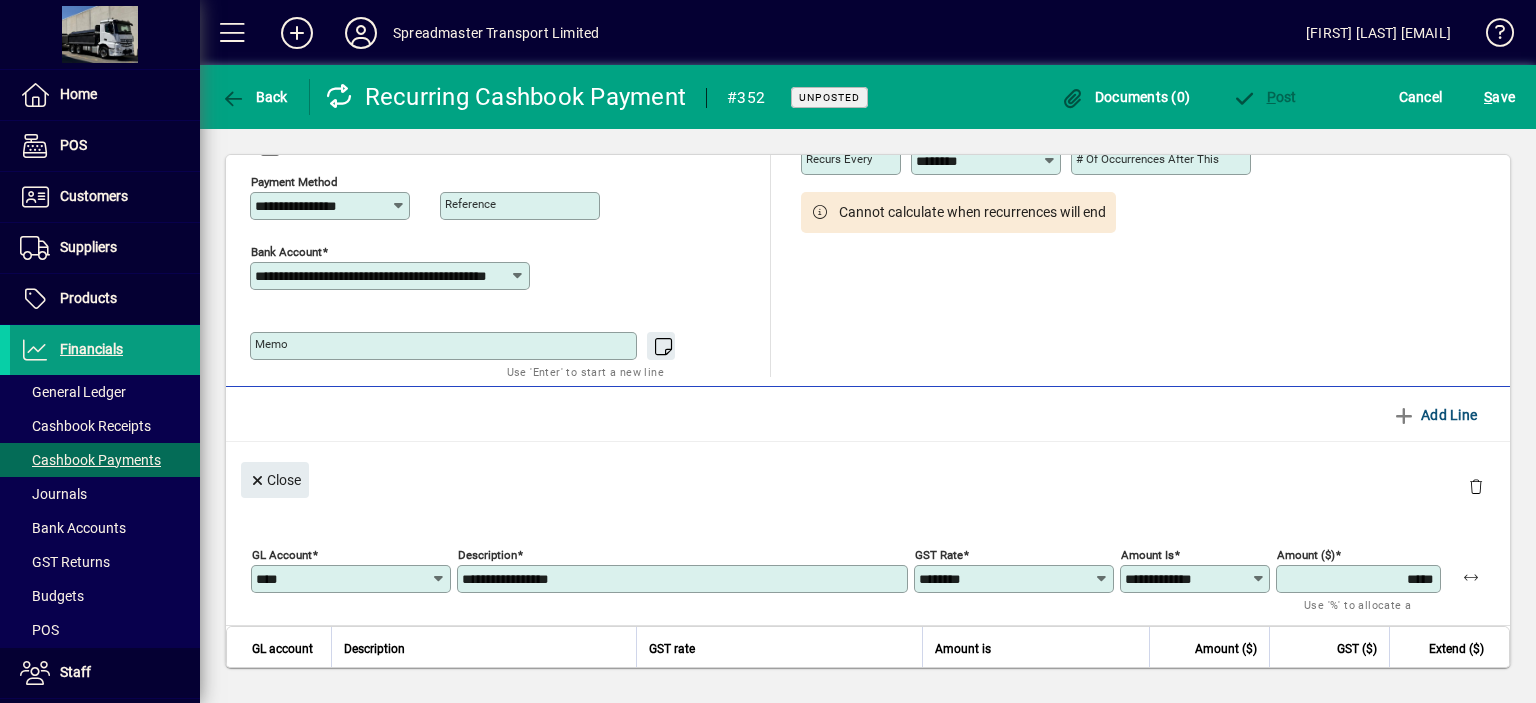 type on "*****" 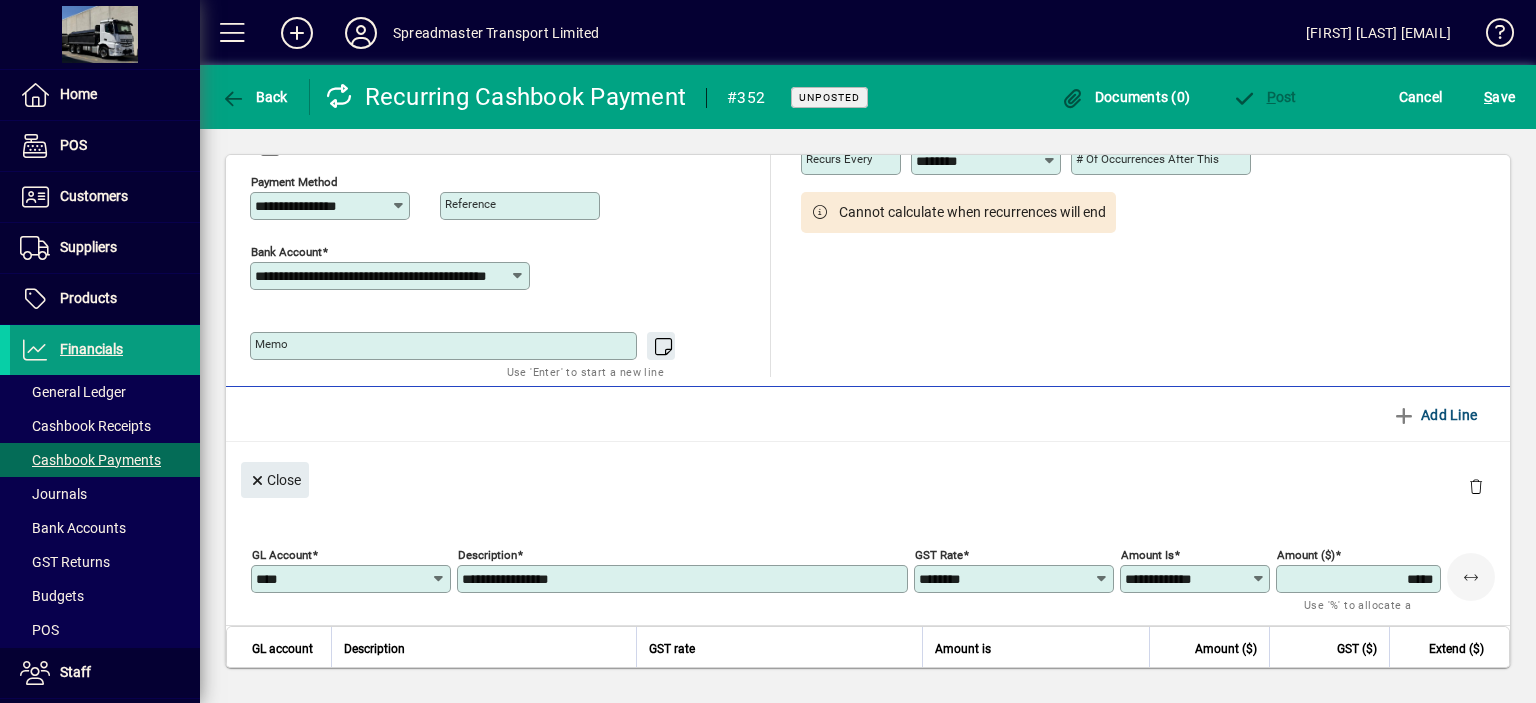 type 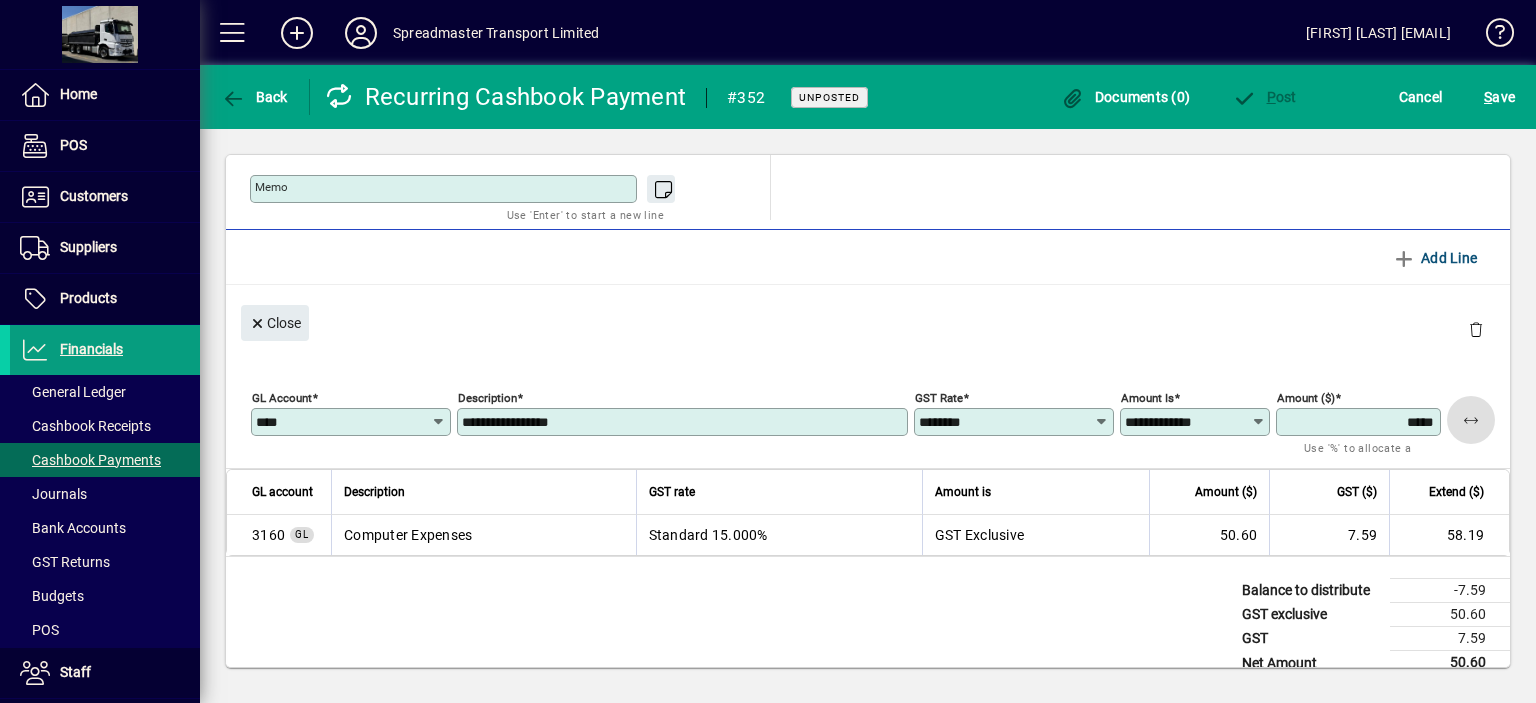 scroll, scrollTop: 323, scrollLeft: 0, axis: vertical 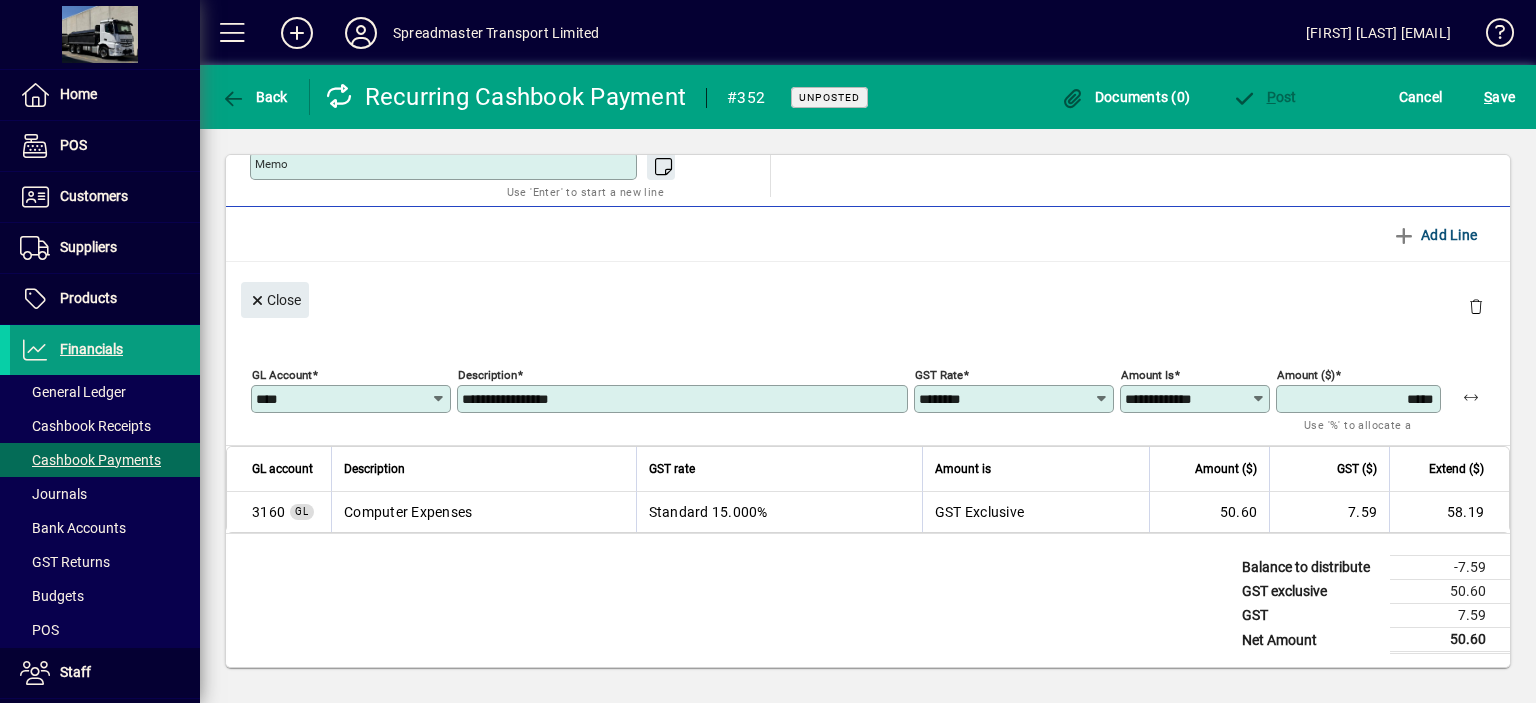 click 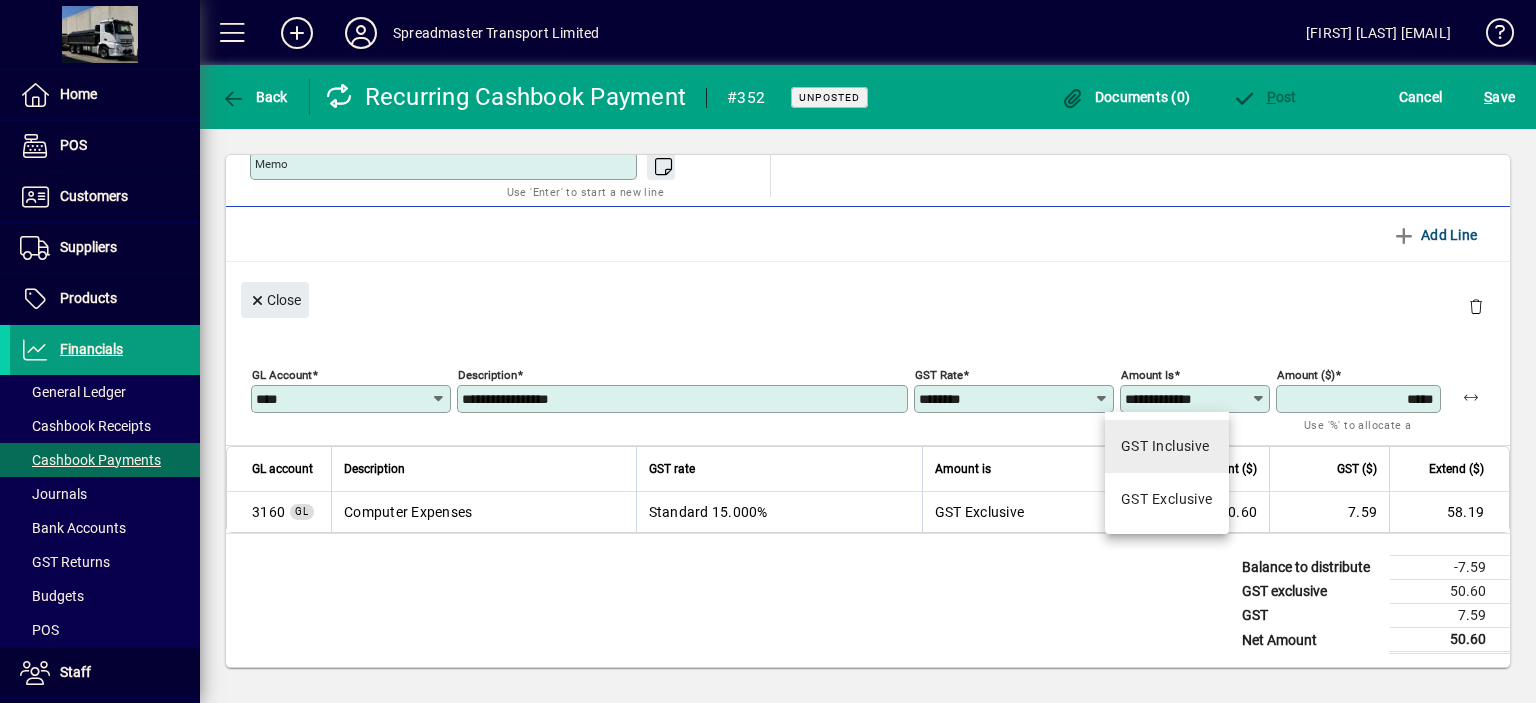 click on "GST Inclusive" at bounding box center (1165, 446) 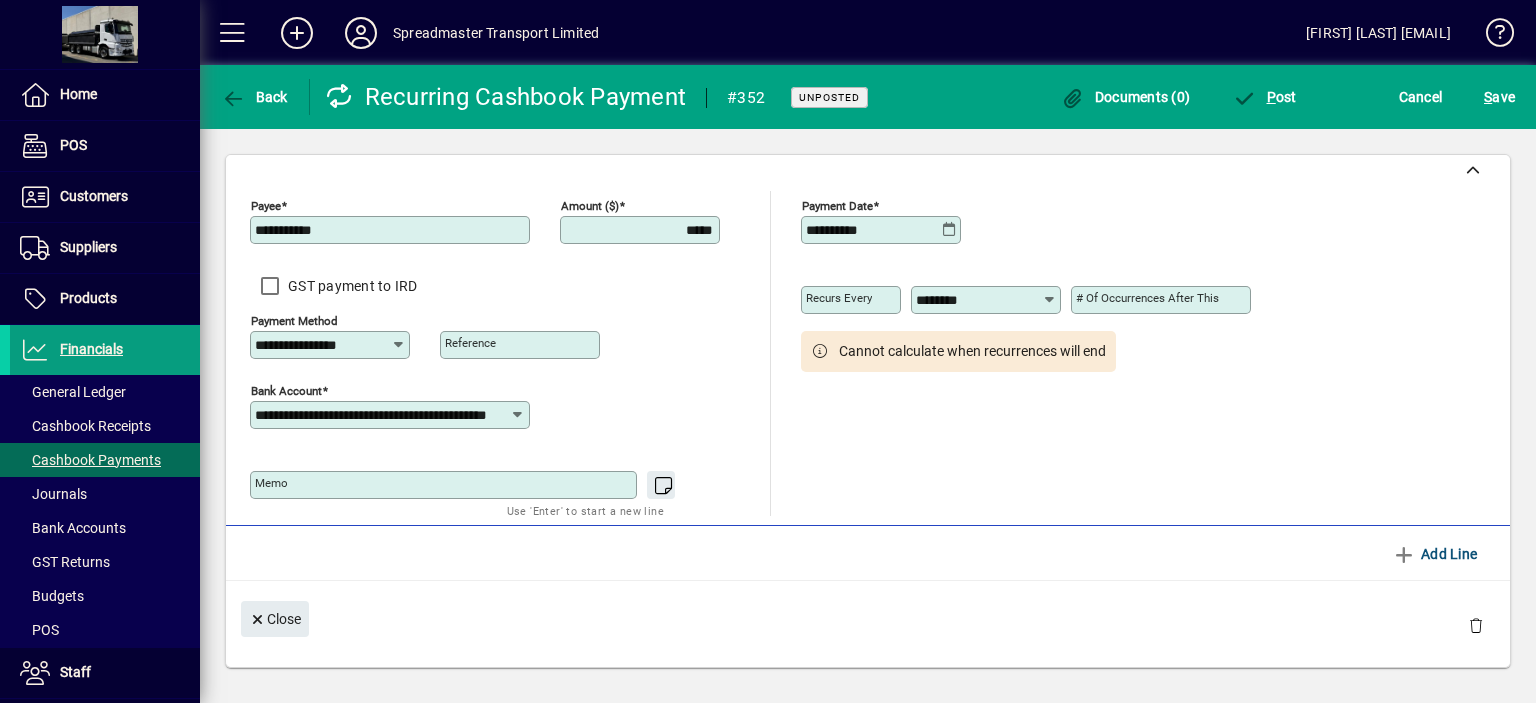 scroll, scrollTop: 0, scrollLeft: 0, axis: both 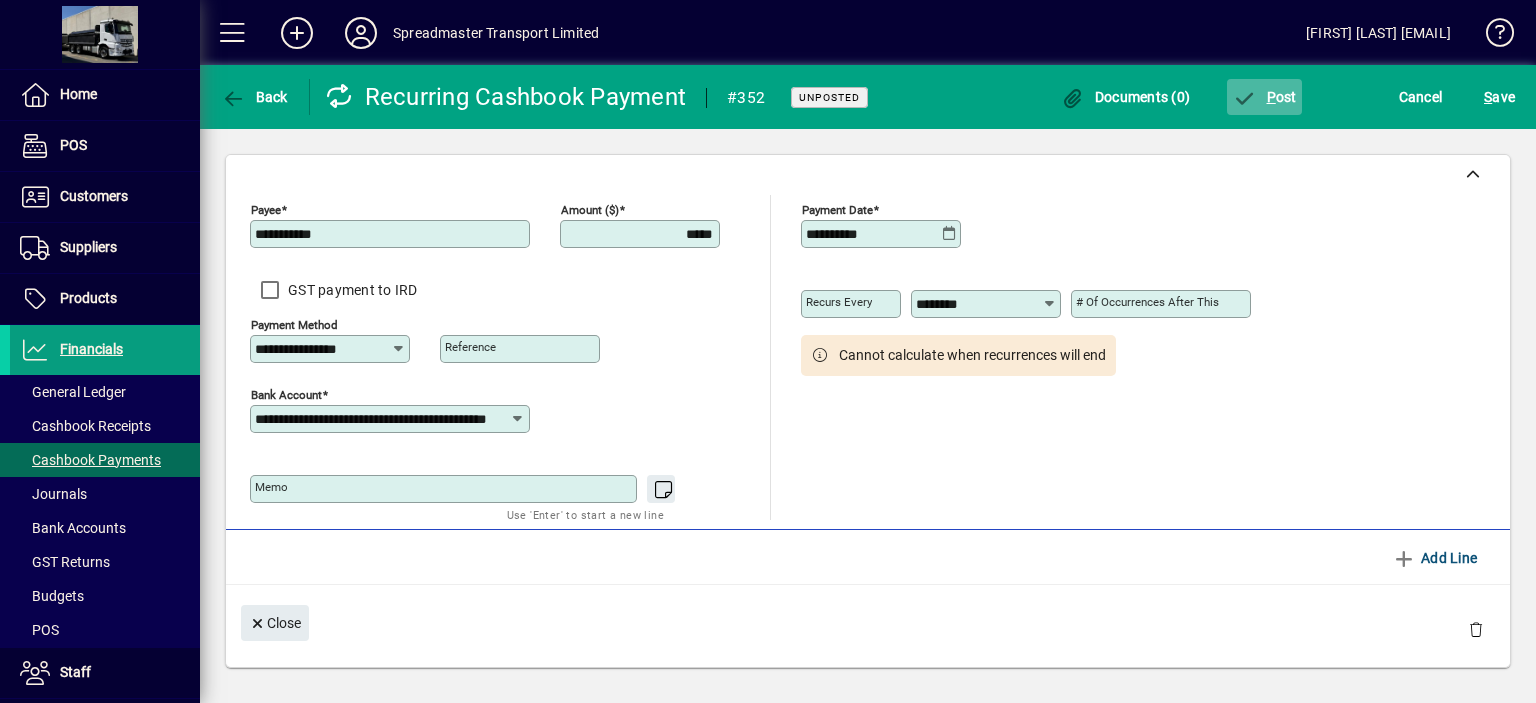 click on "P ost" 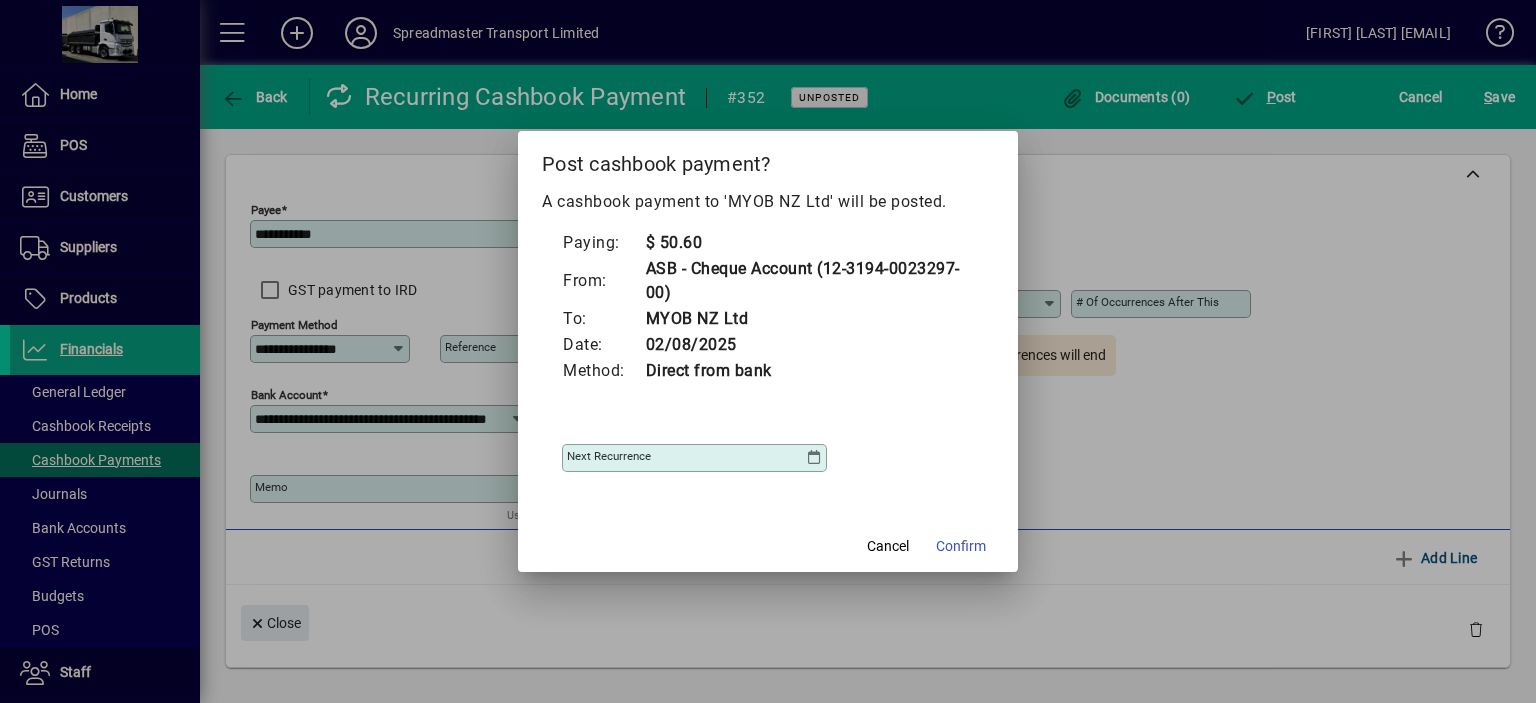 click at bounding box center [814, 458] 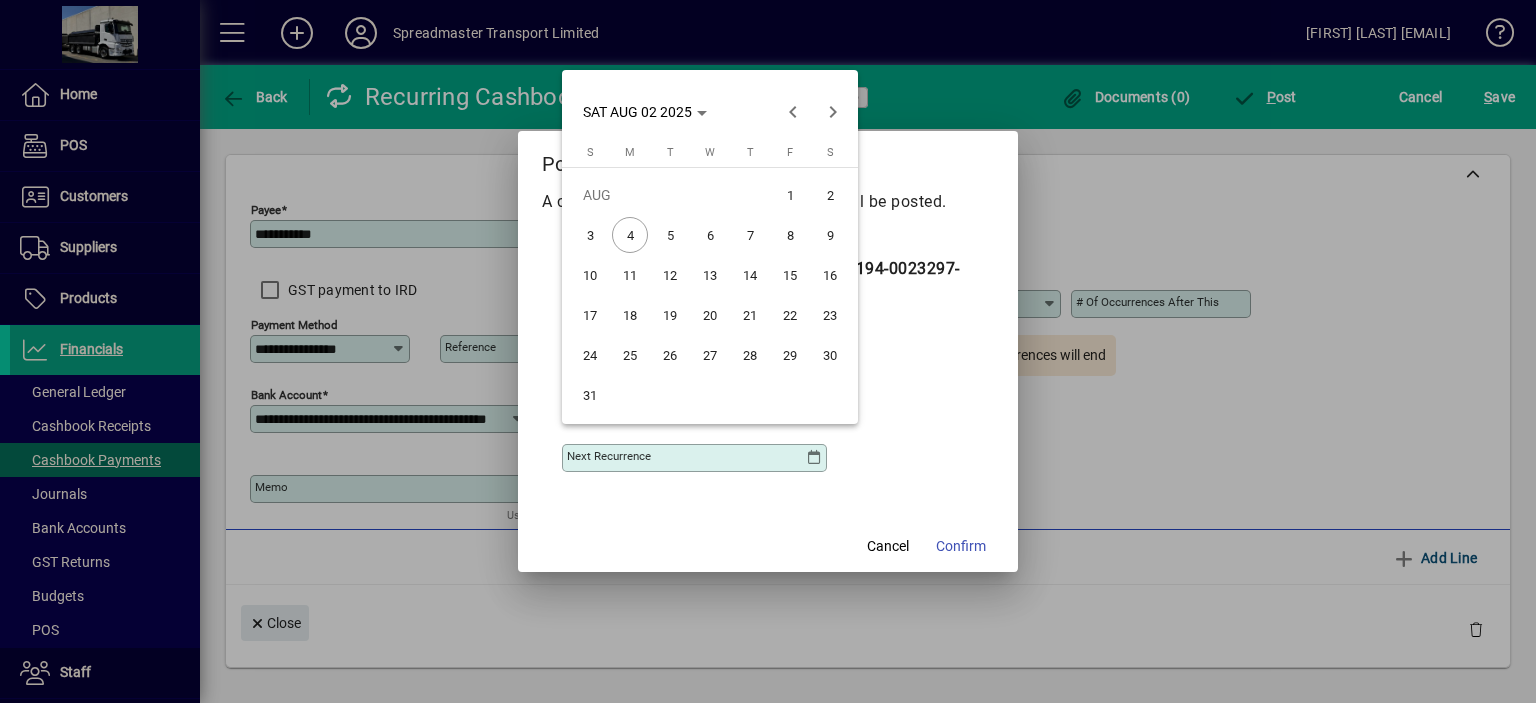 click on "2" at bounding box center (830, 195) 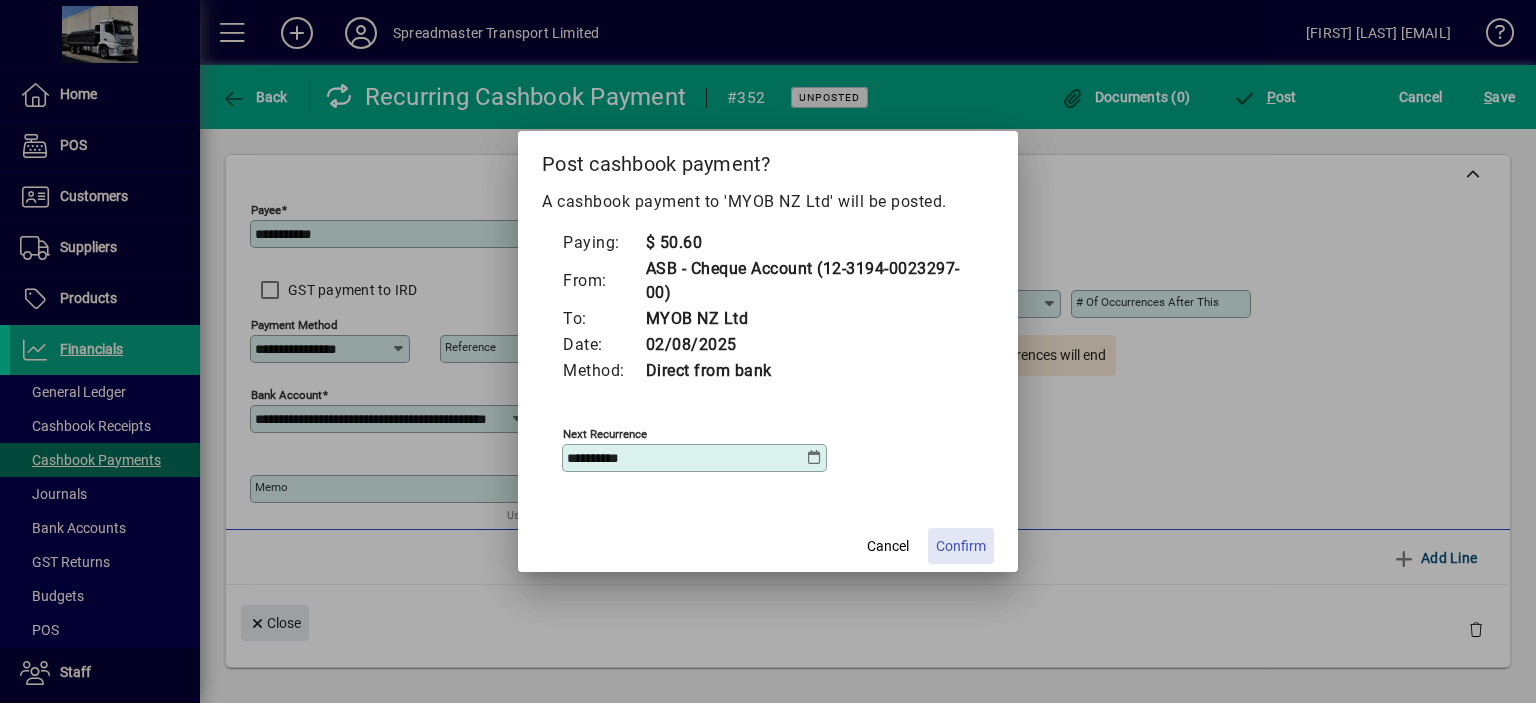 click on "Confirm" 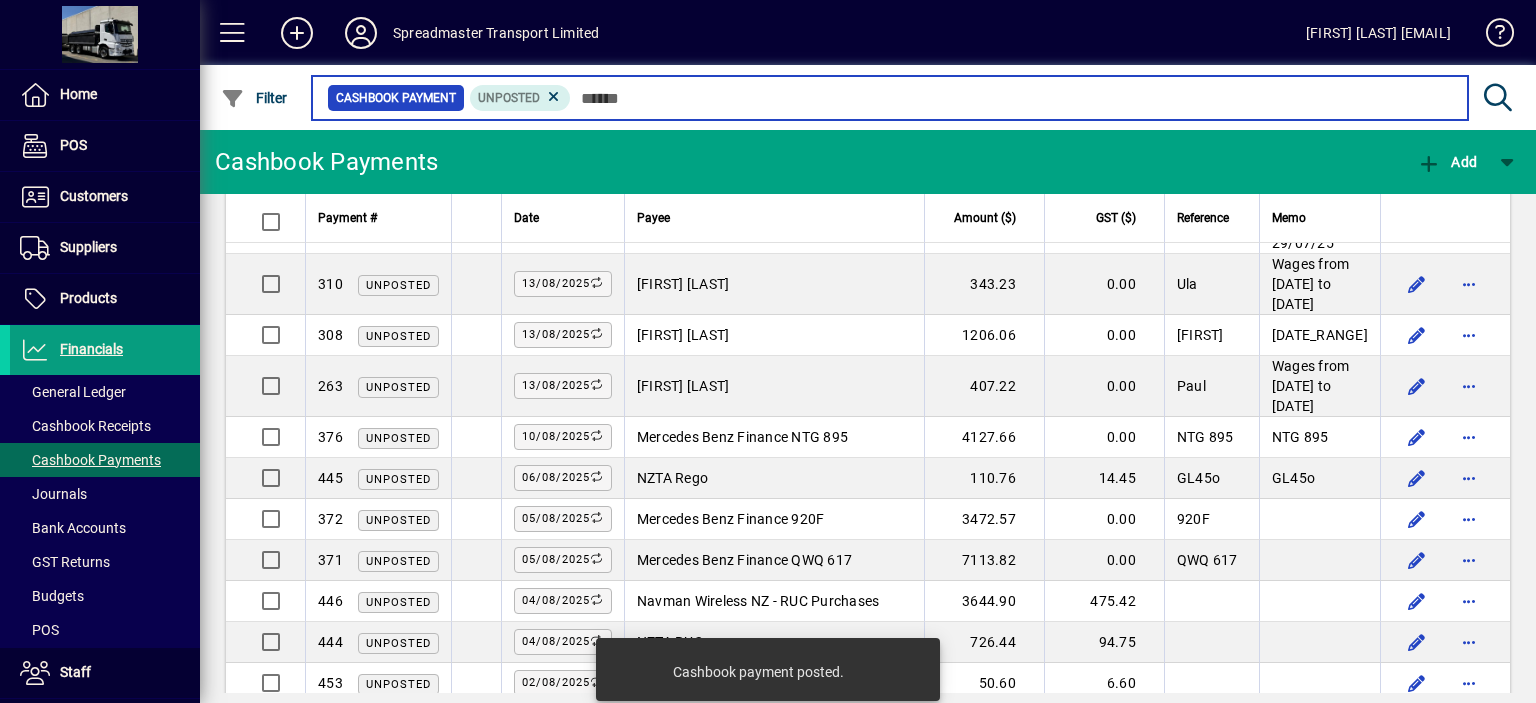 scroll, scrollTop: 2112, scrollLeft: 0, axis: vertical 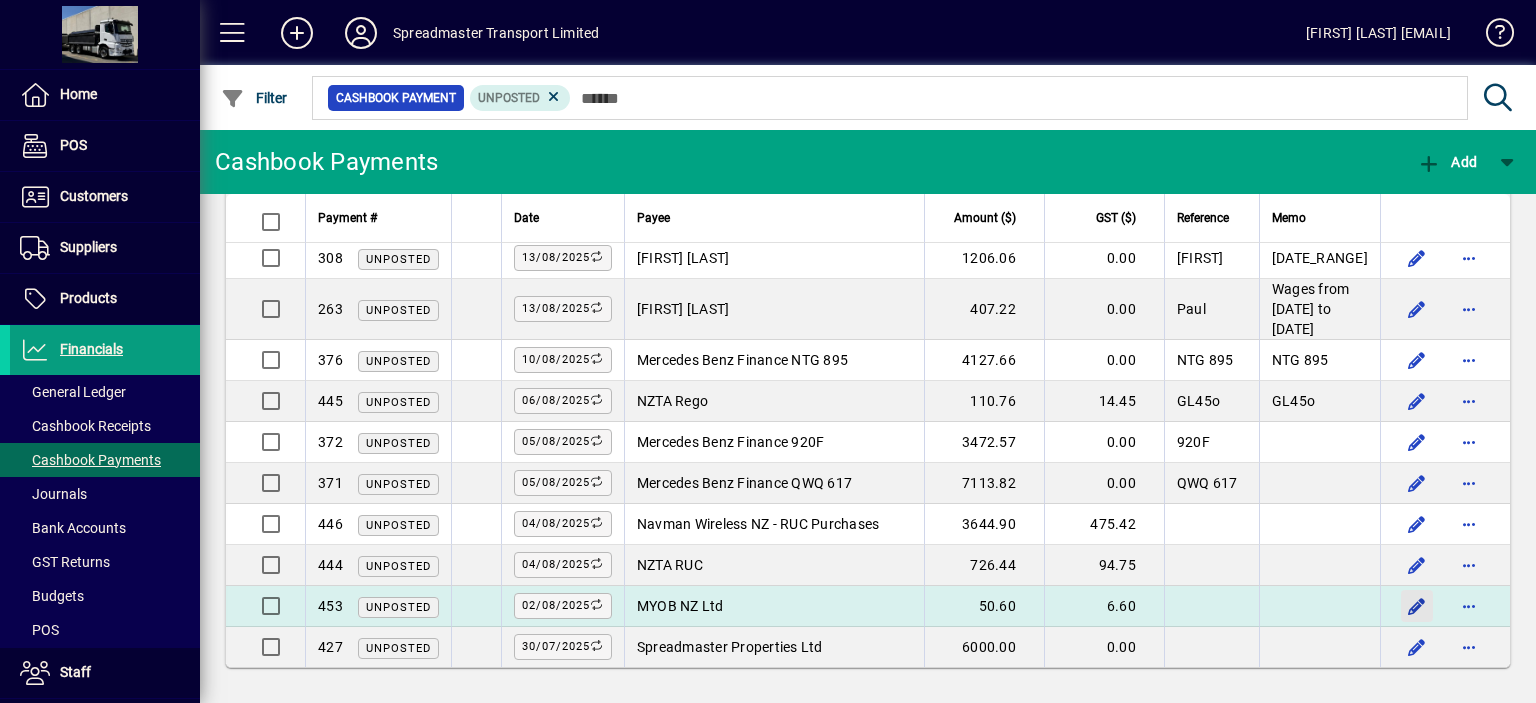 click at bounding box center (1417, 606) 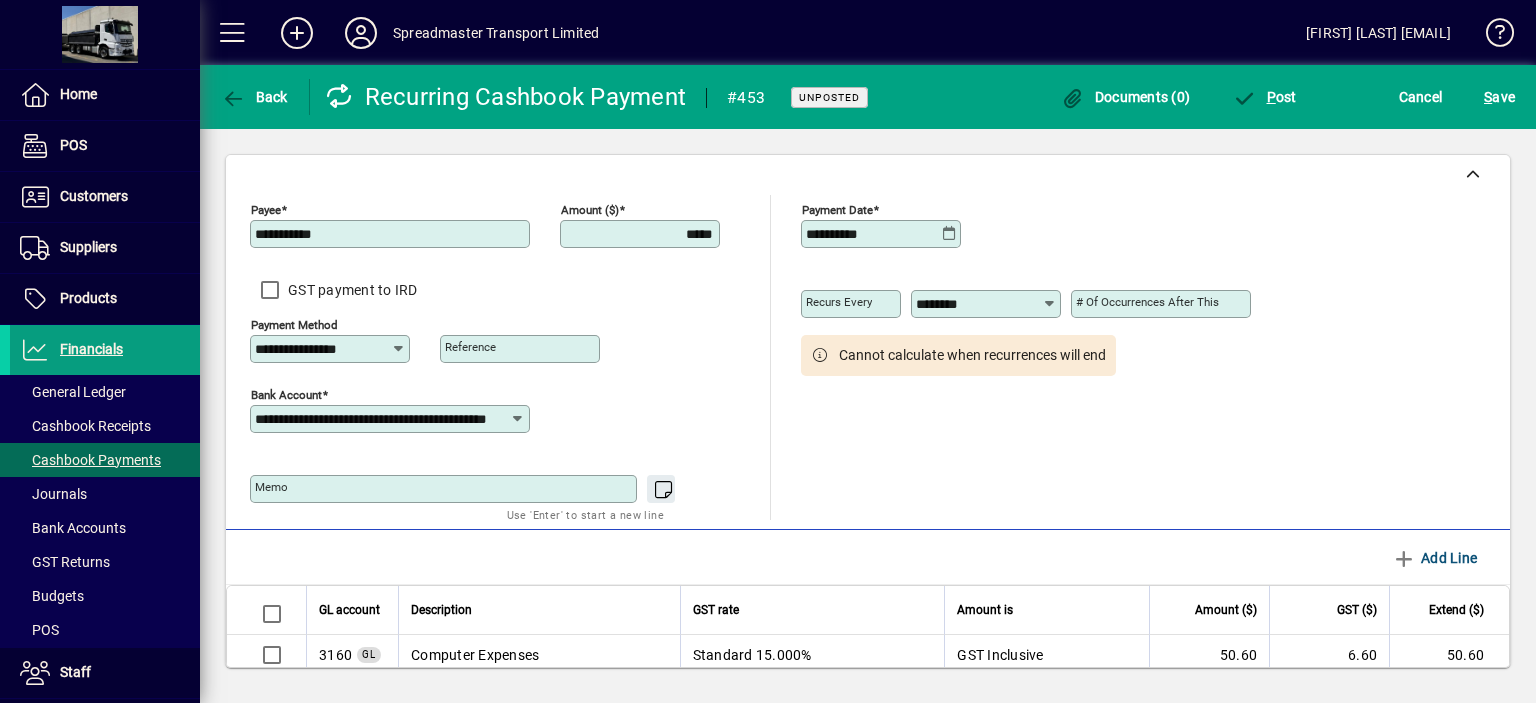 click on "Amount ($) *****" 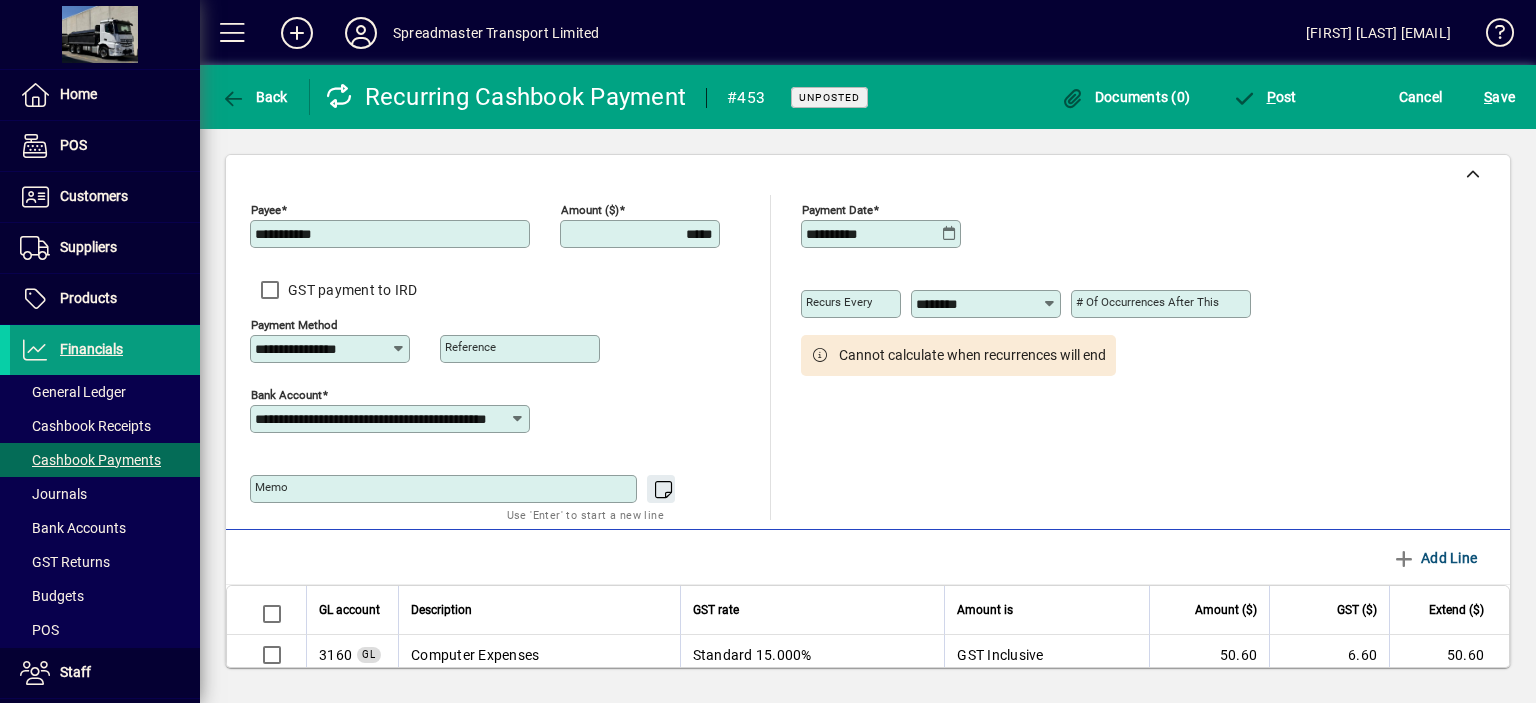 click on "*****" at bounding box center (642, 234) 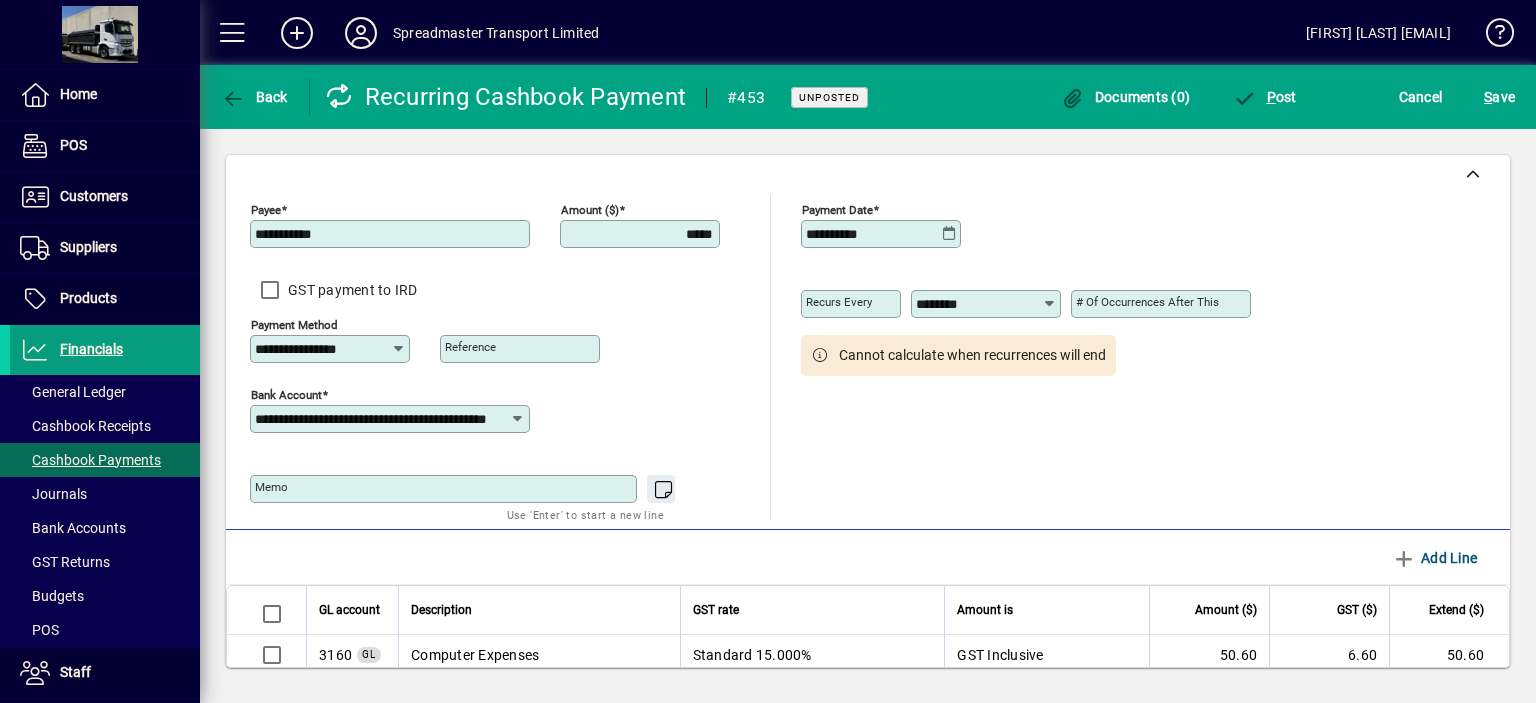click on "*****" at bounding box center (642, 234) 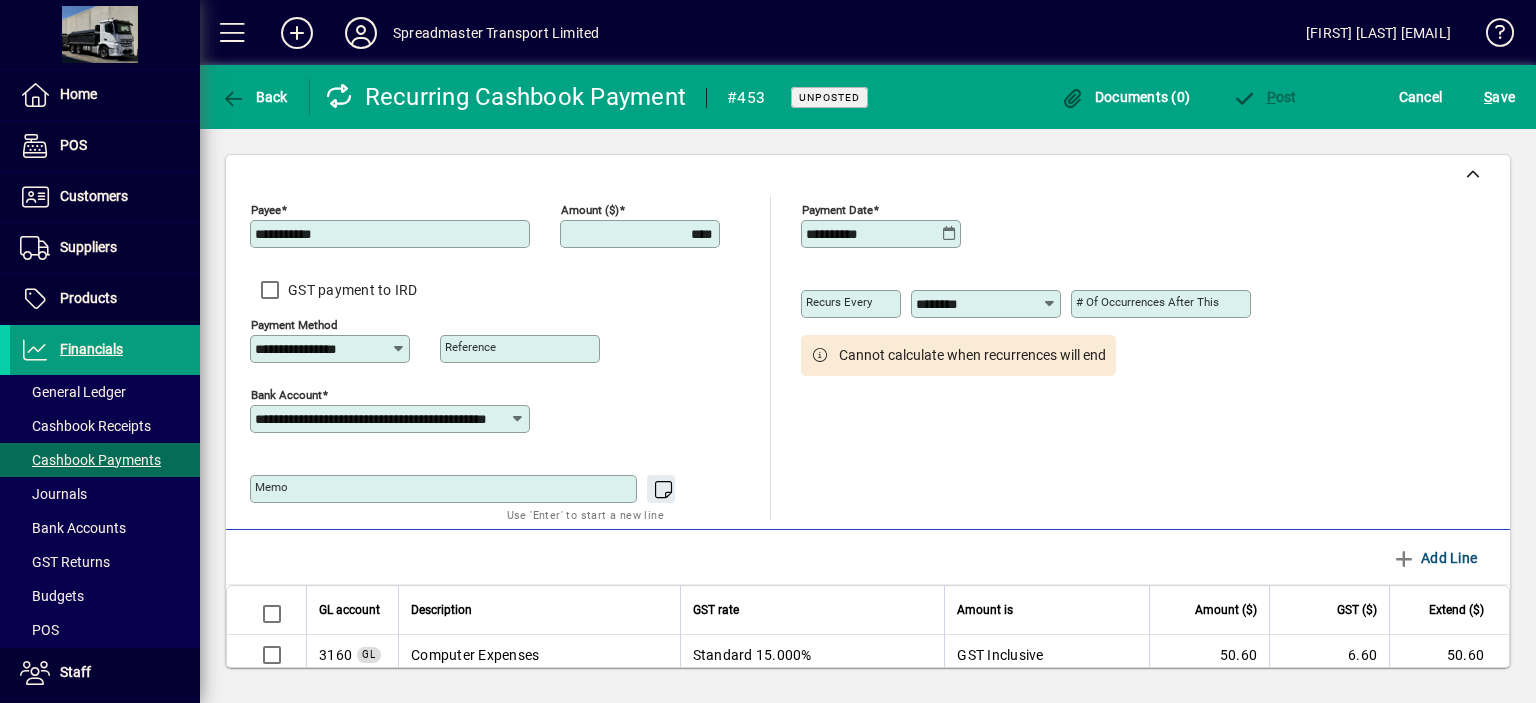 type on "****" 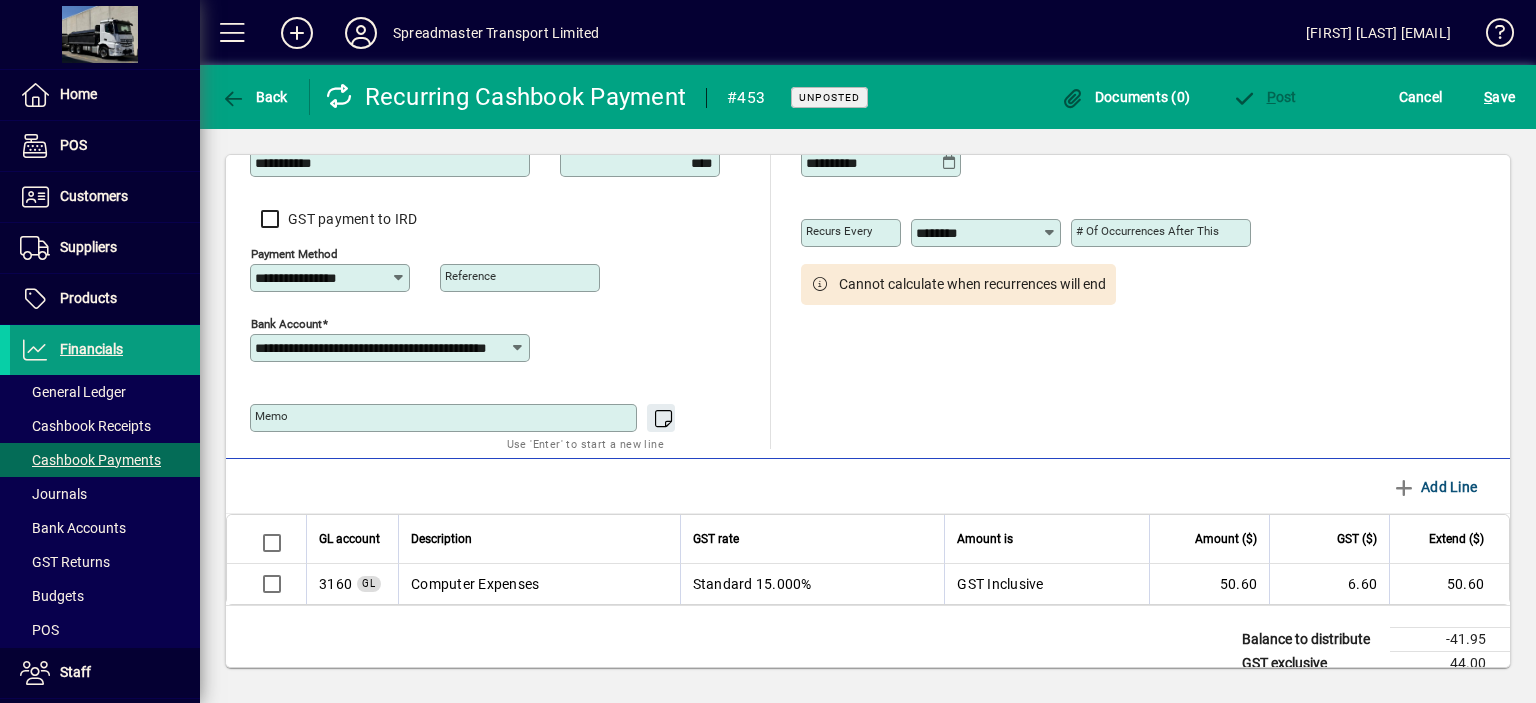 scroll, scrollTop: 143, scrollLeft: 0, axis: vertical 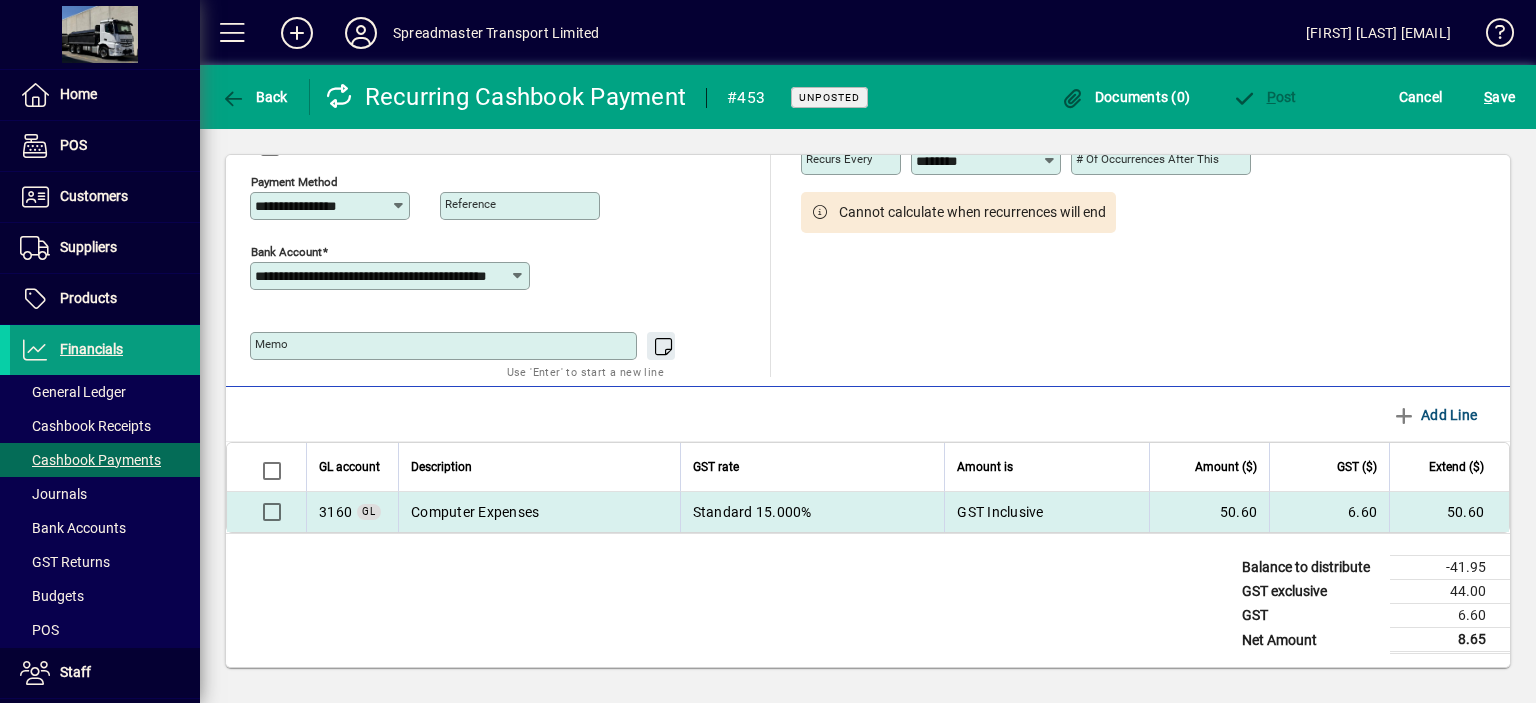 click on "Computer Expenses" at bounding box center (539, 512) 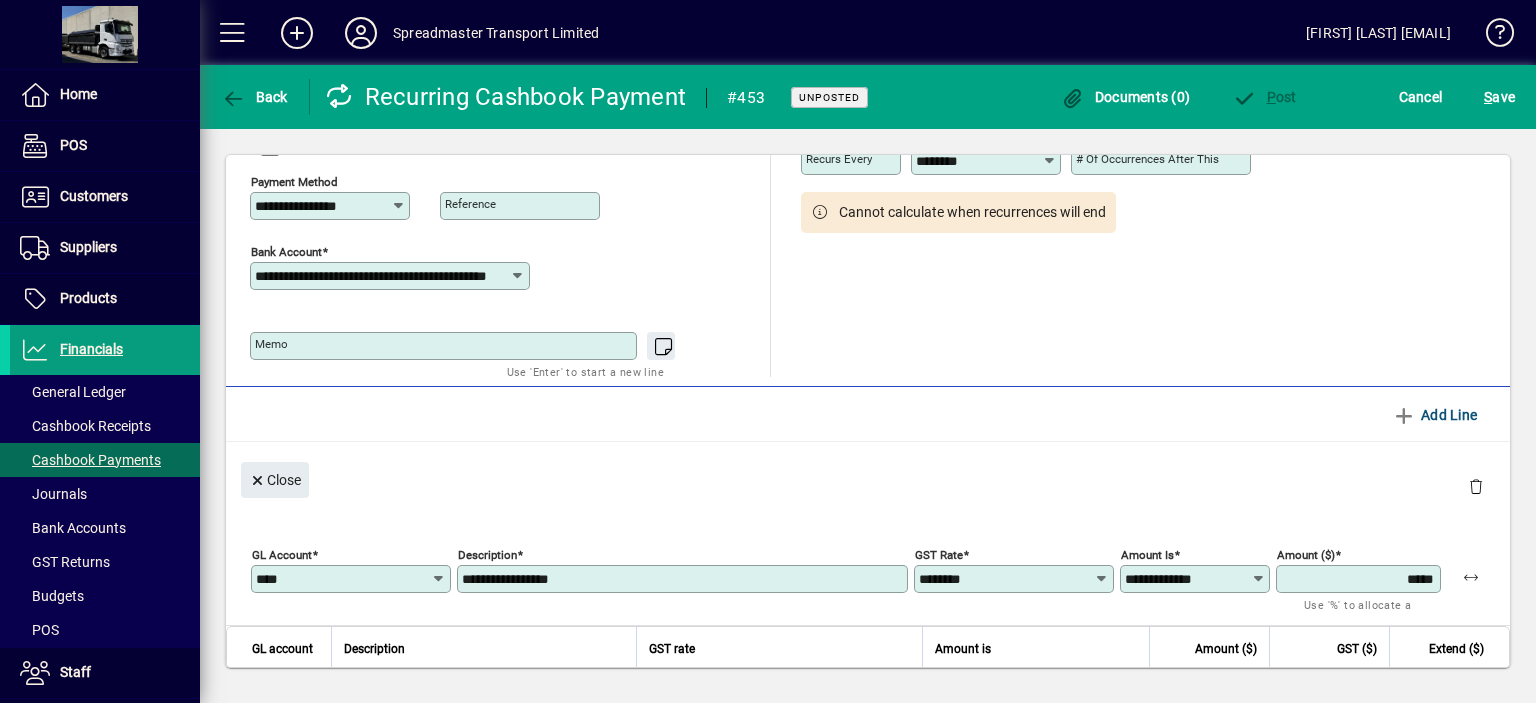 click on "*****" at bounding box center (1360, 579) 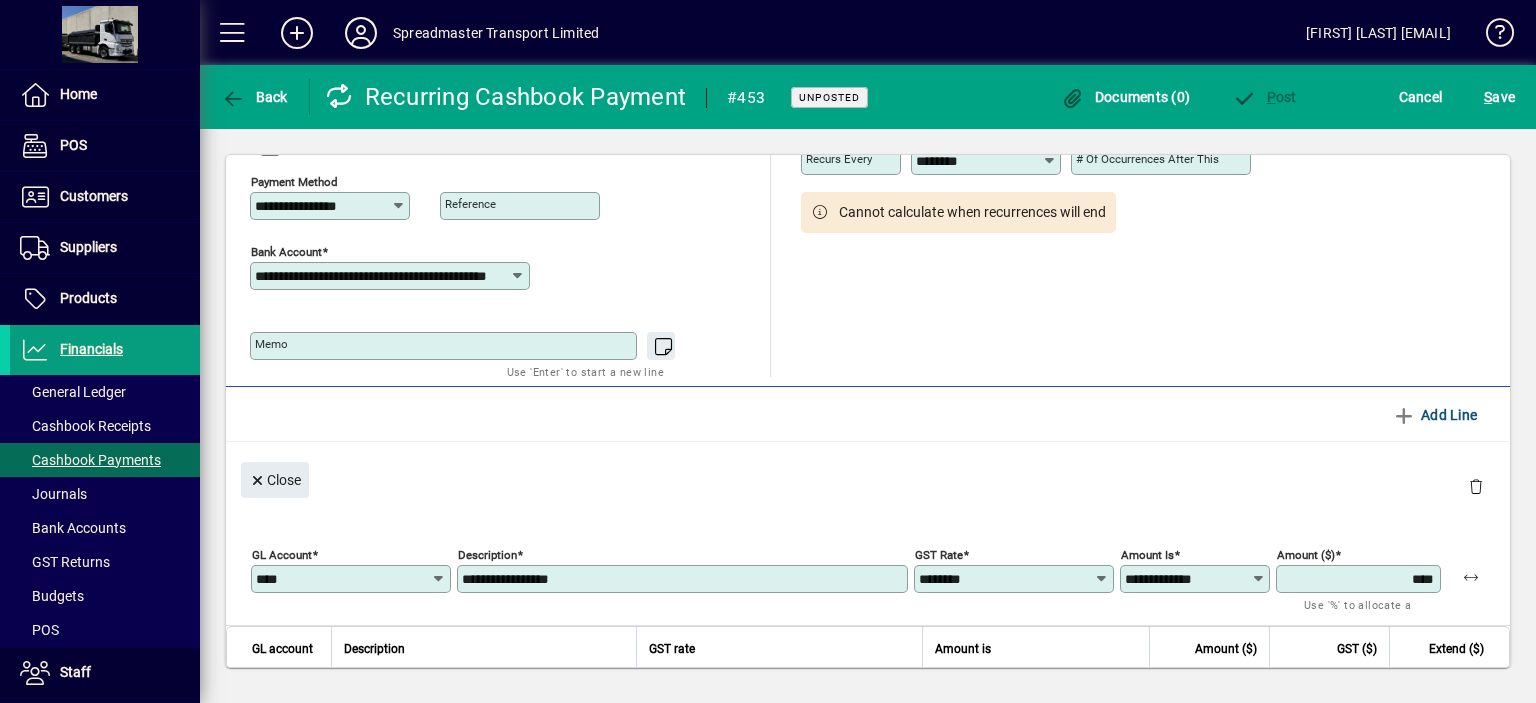 type on "****" 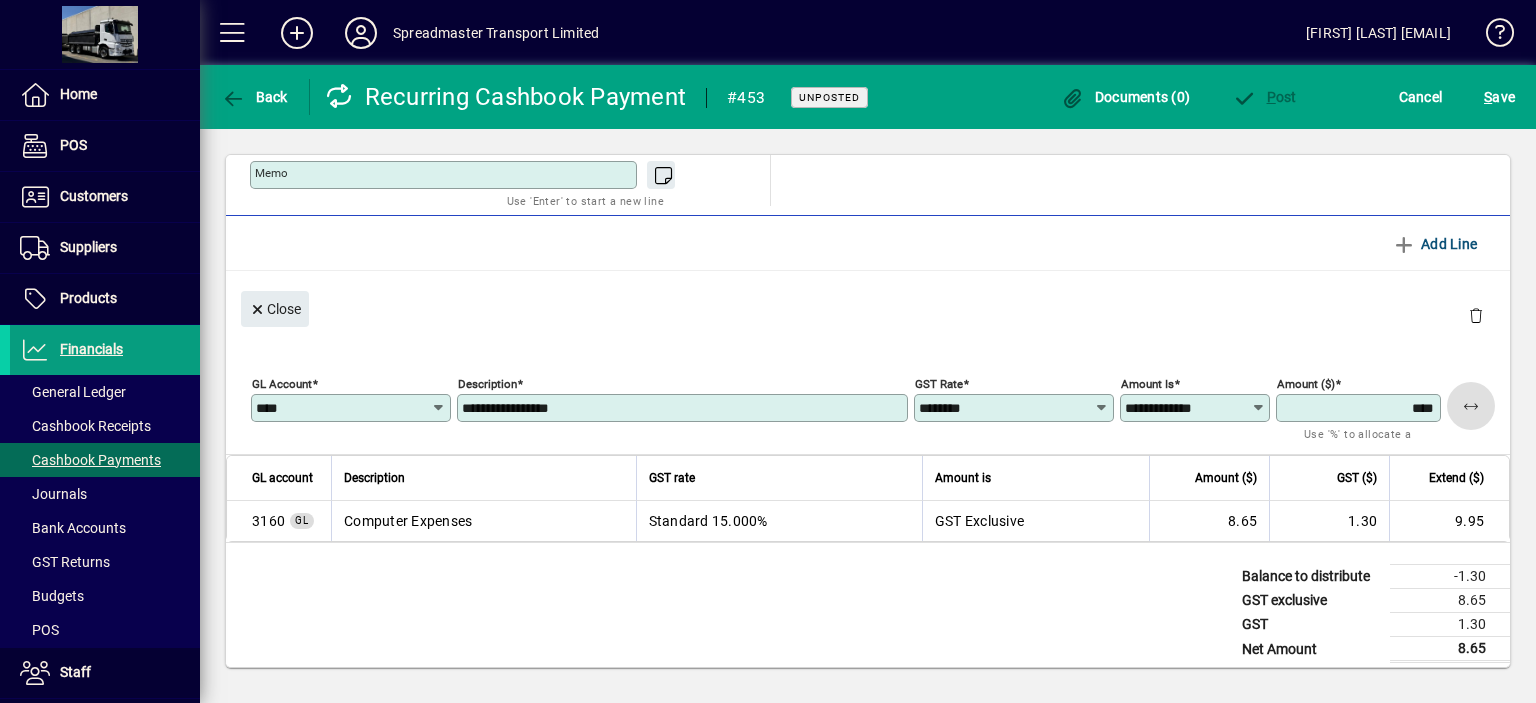 scroll, scrollTop: 323, scrollLeft: 0, axis: vertical 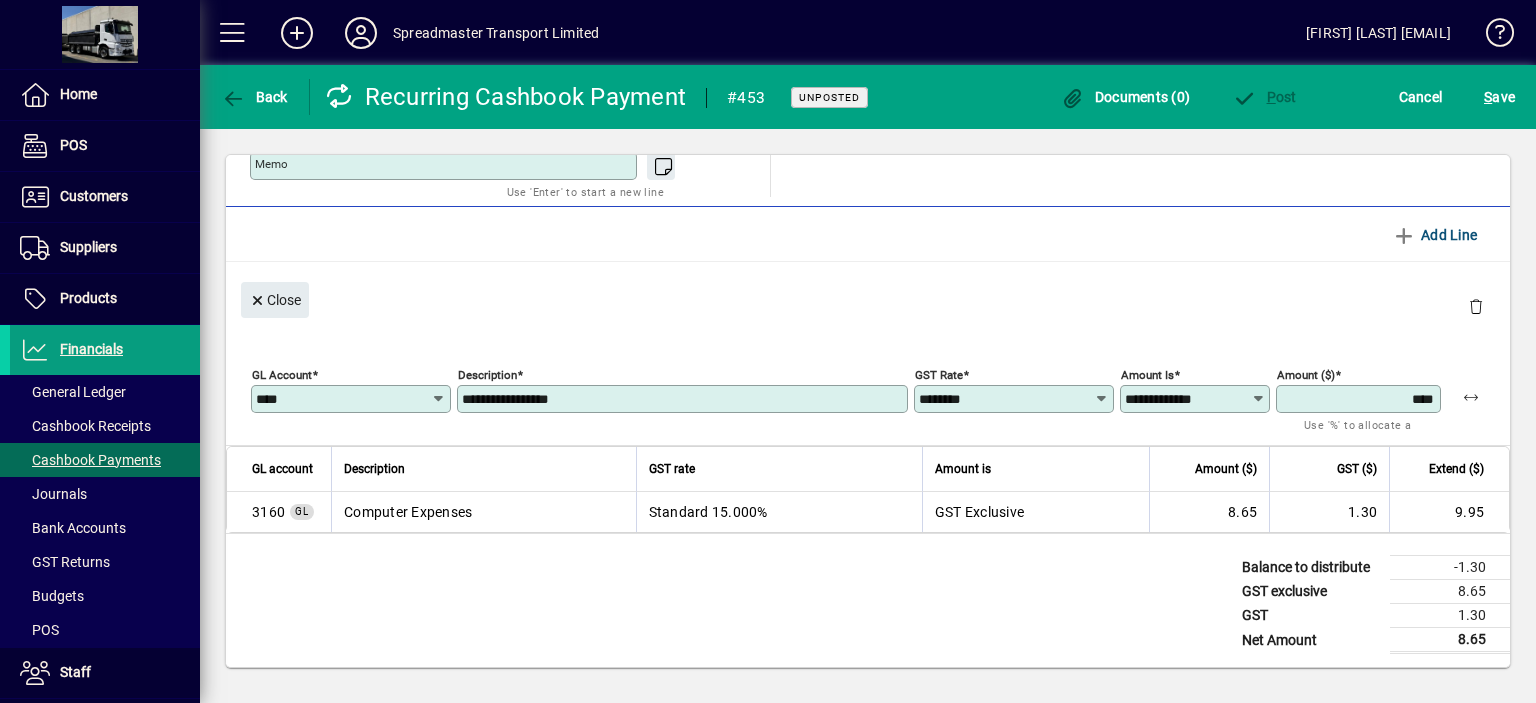 click on "Amount ($) **** Use '%' to allocate a percentage" 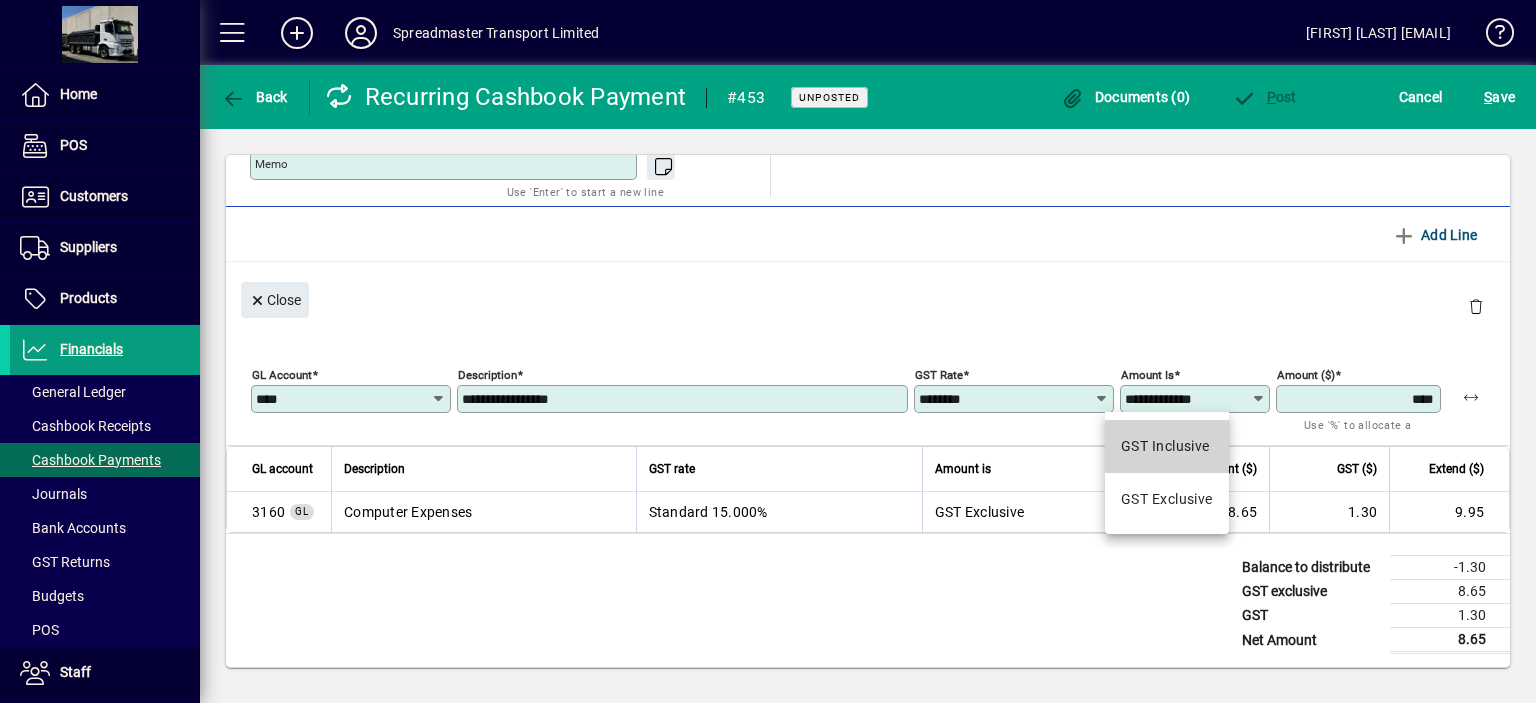 click on "GST Inclusive" at bounding box center (1165, 446) 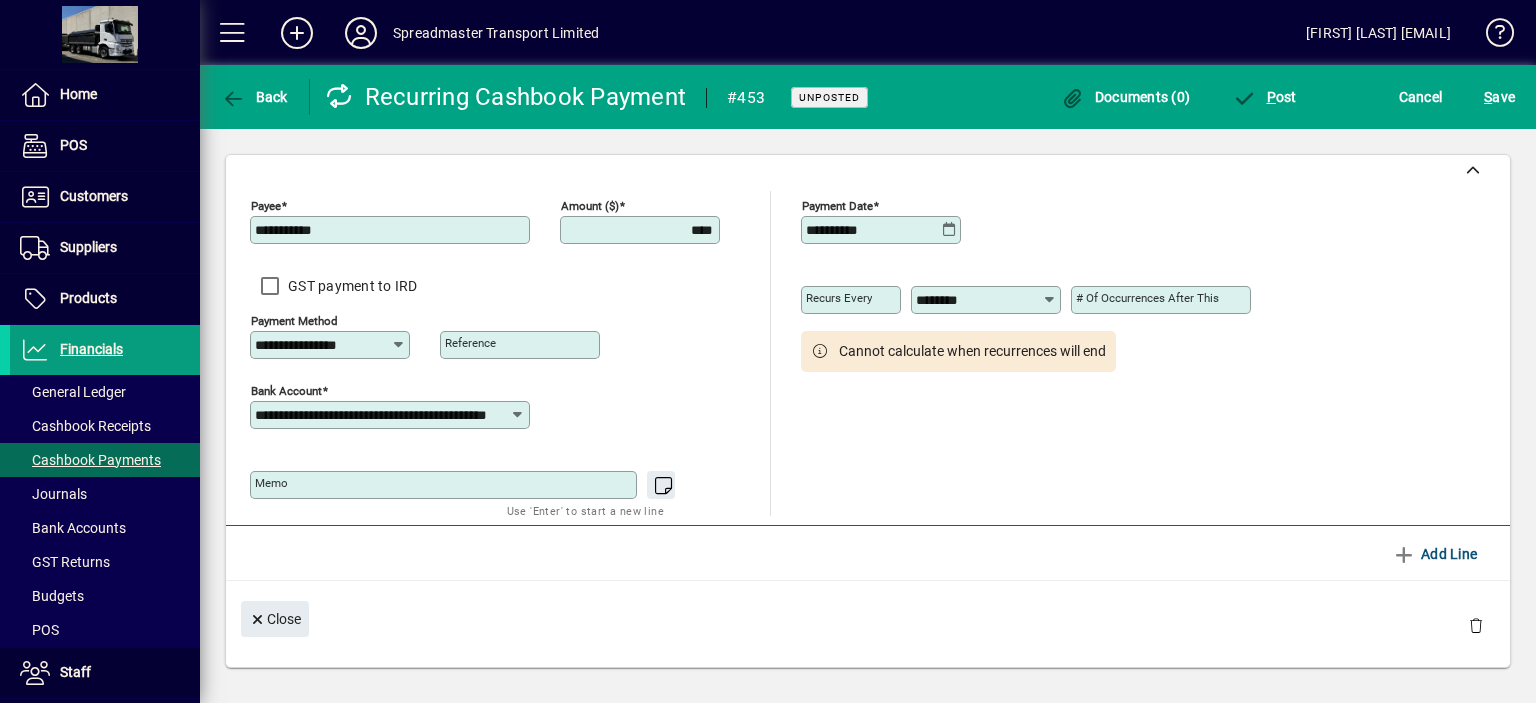 scroll, scrollTop: 0, scrollLeft: 0, axis: both 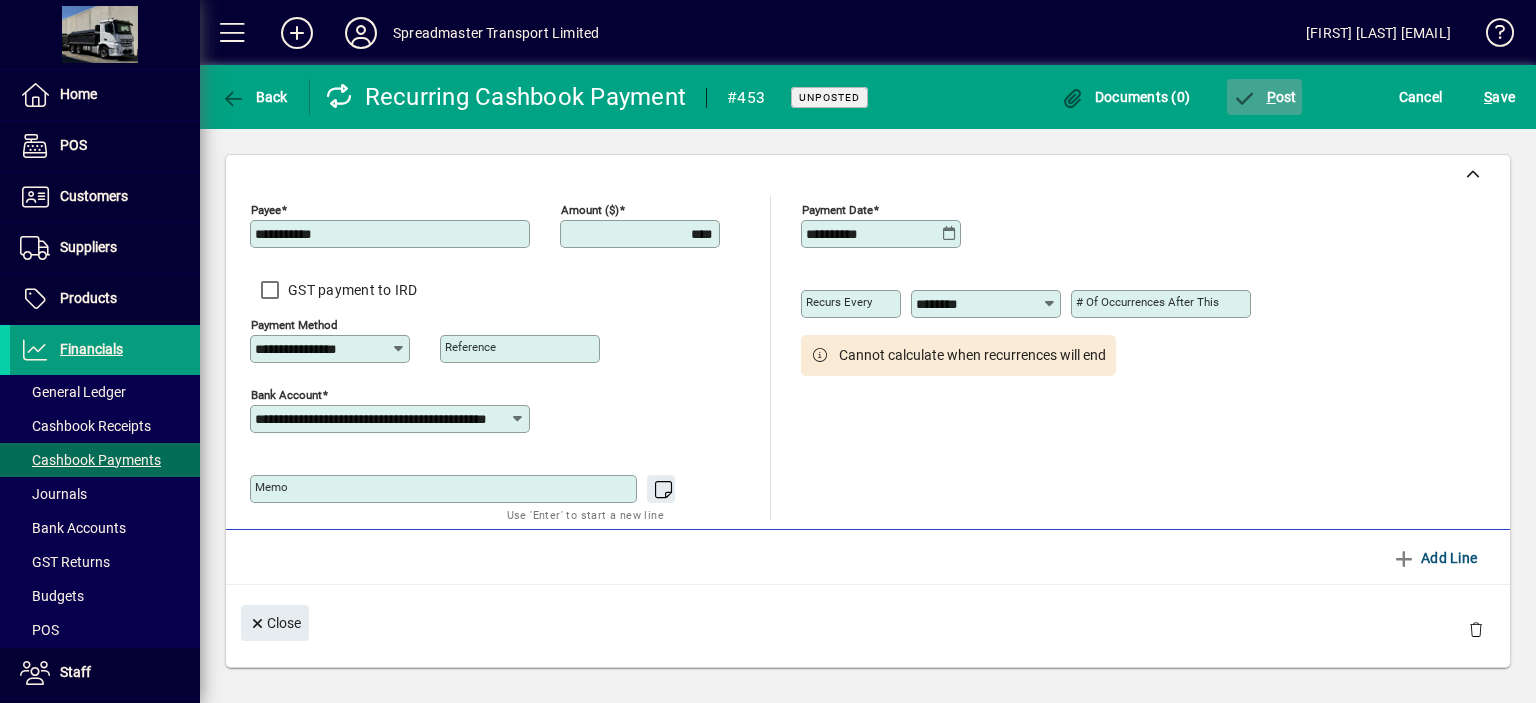 click on "P ost" 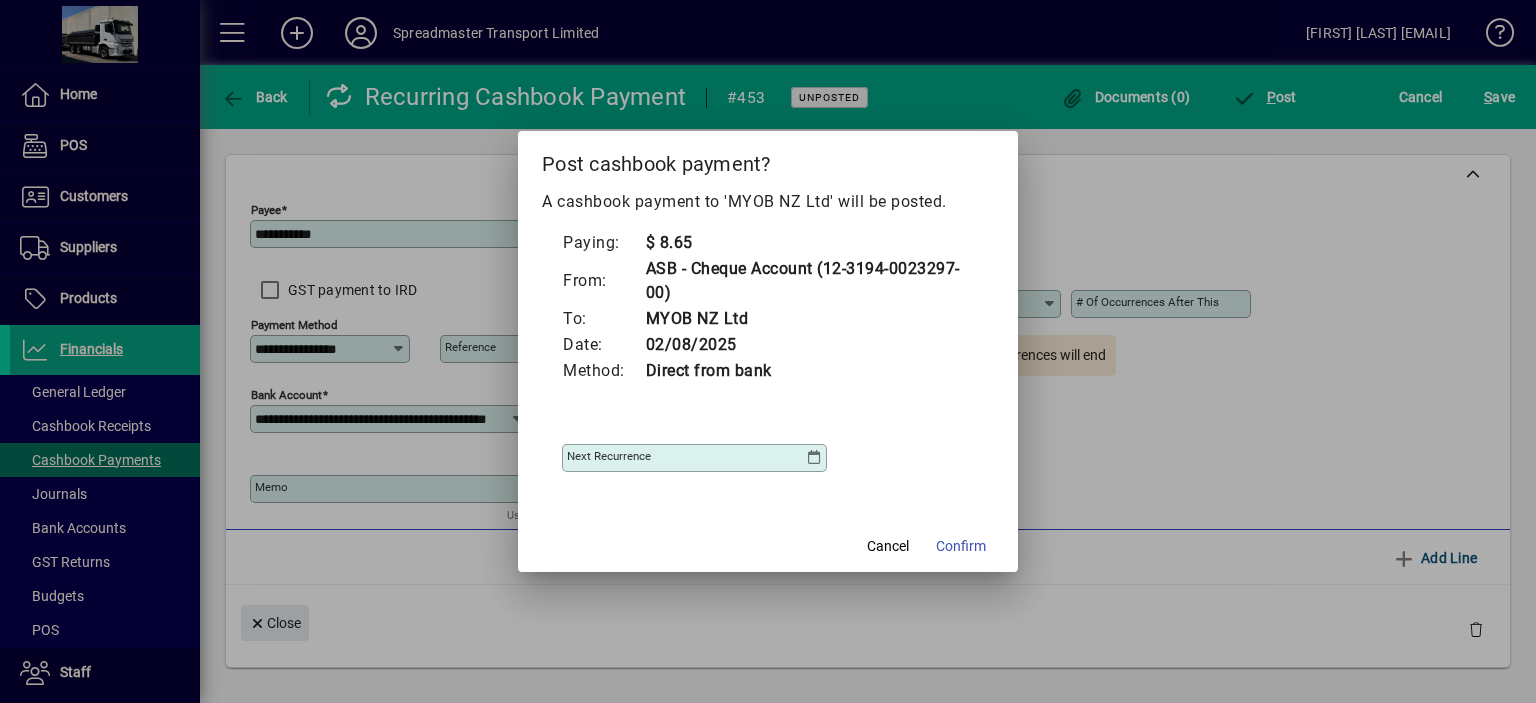 click at bounding box center [814, 458] 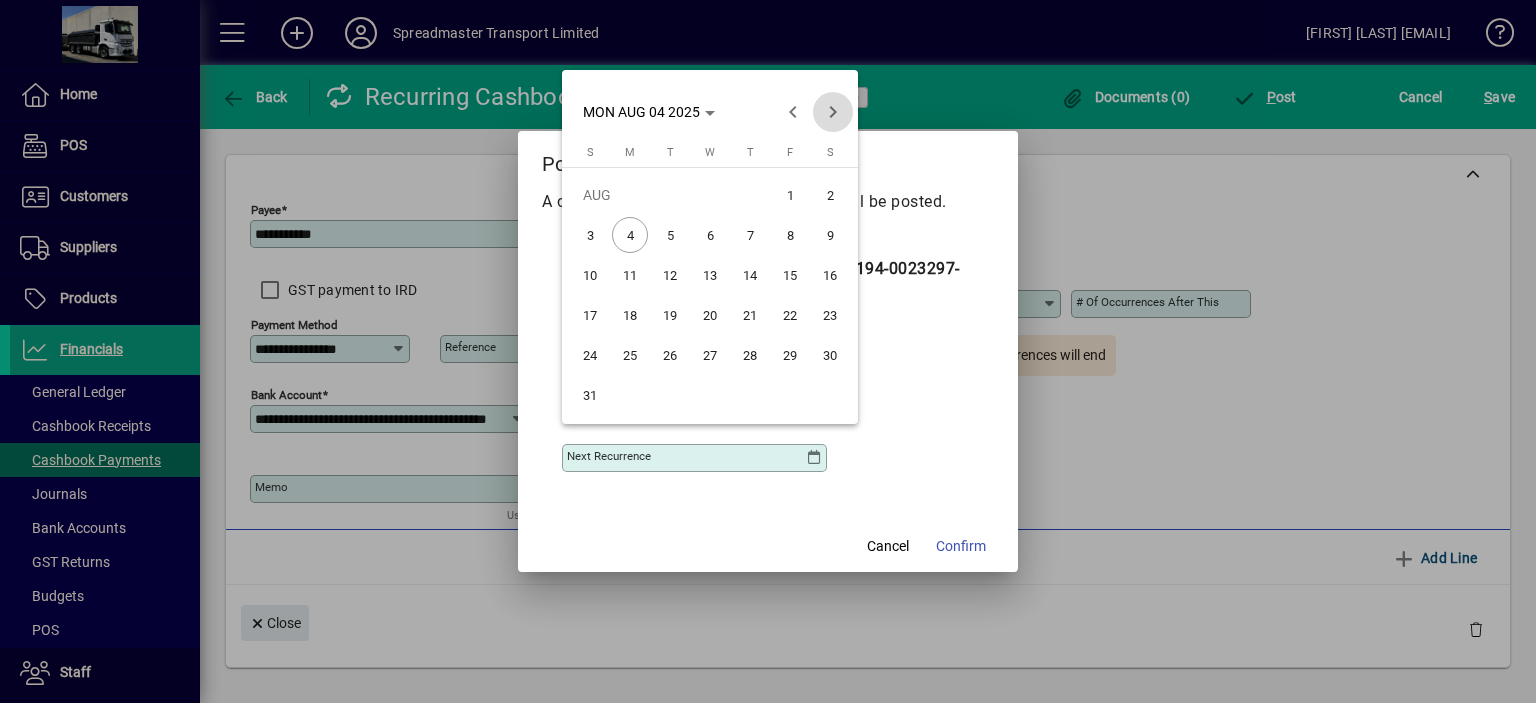 click at bounding box center (833, 112) 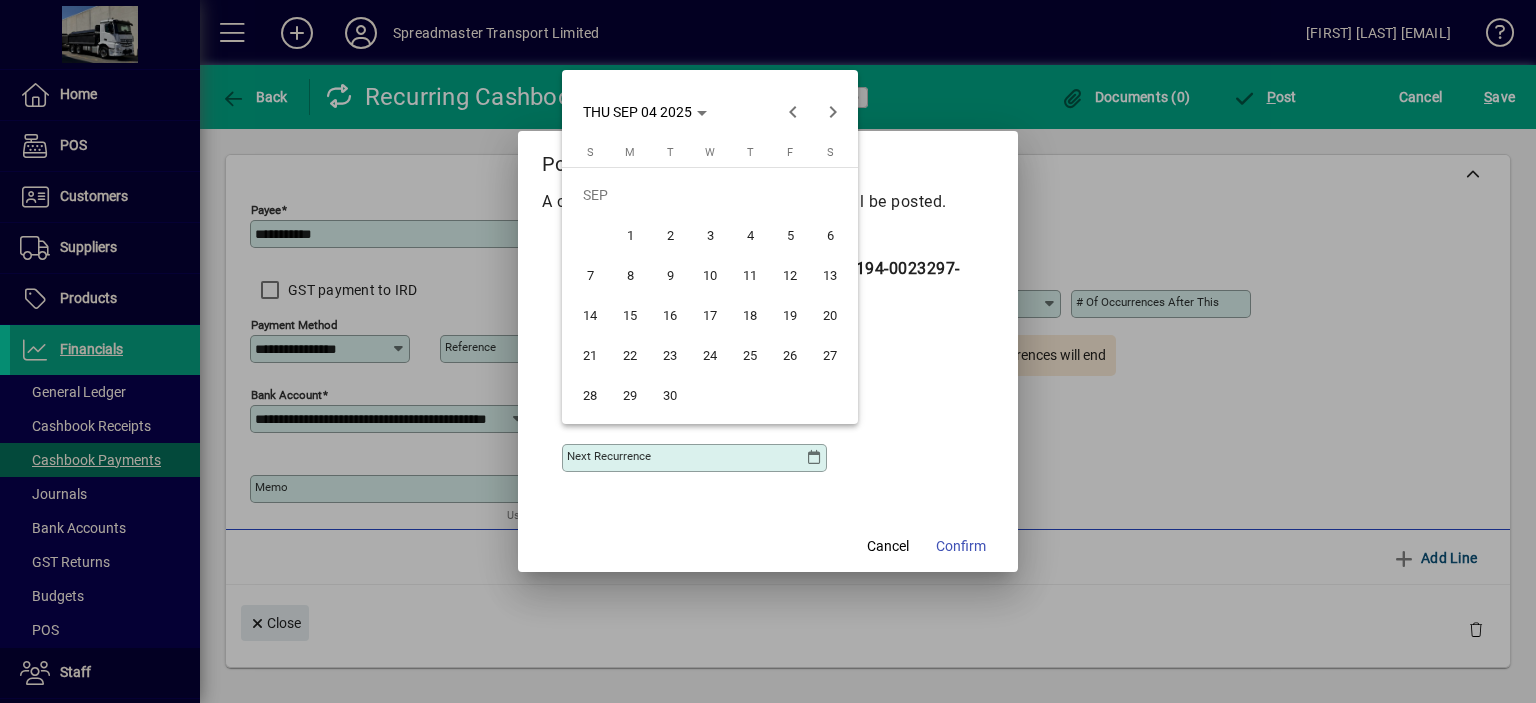 click on "2" at bounding box center [670, 235] 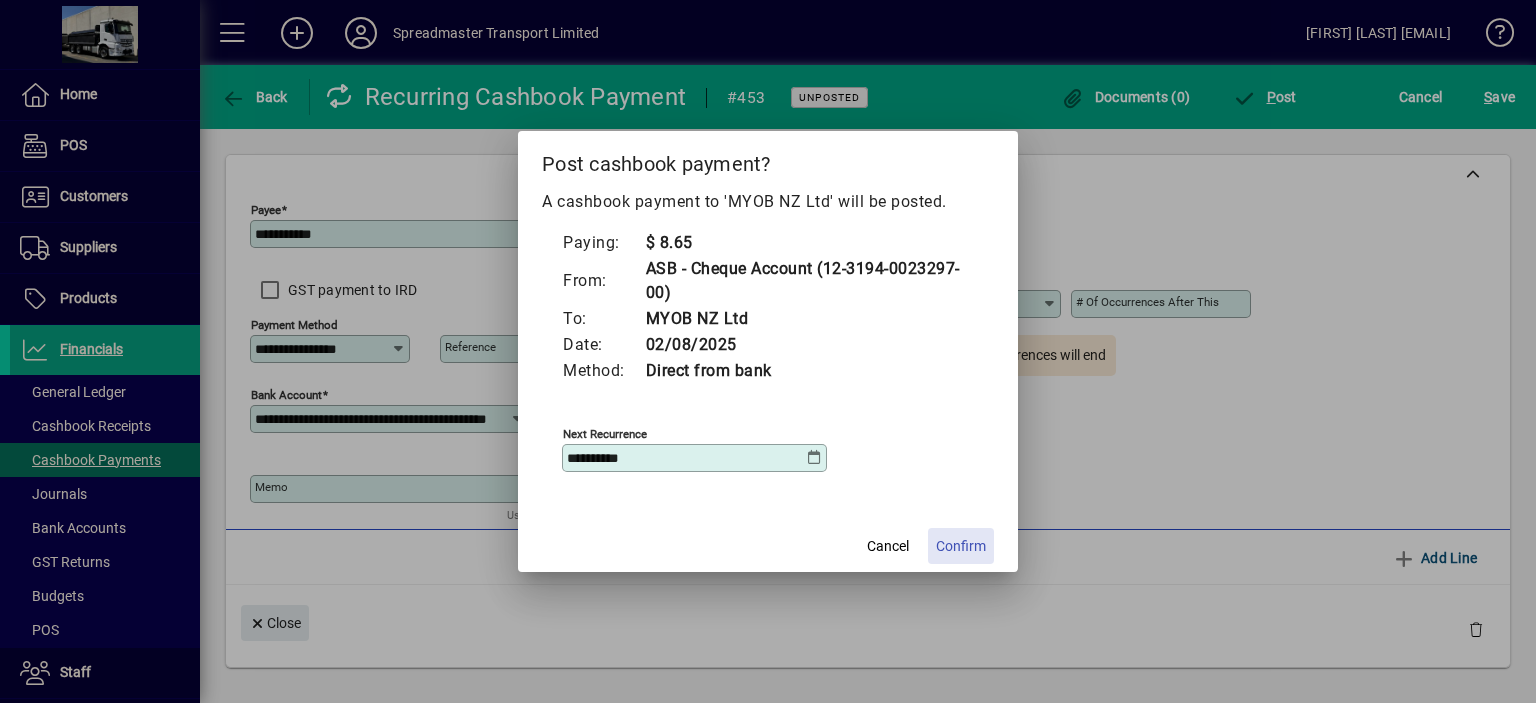 click on "Confirm" 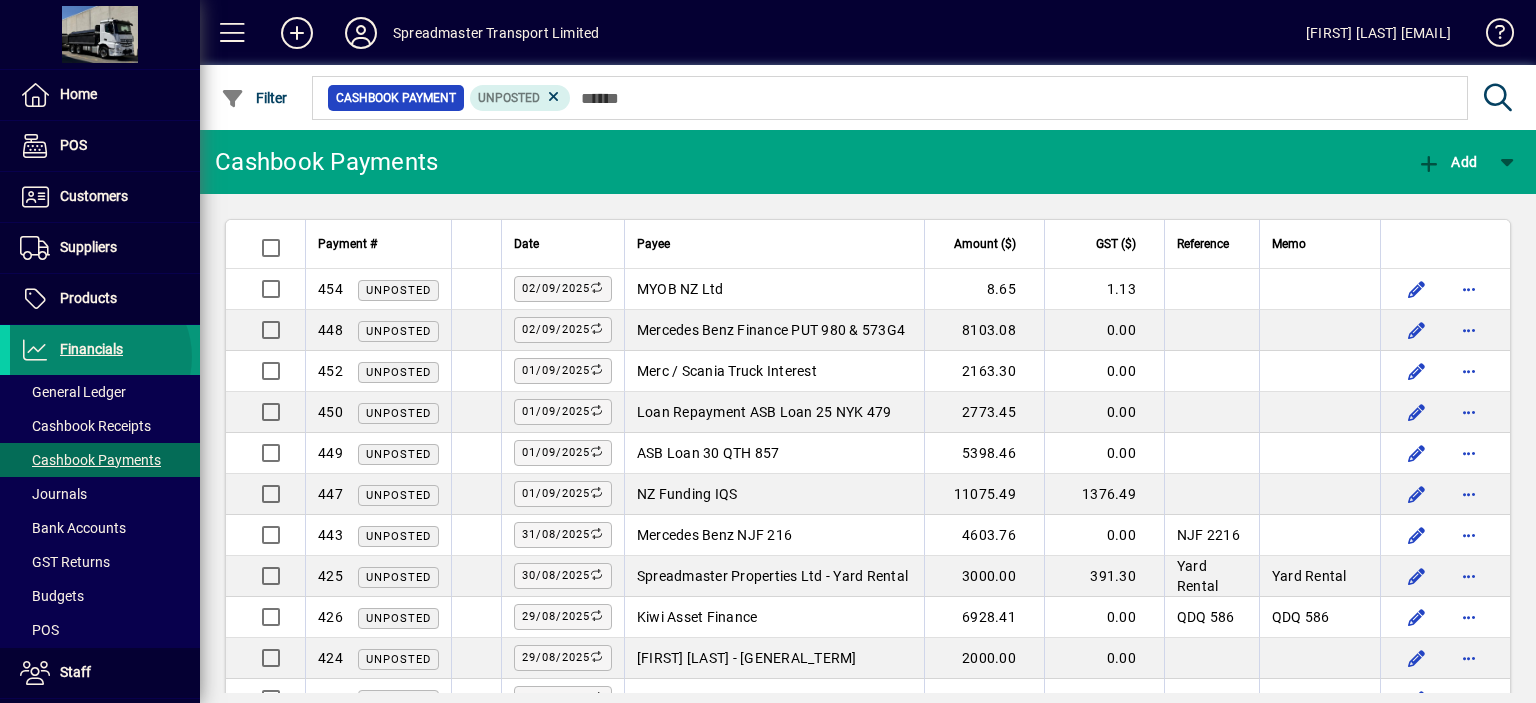 click on "Financials" at bounding box center [66, 350] 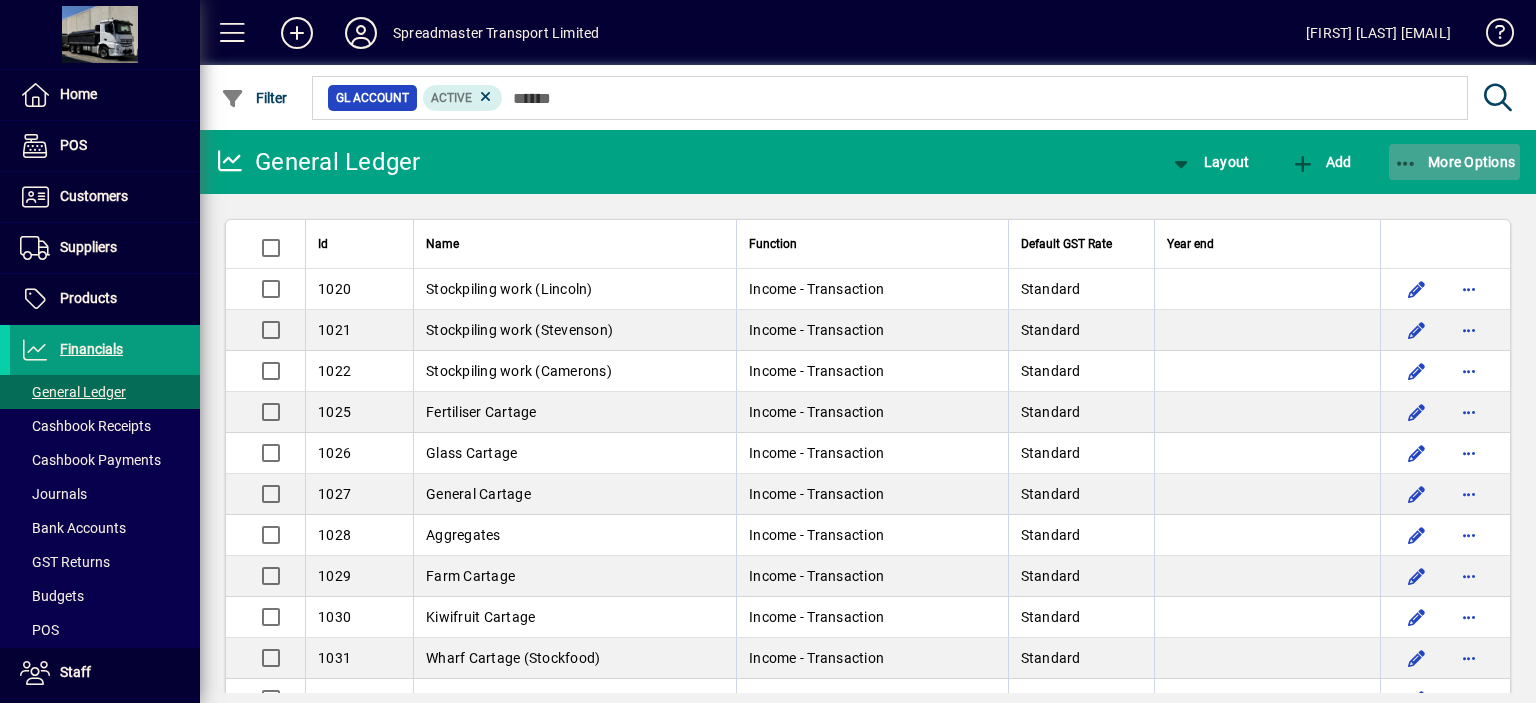 click on "More Options" 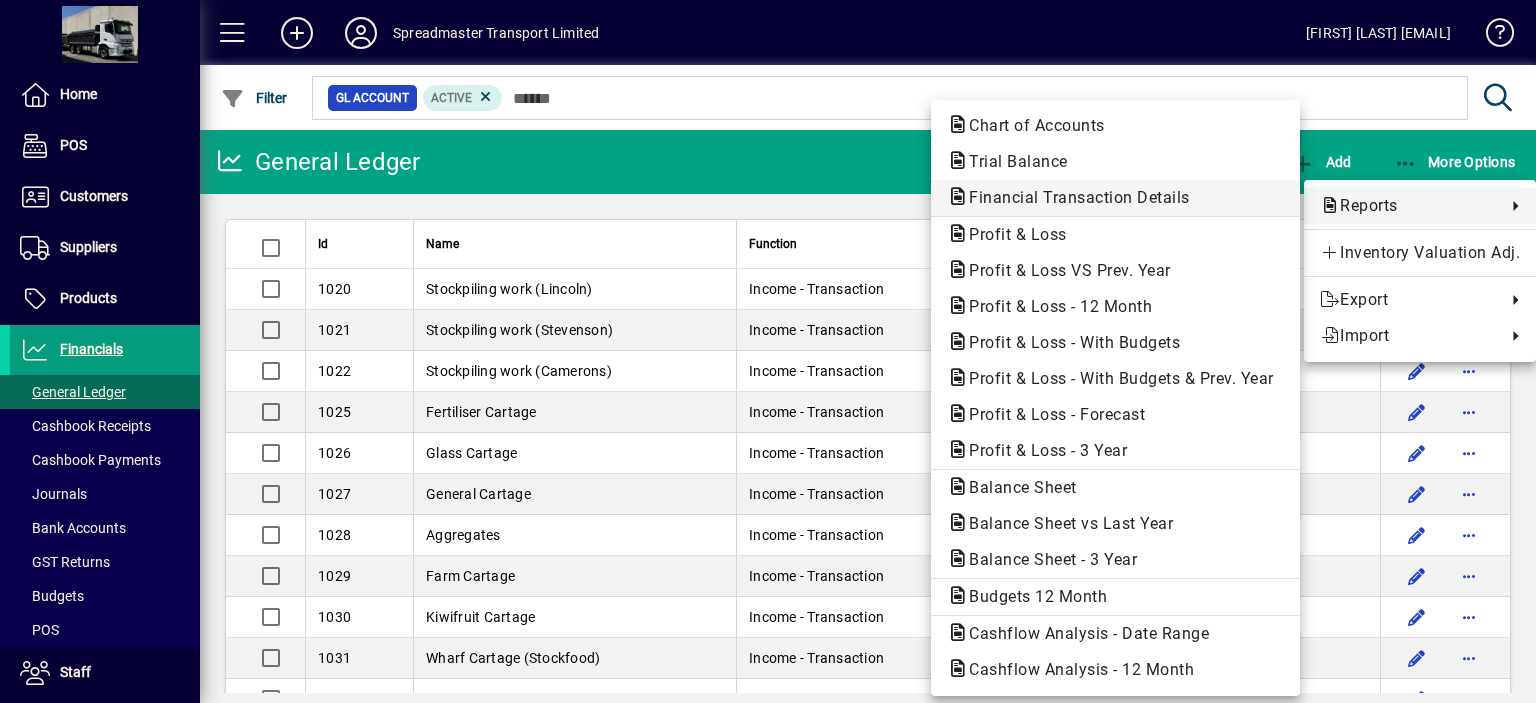 click on "Financial Transaction Details" at bounding box center (1073, 197) 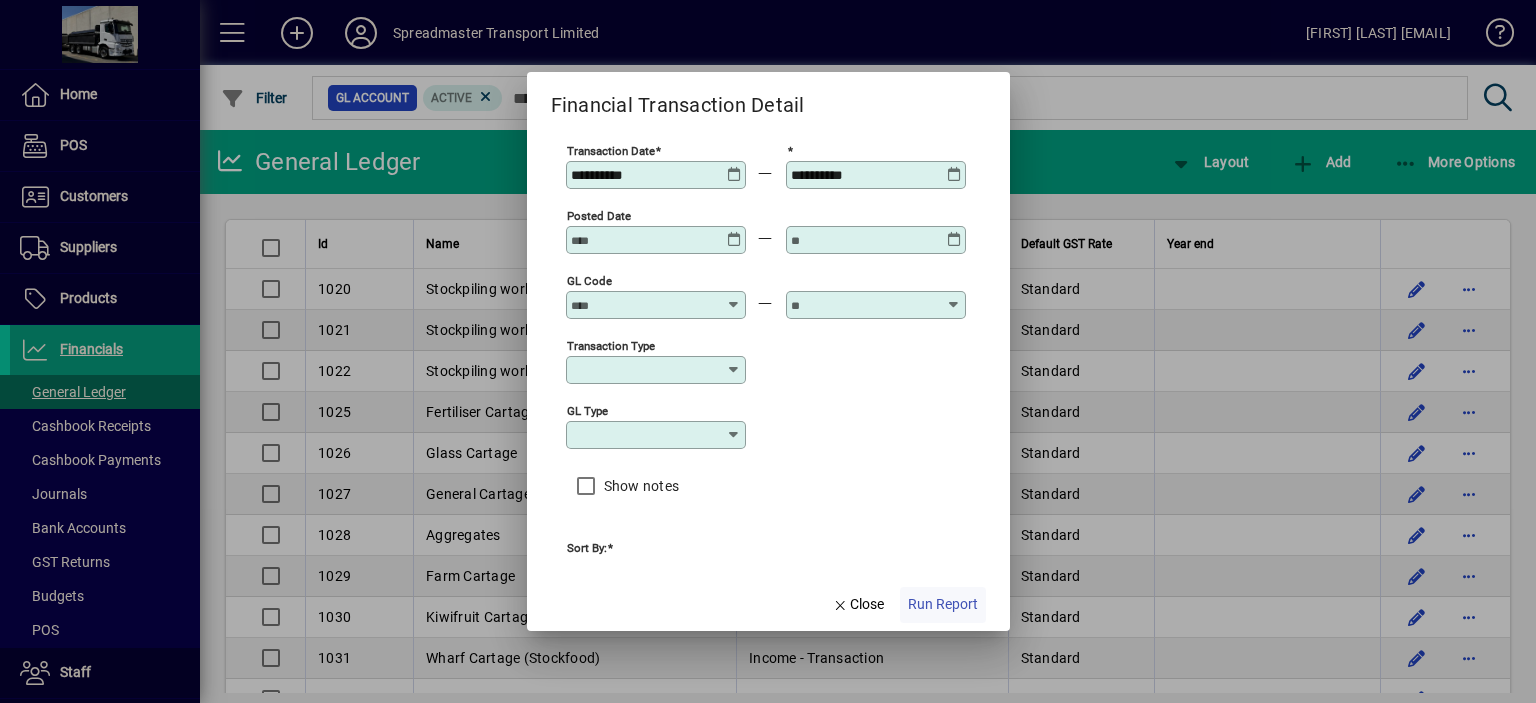 click on "Run Report" 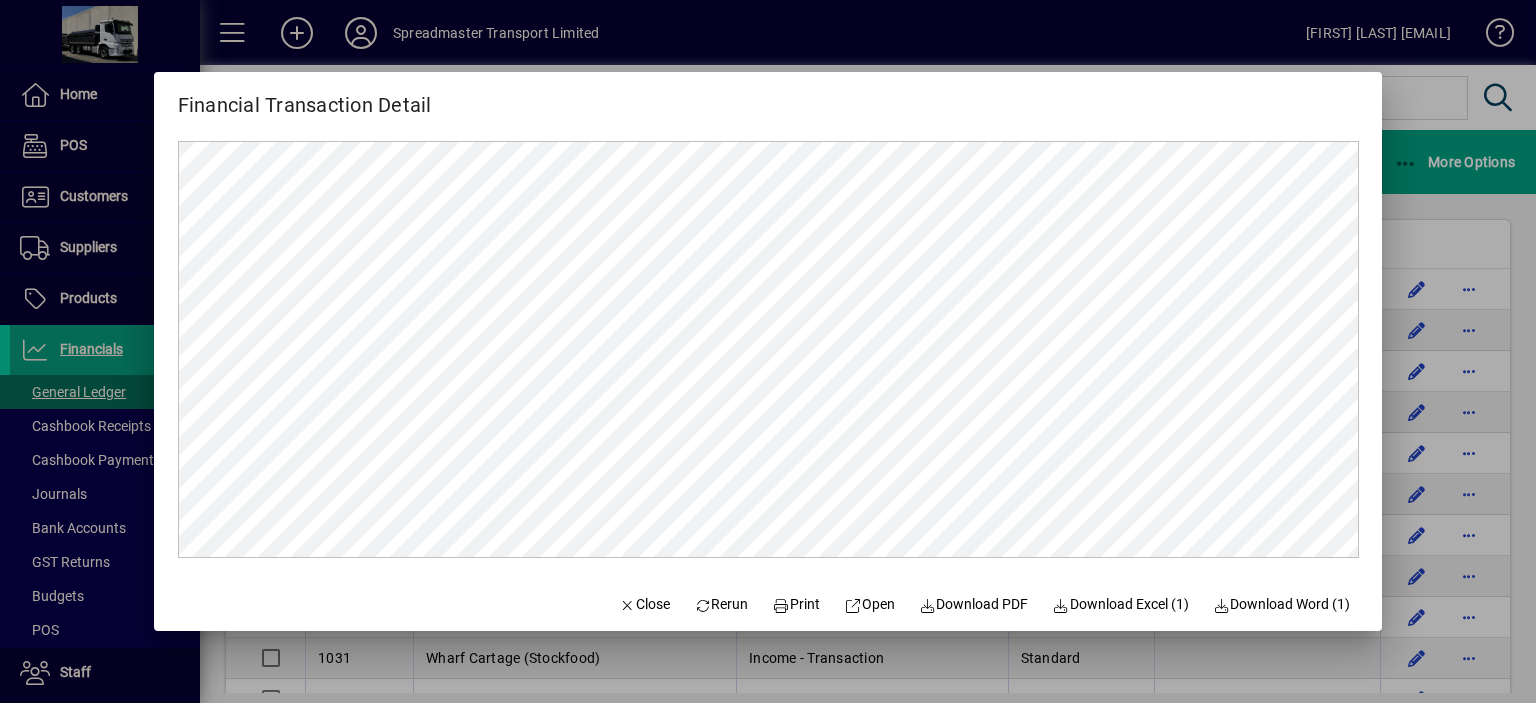 scroll, scrollTop: 0, scrollLeft: 0, axis: both 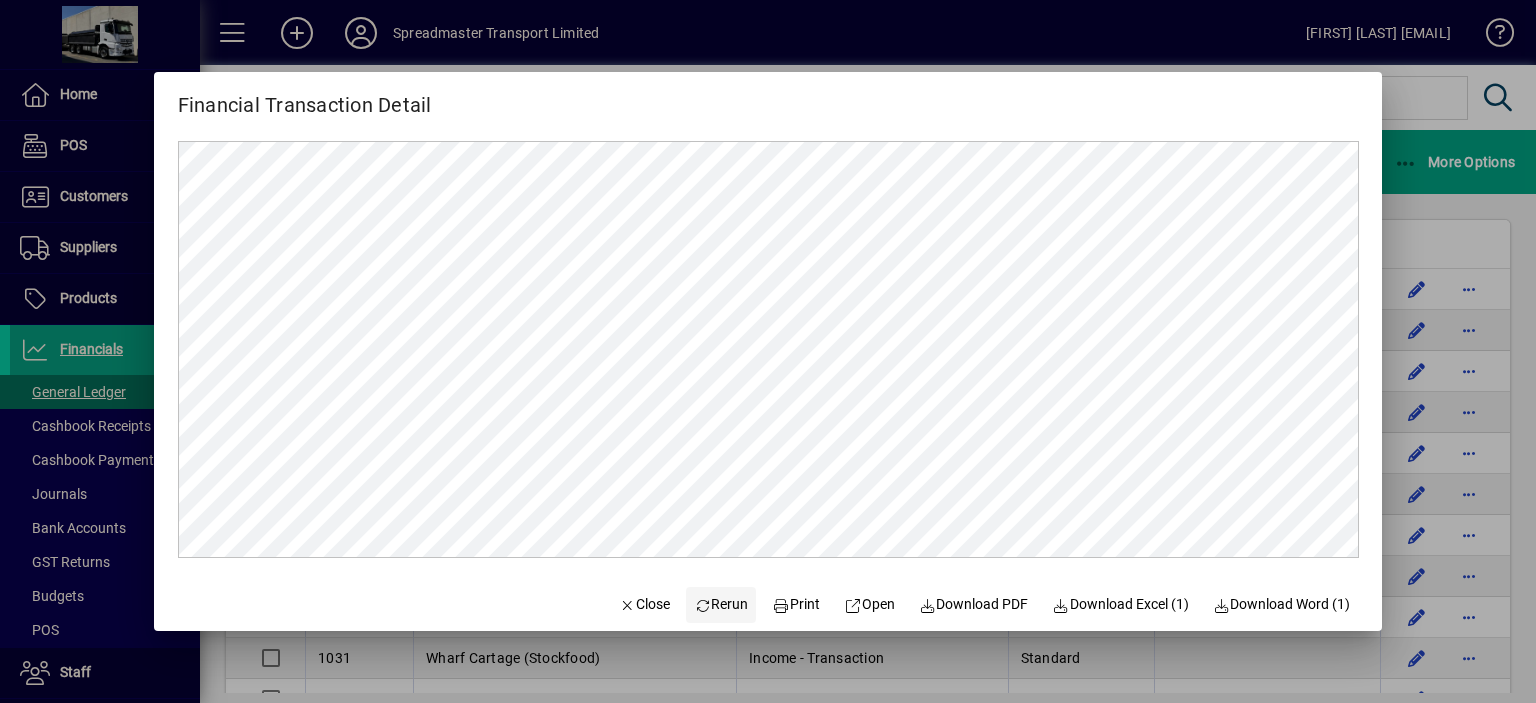 click on "Rerun" 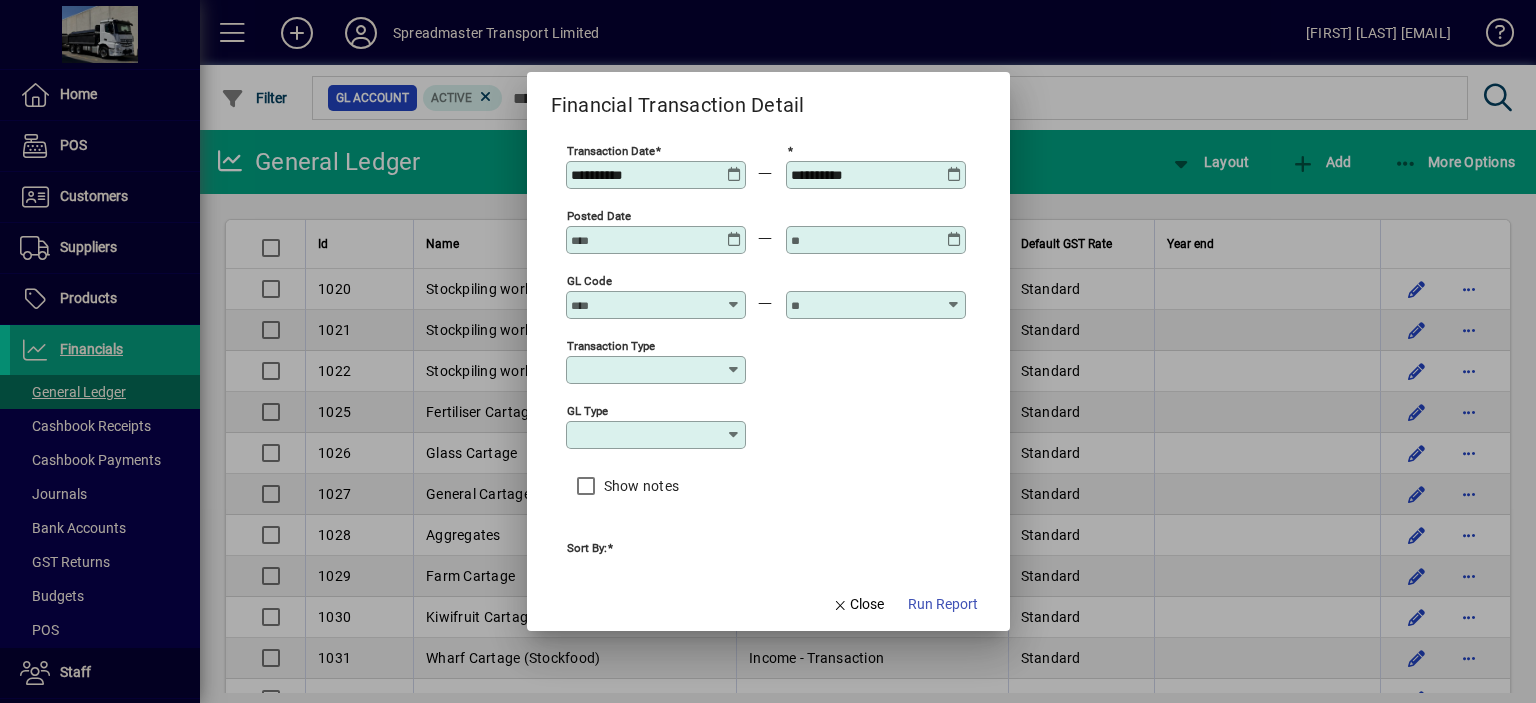 type on "****" 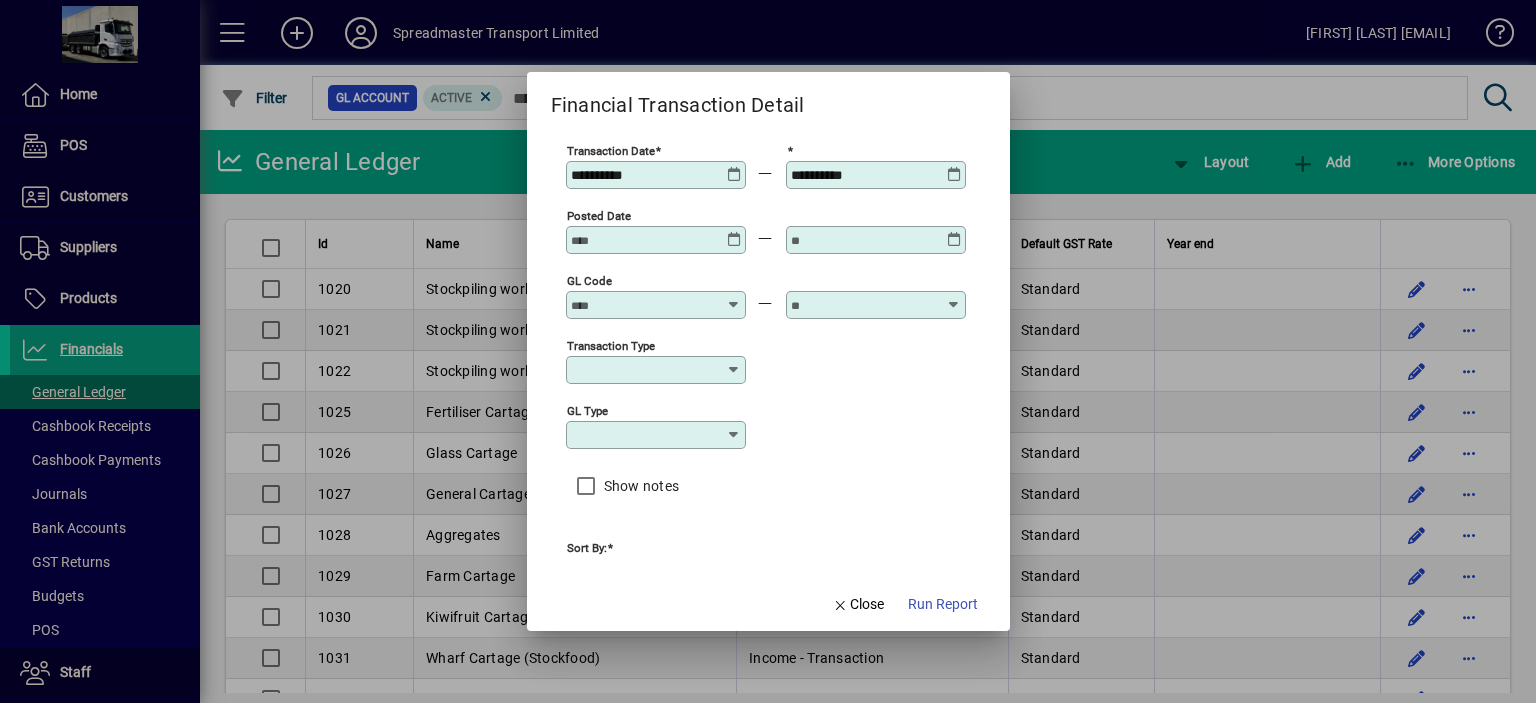 click on "GL code" at bounding box center [644, 305] 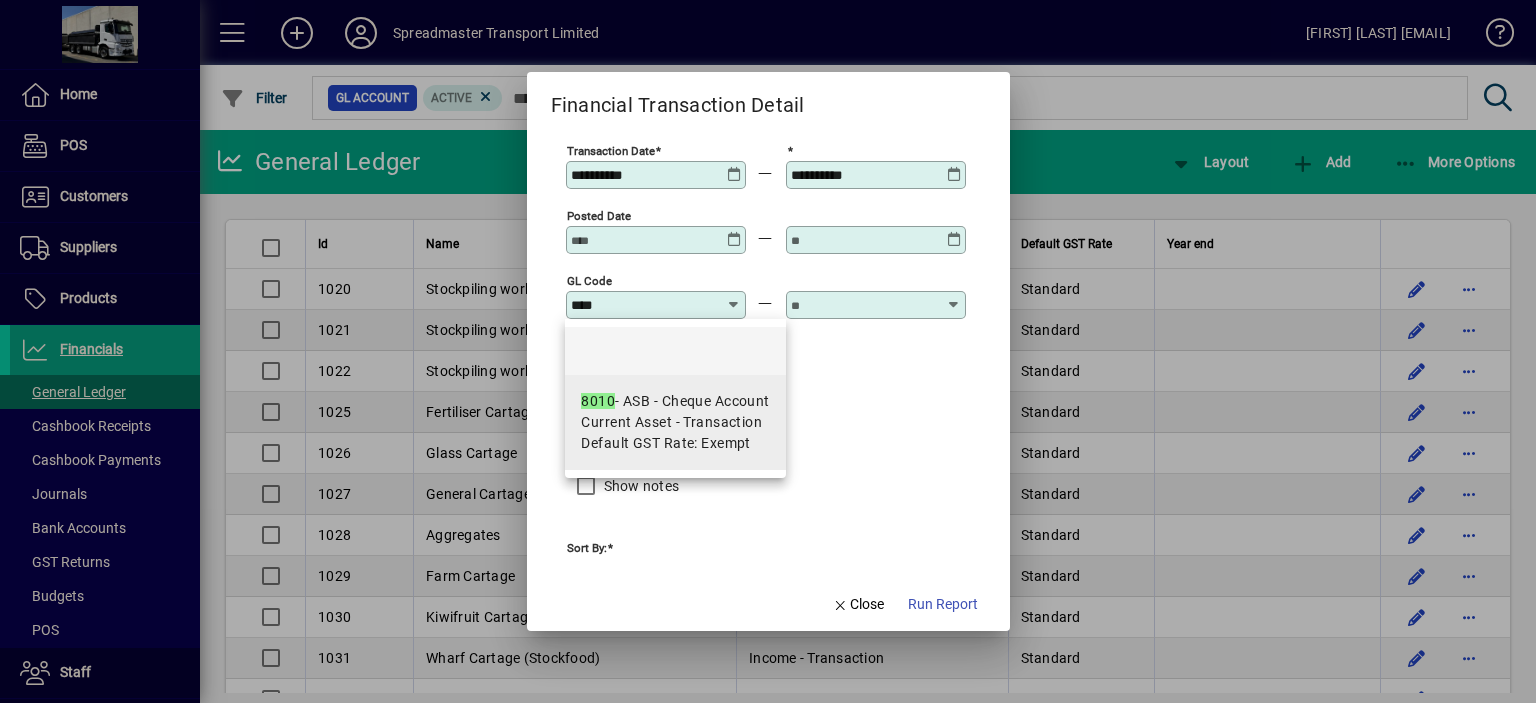 click on "Default GST Rate: Exempt" at bounding box center (666, 443) 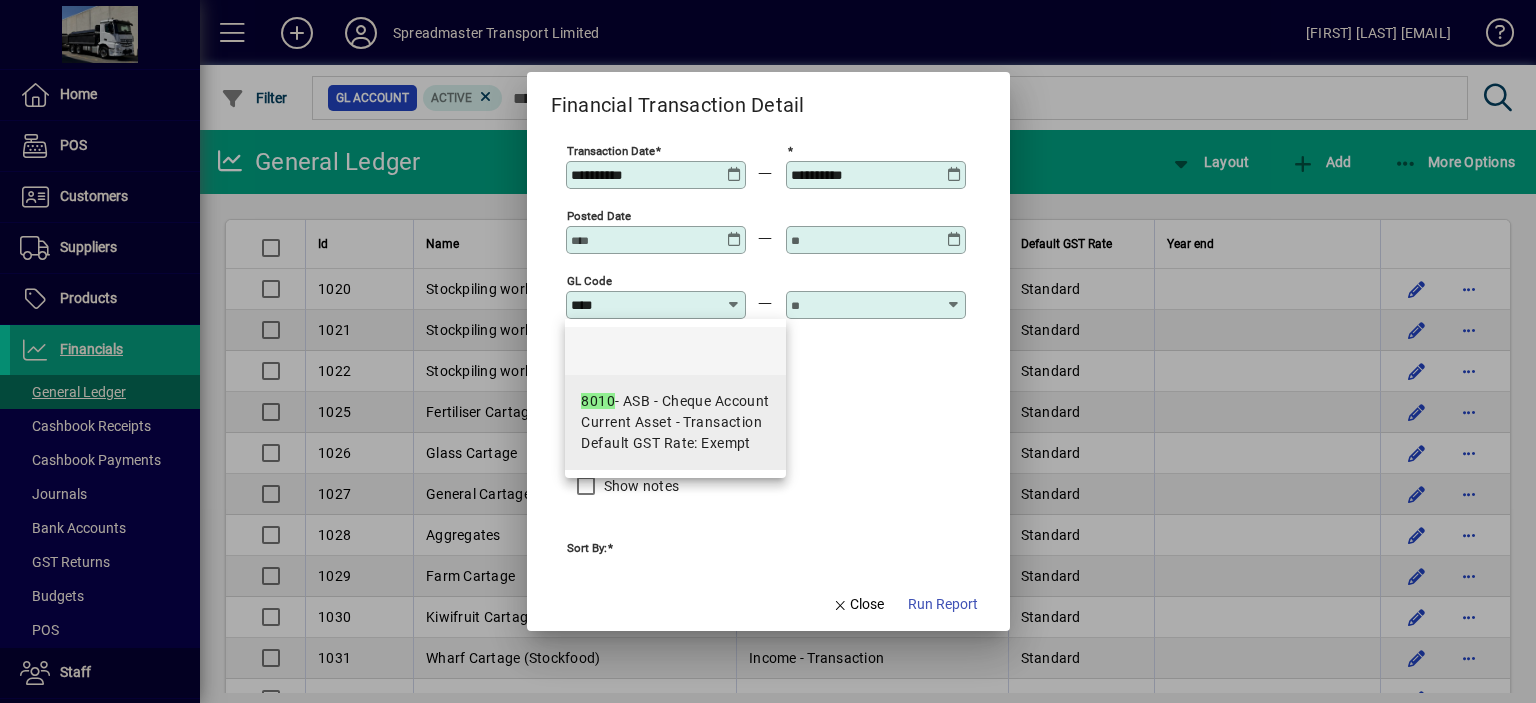 type on "**********" 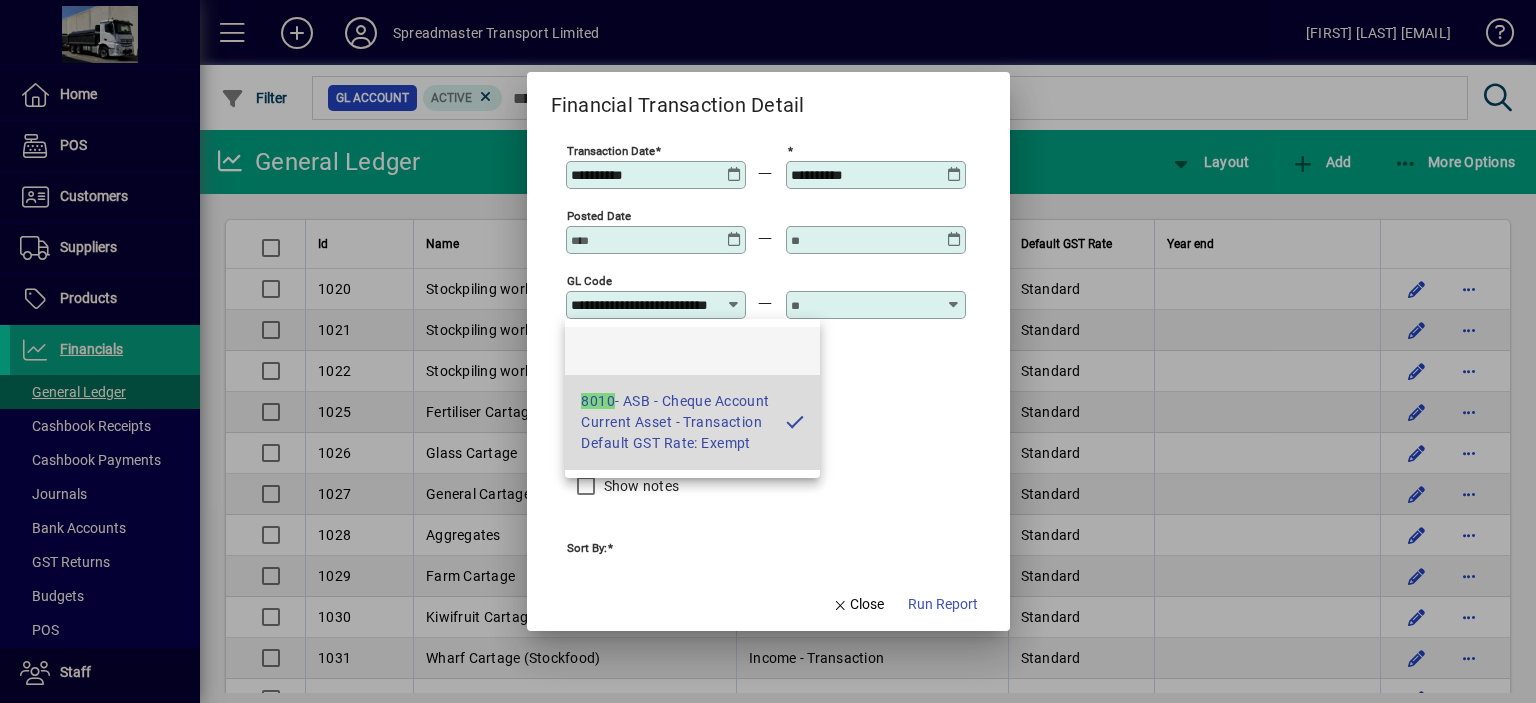 scroll, scrollTop: 0, scrollLeft: 44, axis: horizontal 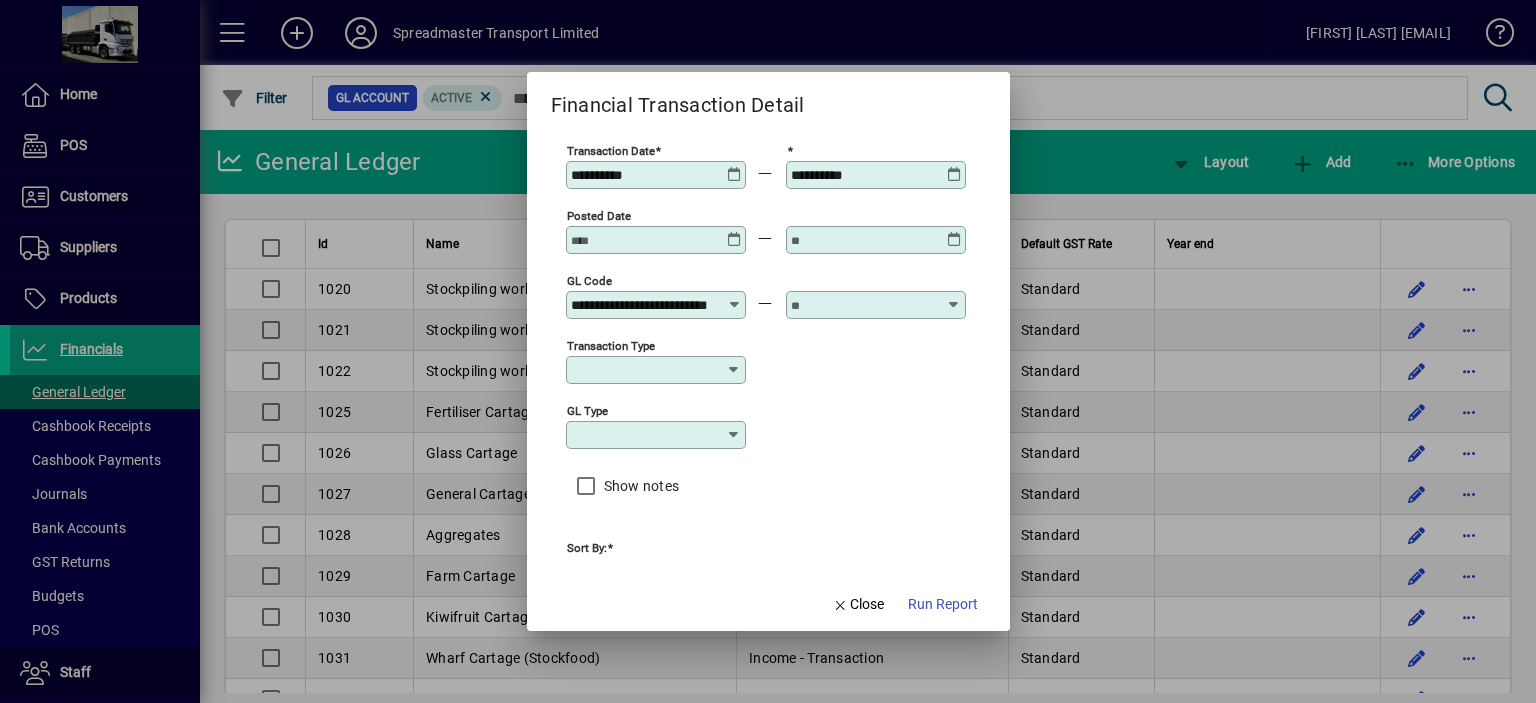 click at bounding box center [864, 305] 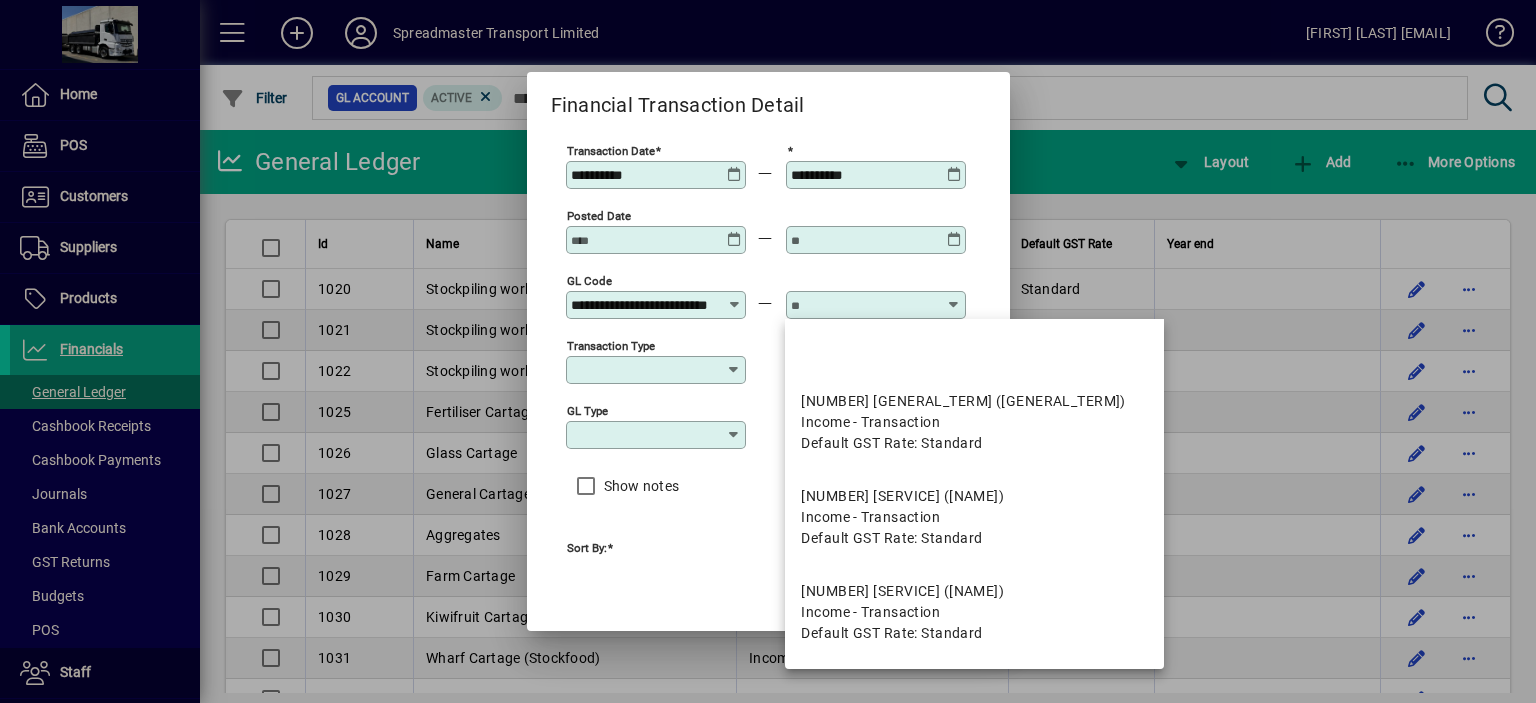 scroll, scrollTop: 0, scrollLeft: 0, axis: both 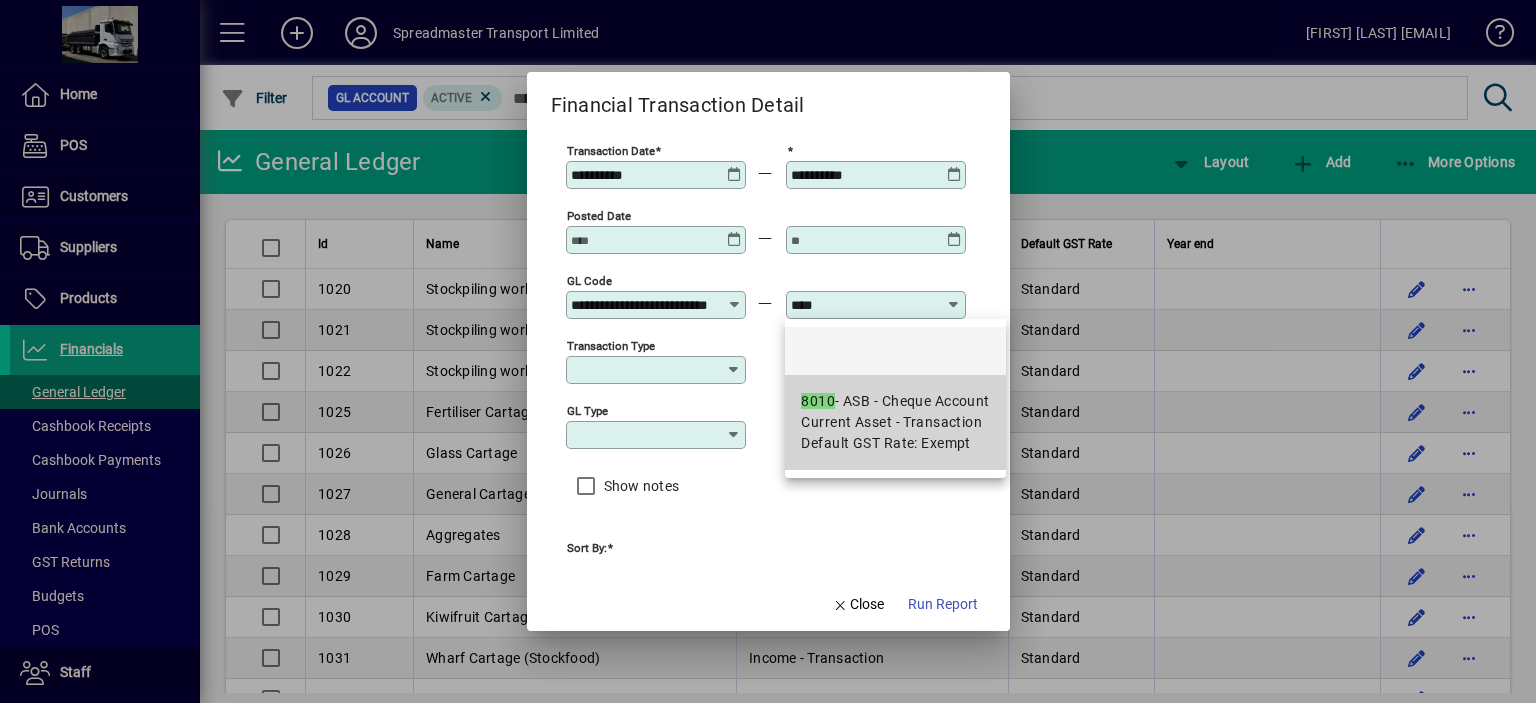 click on "Current Asset - Transaction" at bounding box center (891, 422) 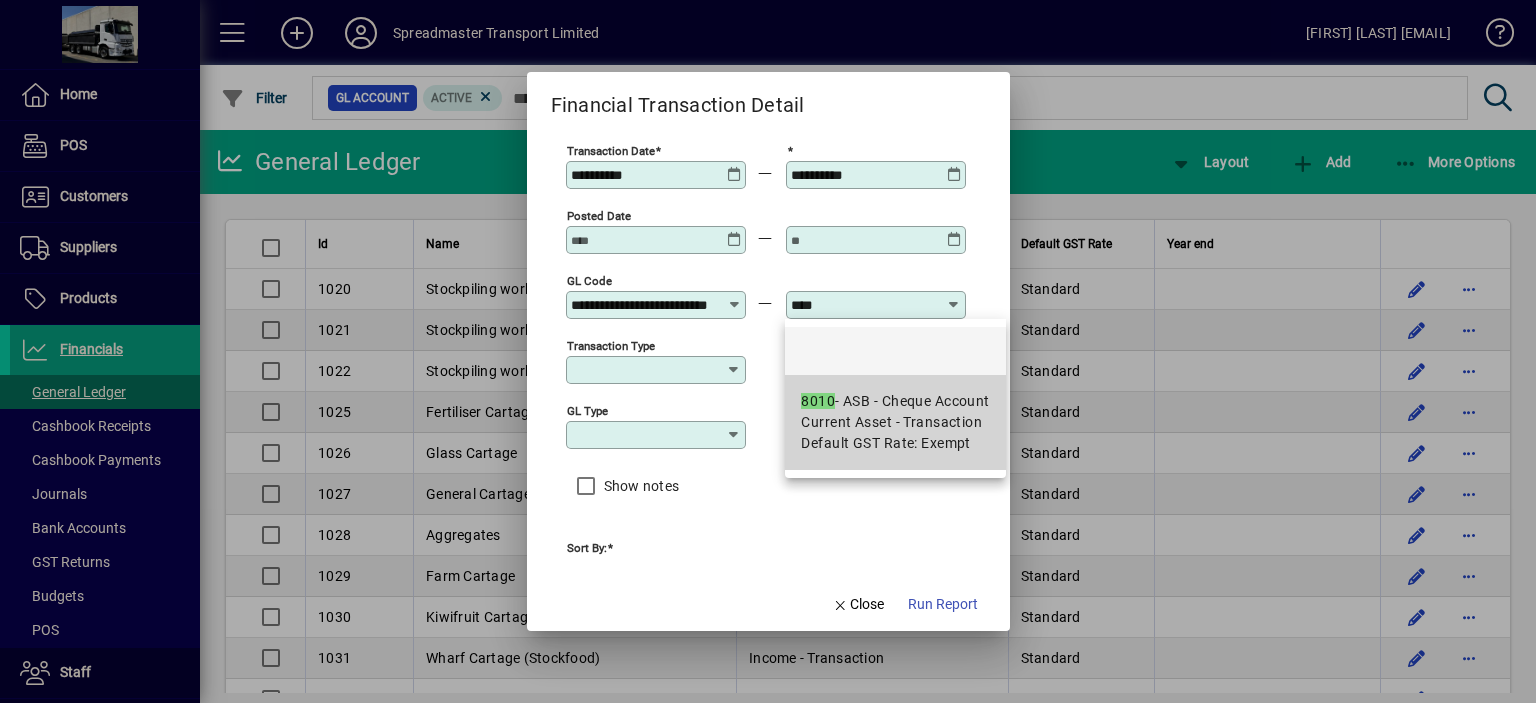 type on "**********" 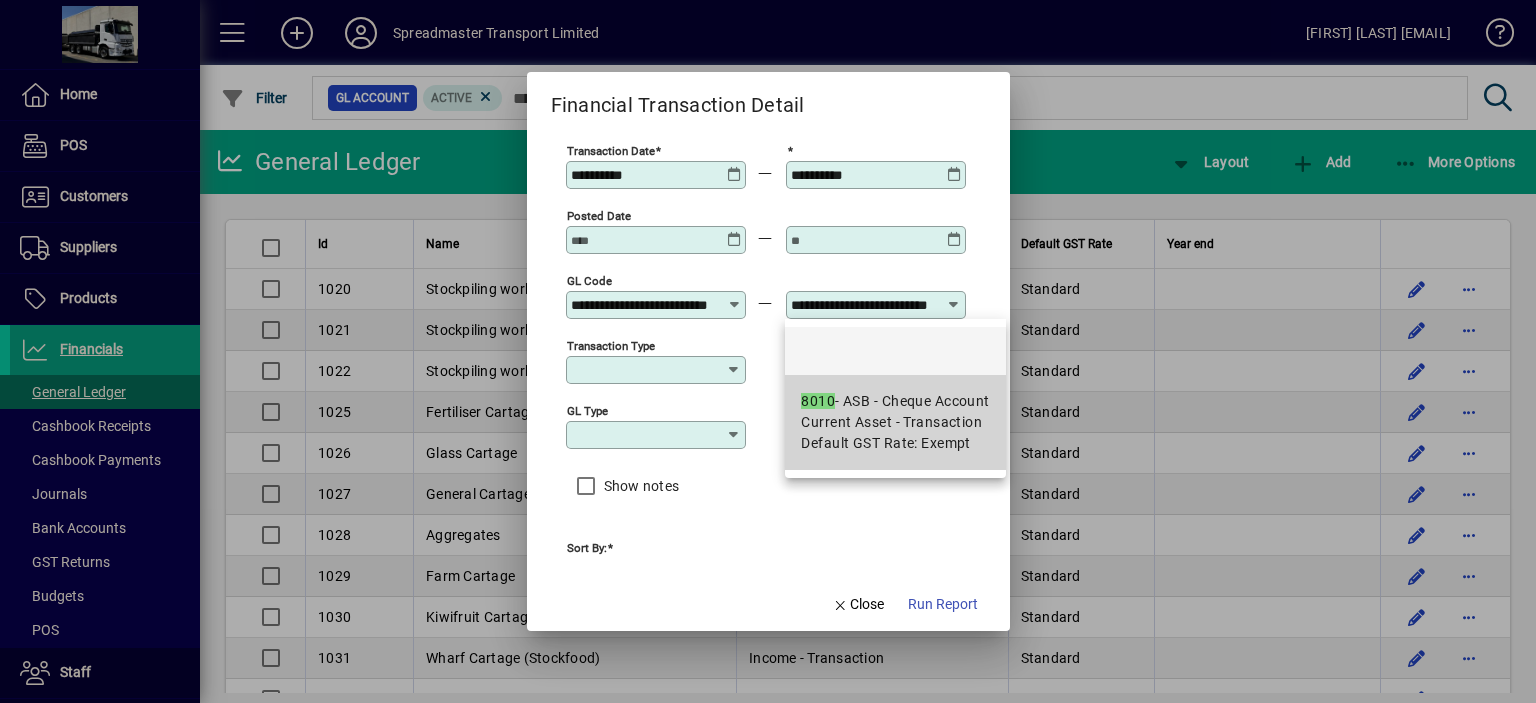 scroll, scrollTop: 0, scrollLeft: 44, axis: horizontal 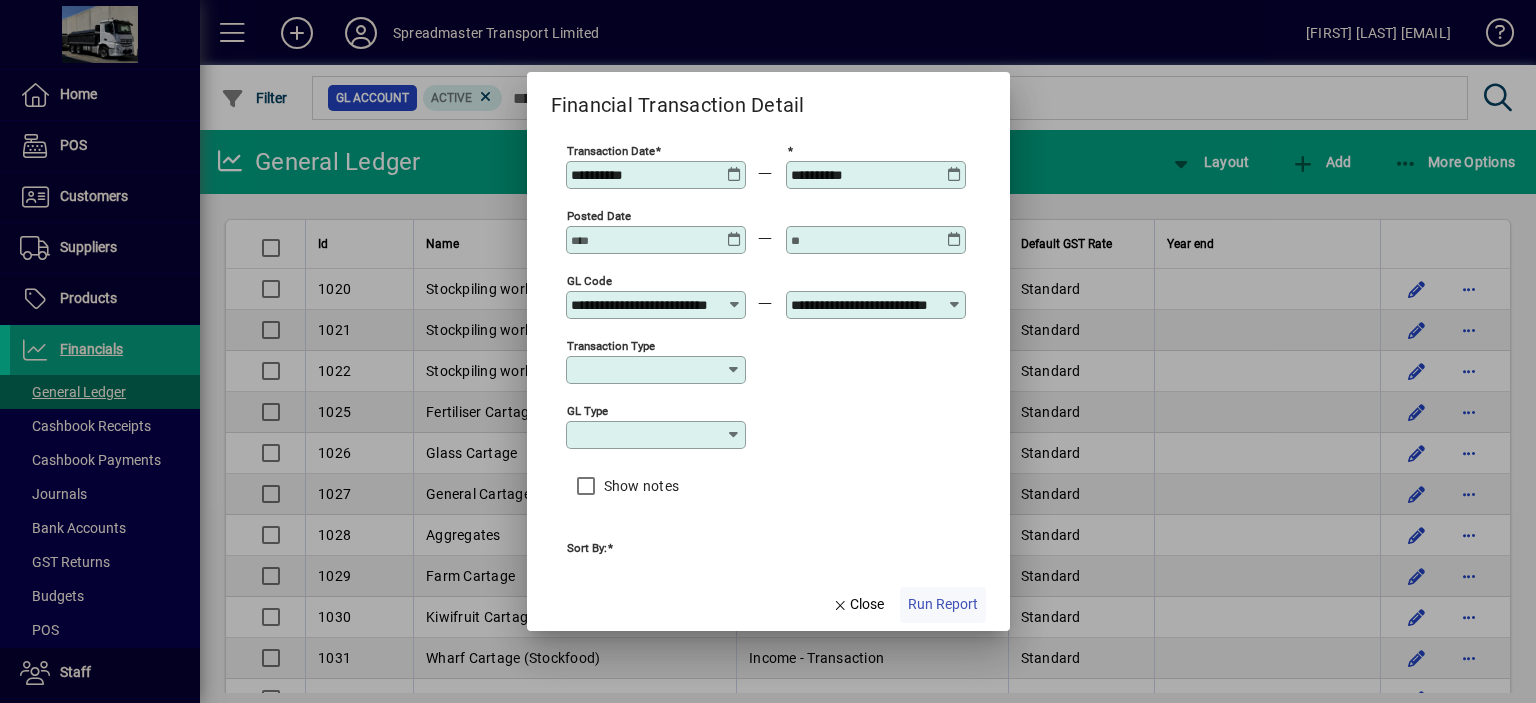 click on "Run Report" 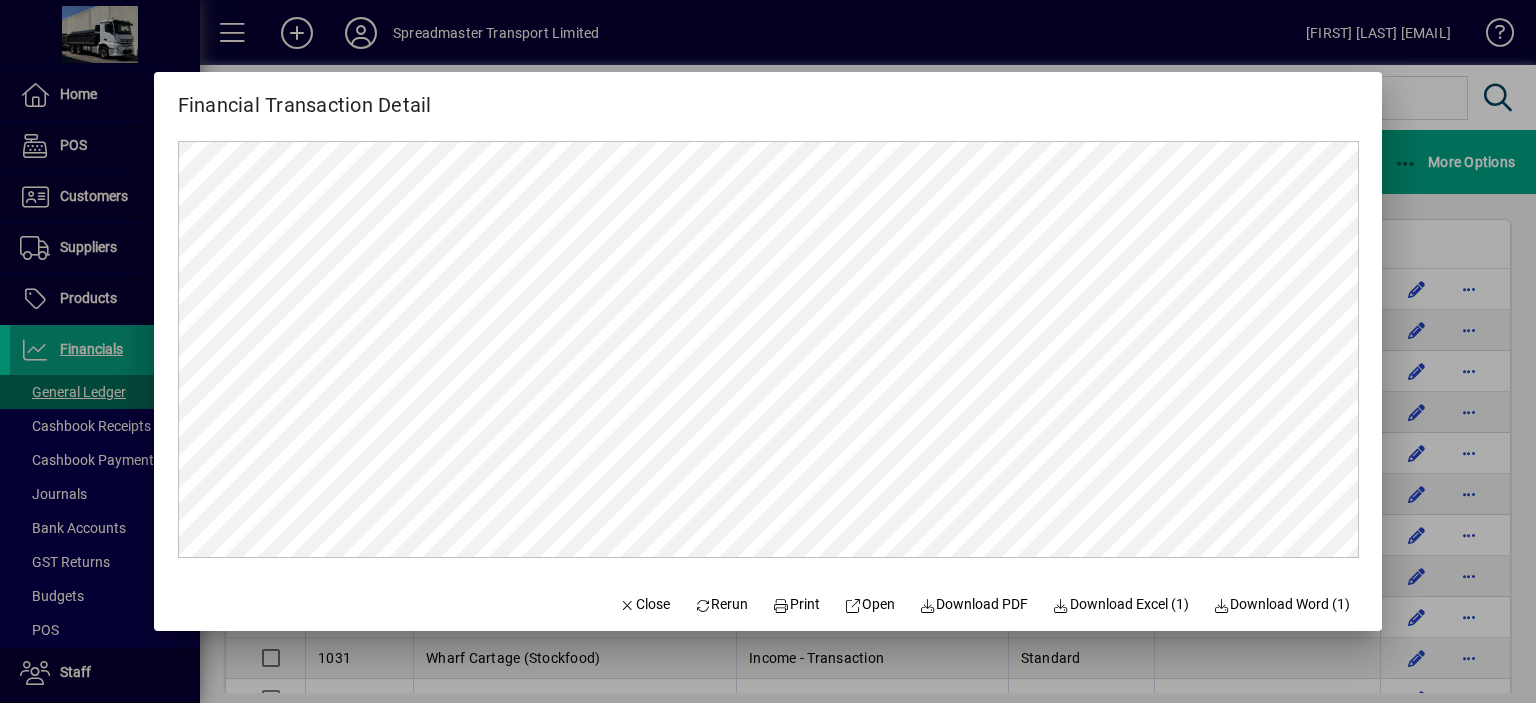 scroll, scrollTop: 0, scrollLeft: 0, axis: both 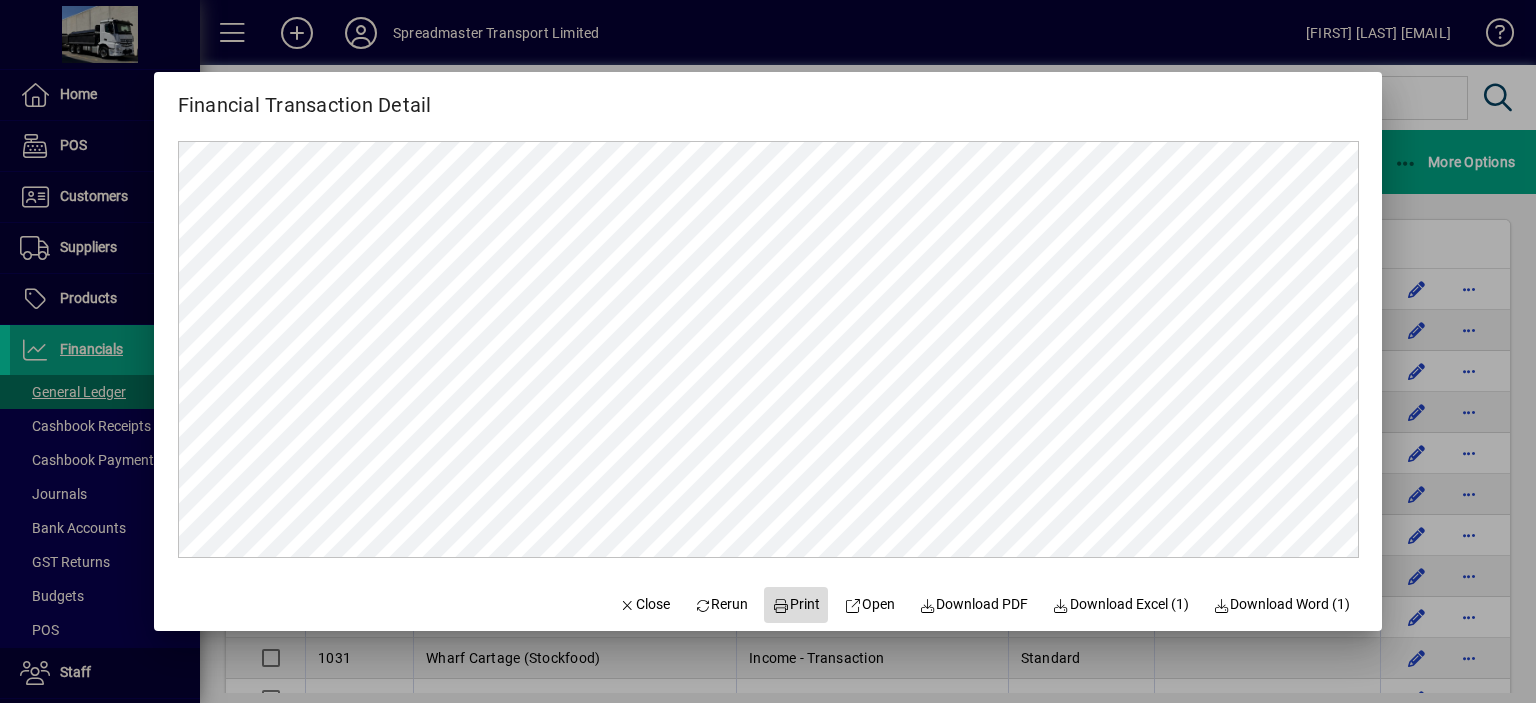 click on "Print" 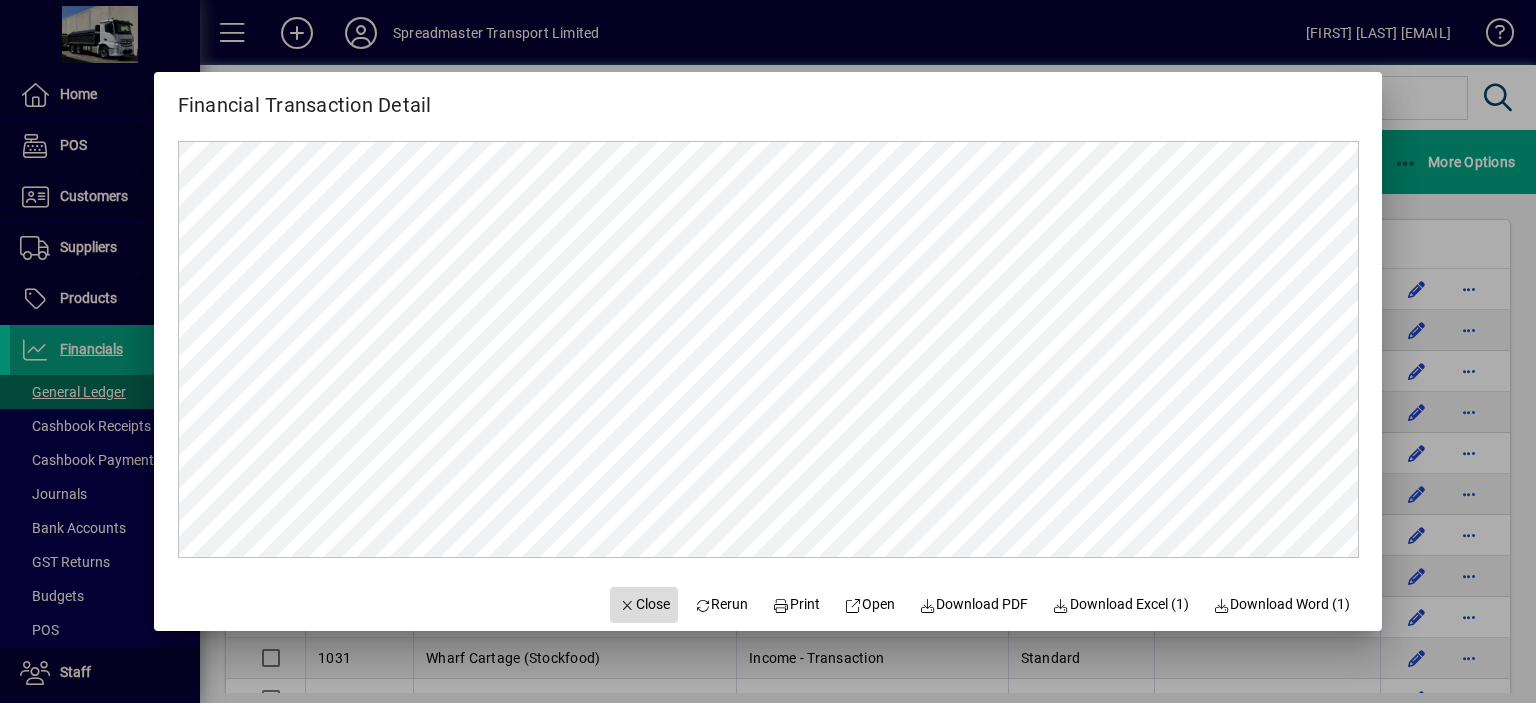 click on "Close" 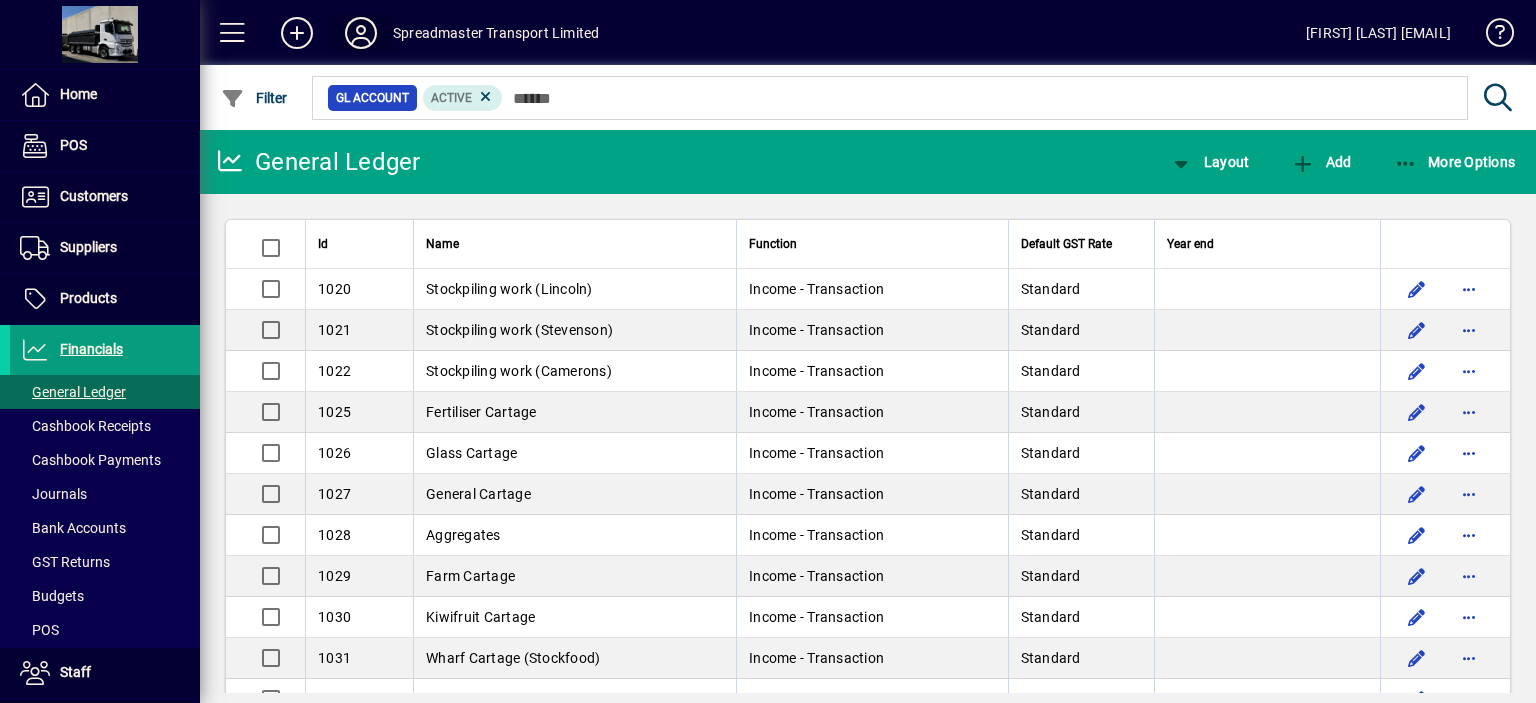 click 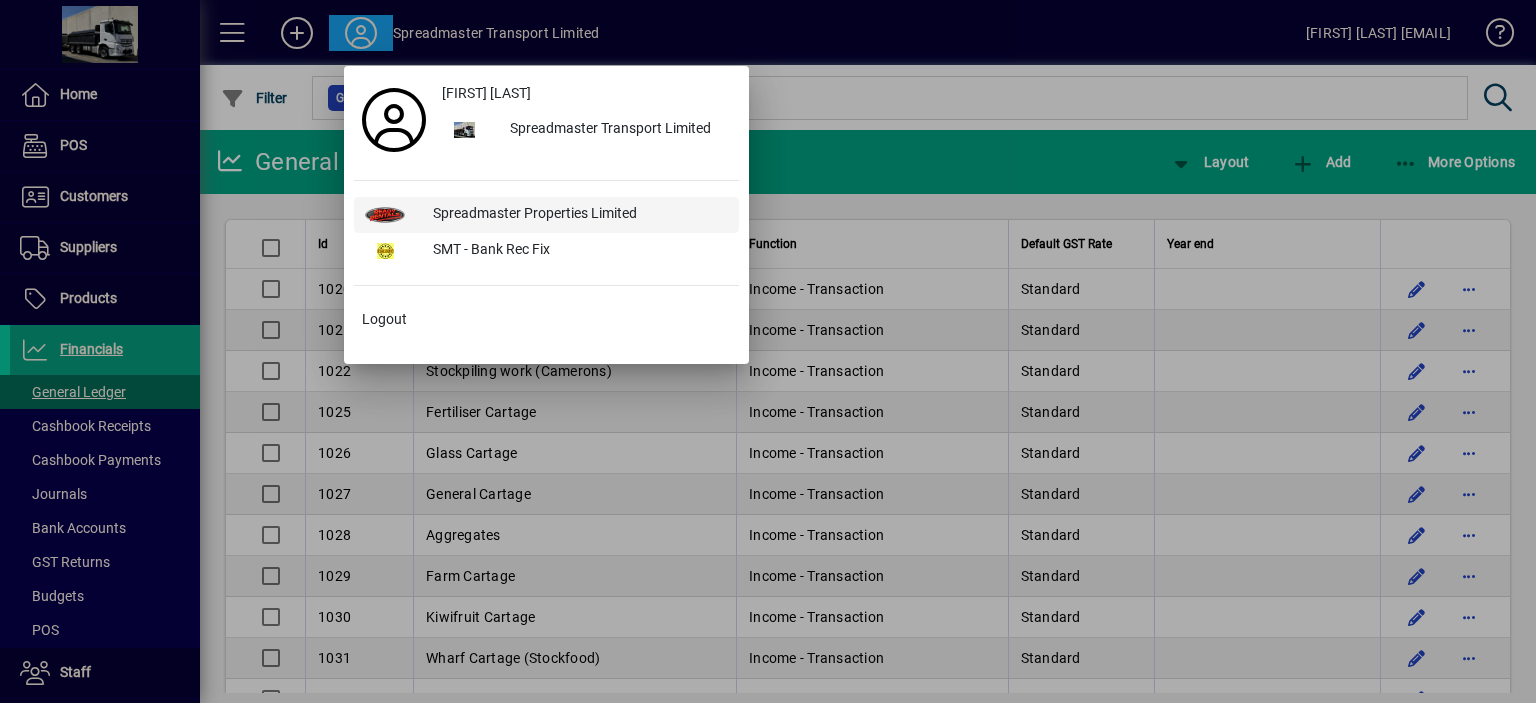 click on "Spreadmaster Properties Limited" at bounding box center (578, 215) 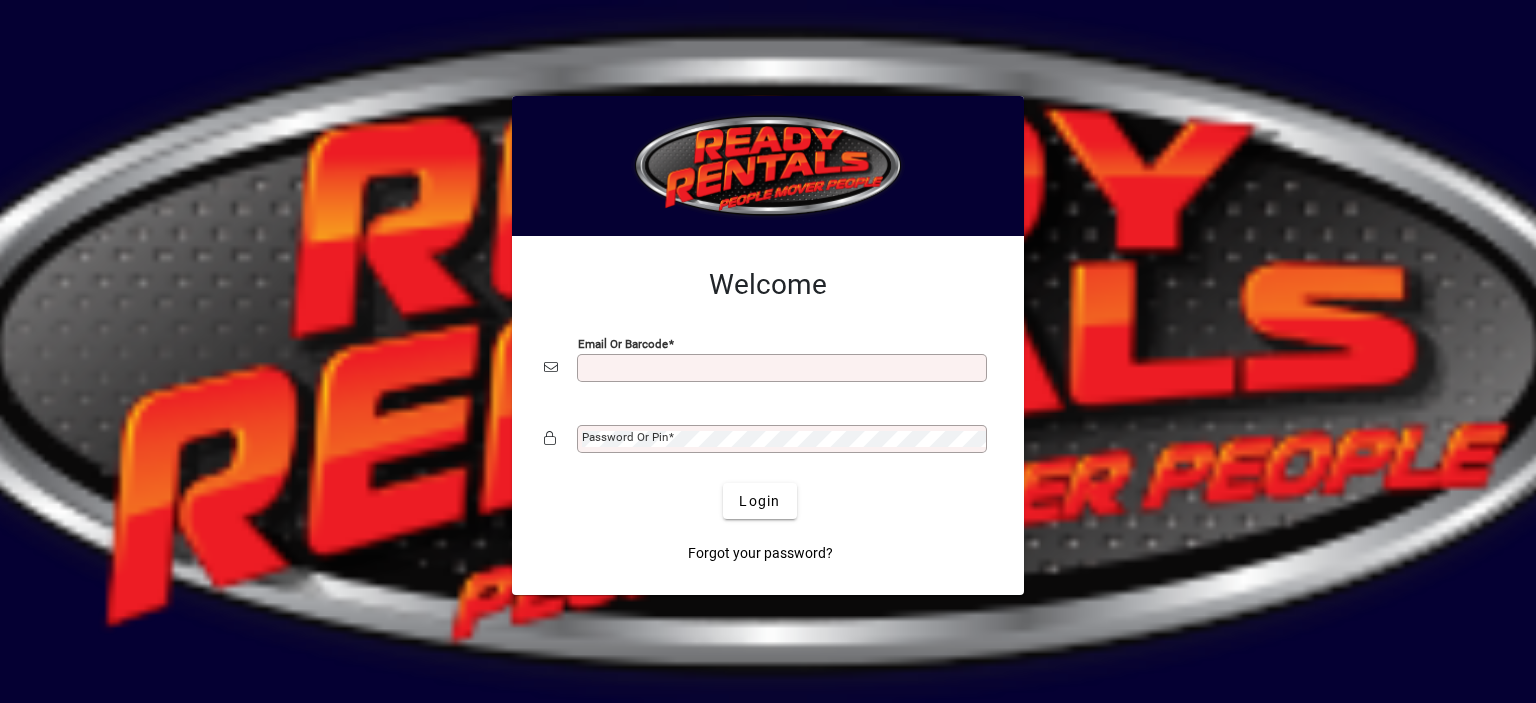 scroll, scrollTop: 0, scrollLeft: 0, axis: both 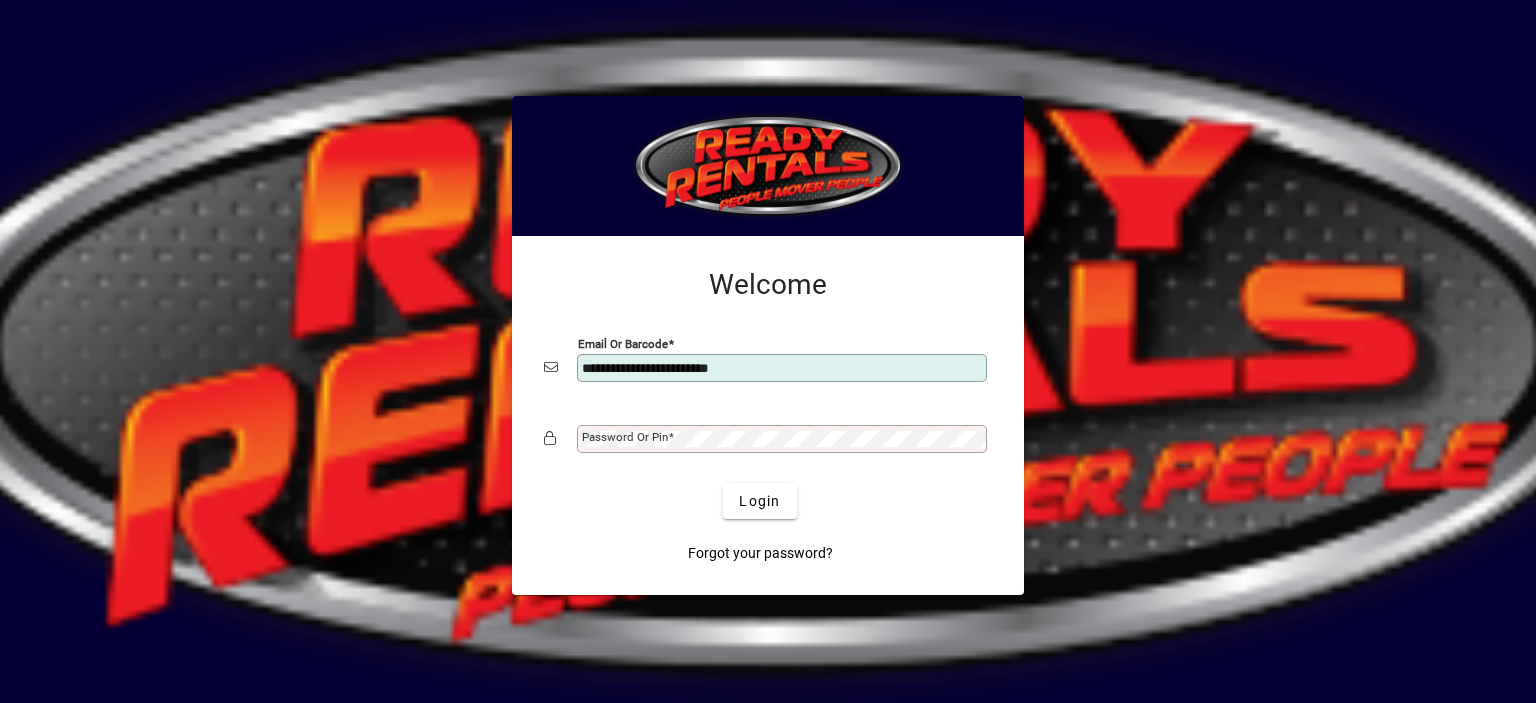 click on "Password or Pin" at bounding box center [625, 437] 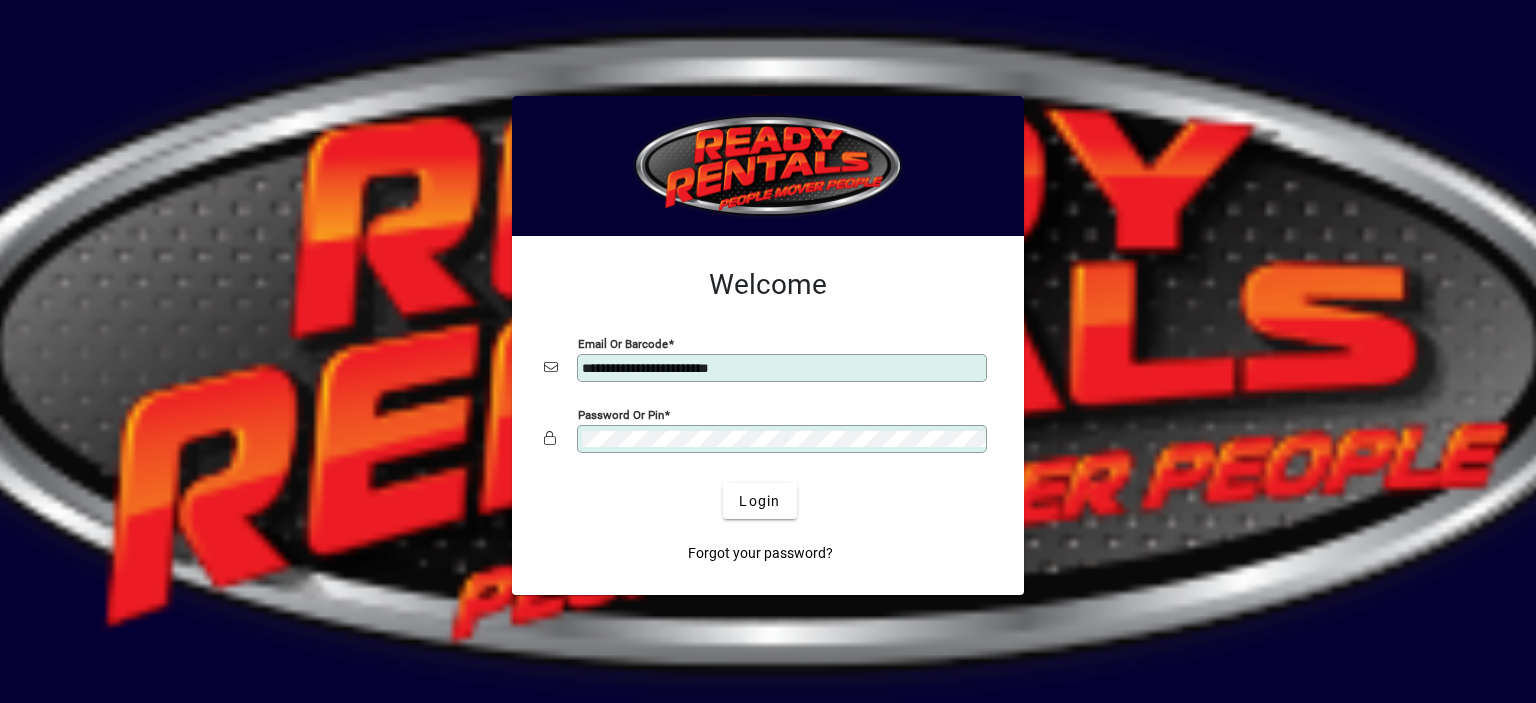 click on "Login" 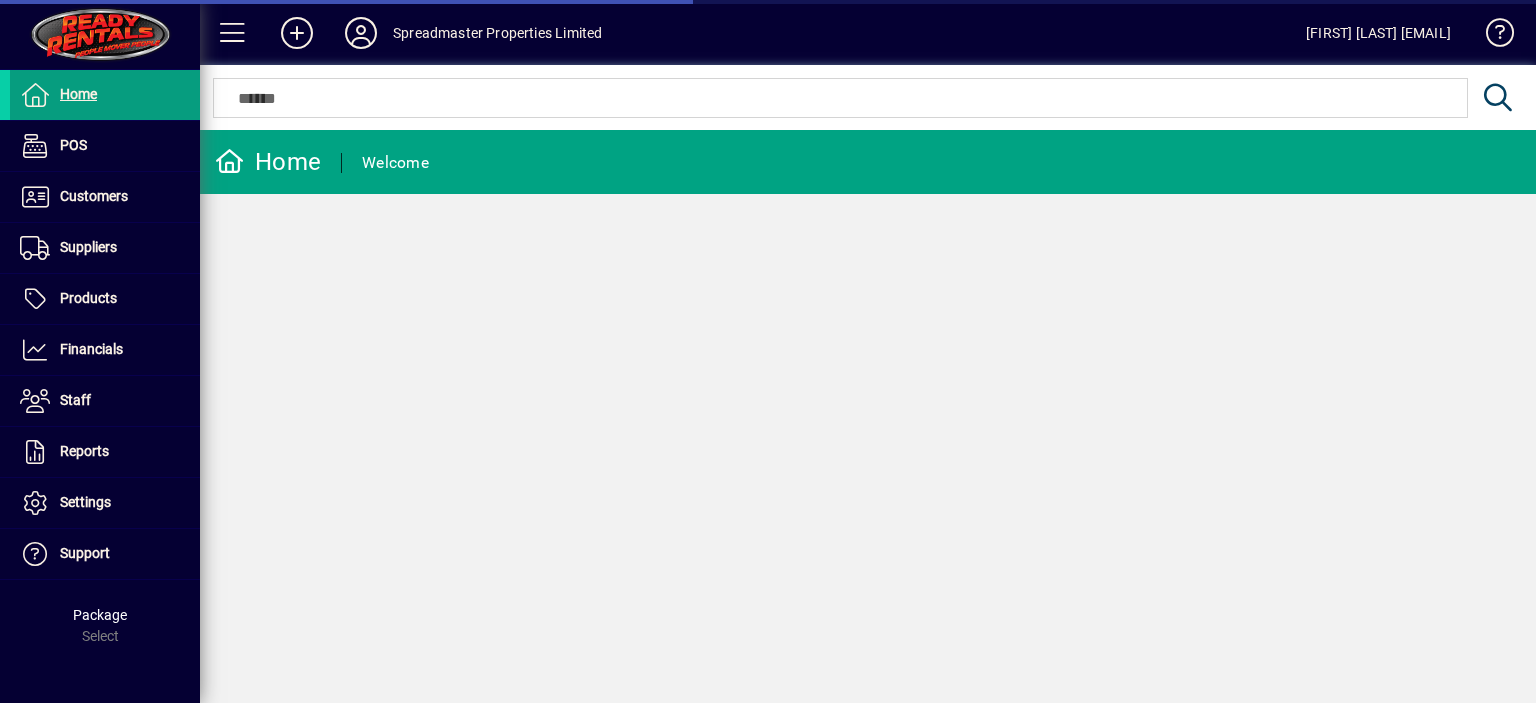 scroll, scrollTop: 0, scrollLeft: 0, axis: both 